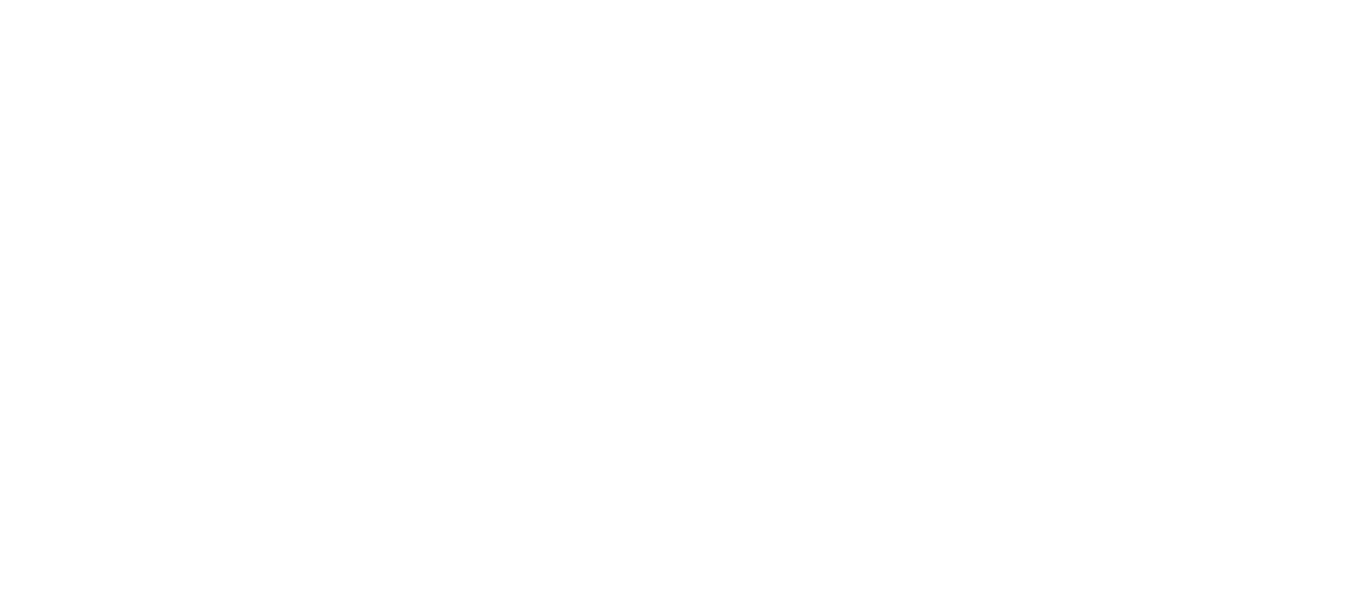 scroll, scrollTop: 0, scrollLeft: 0, axis: both 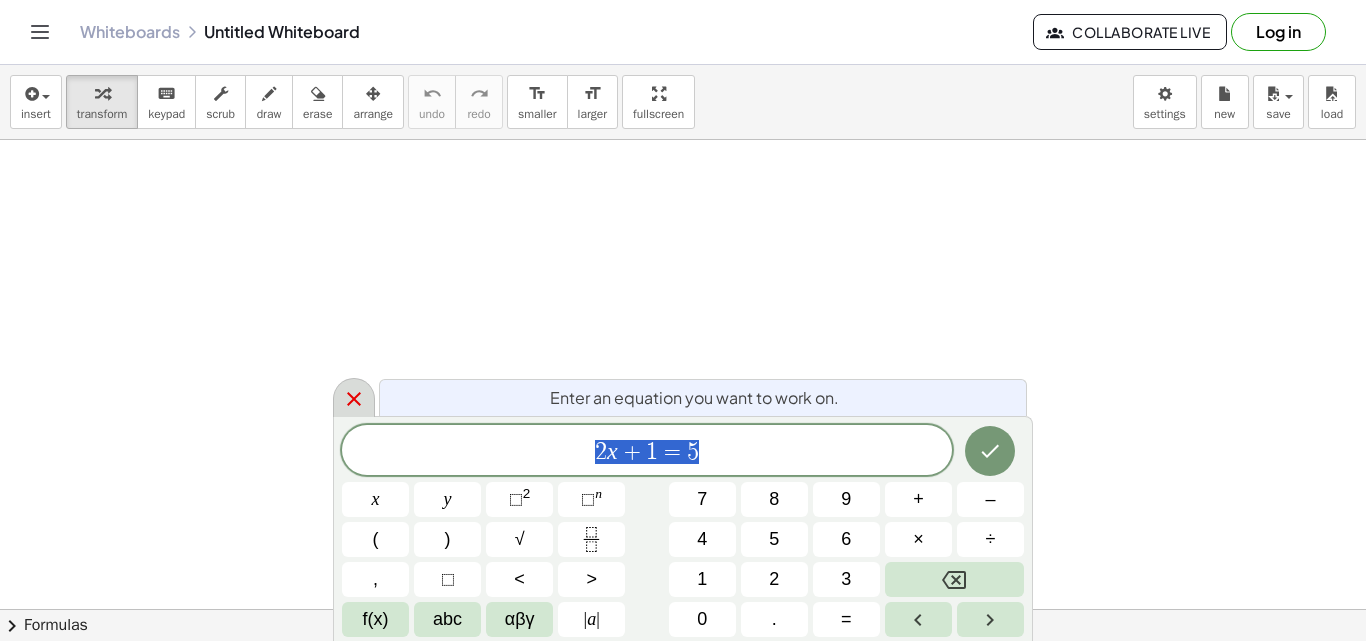 click 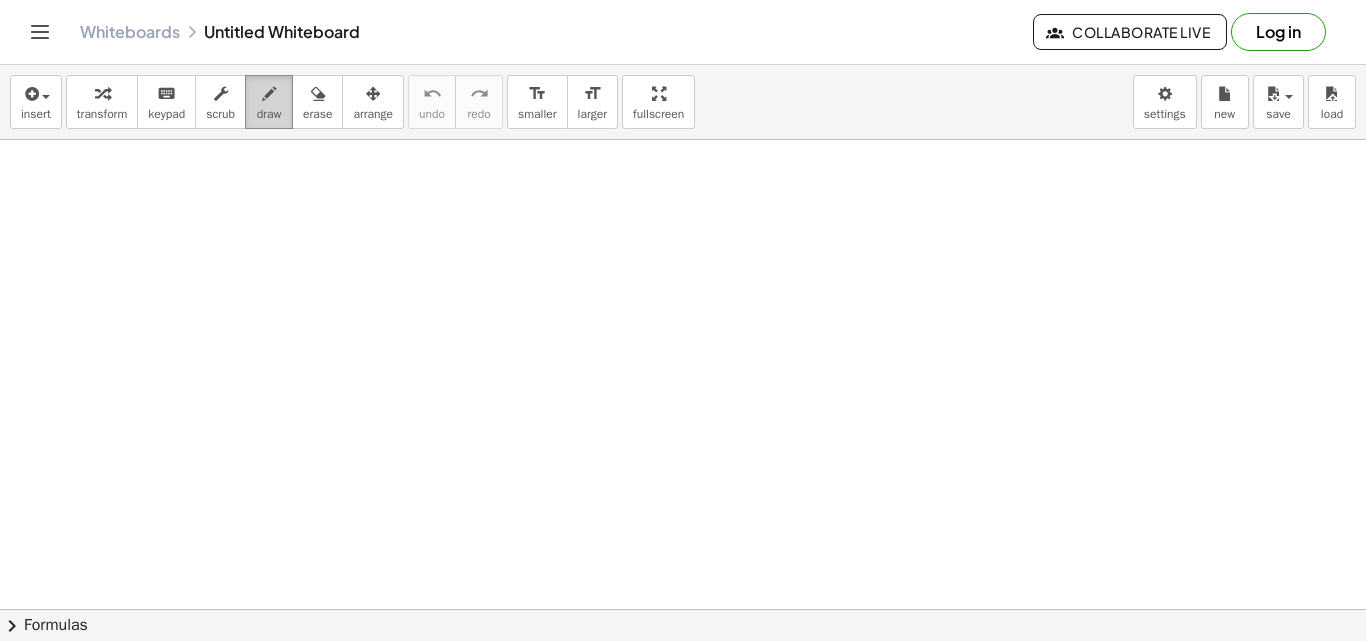 click on "draw" at bounding box center [269, 114] 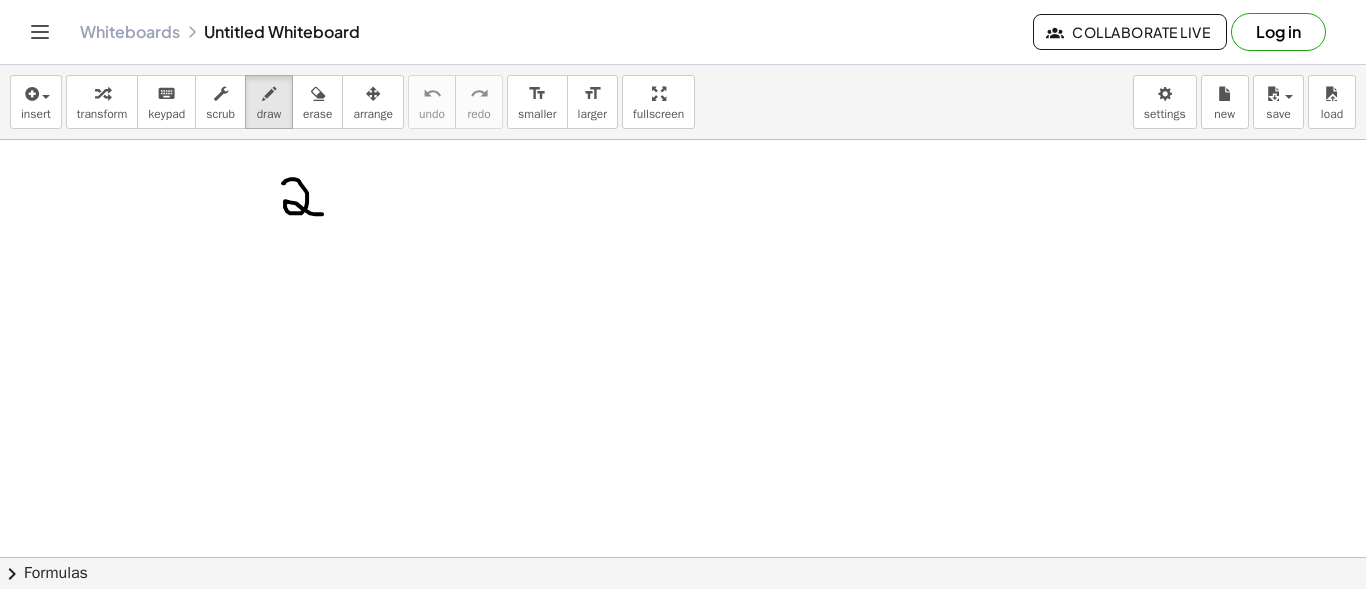 drag, startPoint x: 283, startPoint y: 182, endPoint x: 323, endPoint y: 213, distance: 50.606323 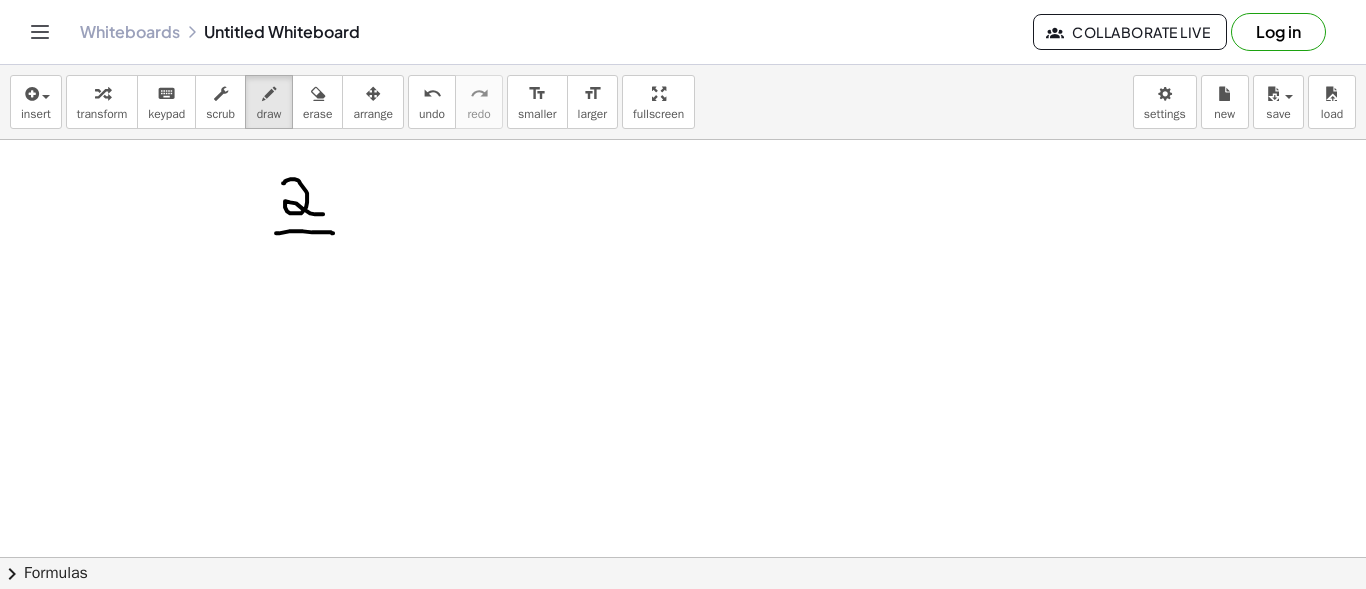 drag, startPoint x: 276, startPoint y: 232, endPoint x: 333, endPoint y: 232, distance: 57 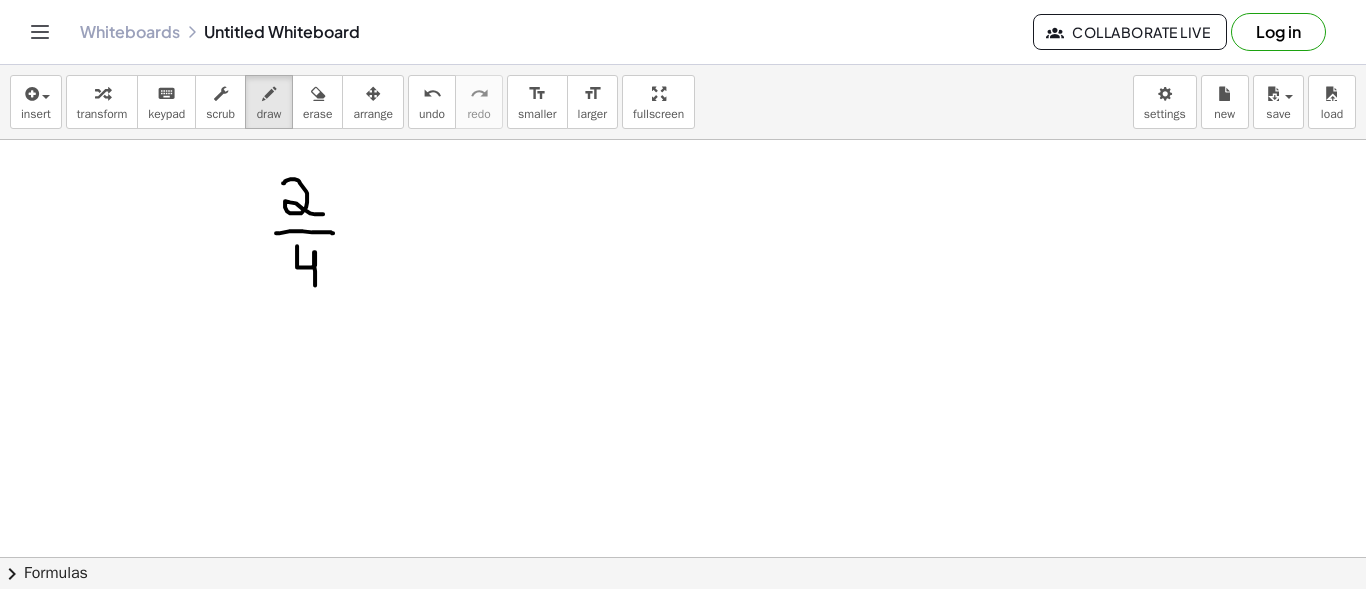 drag, startPoint x: 297, startPoint y: 245, endPoint x: 315, endPoint y: 284, distance: 42.953465 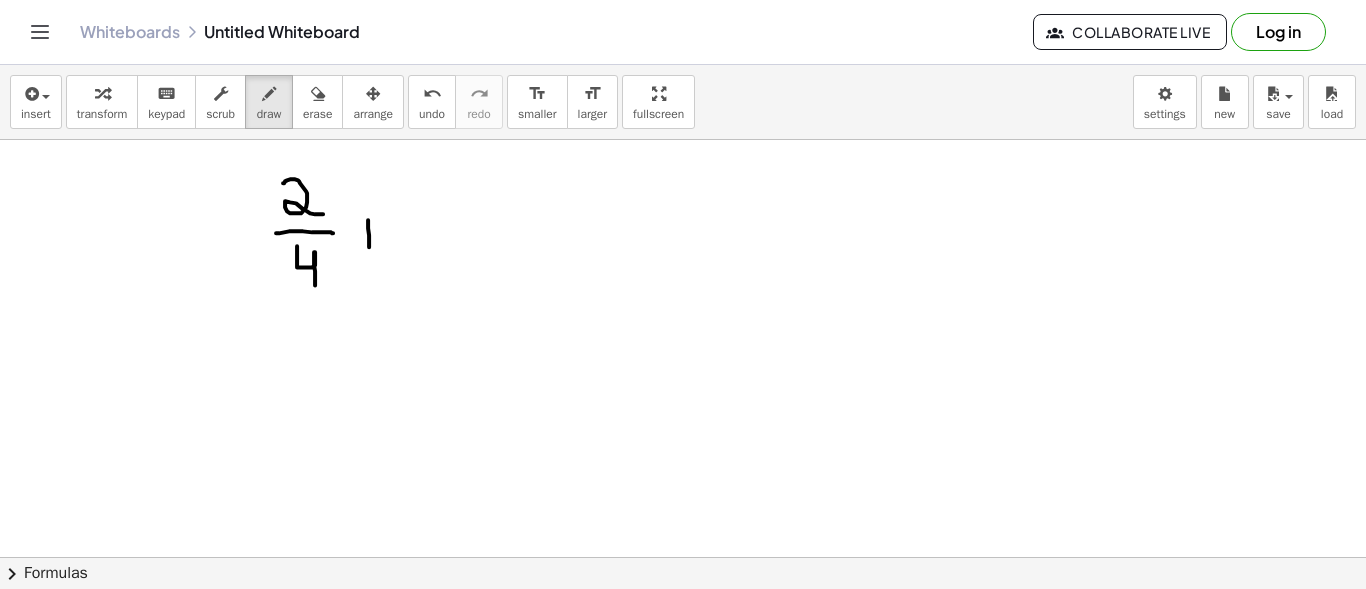 drag, startPoint x: 368, startPoint y: 219, endPoint x: 369, endPoint y: 246, distance: 27.018513 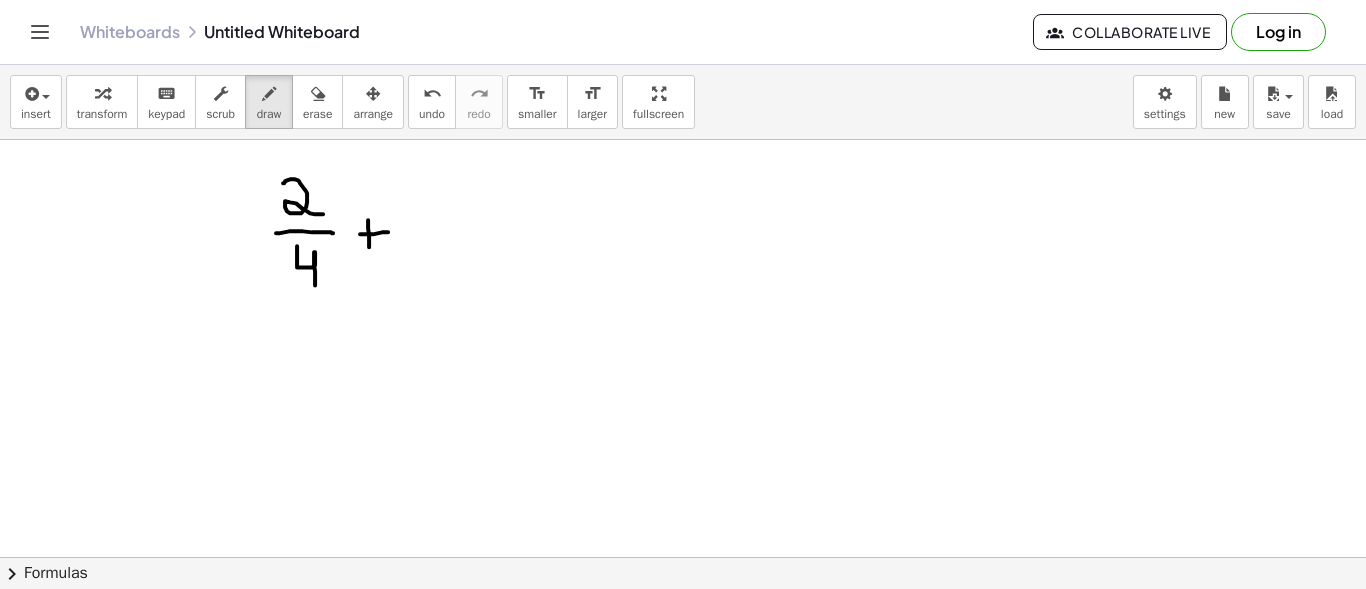 drag, startPoint x: 360, startPoint y: 233, endPoint x: 388, endPoint y: 231, distance: 28.071337 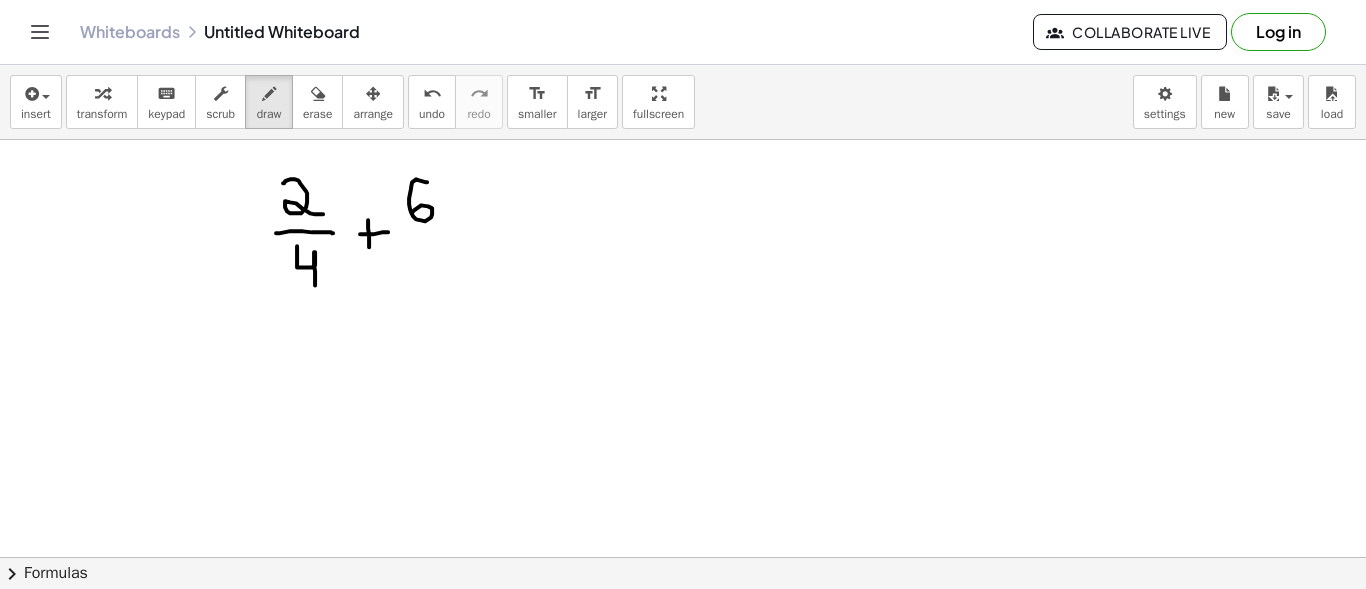 drag, startPoint x: 427, startPoint y: 181, endPoint x: 412, endPoint y: 212, distance: 34.43835 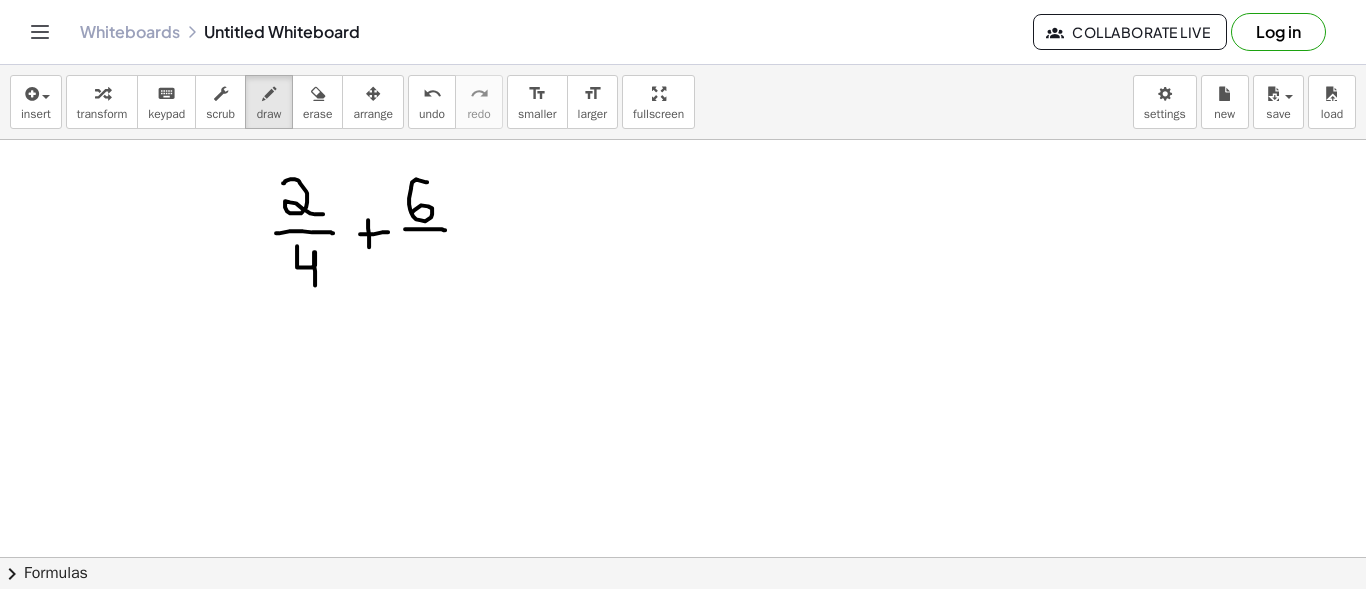 drag, startPoint x: 405, startPoint y: 228, endPoint x: 445, endPoint y: 229, distance: 40.012497 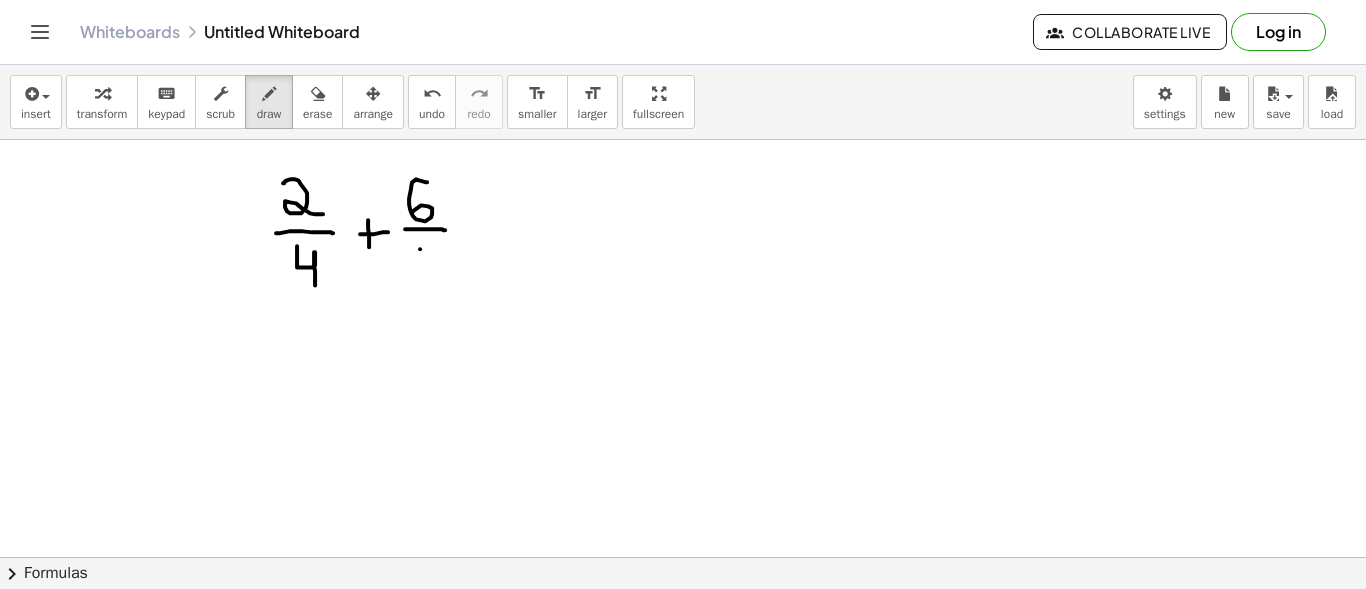 click at bounding box center [683, 674] 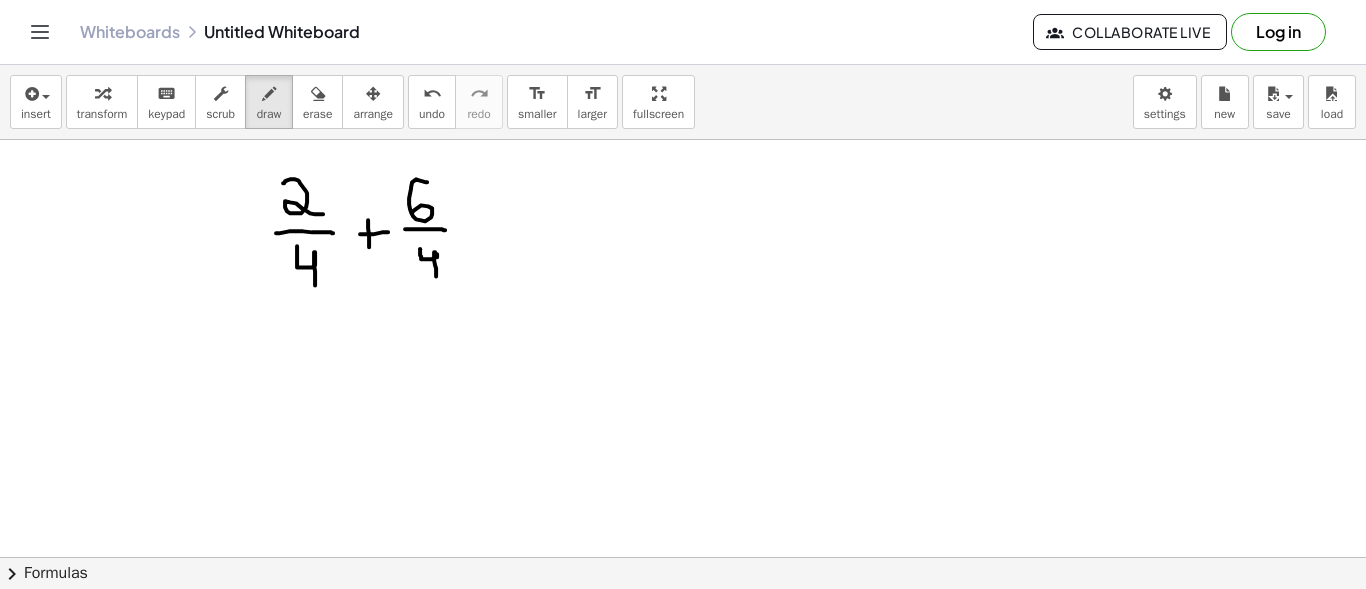 drag, startPoint x: 420, startPoint y: 250, endPoint x: 436, endPoint y: 275, distance: 29.681644 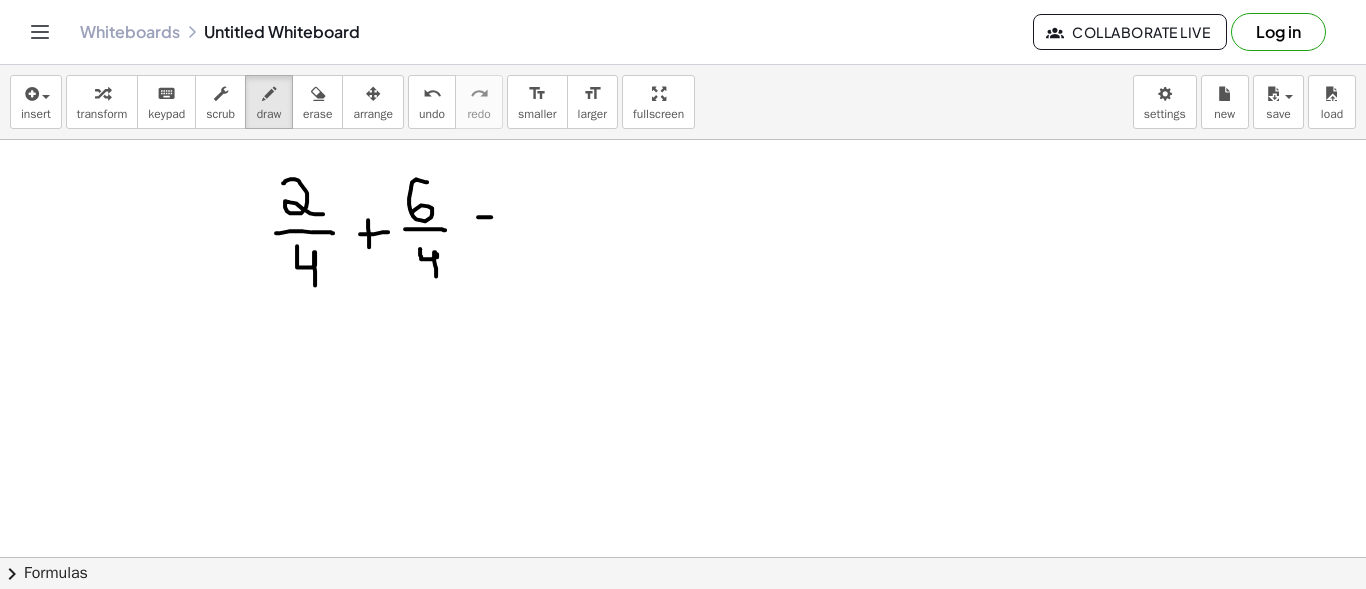 drag, startPoint x: 478, startPoint y: 216, endPoint x: 491, endPoint y: 216, distance: 13 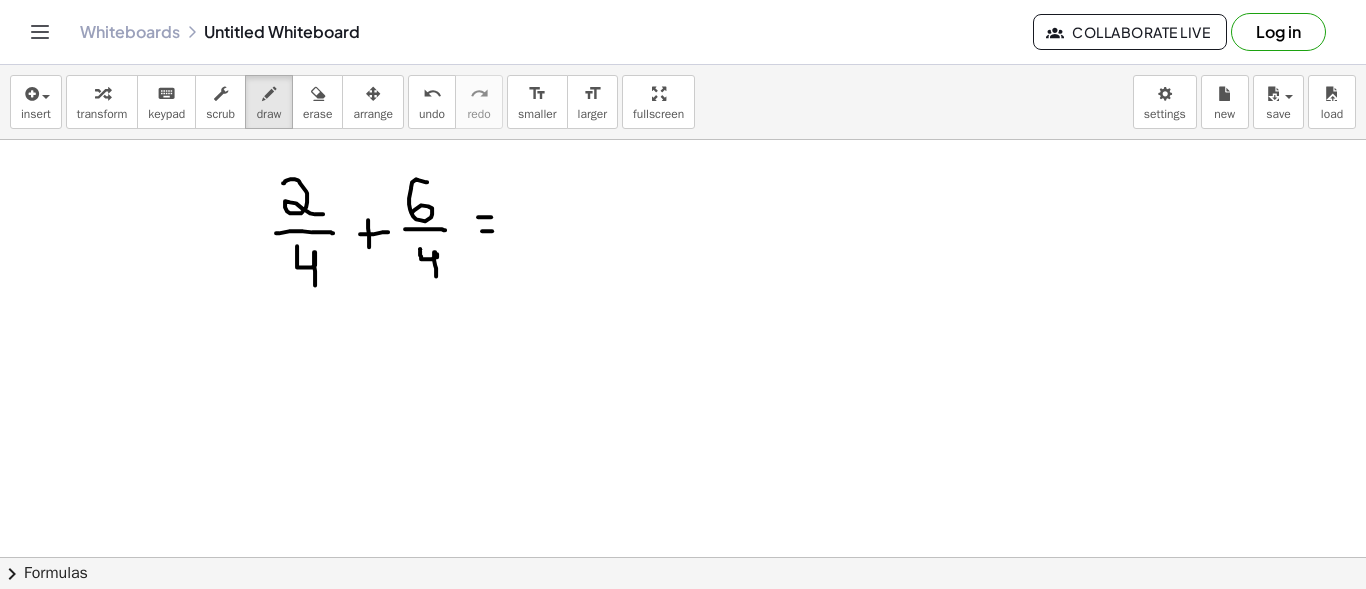 click at bounding box center [683, 674] 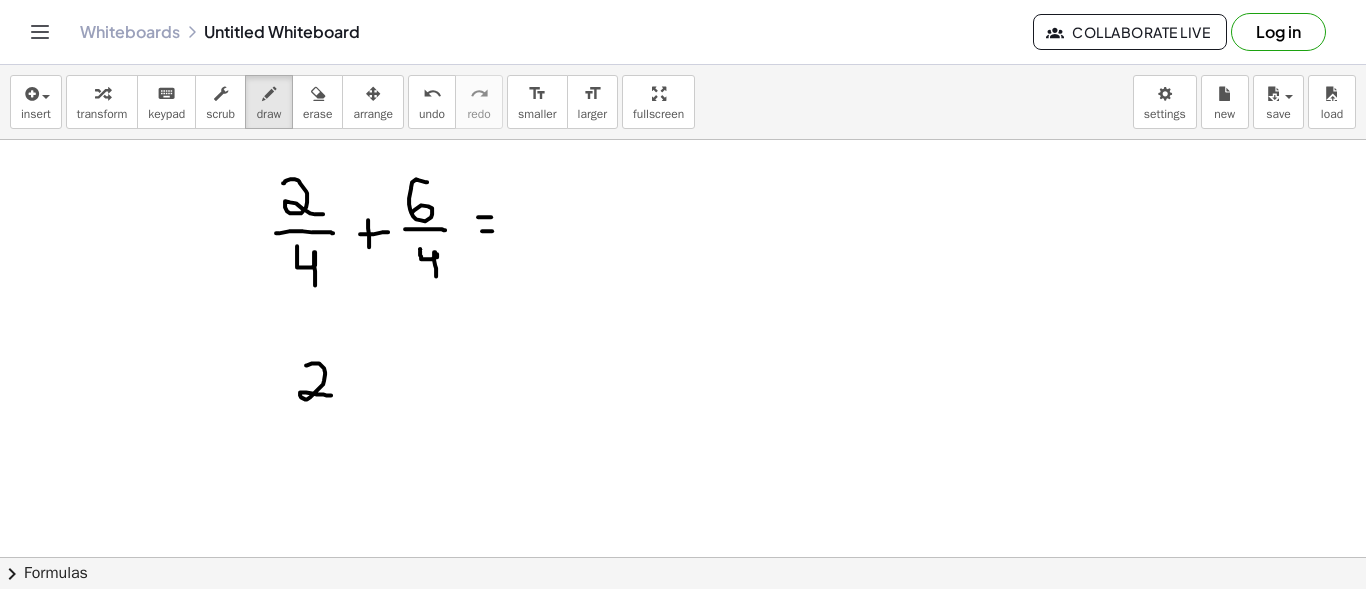 drag, startPoint x: 306, startPoint y: 364, endPoint x: 331, endPoint y: 394, distance: 39.051247 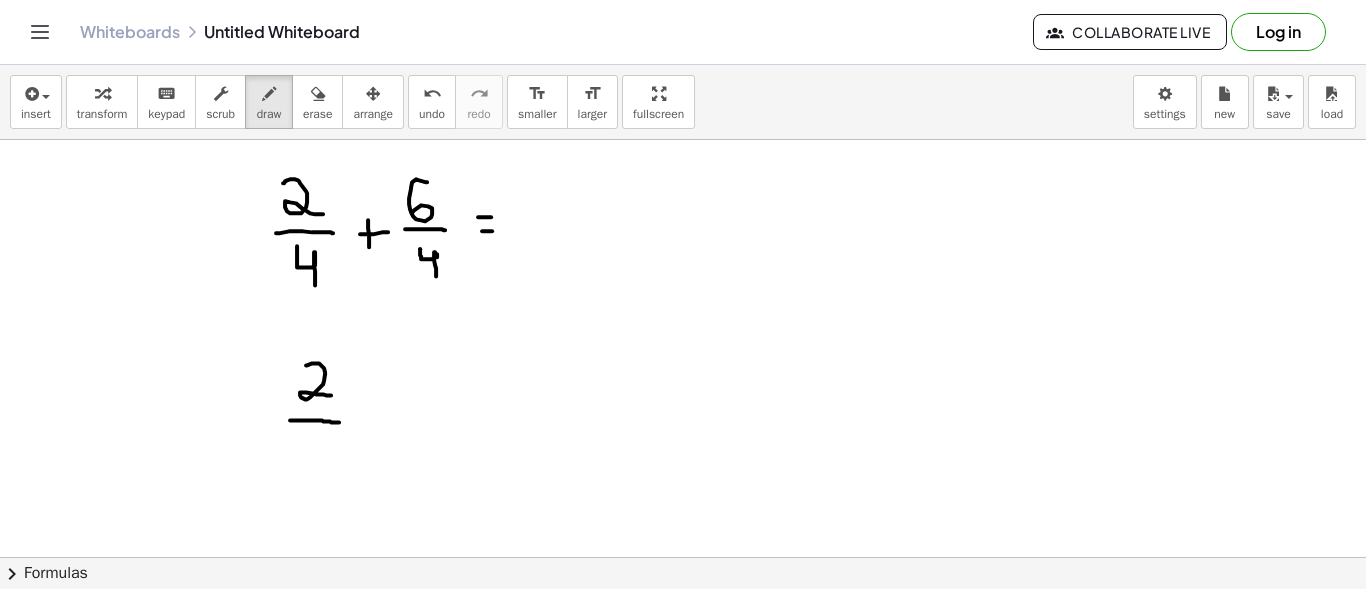 drag, startPoint x: 290, startPoint y: 419, endPoint x: 339, endPoint y: 421, distance: 49.0408 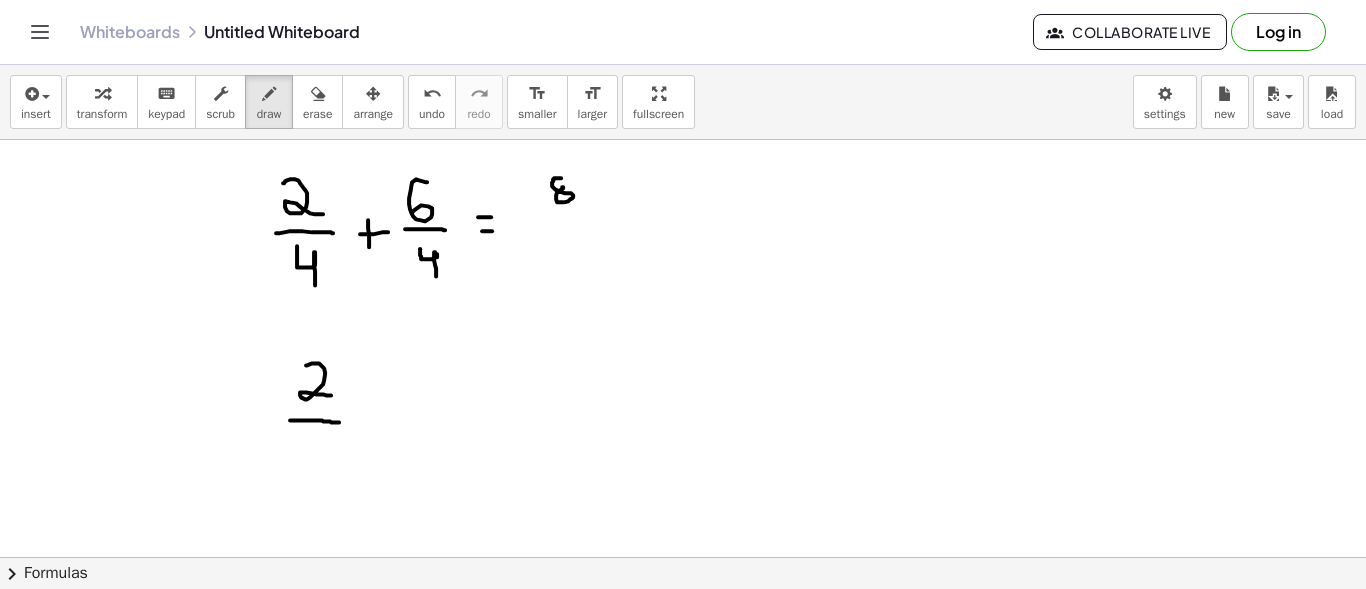 click at bounding box center [683, 674] 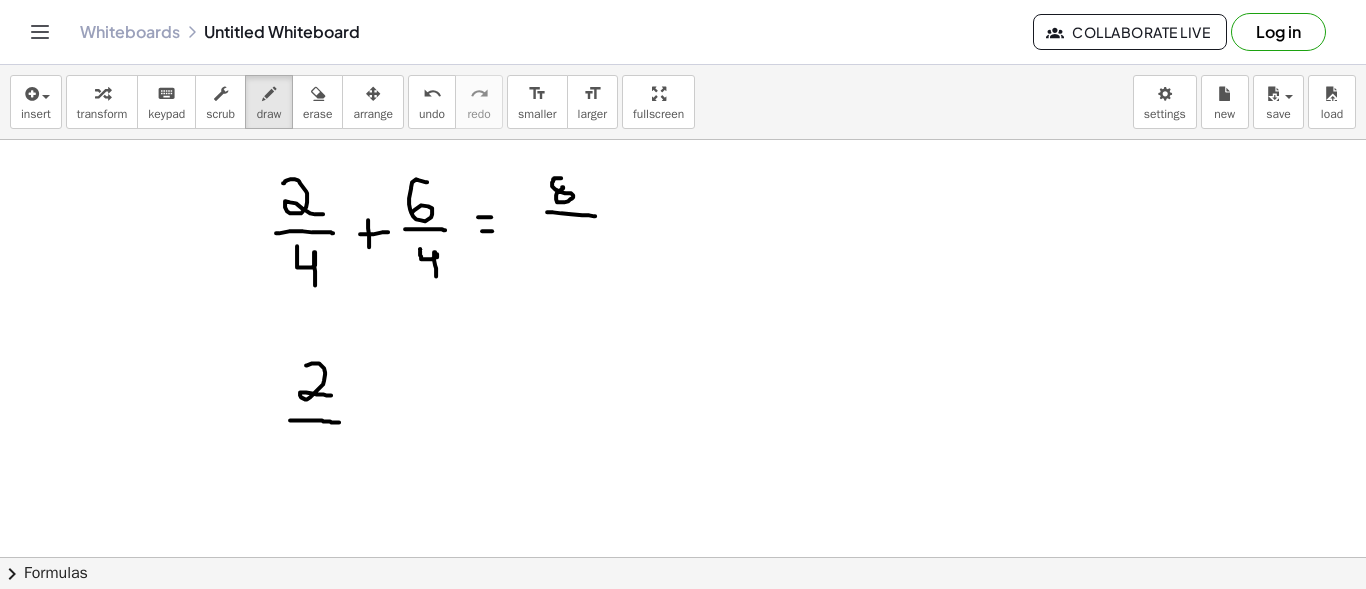 drag, startPoint x: 547, startPoint y: 211, endPoint x: 595, endPoint y: 215, distance: 48.166378 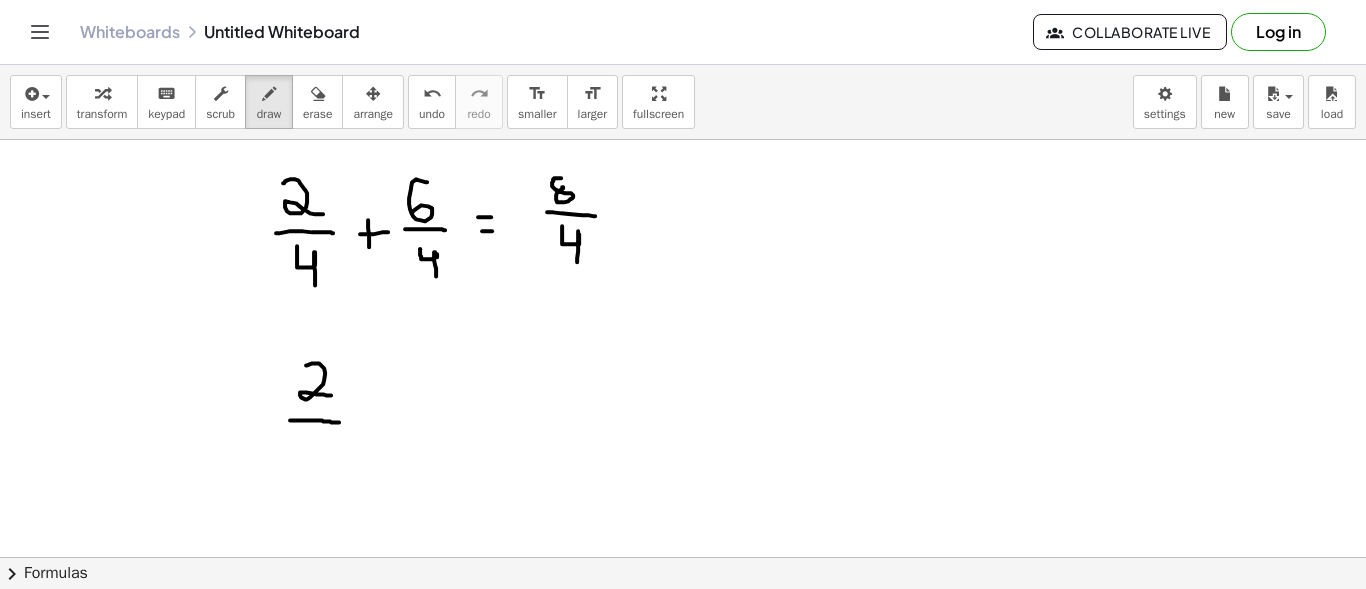 drag, startPoint x: 562, startPoint y: 225, endPoint x: 577, endPoint y: 260, distance: 38.078865 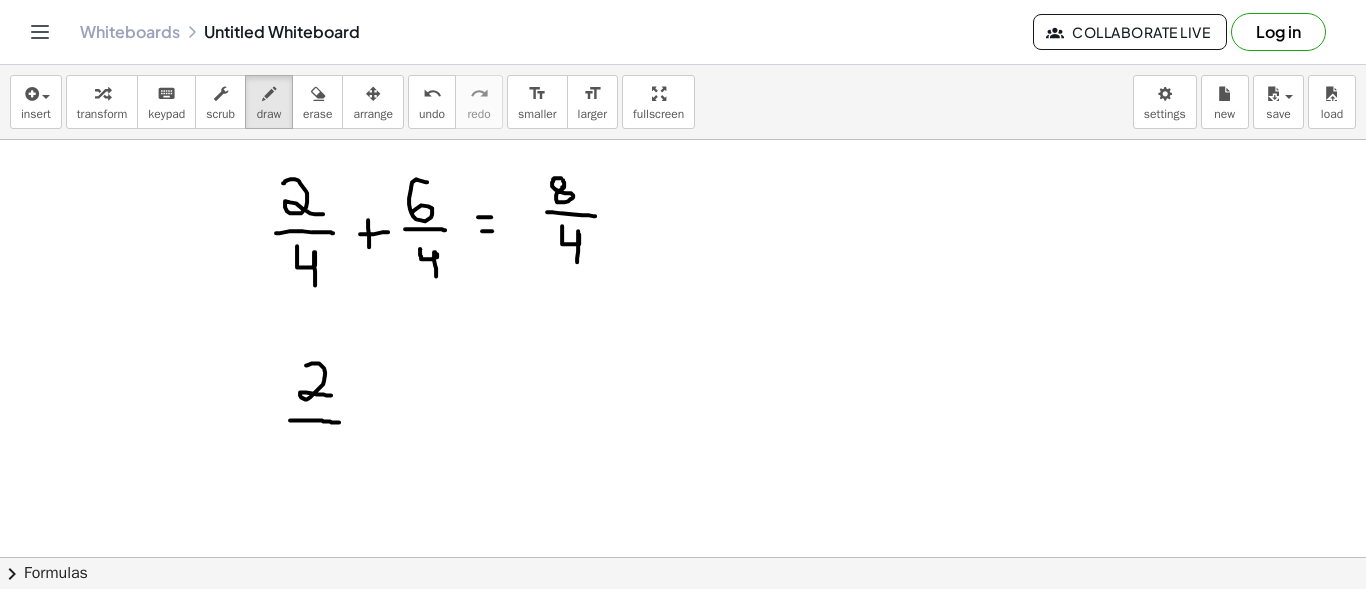 click at bounding box center (683, 674) 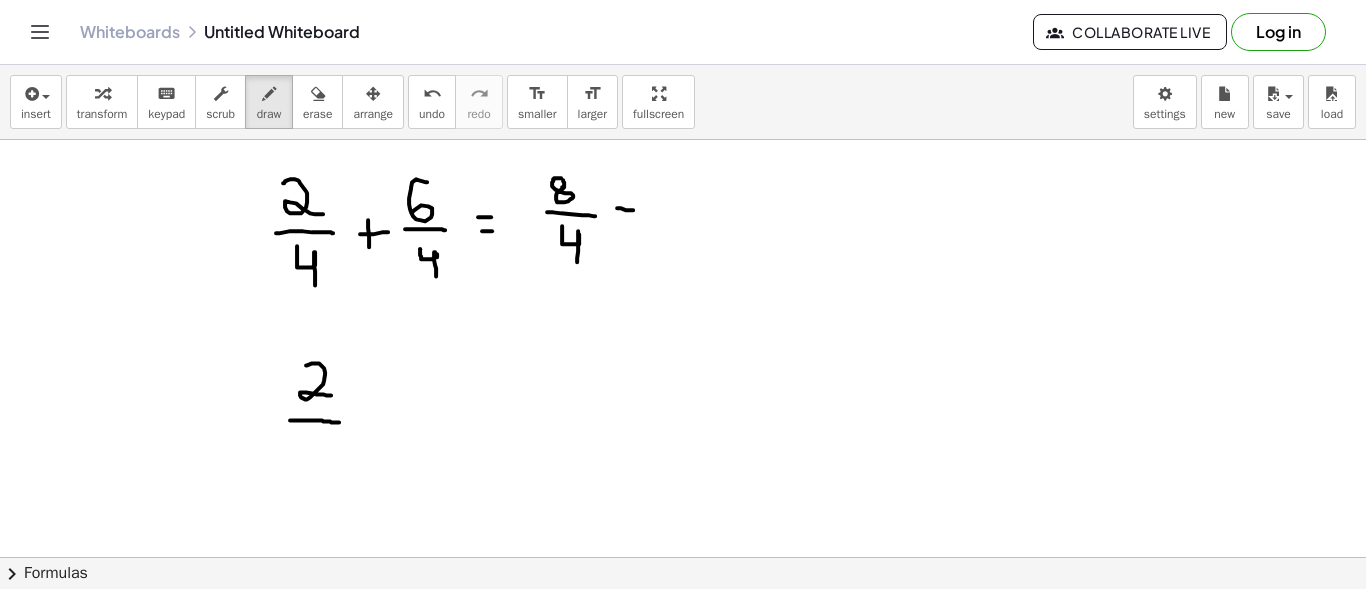 drag, startPoint x: 617, startPoint y: 207, endPoint x: 633, endPoint y: 209, distance: 16.124516 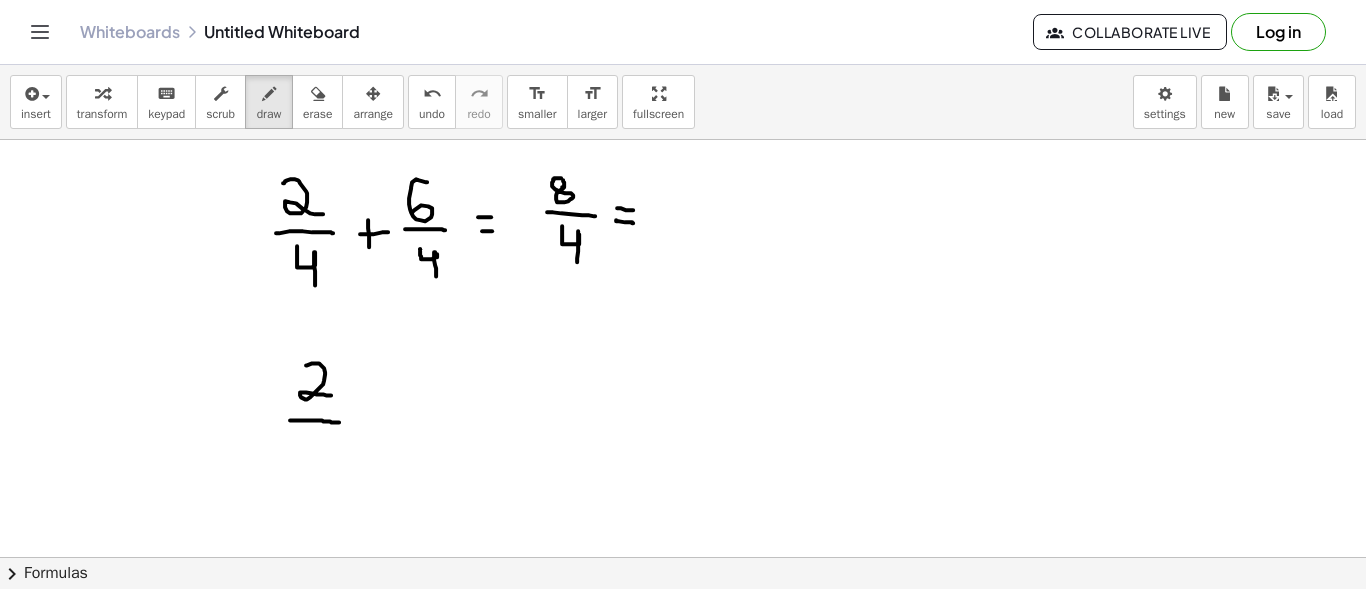 drag, startPoint x: 616, startPoint y: 219, endPoint x: 633, endPoint y: 222, distance: 17.262676 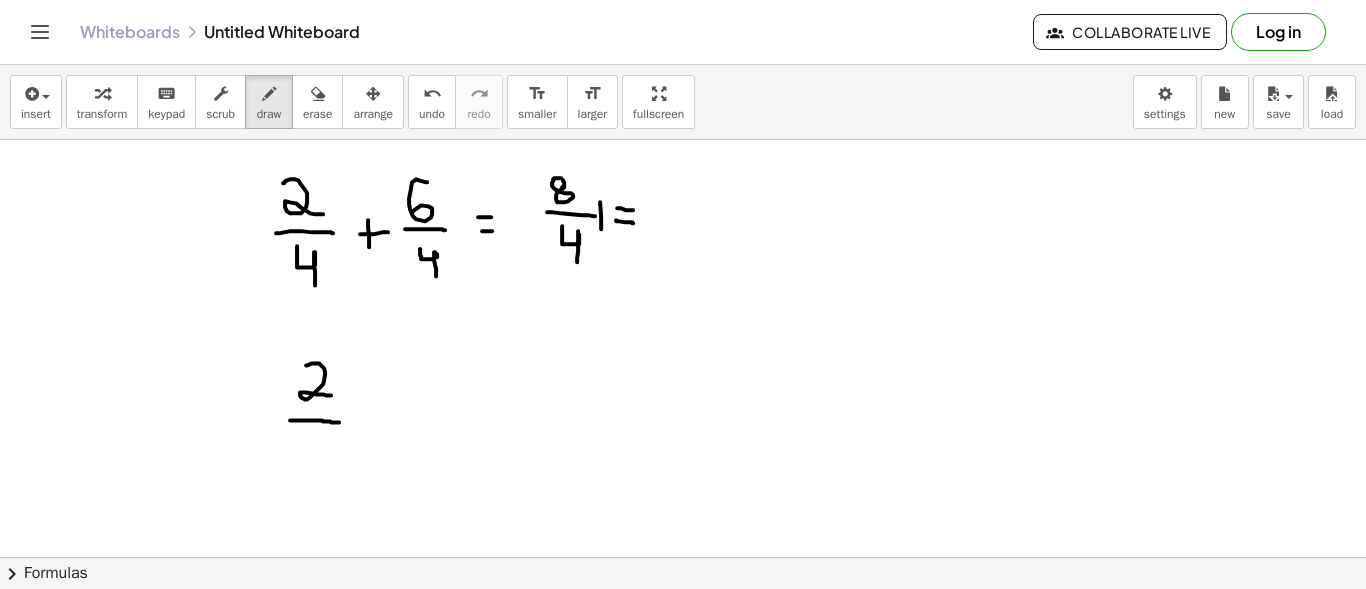 drag, startPoint x: 600, startPoint y: 201, endPoint x: 601, endPoint y: 228, distance: 27.018513 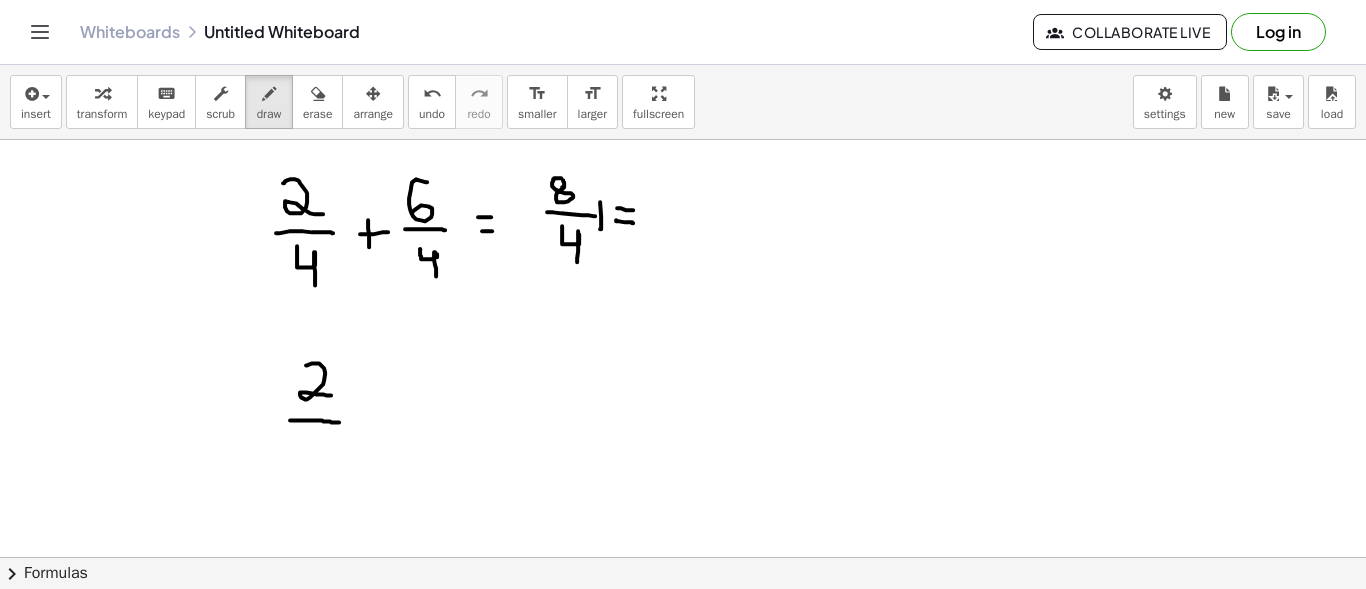 click at bounding box center [683, 674] 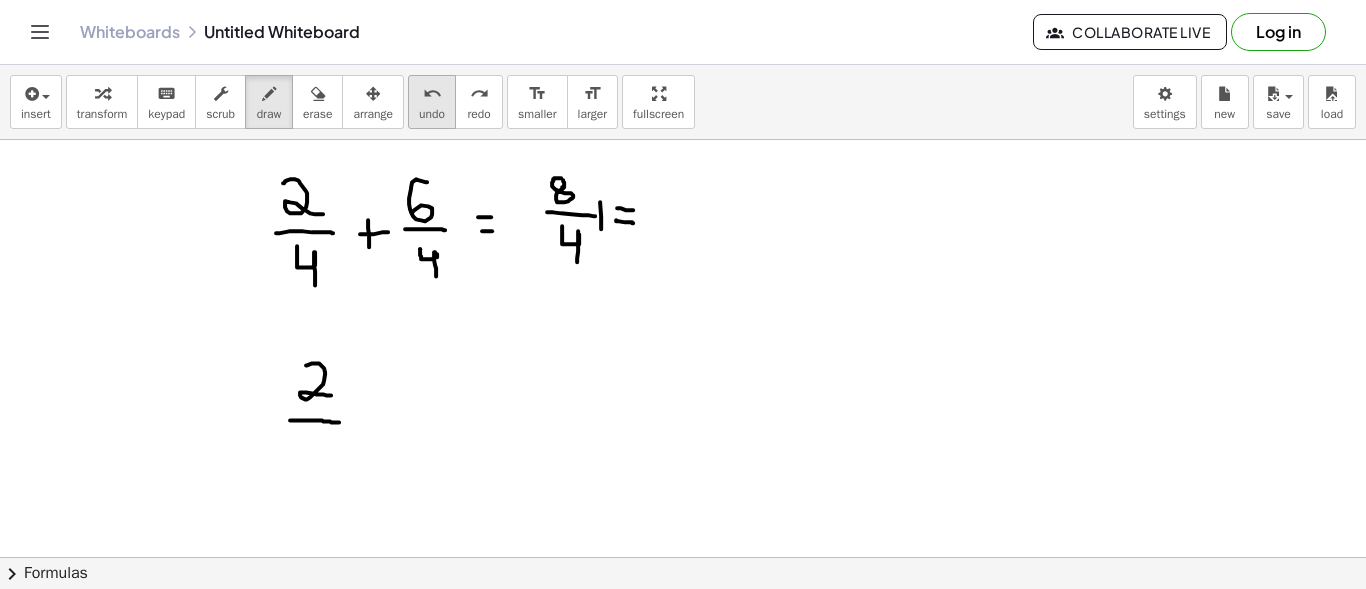 click on "undo" at bounding box center [432, 114] 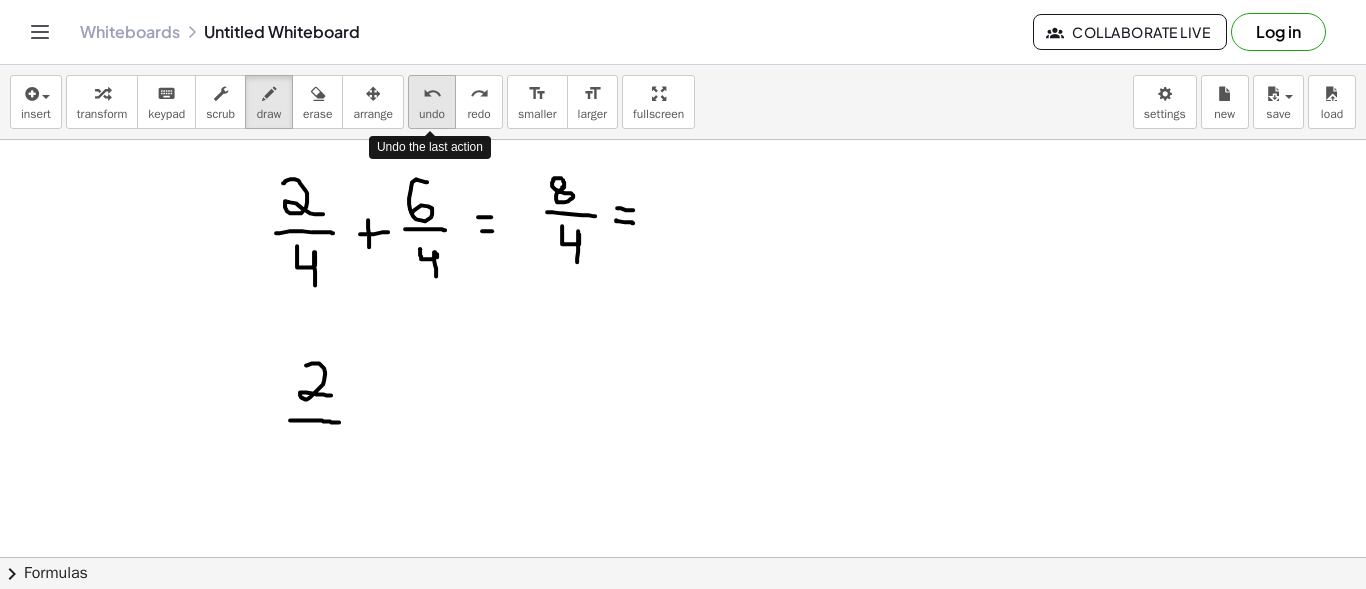 click on "undo" at bounding box center (432, 114) 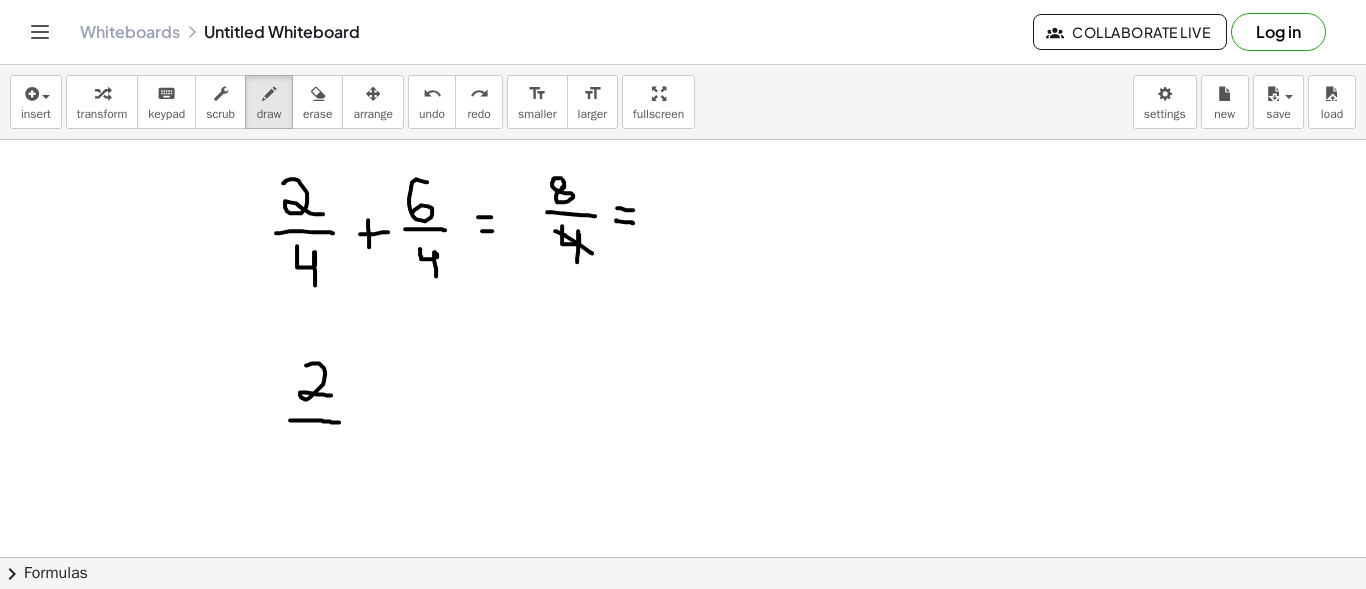 drag, startPoint x: 555, startPoint y: 230, endPoint x: 592, endPoint y: 252, distance: 43.046486 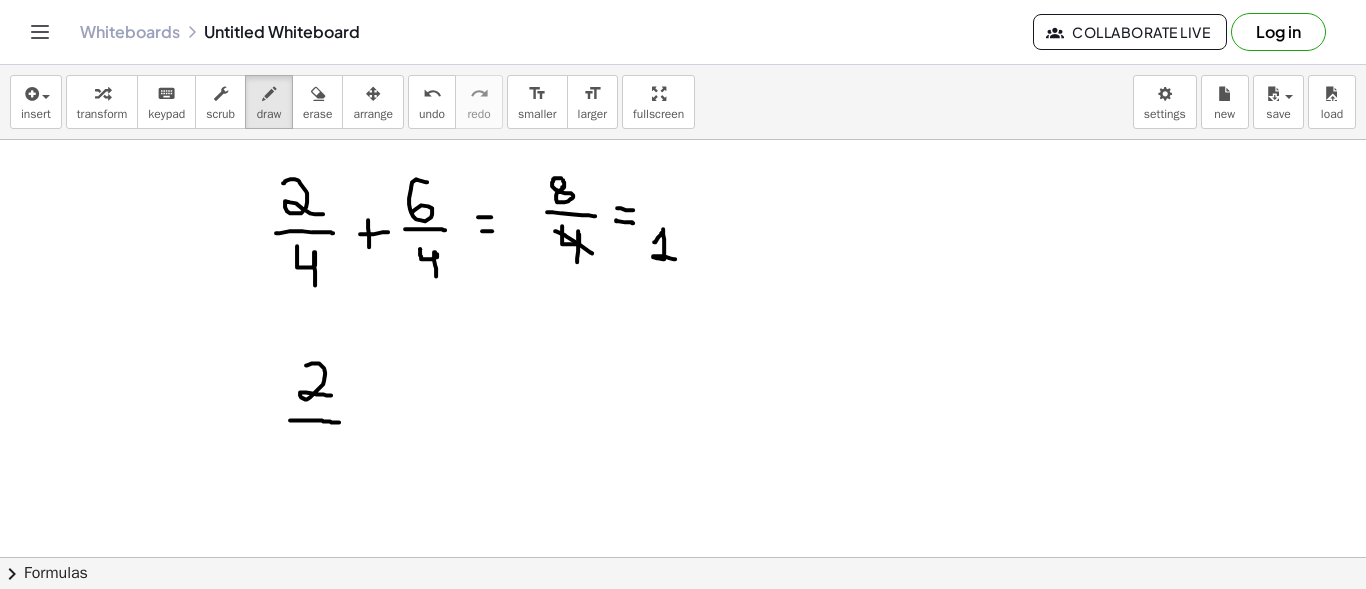 drag, startPoint x: 654, startPoint y: 241, endPoint x: 675, endPoint y: 258, distance: 27.018513 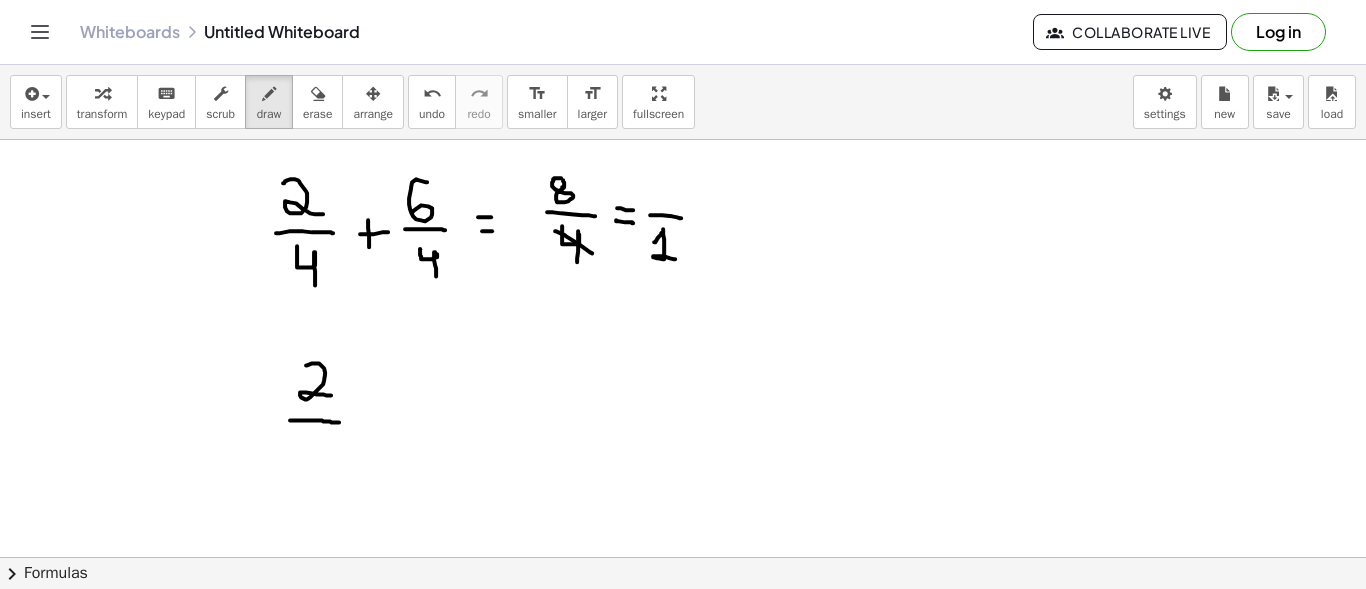 drag, startPoint x: 650, startPoint y: 214, endPoint x: 681, endPoint y: 217, distance: 31.144823 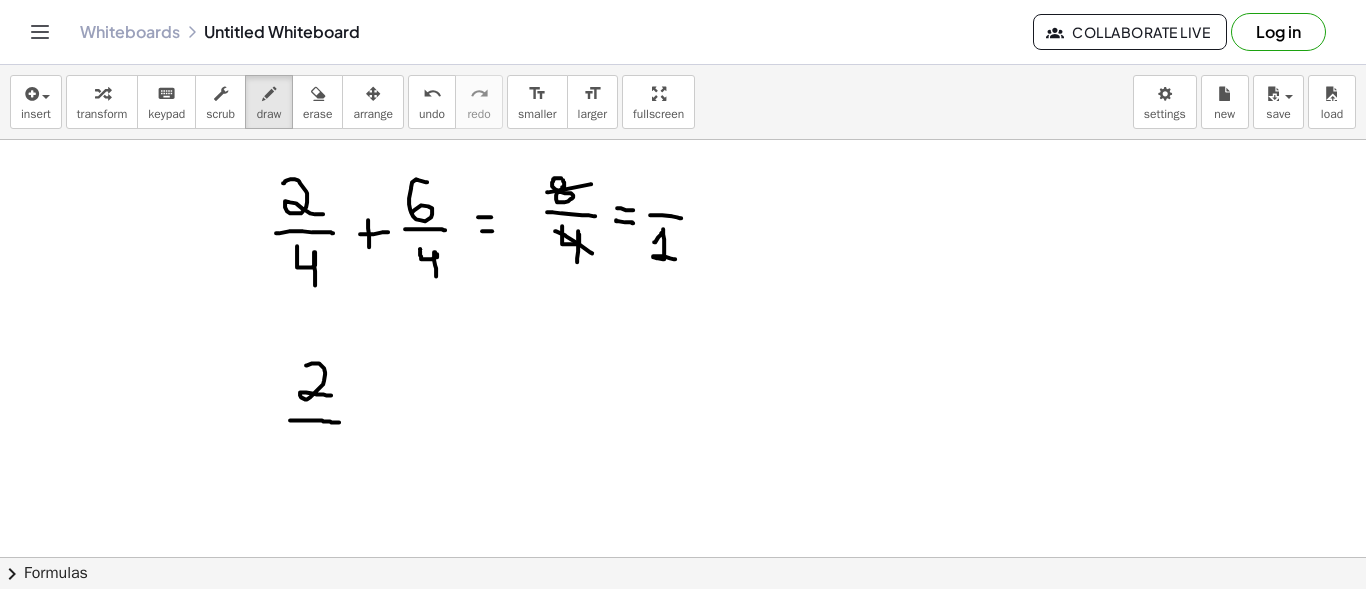 drag, startPoint x: 547, startPoint y: 191, endPoint x: 591, endPoint y: 183, distance: 44.72136 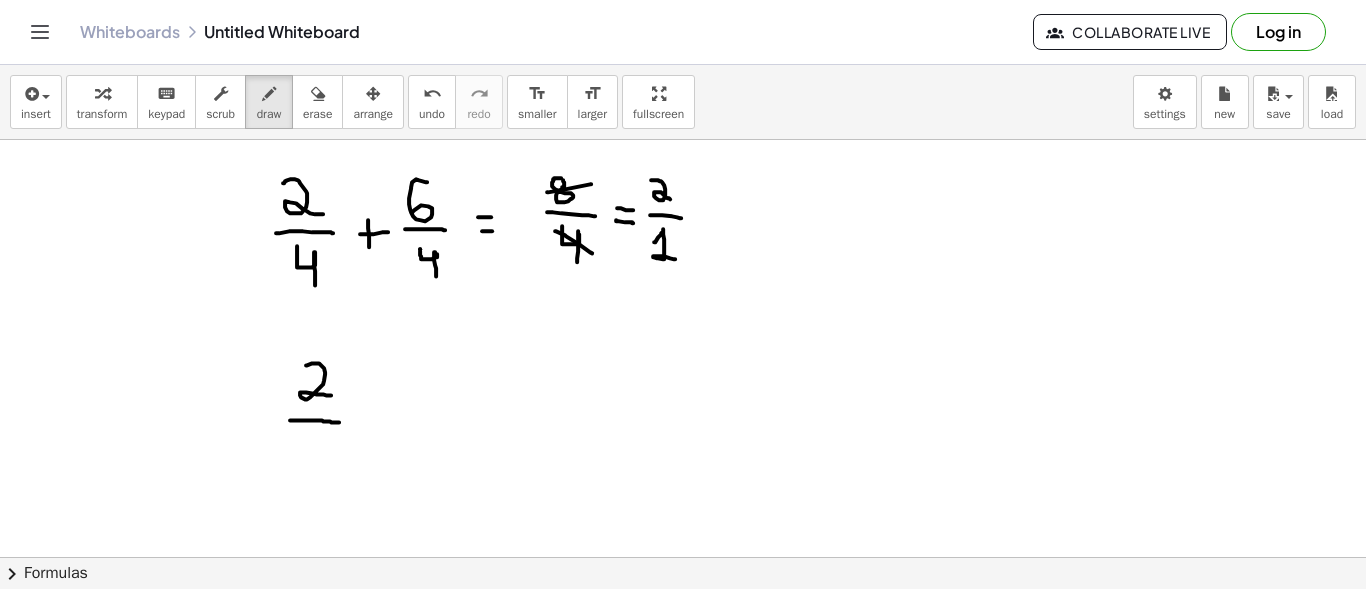 drag, startPoint x: 651, startPoint y: 179, endPoint x: 670, endPoint y: 198, distance: 26.870058 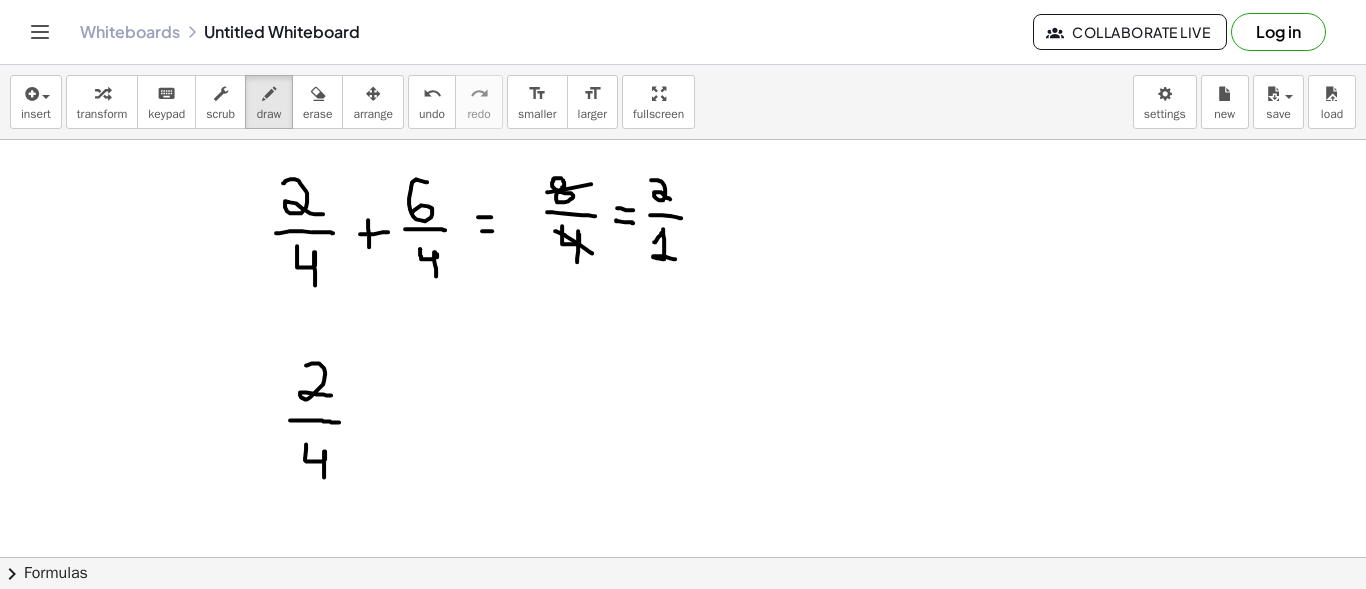 drag, startPoint x: 306, startPoint y: 443, endPoint x: 324, endPoint y: 476, distance: 37.589893 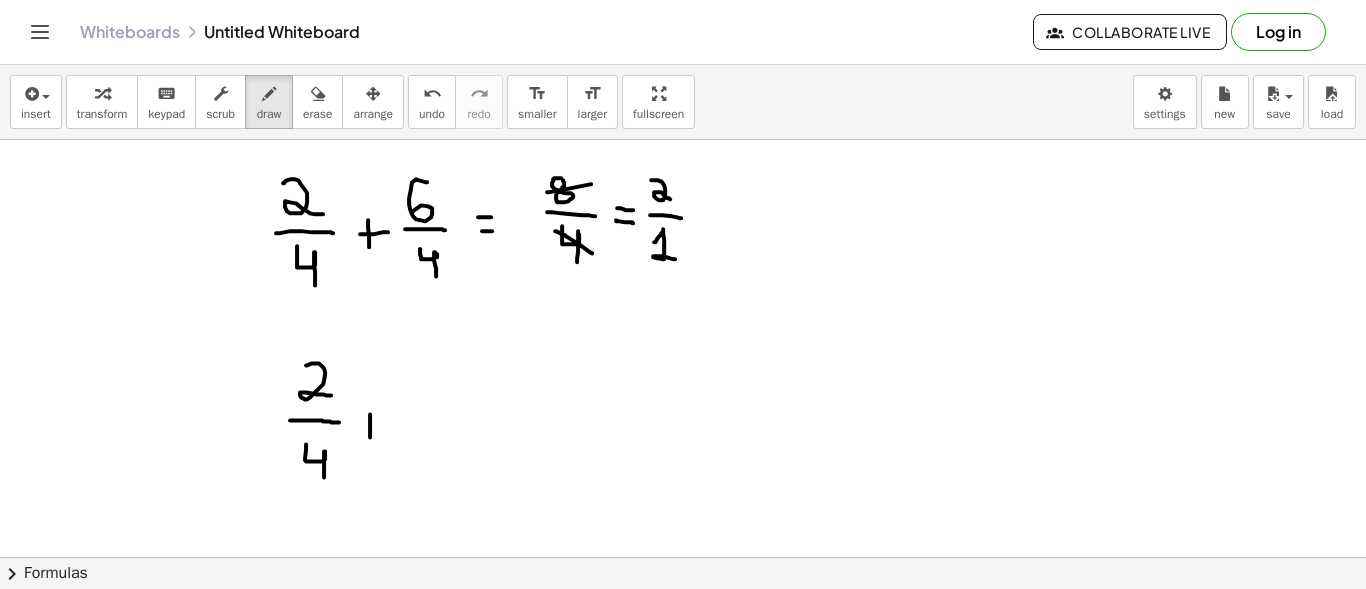 drag, startPoint x: 370, startPoint y: 413, endPoint x: 370, endPoint y: 434, distance: 21 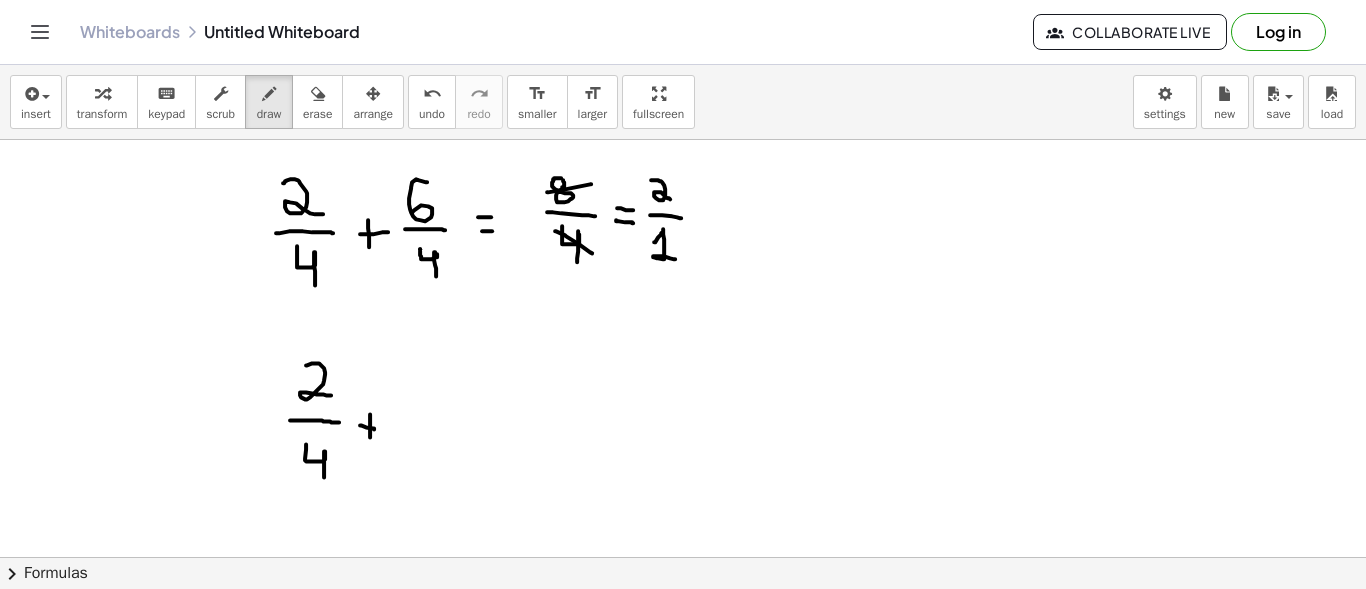 drag, startPoint x: 360, startPoint y: 424, endPoint x: 374, endPoint y: 428, distance: 14.56022 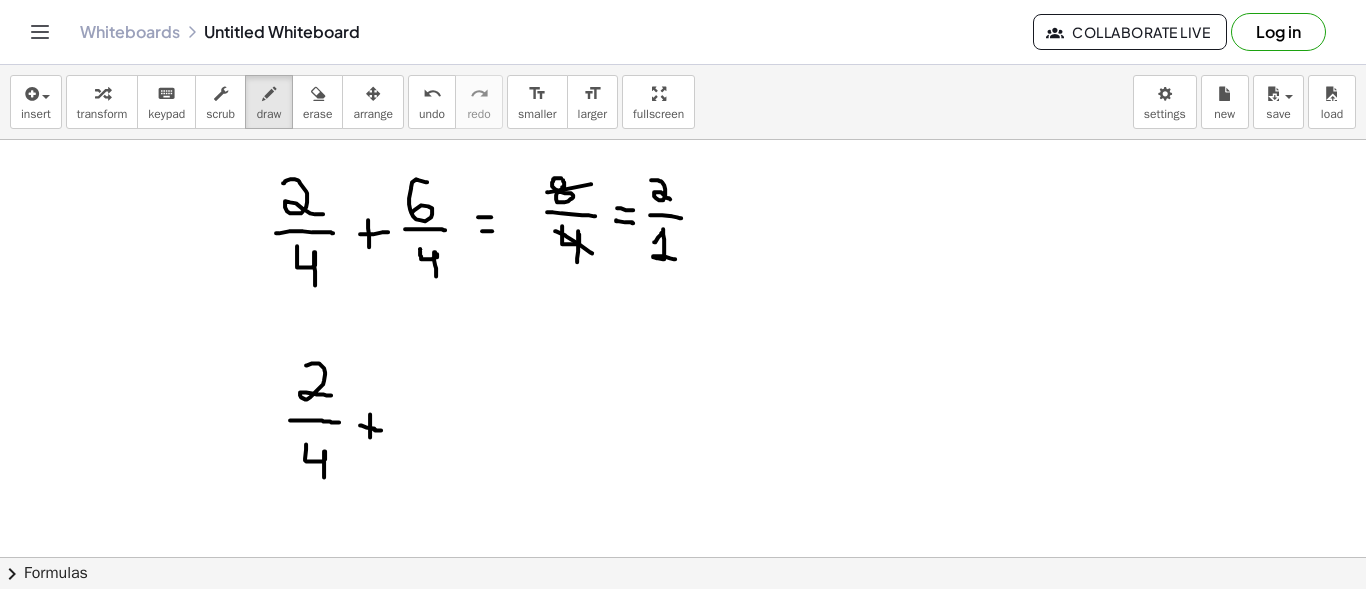 click at bounding box center [683, 674] 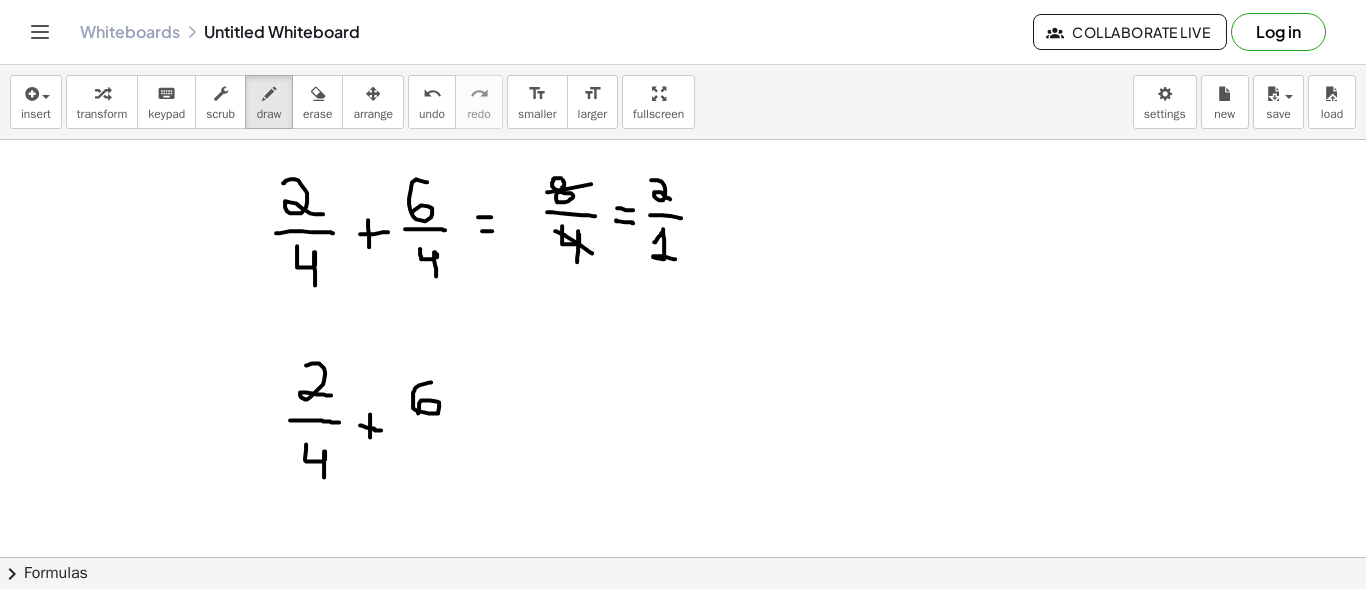 drag, startPoint x: 431, startPoint y: 381, endPoint x: 418, endPoint y: 412, distance: 33.61547 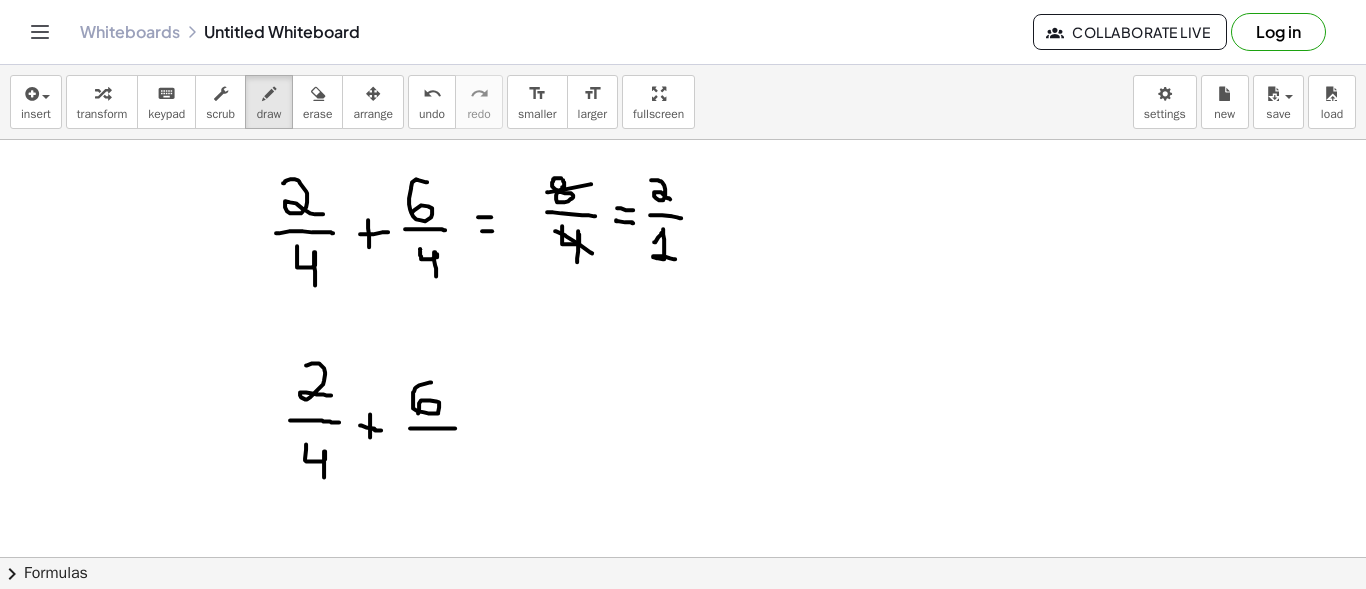 drag, startPoint x: 410, startPoint y: 427, endPoint x: 456, endPoint y: 427, distance: 46 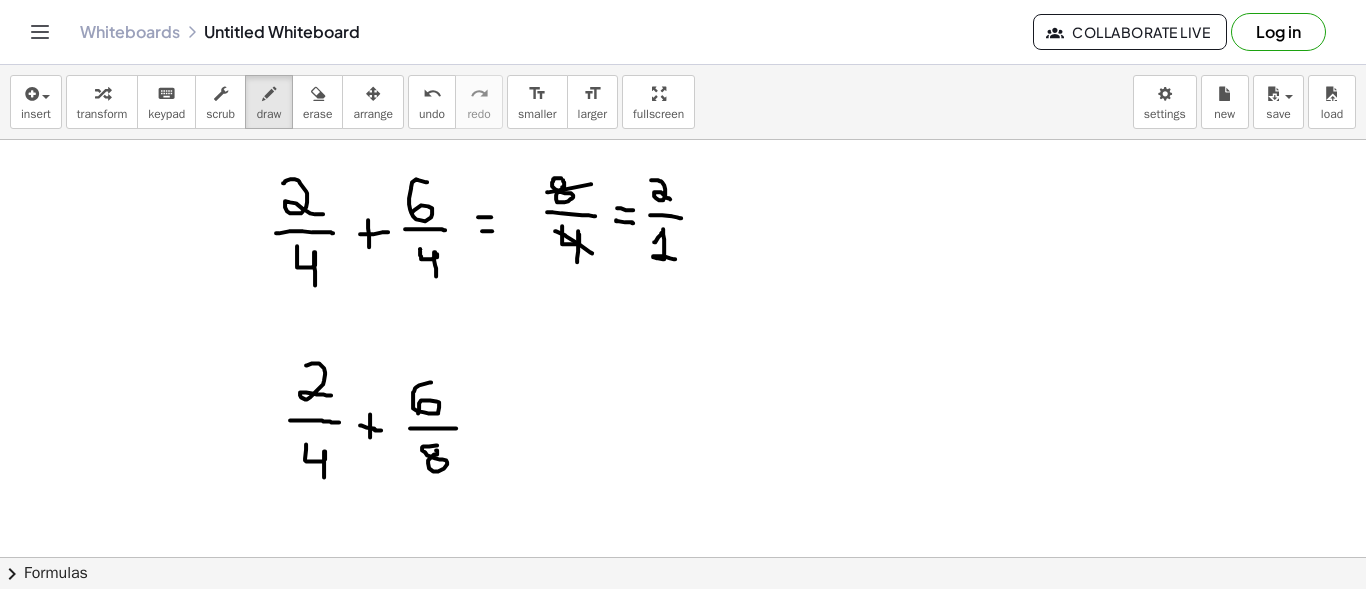click at bounding box center (683, 674) 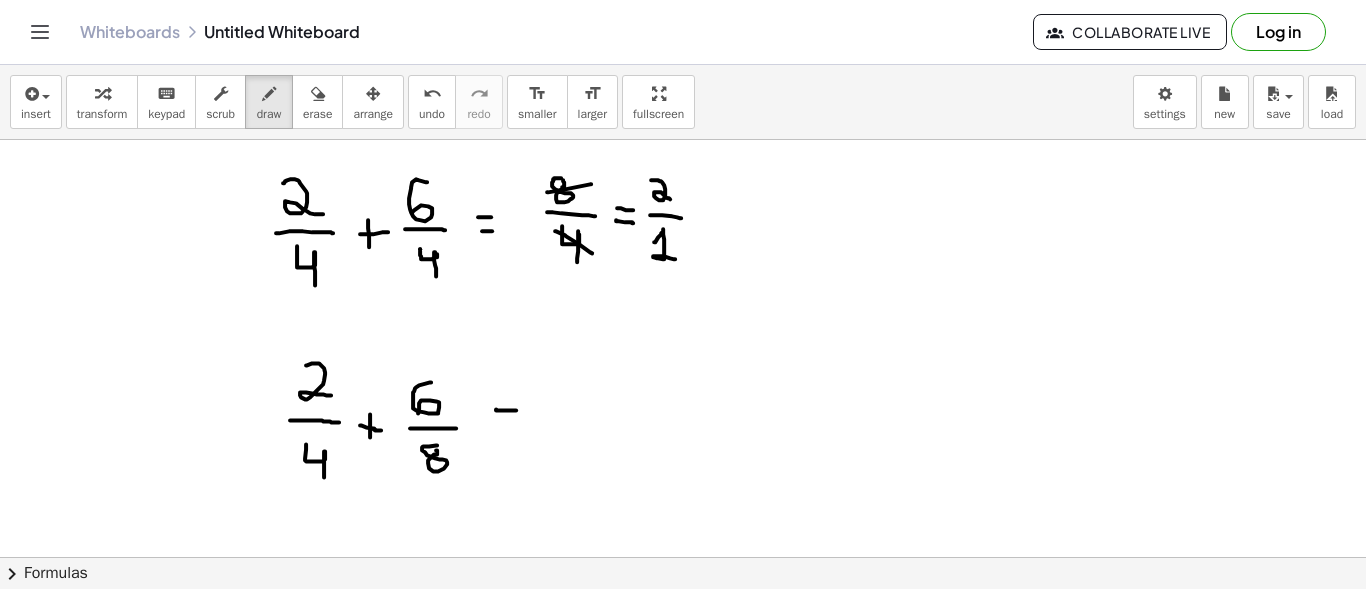 drag, startPoint x: 496, startPoint y: 409, endPoint x: 516, endPoint y: 409, distance: 20 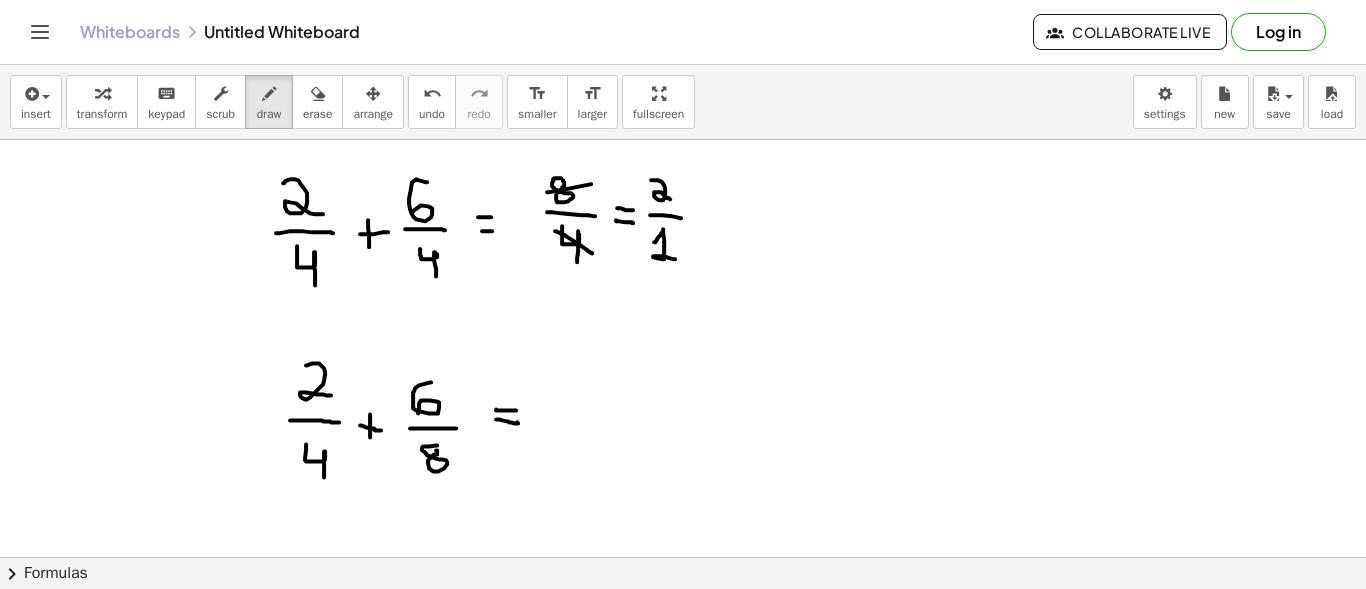 drag, startPoint x: 496, startPoint y: 418, endPoint x: 517, endPoint y: 421, distance: 21.213203 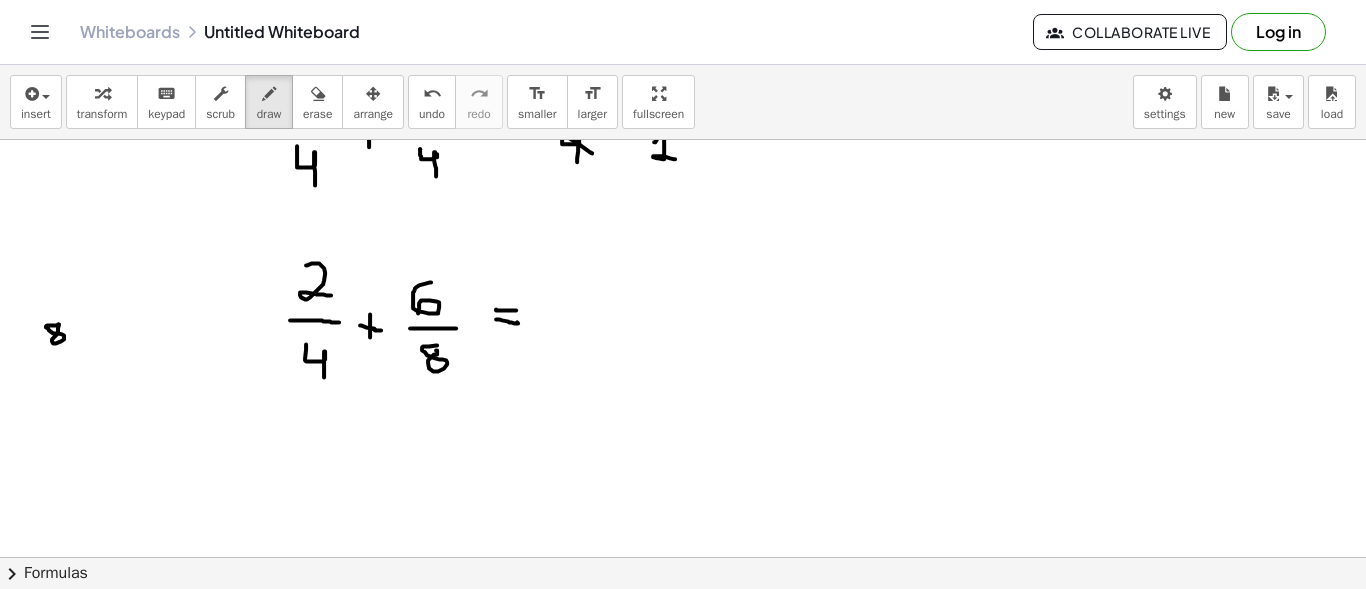 click at bounding box center (683, 574) 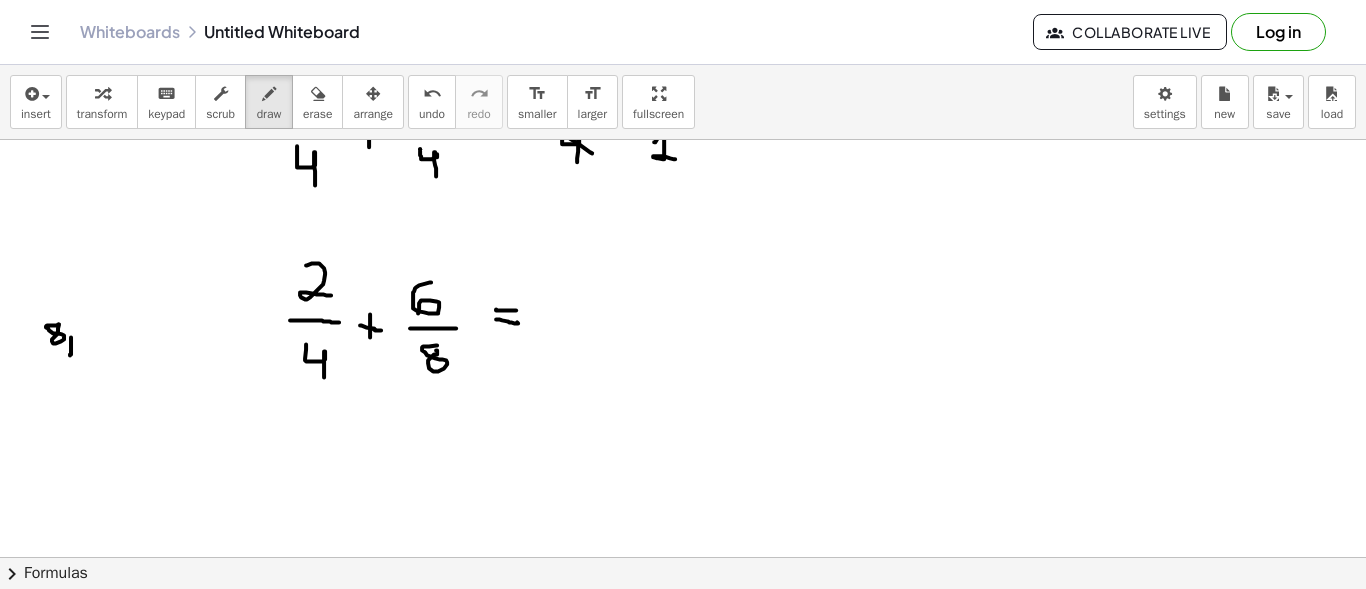 drag, startPoint x: 71, startPoint y: 336, endPoint x: 70, endPoint y: 354, distance: 18.027756 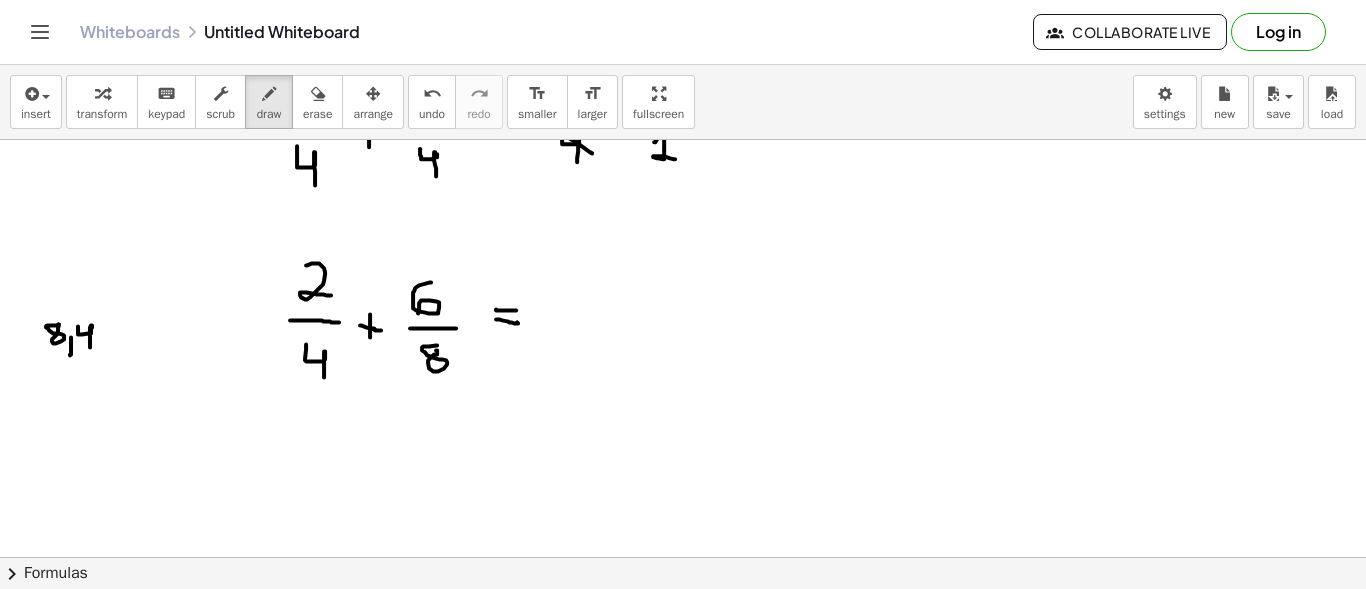 drag, startPoint x: 78, startPoint y: 325, endPoint x: 90, endPoint y: 346, distance: 24.186773 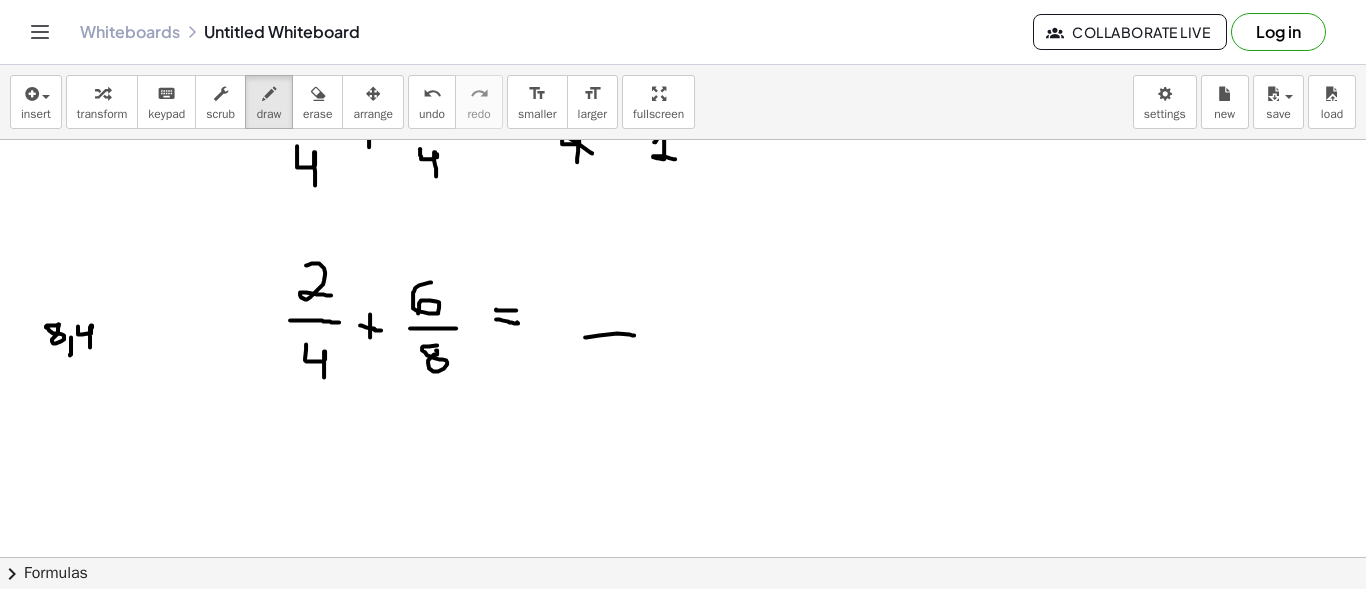 drag, startPoint x: 585, startPoint y: 336, endPoint x: 634, endPoint y: 334, distance: 49.0408 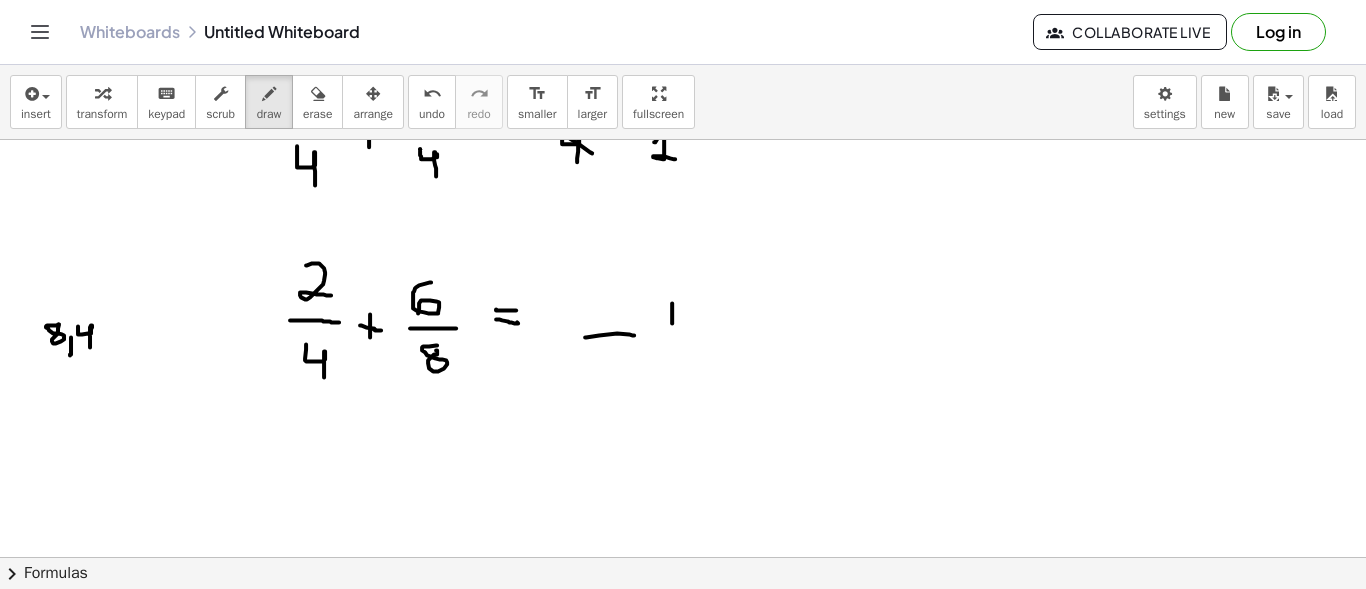 drag, startPoint x: 672, startPoint y: 302, endPoint x: 672, endPoint y: 322, distance: 20 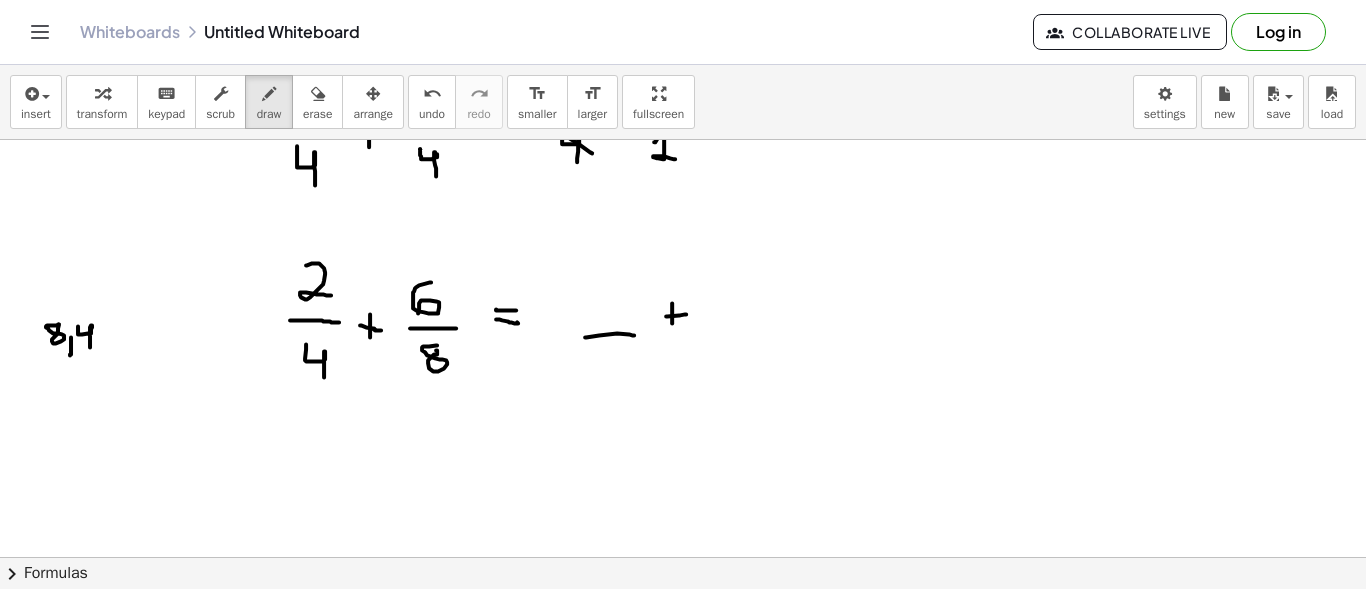 drag, startPoint x: 666, startPoint y: 315, endPoint x: 686, endPoint y: 313, distance: 20.09975 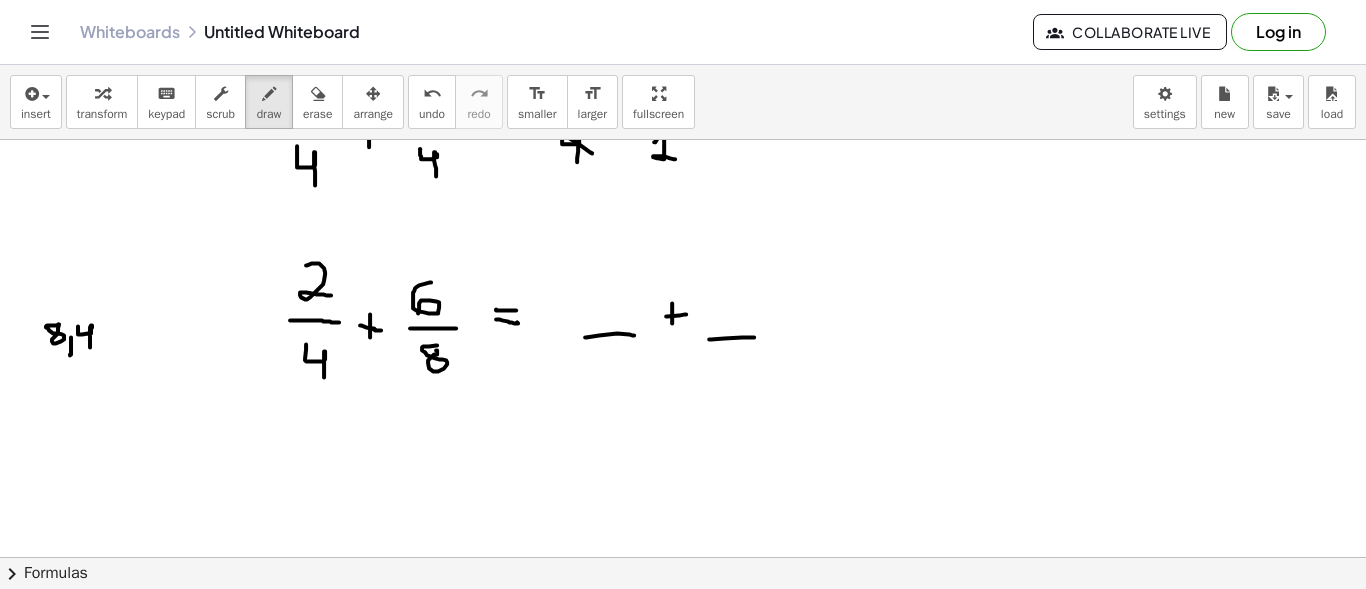 drag, startPoint x: 709, startPoint y: 338, endPoint x: 754, endPoint y: 336, distance: 45.044422 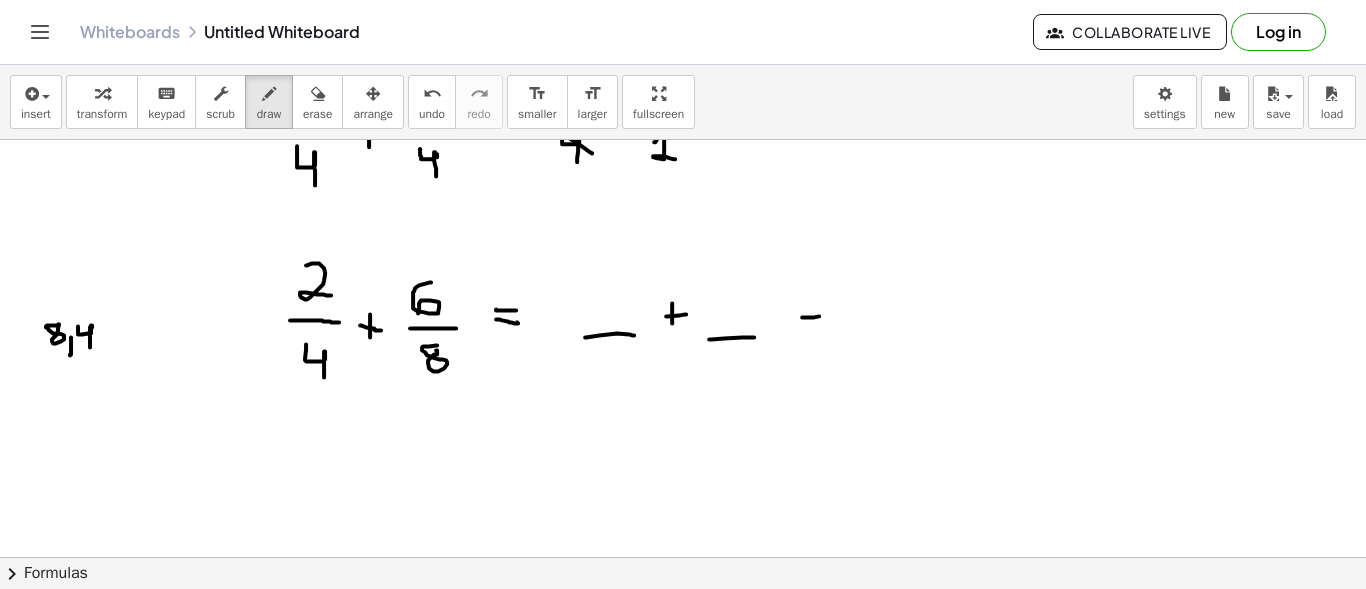 drag, startPoint x: 802, startPoint y: 316, endPoint x: 819, endPoint y: 315, distance: 17.029387 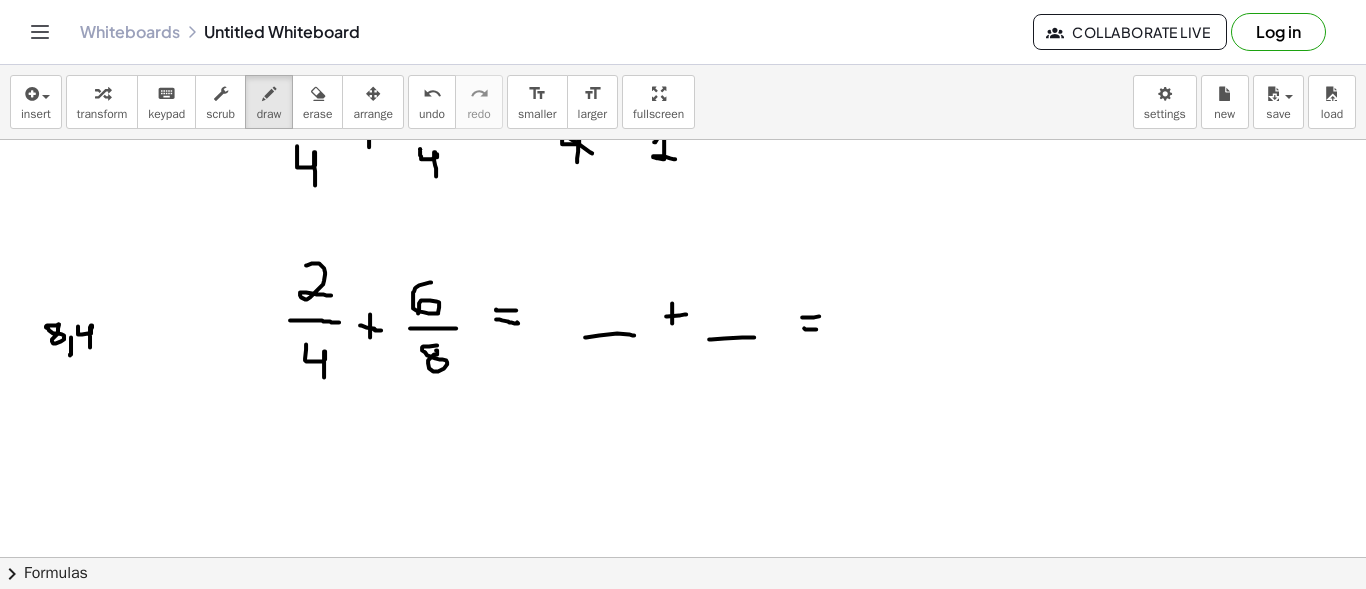 drag, startPoint x: 804, startPoint y: 327, endPoint x: 816, endPoint y: 328, distance: 12.0415945 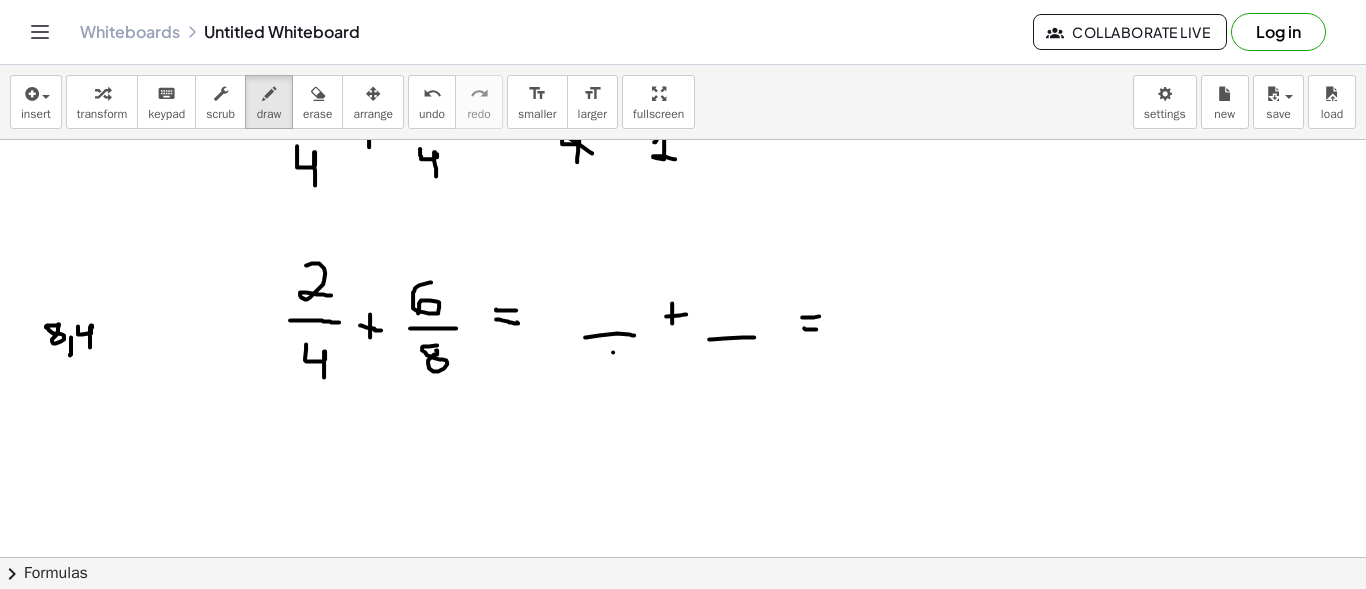 click at bounding box center (683, 574) 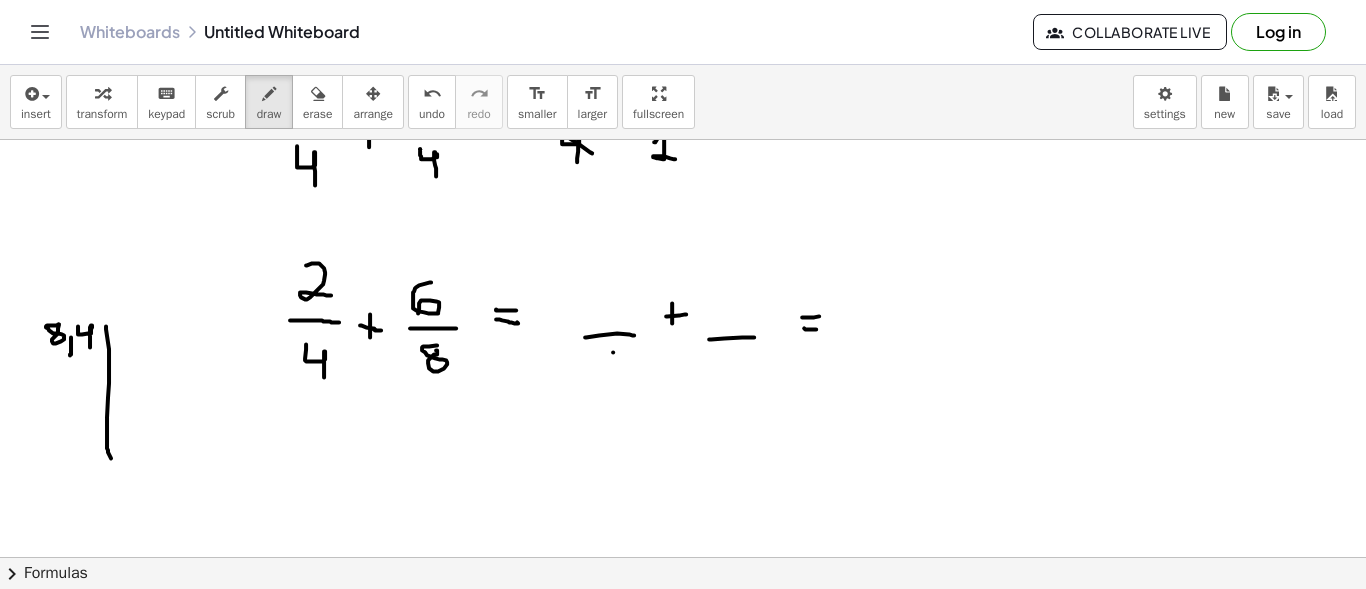 drag, startPoint x: 106, startPoint y: 325, endPoint x: 111, endPoint y: 457, distance: 132.09467 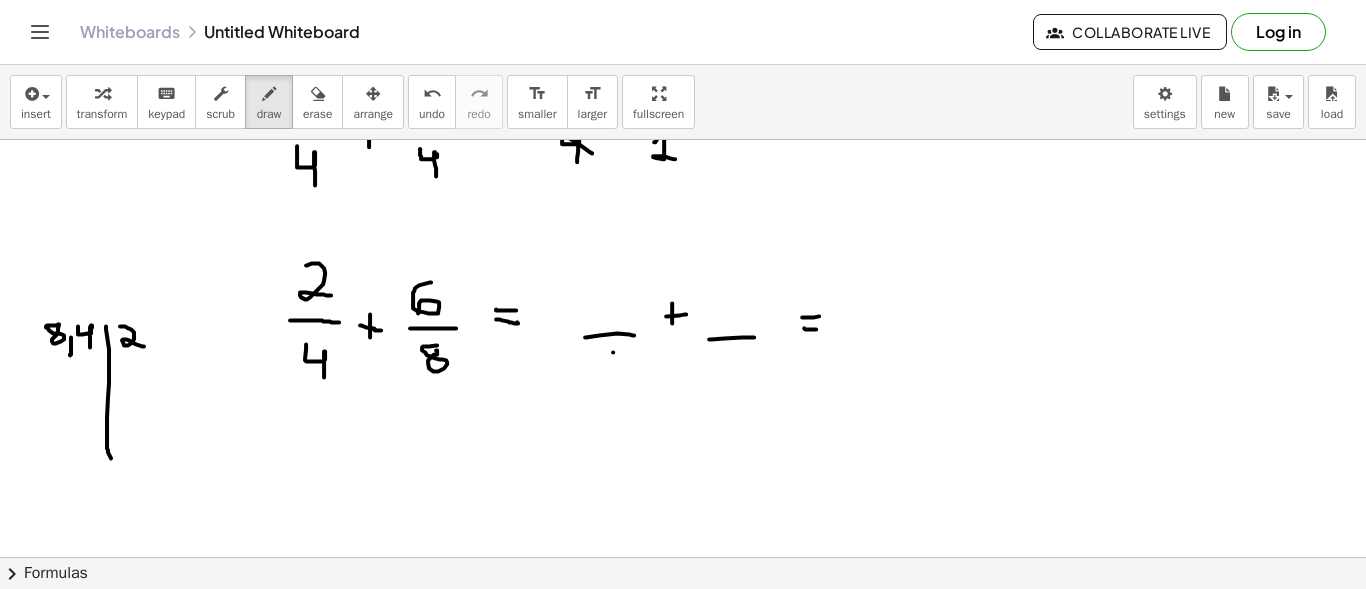 drag, startPoint x: 120, startPoint y: 325, endPoint x: 144, endPoint y: 345, distance: 31.241 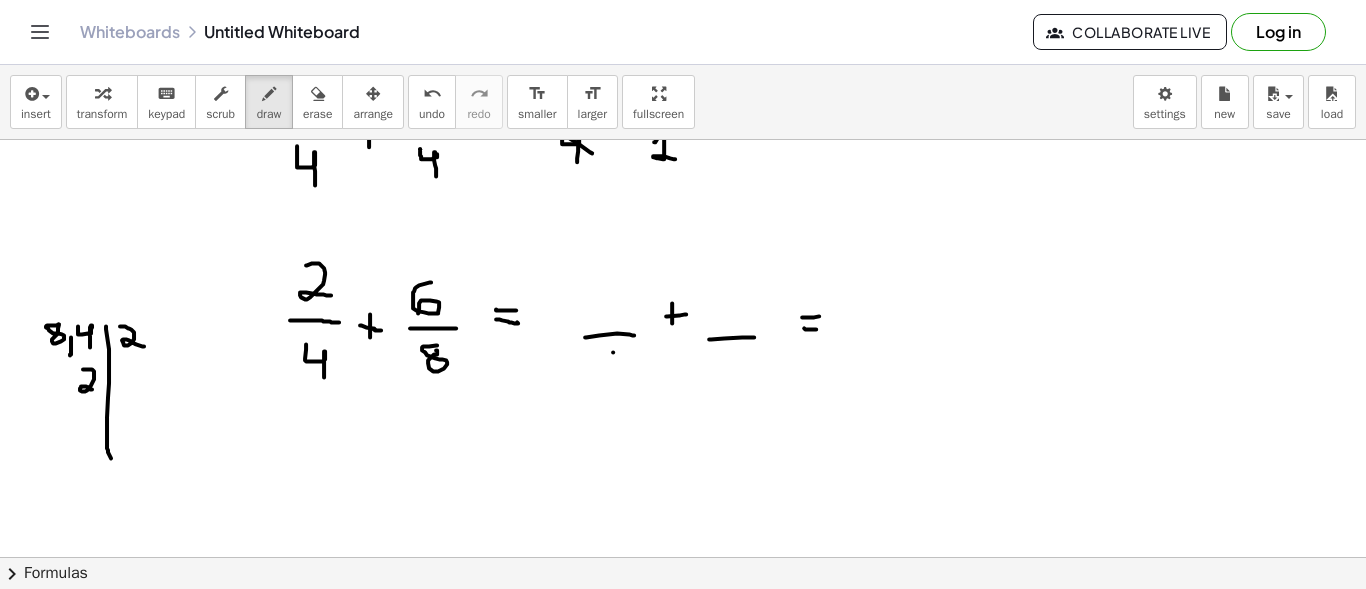 drag, startPoint x: 83, startPoint y: 368, endPoint x: 94, endPoint y: 389, distance: 23.70654 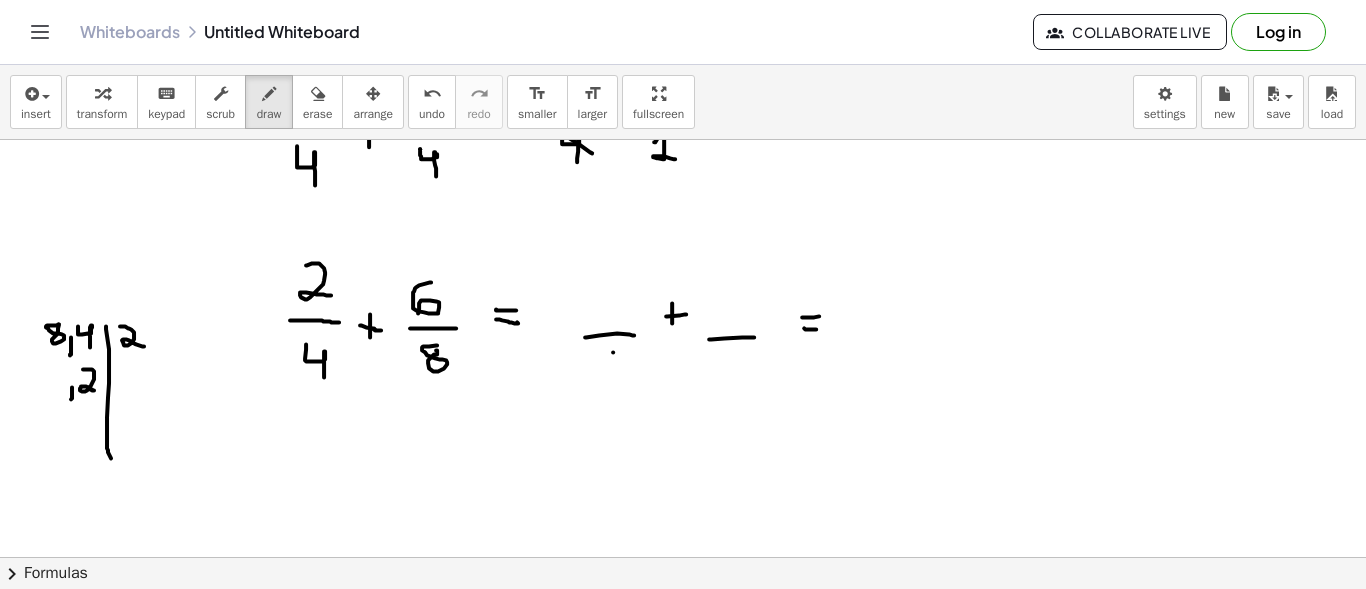 drag, startPoint x: 72, startPoint y: 386, endPoint x: 71, endPoint y: 398, distance: 12.0415945 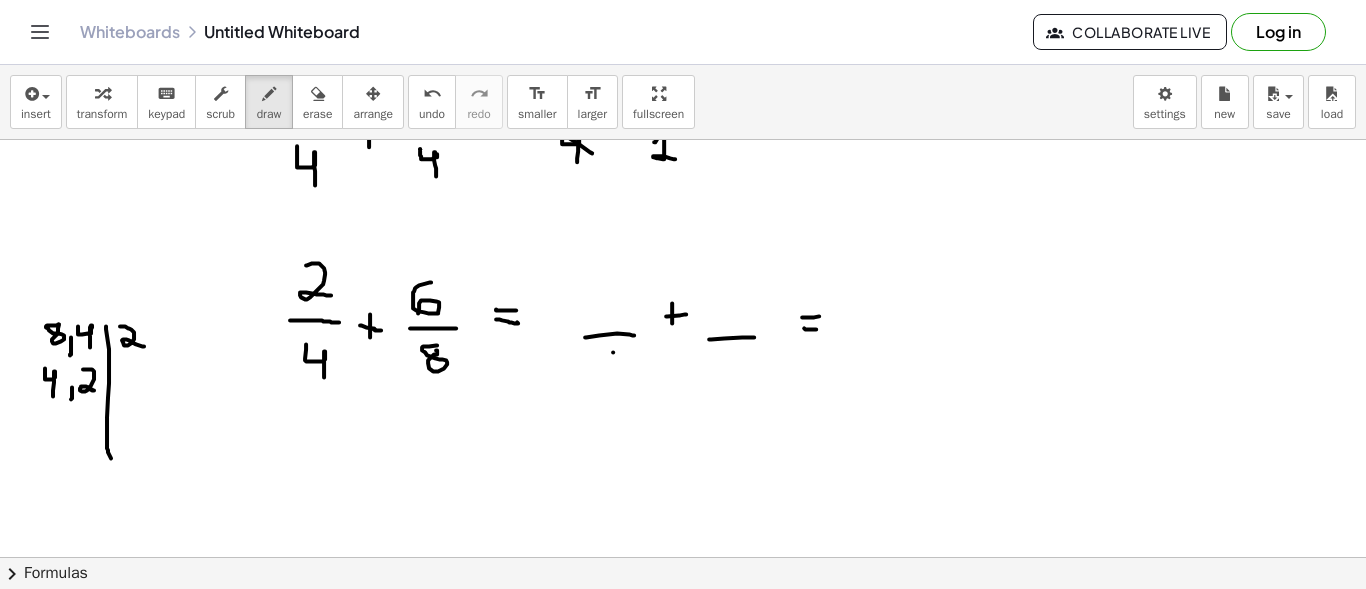 drag, startPoint x: 45, startPoint y: 367, endPoint x: 53, endPoint y: 395, distance: 29.12044 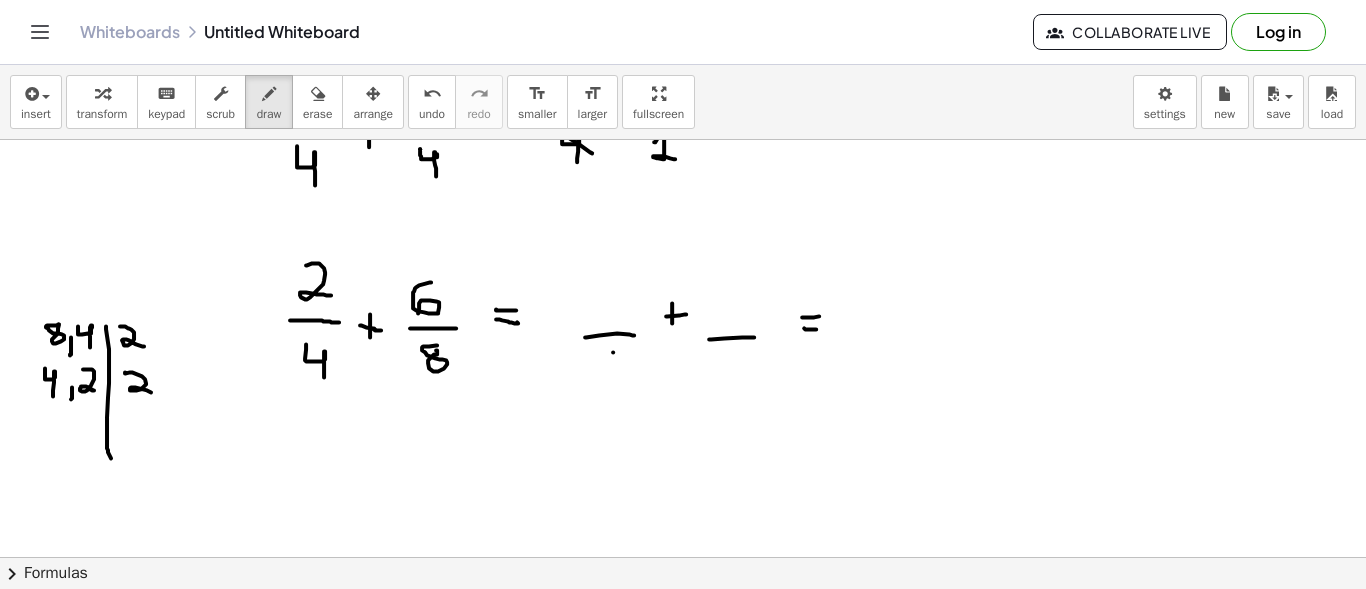 drag, startPoint x: 125, startPoint y: 371, endPoint x: 151, endPoint y: 391, distance: 32.80244 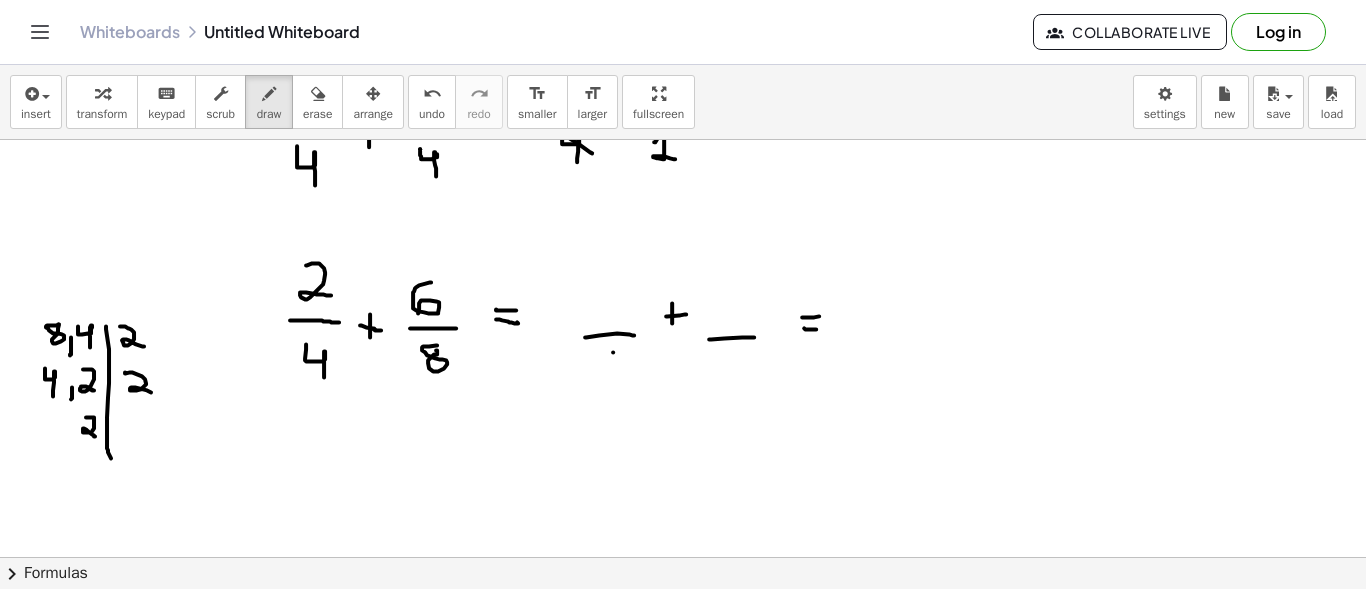 drag, startPoint x: 86, startPoint y: 416, endPoint x: 95, endPoint y: 435, distance: 21.023796 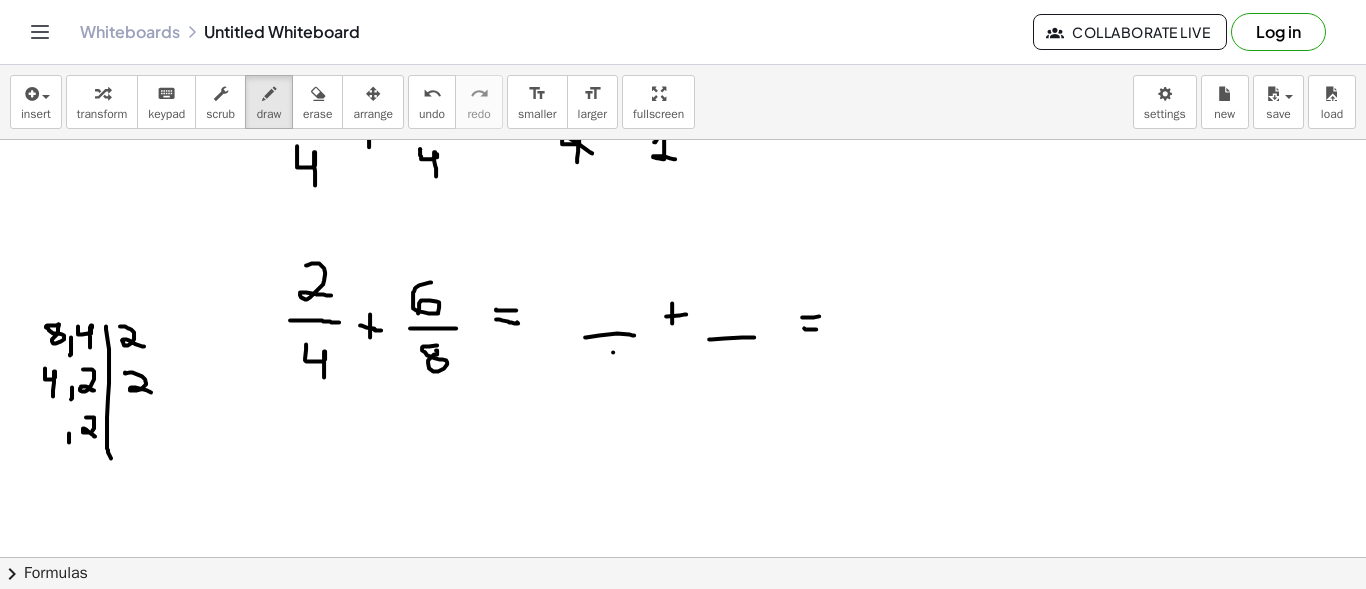 click at bounding box center (683, 574) 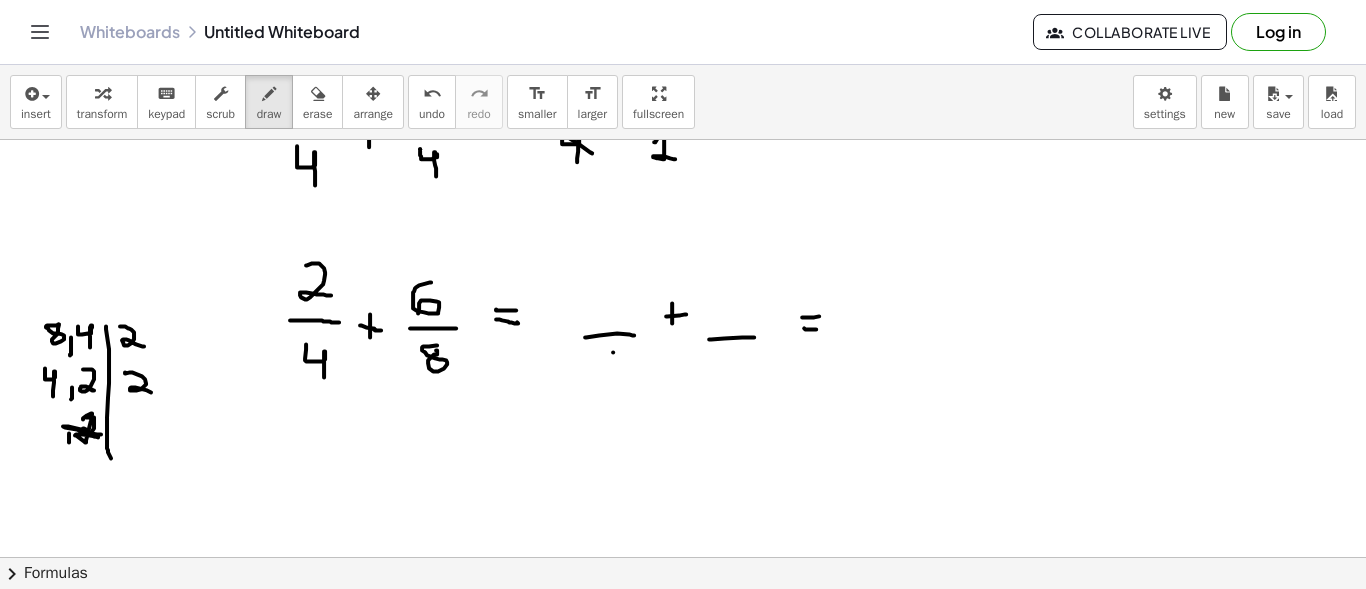 drag, startPoint x: 83, startPoint y: 418, endPoint x: 101, endPoint y: 433, distance: 23.43075 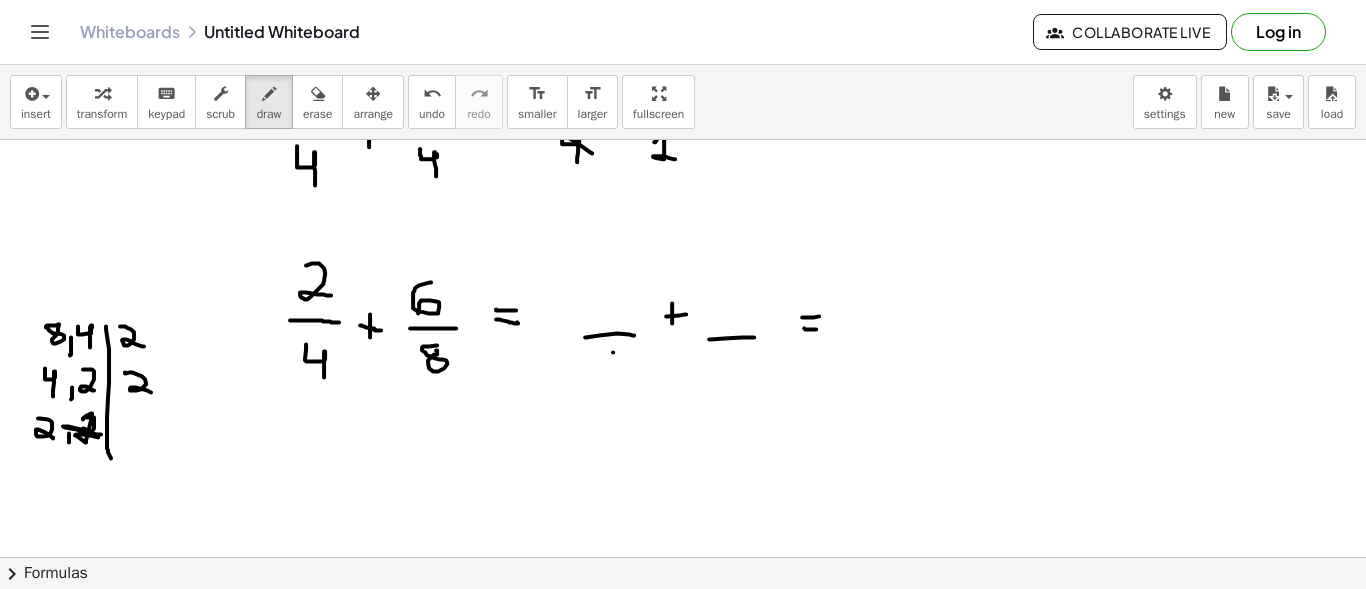 drag, startPoint x: 38, startPoint y: 417, endPoint x: 53, endPoint y: 437, distance: 25 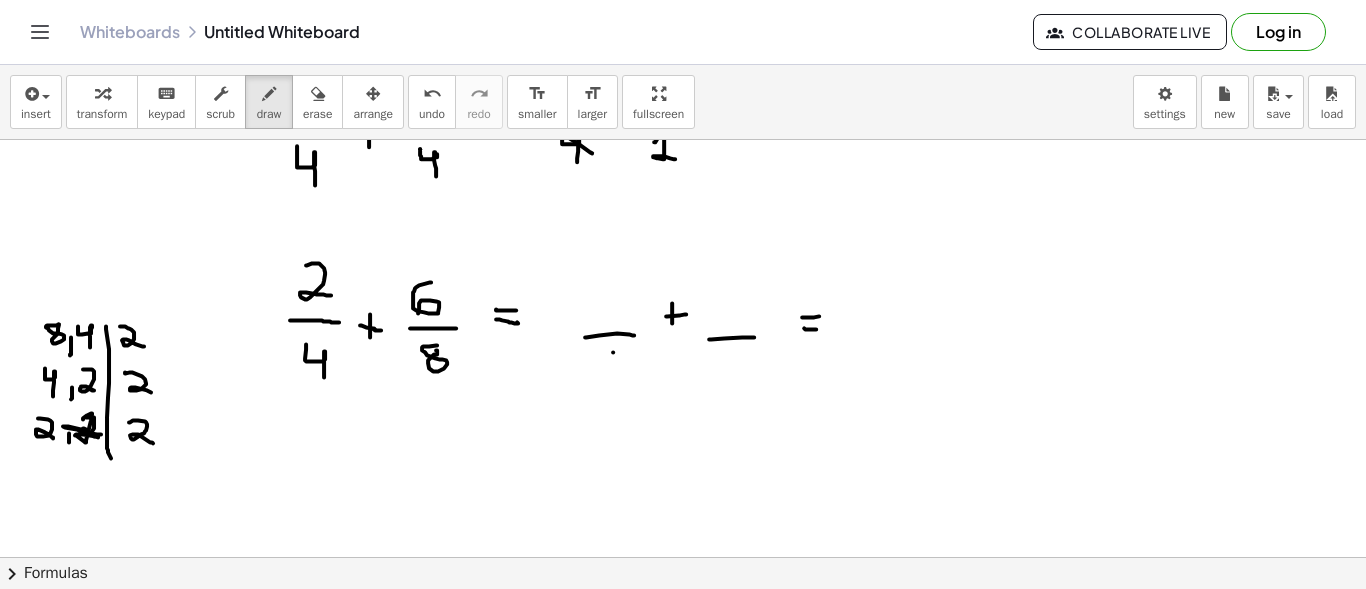 drag, startPoint x: 129, startPoint y: 421, endPoint x: 153, endPoint y: 442, distance: 31.890438 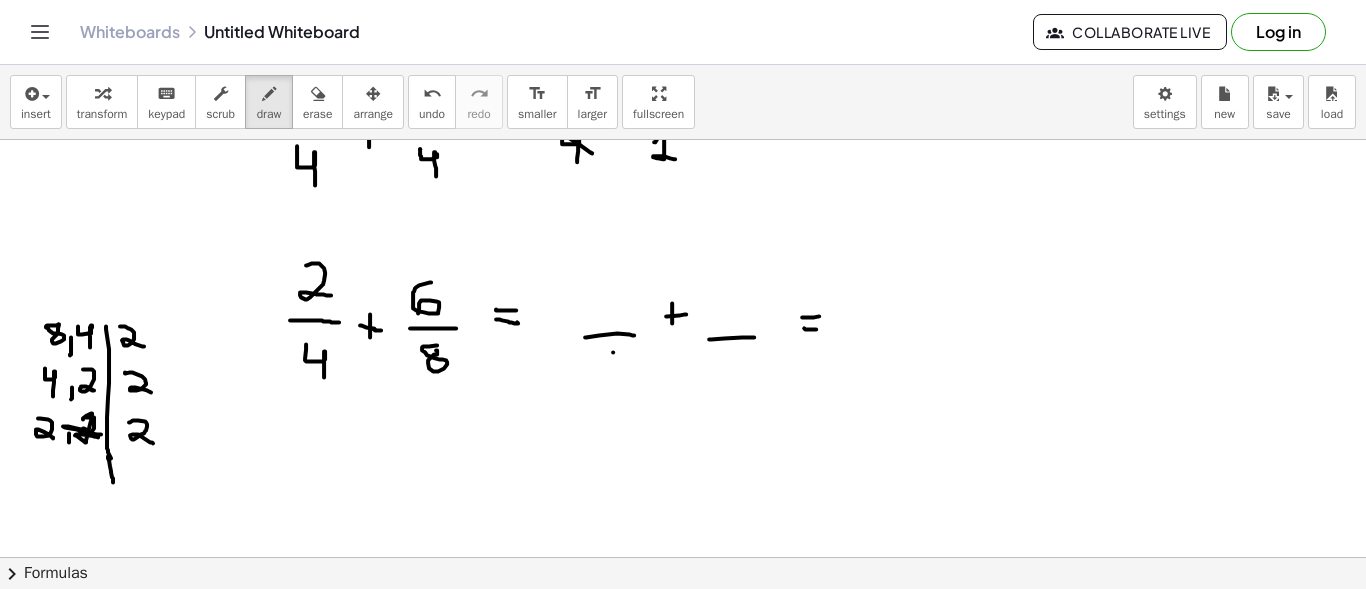 drag, startPoint x: 109, startPoint y: 454, endPoint x: 113, endPoint y: 481, distance: 27.294687 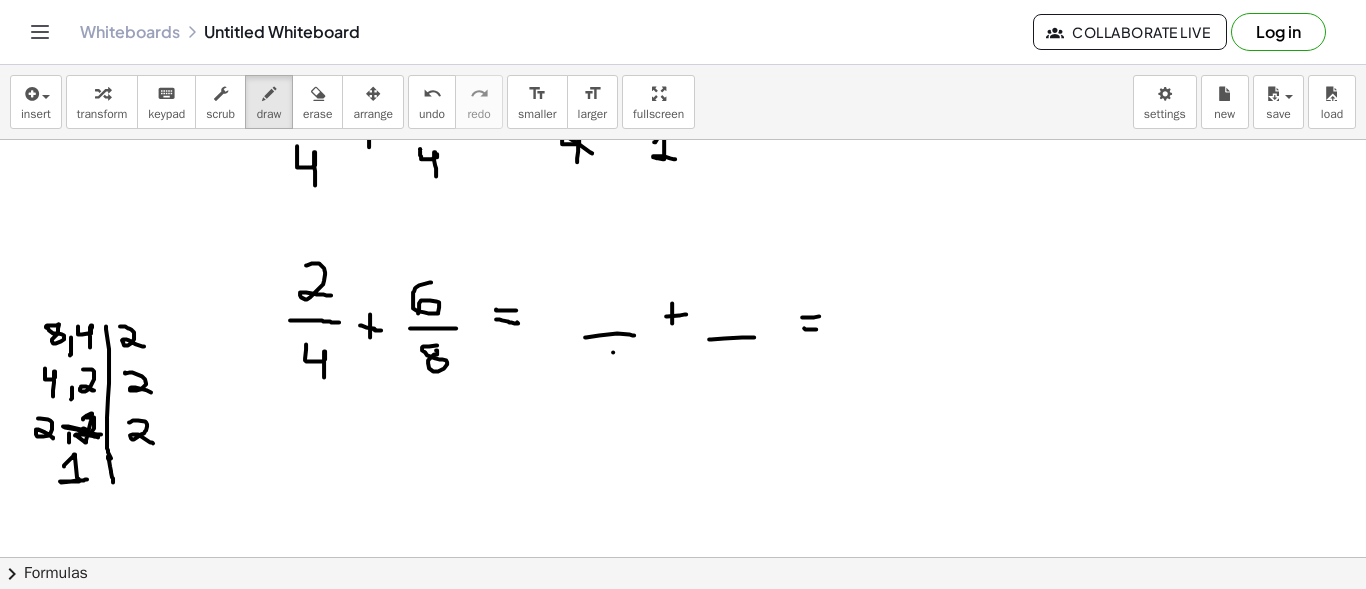 drag, startPoint x: 64, startPoint y: 465, endPoint x: 88, endPoint y: 478, distance: 27.294687 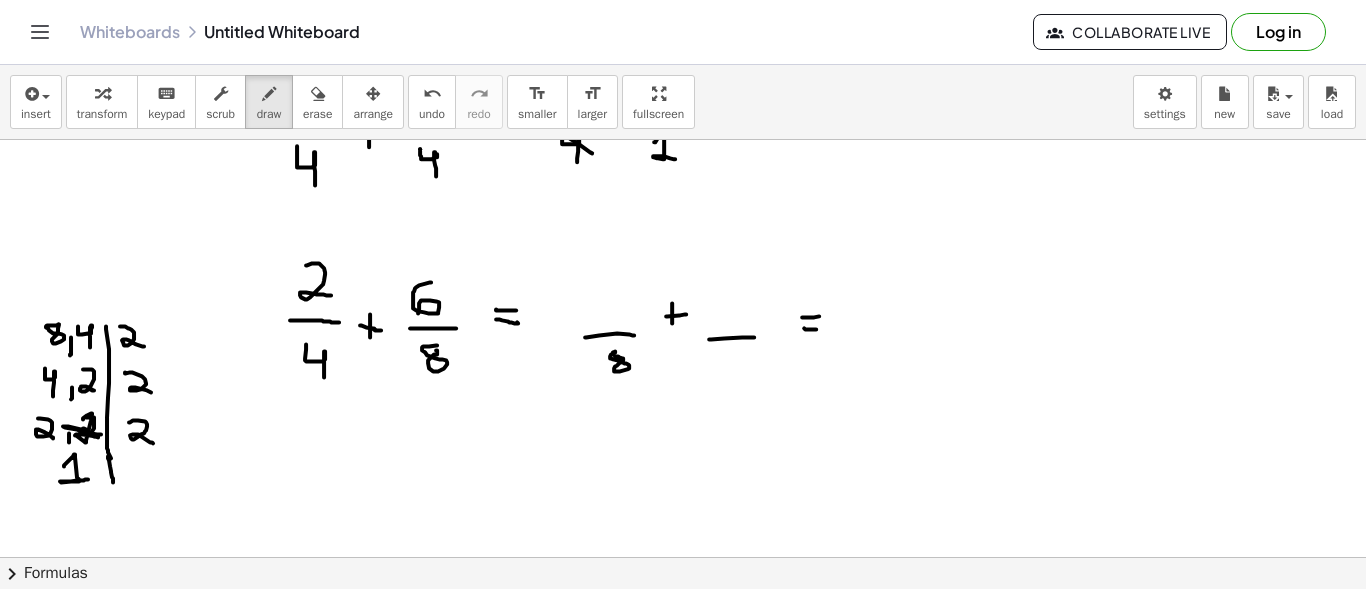 click at bounding box center (683, 574) 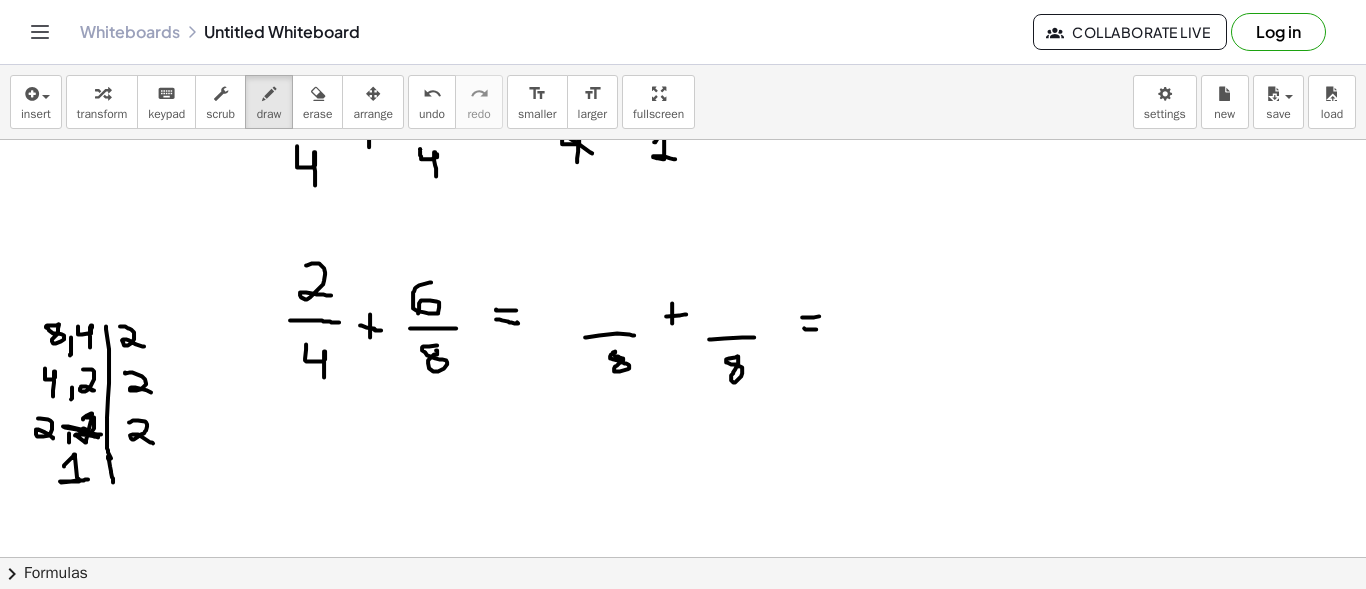 click at bounding box center (683, 574) 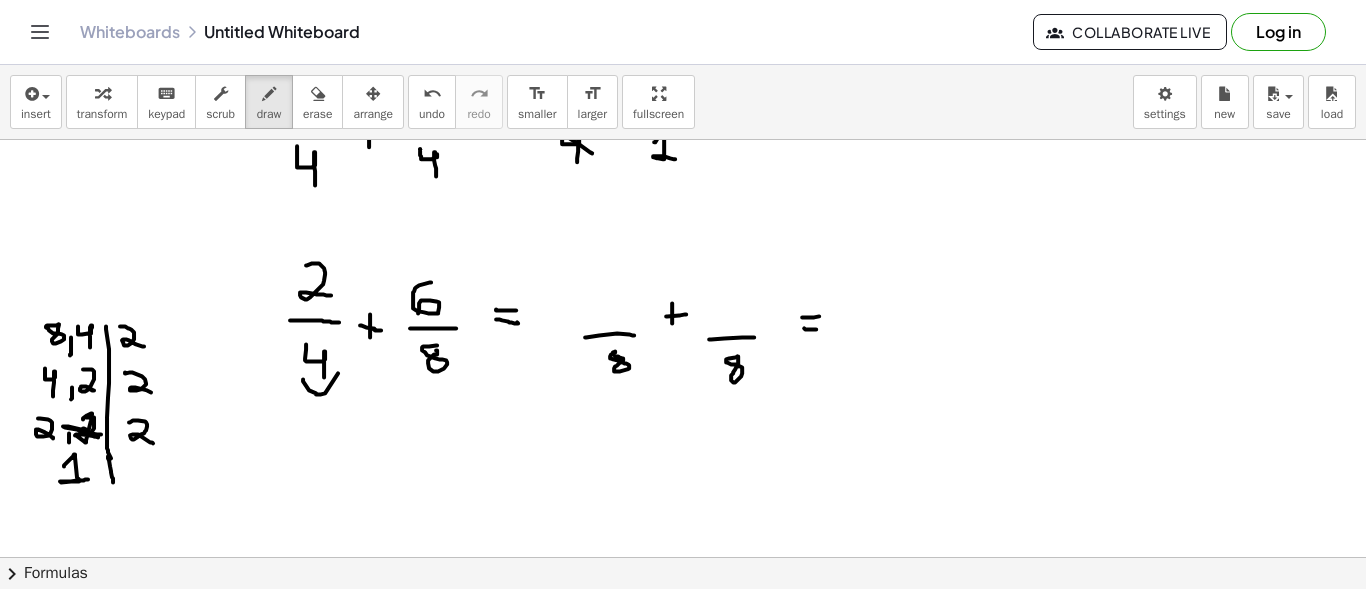 drag, startPoint x: 303, startPoint y: 378, endPoint x: 338, endPoint y: 372, distance: 35.510563 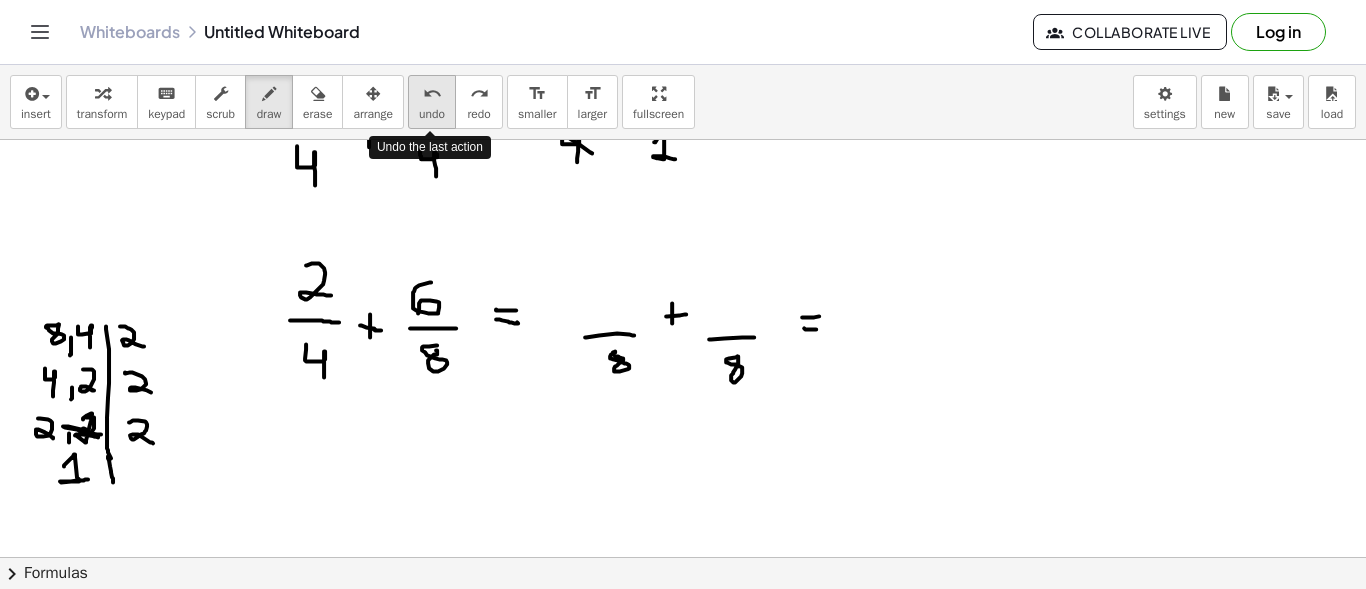 click on "undo" at bounding box center (432, 114) 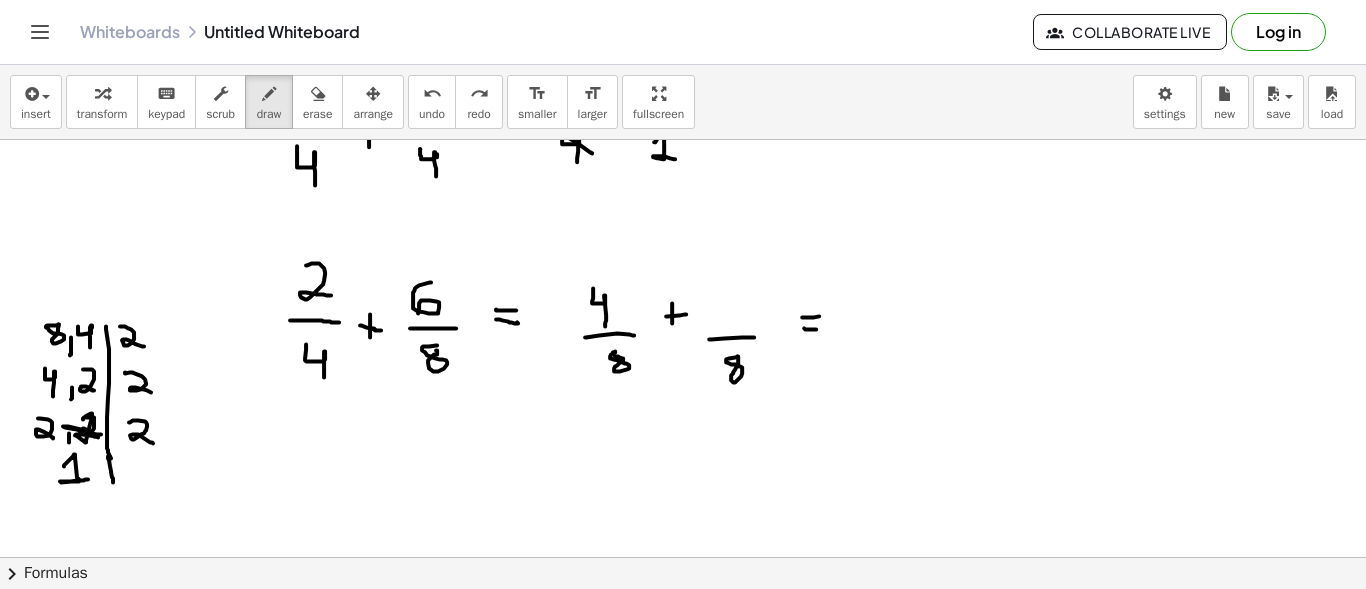 drag, startPoint x: 593, startPoint y: 287, endPoint x: 605, endPoint y: 325, distance: 39.849716 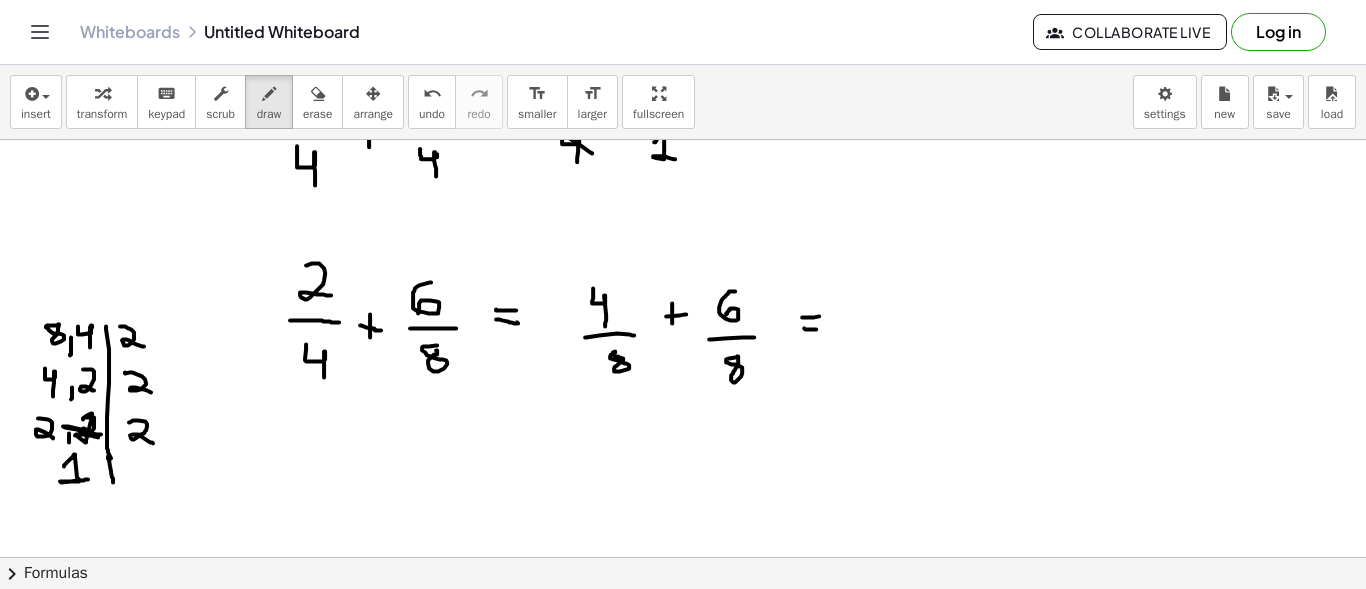 drag, startPoint x: 735, startPoint y: 290, endPoint x: 726, endPoint y: 313, distance: 24.698177 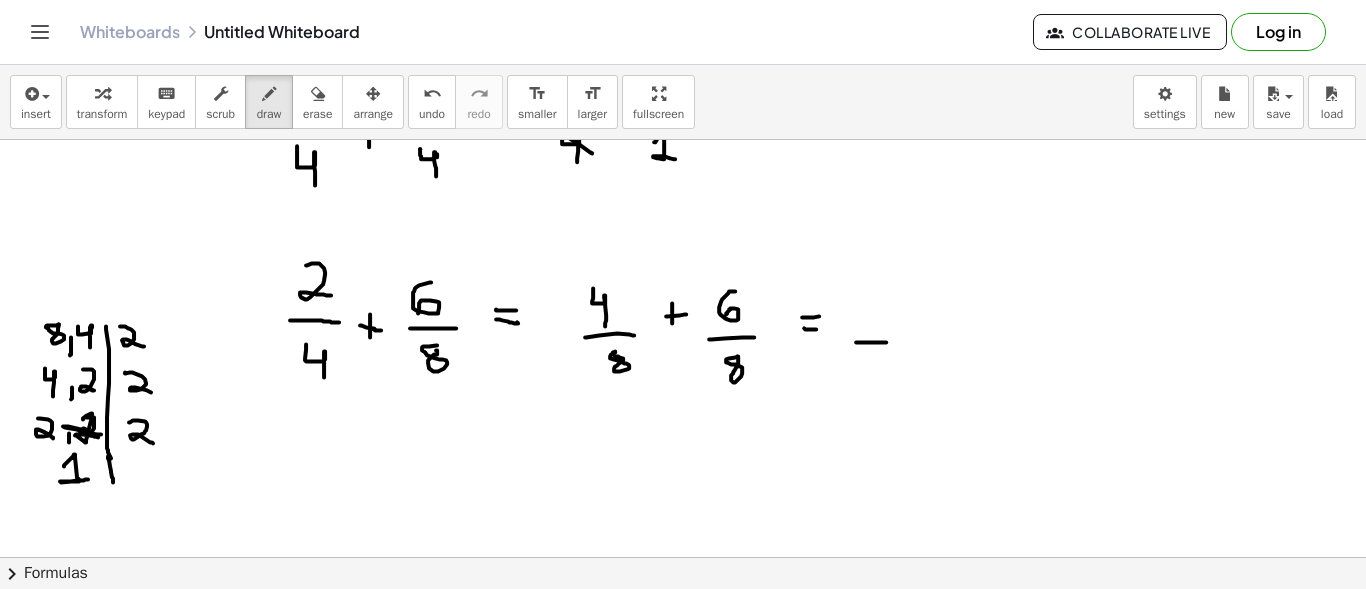 drag, startPoint x: 856, startPoint y: 341, endPoint x: 886, endPoint y: 341, distance: 30 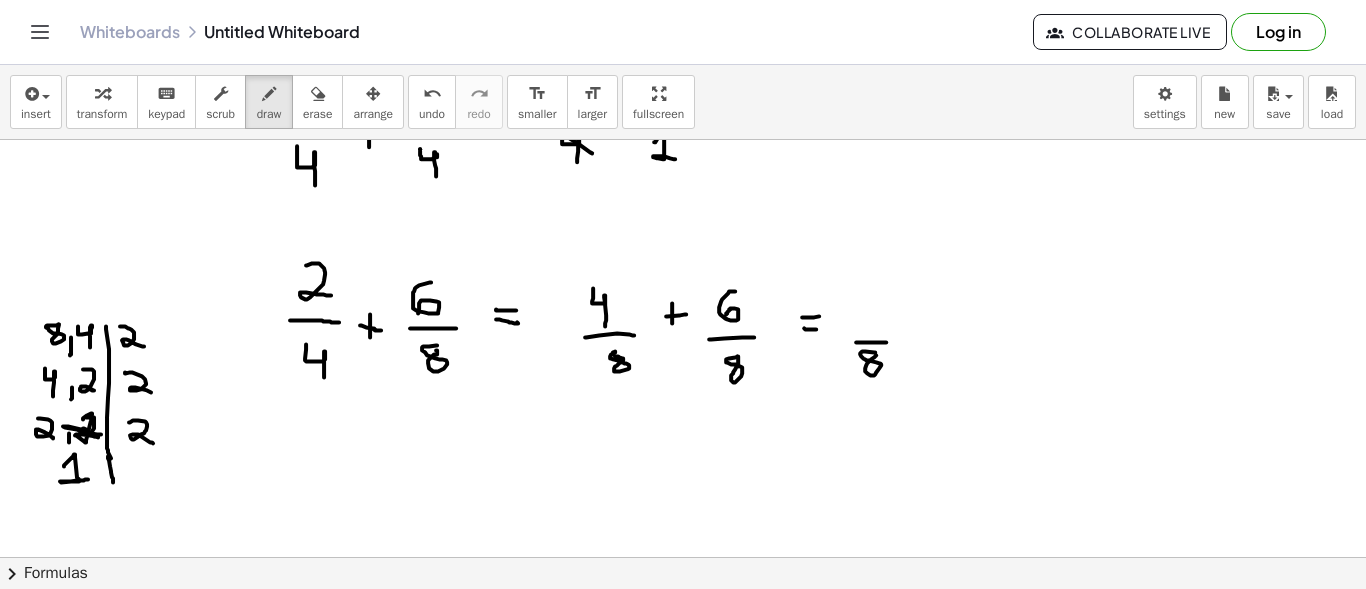 click at bounding box center [683, 574] 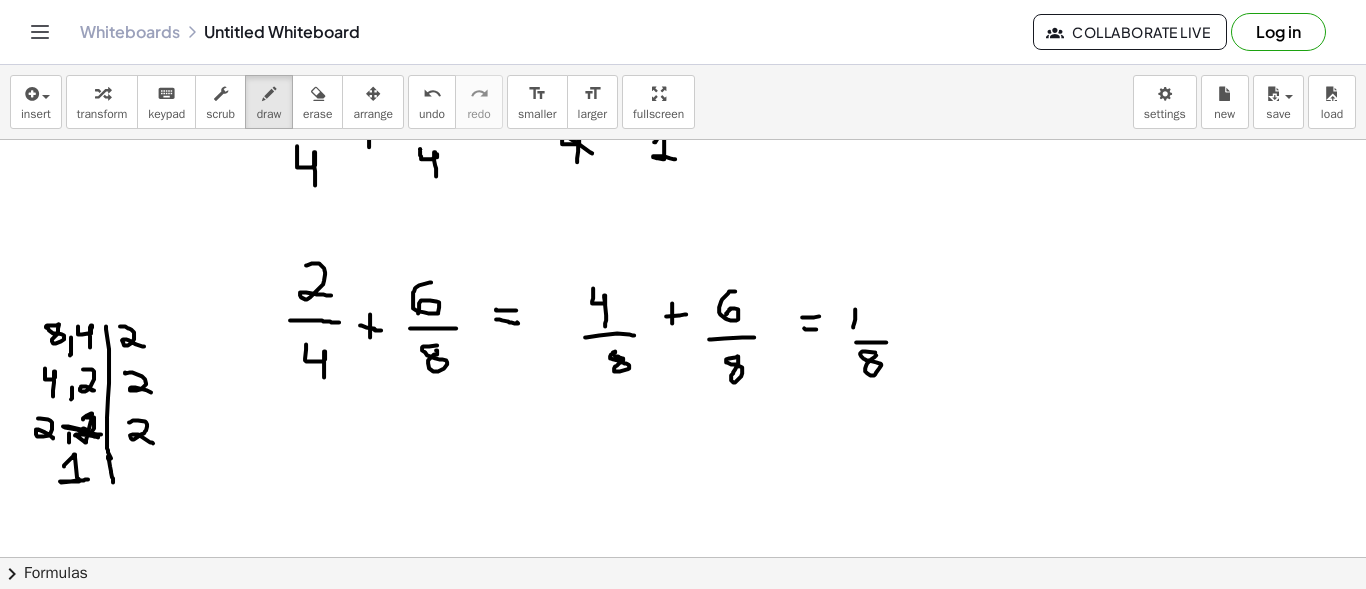 drag, startPoint x: 855, startPoint y: 308, endPoint x: 853, endPoint y: 326, distance: 18.110771 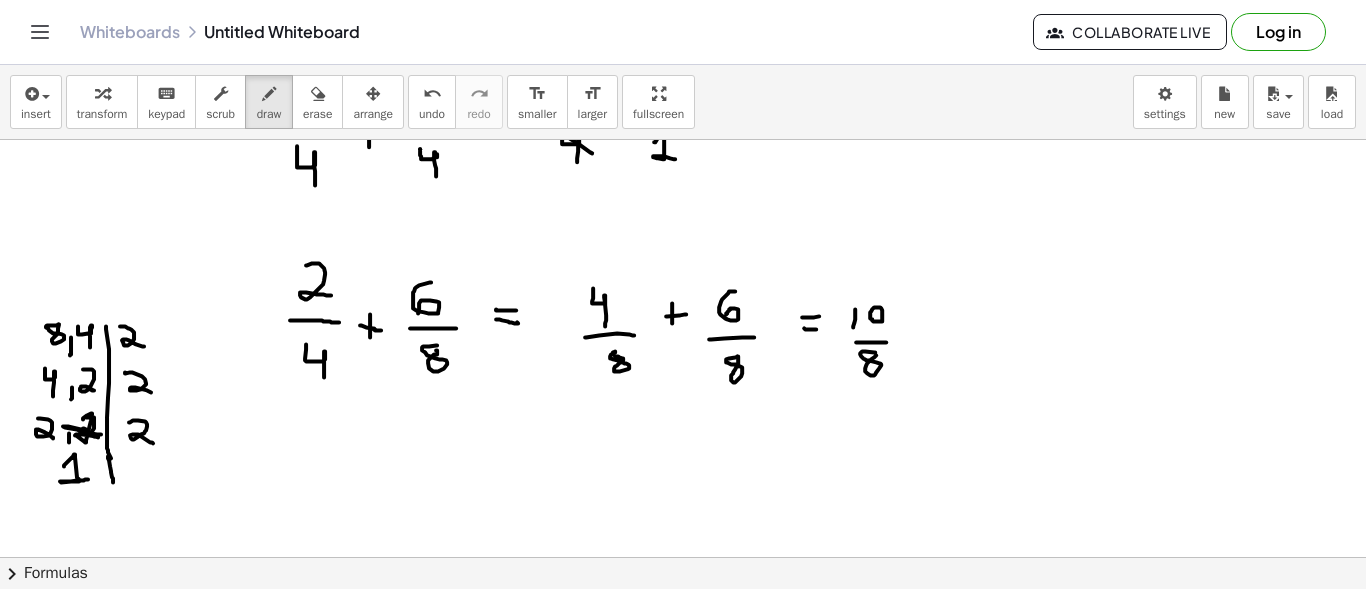 click at bounding box center (683, 574) 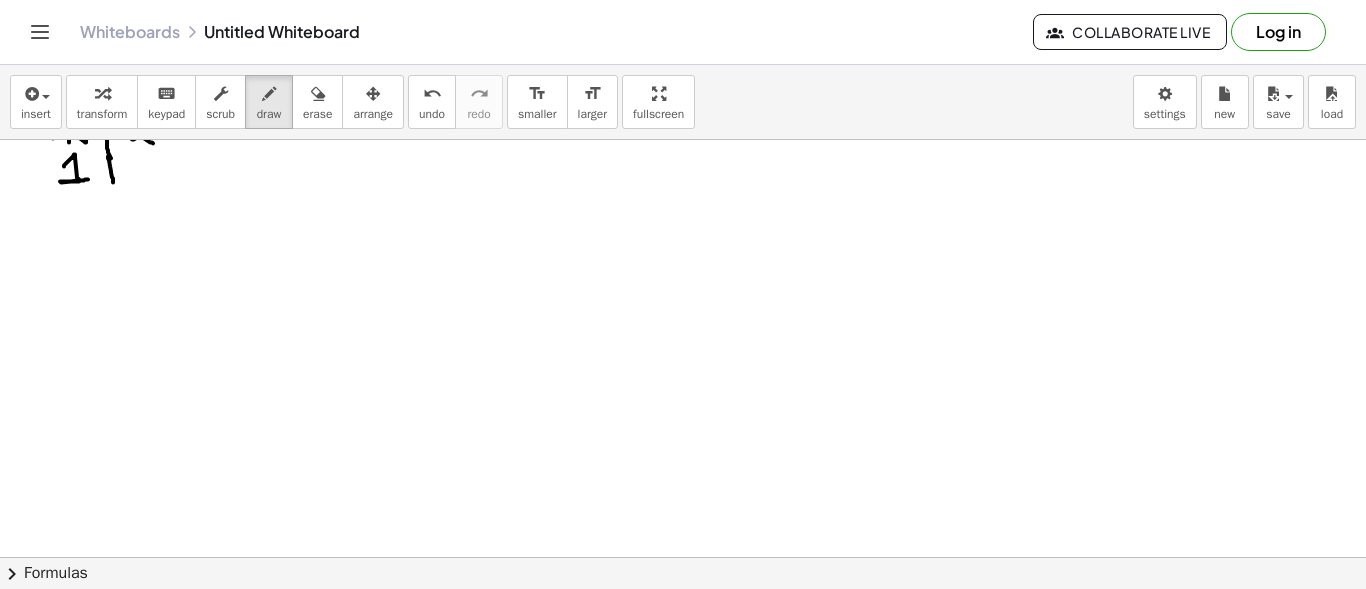 scroll, scrollTop: 500, scrollLeft: 0, axis: vertical 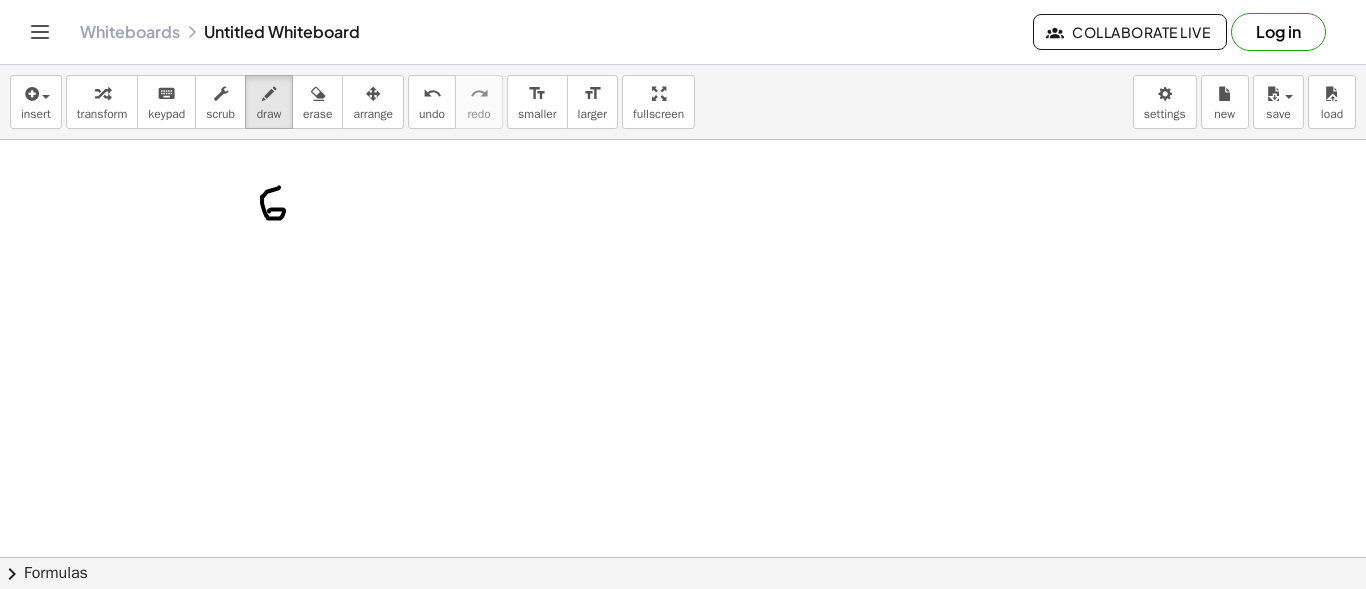drag, startPoint x: 279, startPoint y: 186, endPoint x: 269, endPoint y: 208, distance: 24.166092 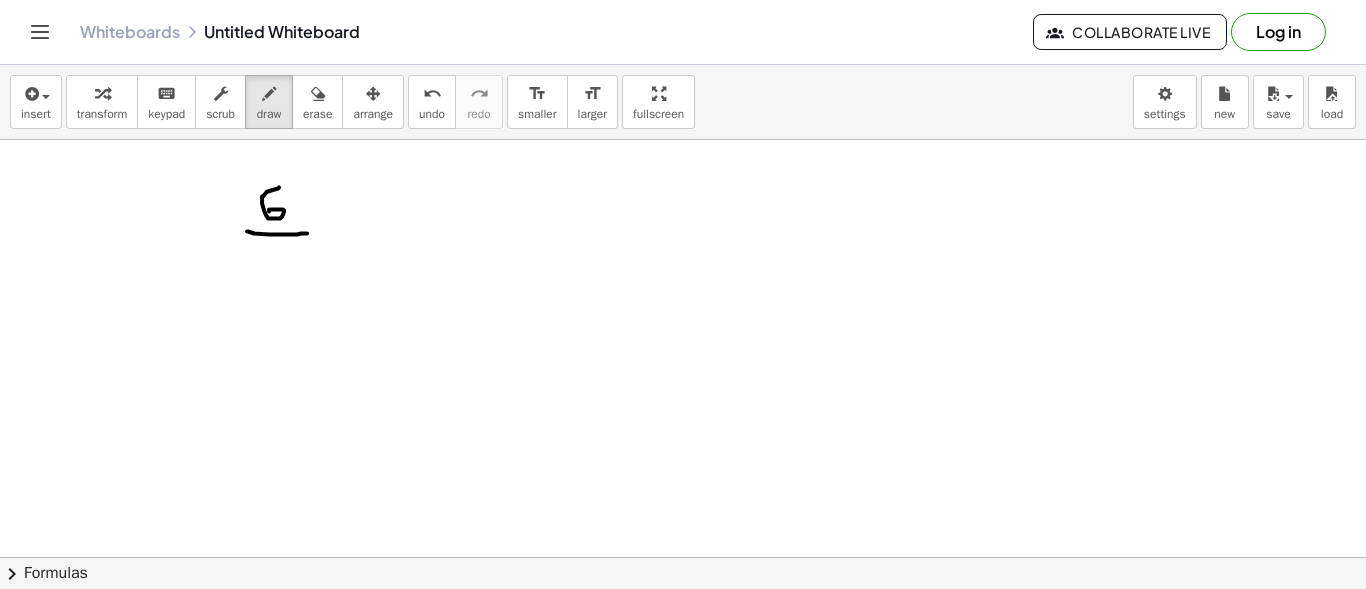 drag, startPoint x: 247, startPoint y: 230, endPoint x: 307, endPoint y: 232, distance: 60.033325 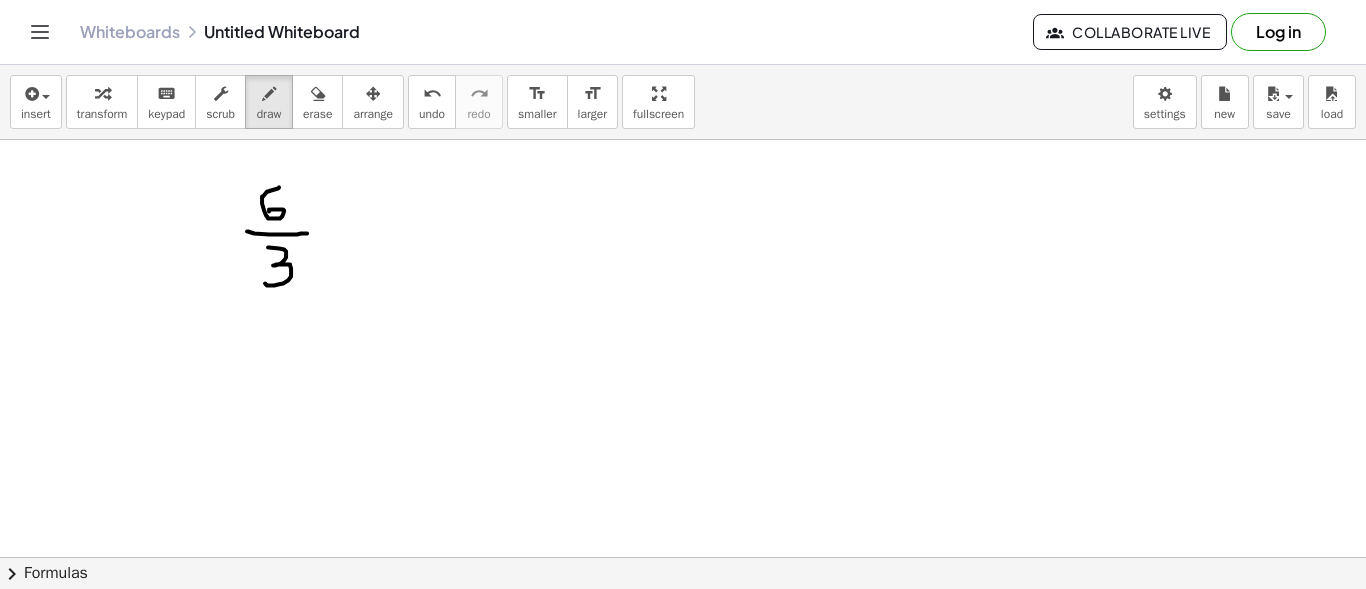 drag, startPoint x: 268, startPoint y: 246, endPoint x: 265, endPoint y: 282, distance: 36.124783 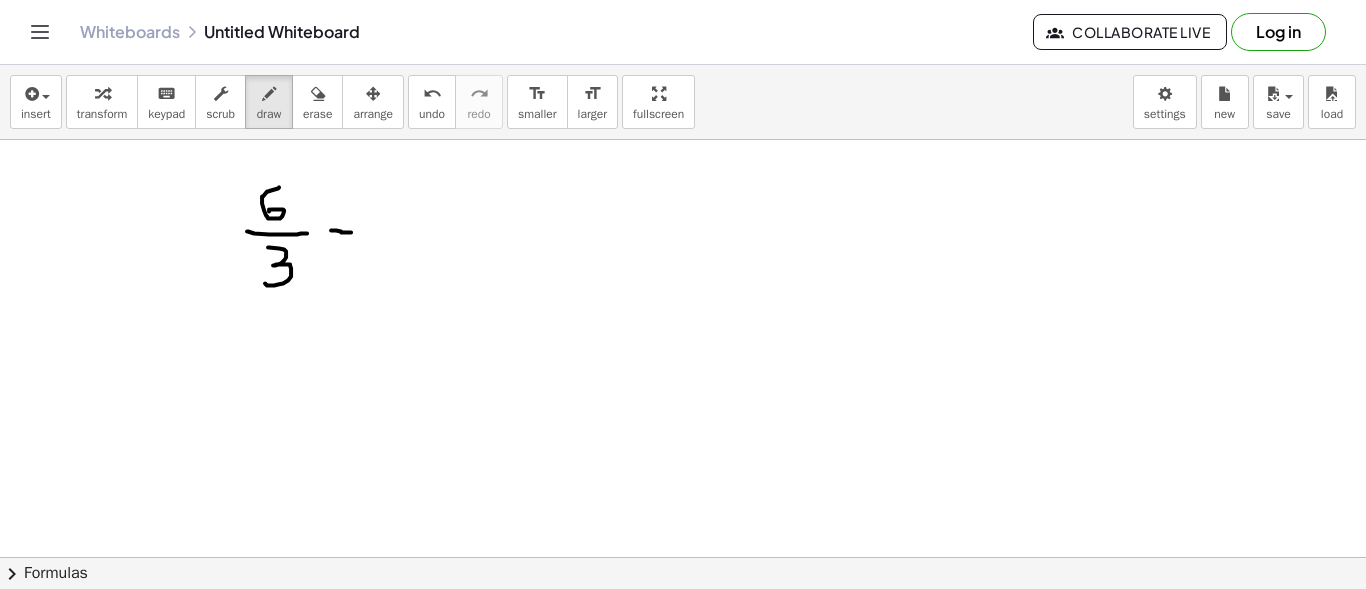 drag, startPoint x: 331, startPoint y: 229, endPoint x: 351, endPoint y: 231, distance: 20.09975 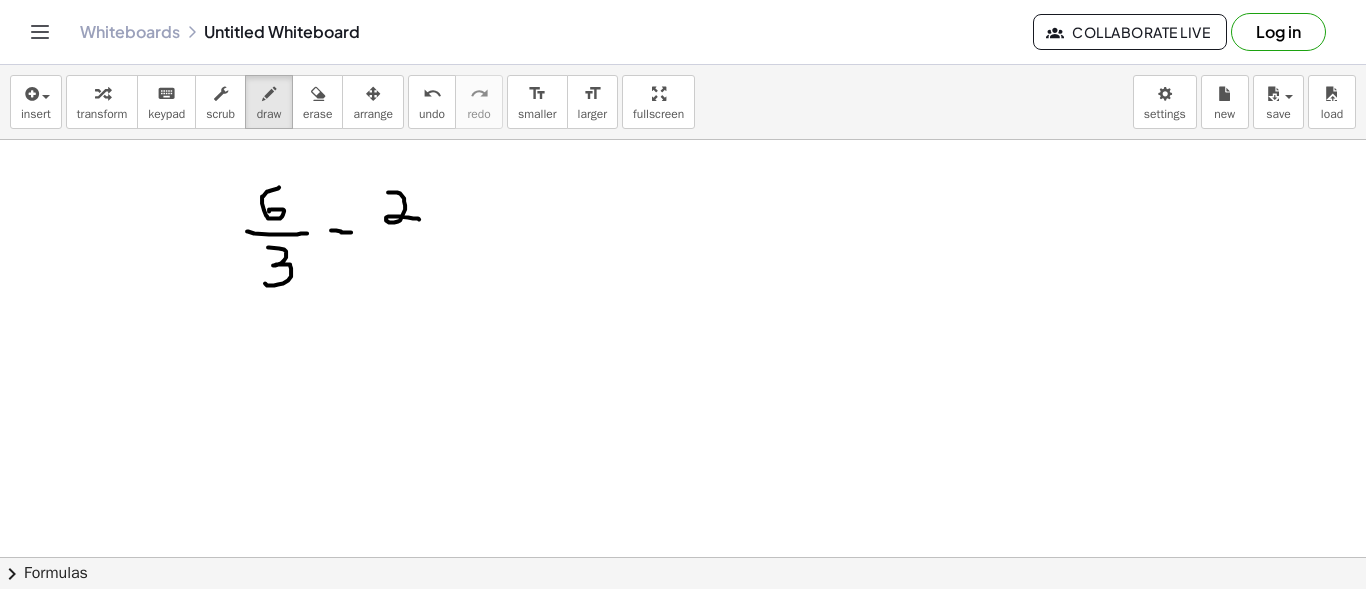 drag, startPoint x: 388, startPoint y: 191, endPoint x: 419, endPoint y: 218, distance: 41.109608 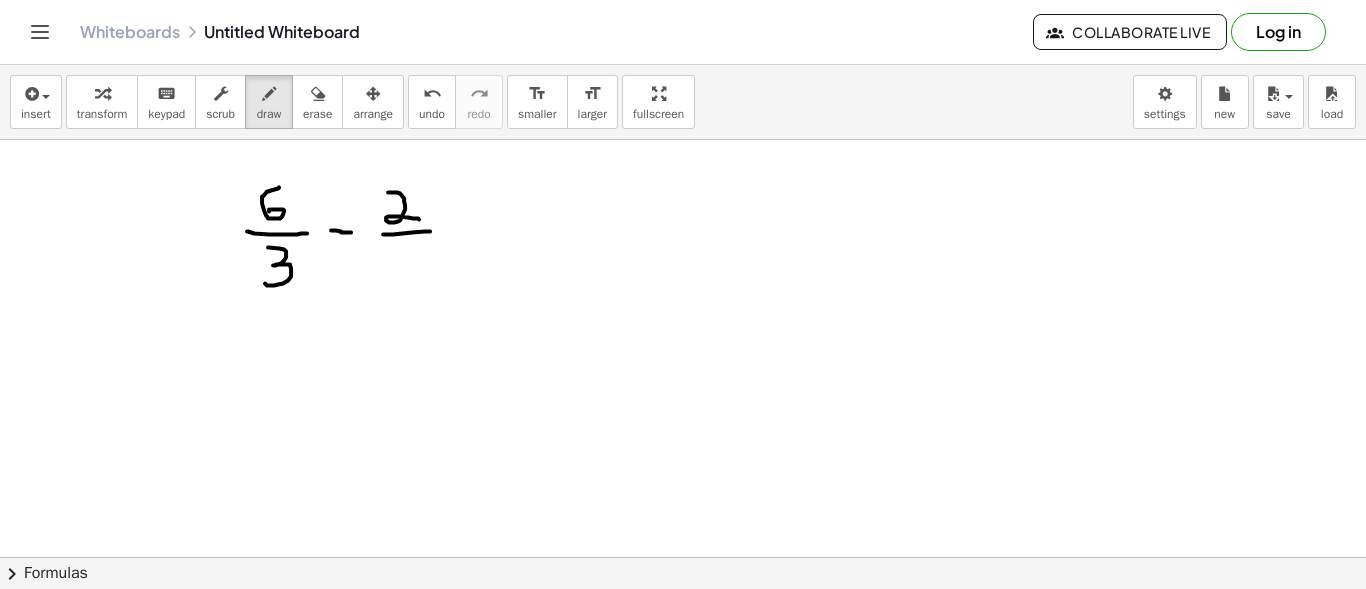 drag, startPoint x: 383, startPoint y: 233, endPoint x: 430, endPoint y: 230, distance: 47.095646 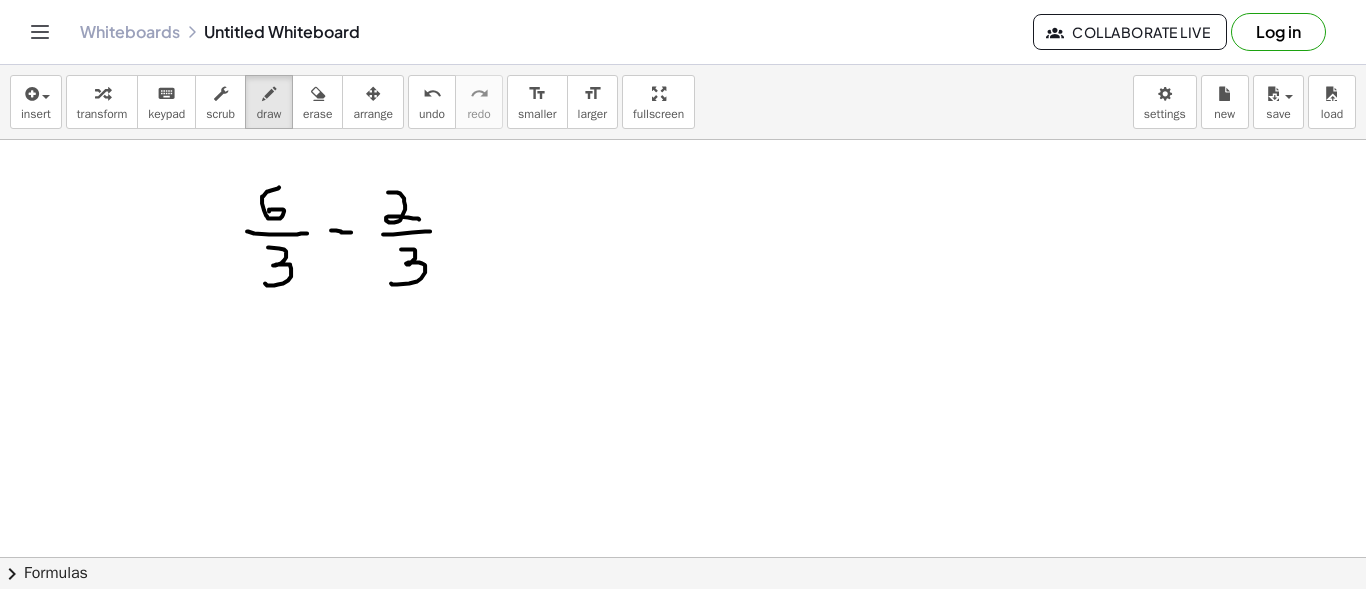 drag, startPoint x: 401, startPoint y: 248, endPoint x: 391, endPoint y: 280, distance: 33.526108 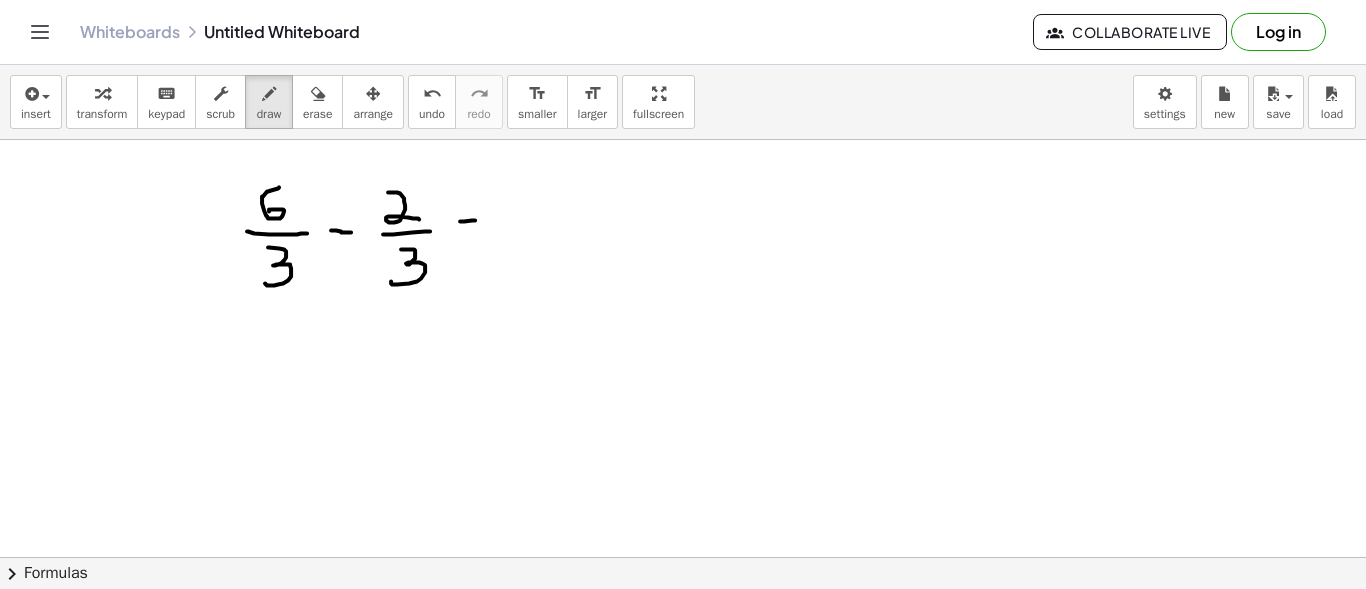 drag, startPoint x: 460, startPoint y: 220, endPoint x: 475, endPoint y: 219, distance: 15.033297 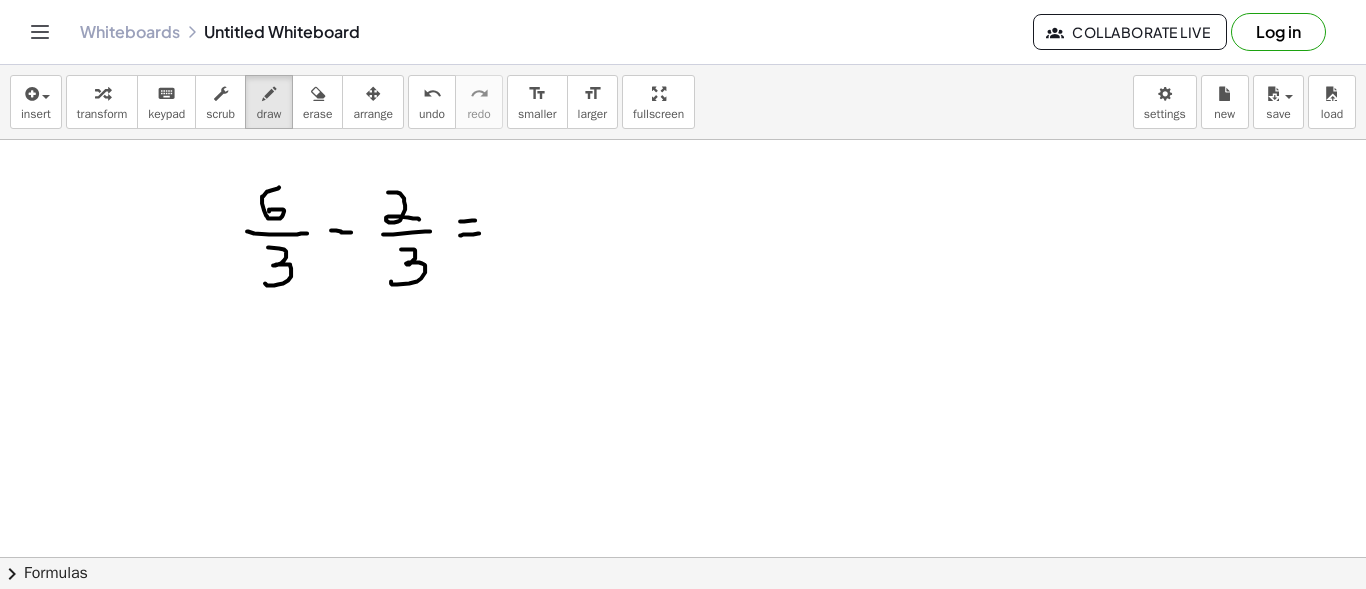 drag, startPoint x: 460, startPoint y: 234, endPoint x: 479, endPoint y: 232, distance: 19.104973 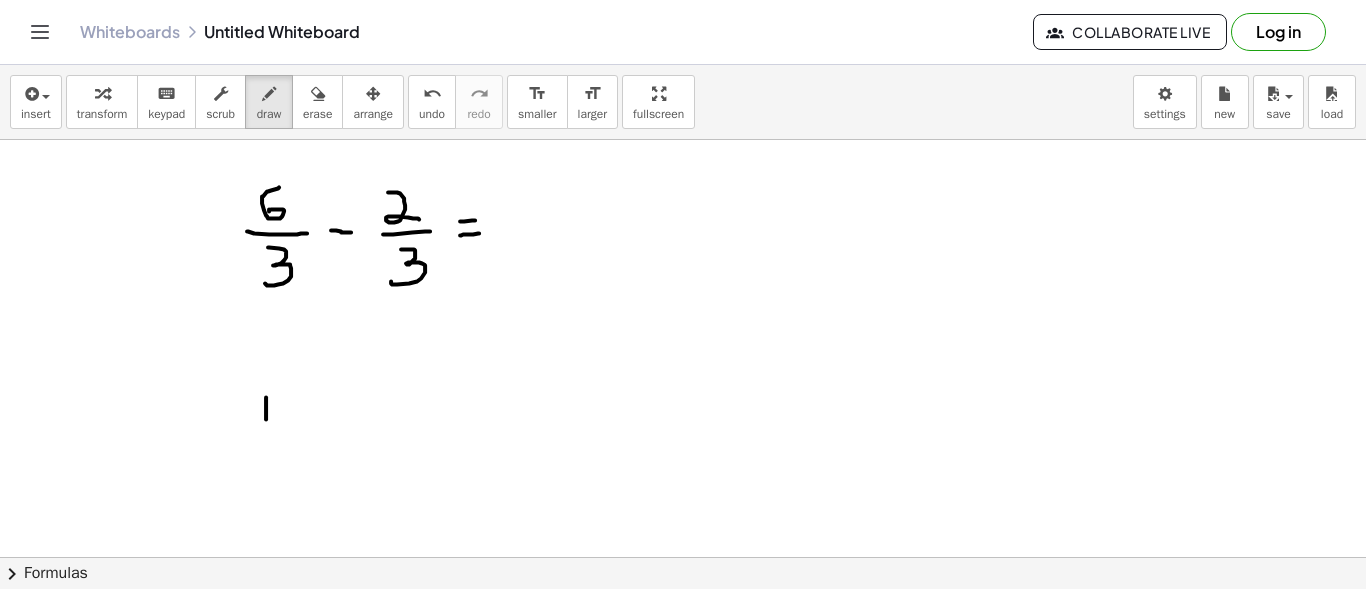 drag, startPoint x: 266, startPoint y: 396, endPoint x: 266, endPoint y: 418, distance: 22 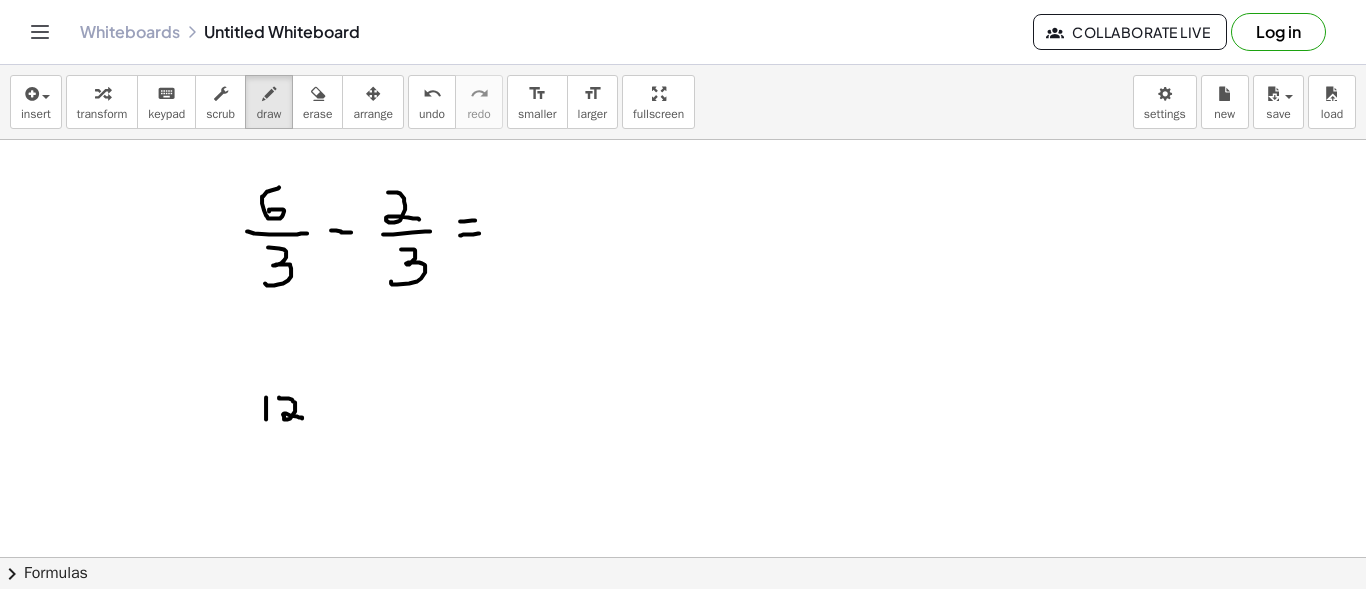drag, startPoint x: 279, startPoint y: 396, endPoint x: 302, endPoint y: 417, distance: 31.144823 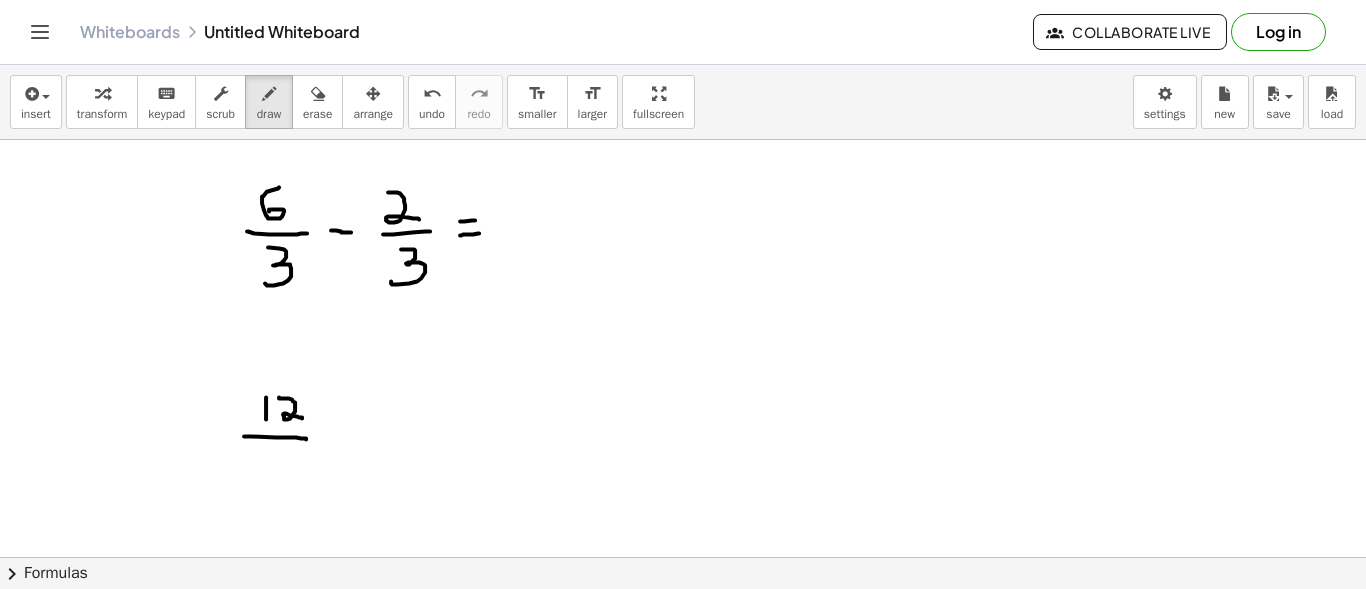 drag, startPoint x: 244, startPoint y: 435, endPoint x: 306, endPoint y: 438, distance: 62.072536 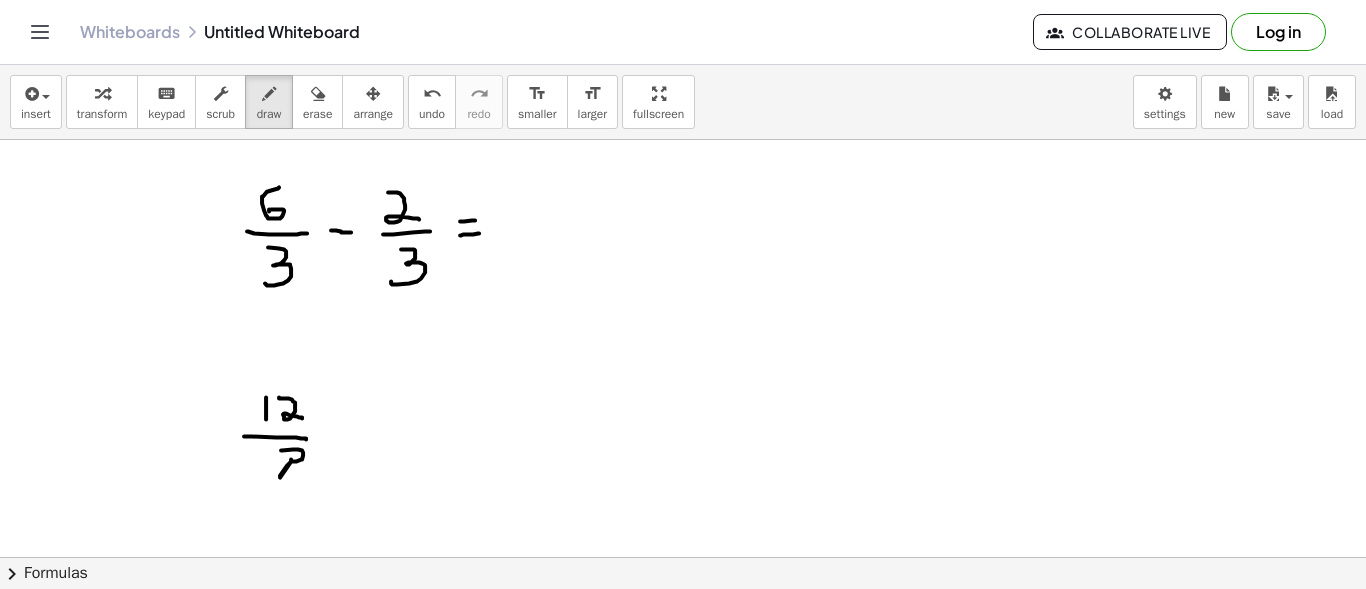 drag, startPoint x: 281, startPoint y: 449, endPoint x: 291, endPoint y: 459, distance: 14.142136 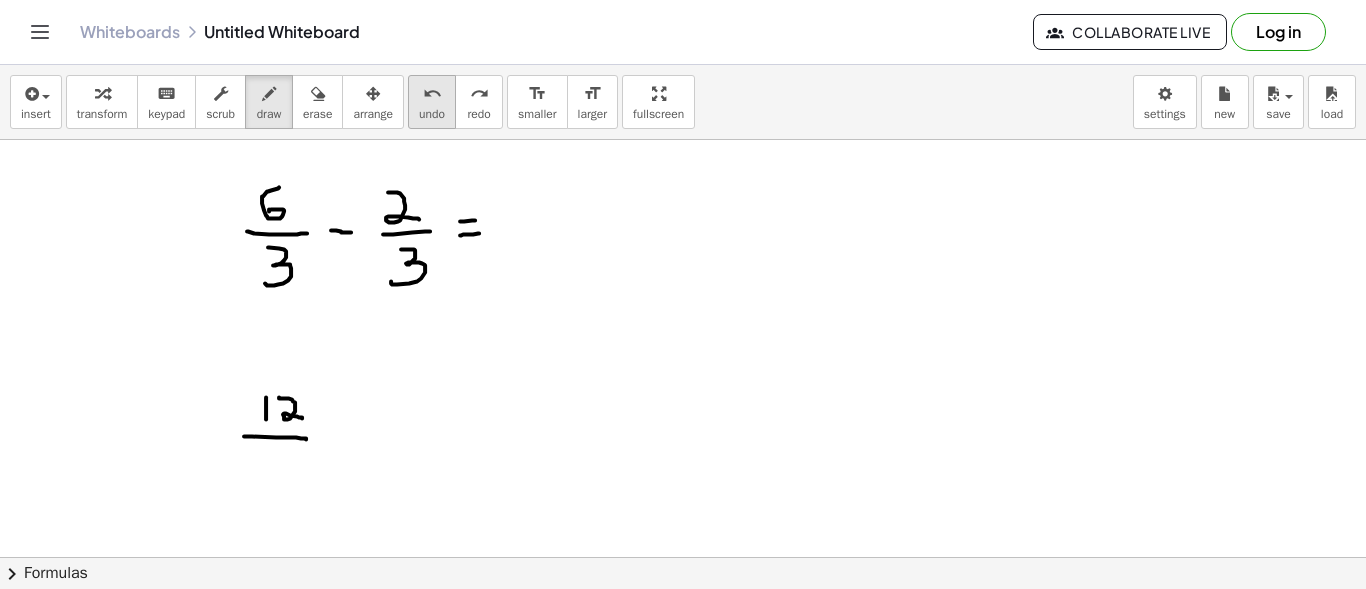 click on "undo undo" at bounding box center [432, 102] 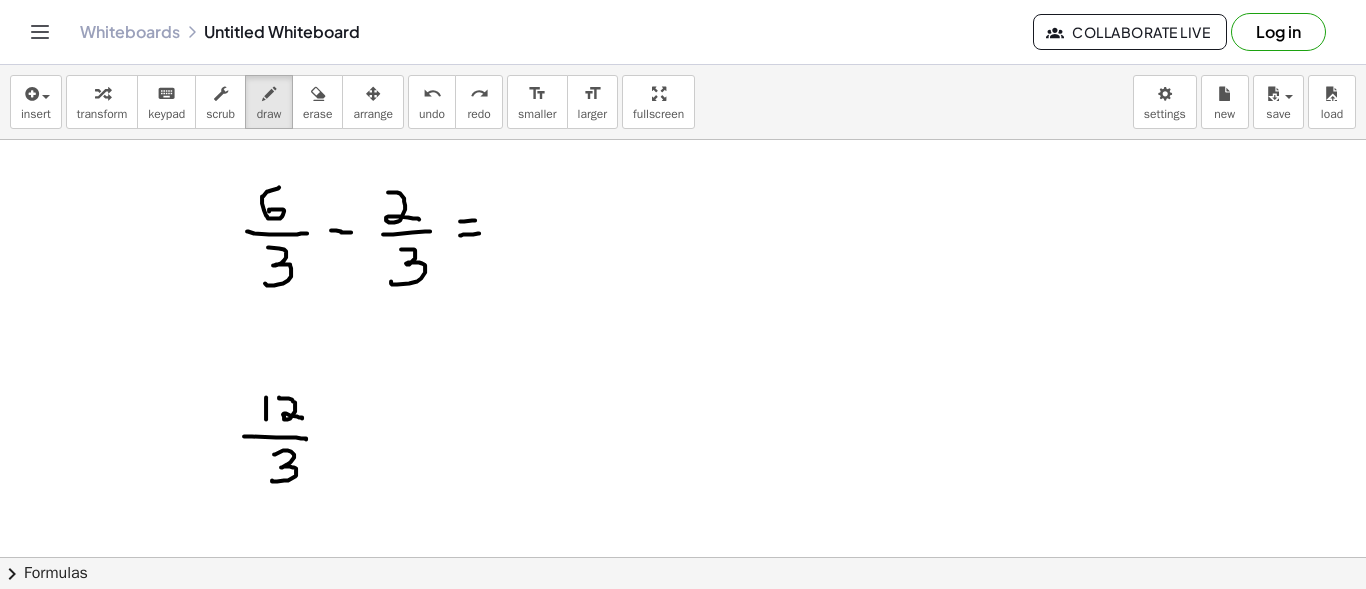 drag, startPoint x: 274, startPoint y: 453, endPoint x: 272, endPoint y: 479, distance: 26.076809 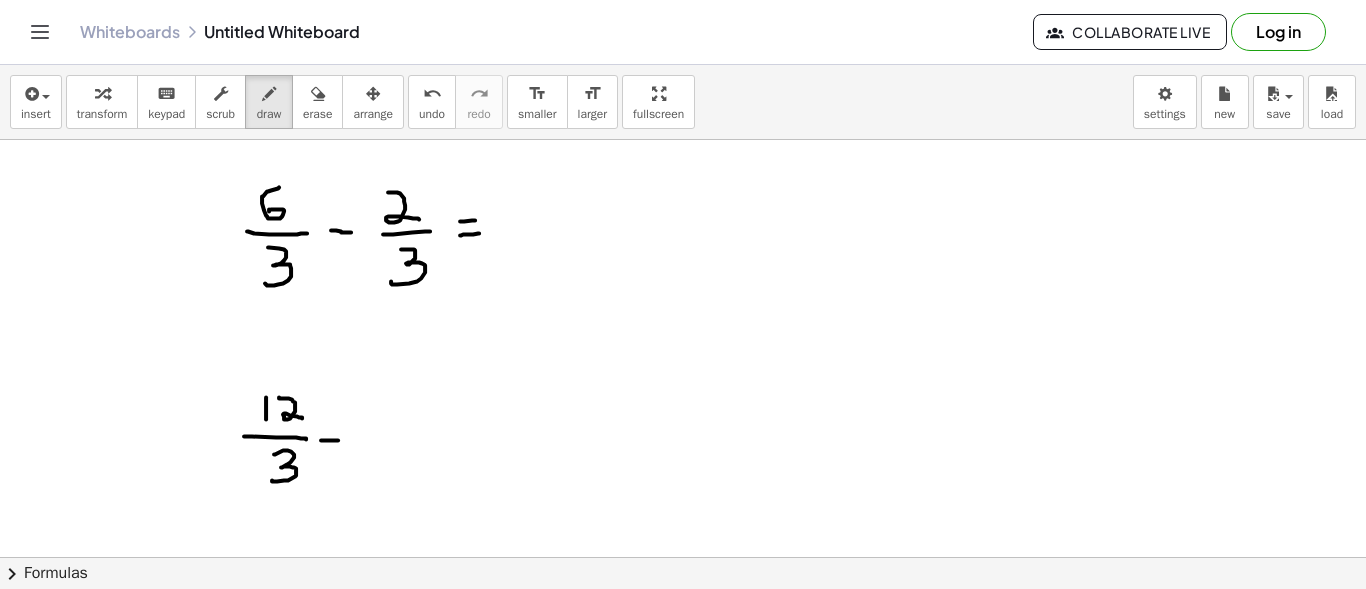 drag, startPoint x: 321, startPoint y: 439, endPoint x: 338, endPoint y: 439, distance: 17 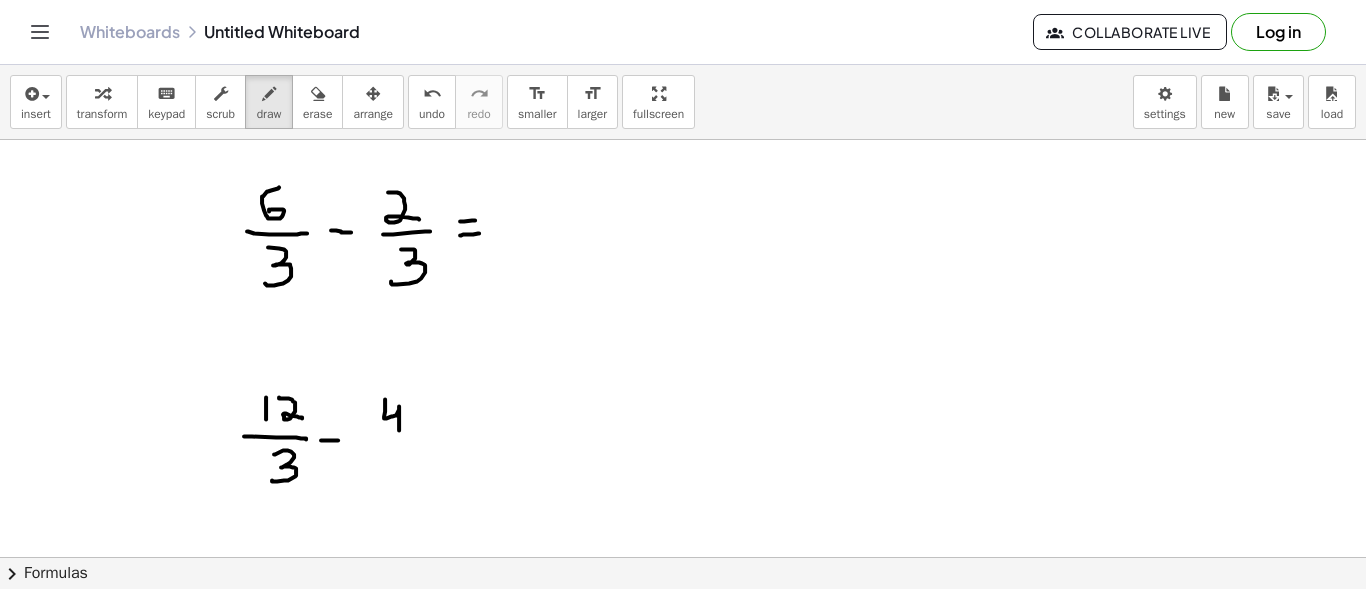 drag, startPoint x: 385, startPoint y: 398, endPoint x: 399, endPoint y: 429, distance: 34.0147 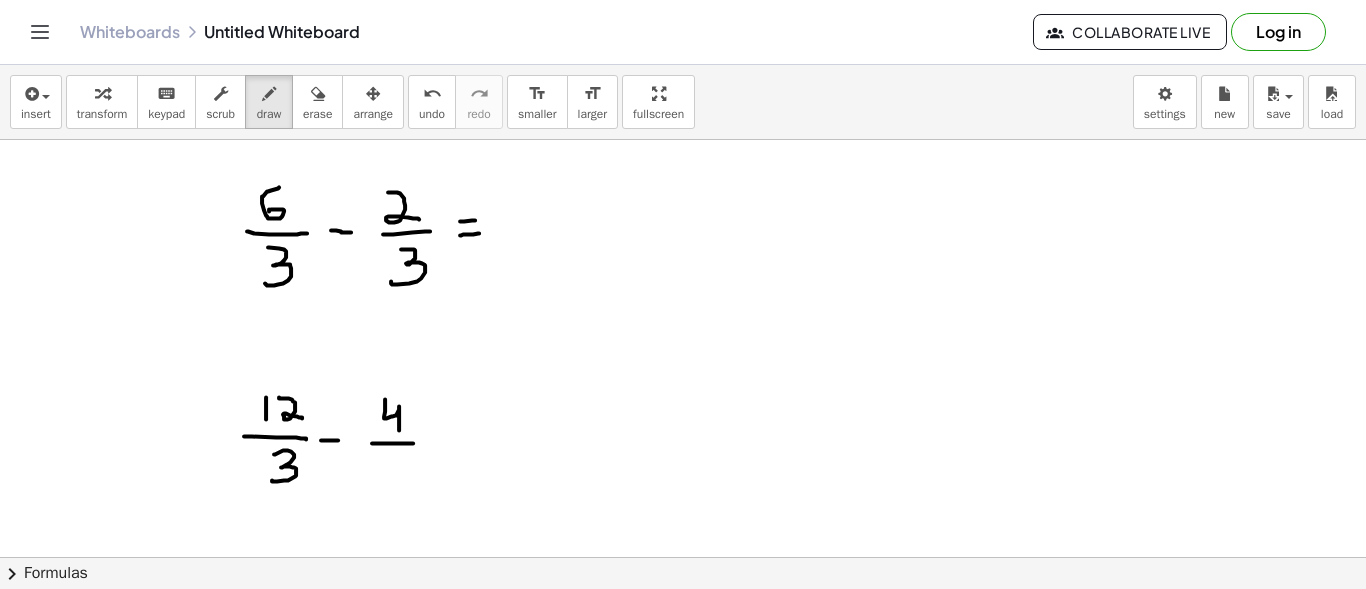 drag, startPoint x: 372, startPoint y: 442, endPoint x: 413, endPoint y: 442, distance: 41 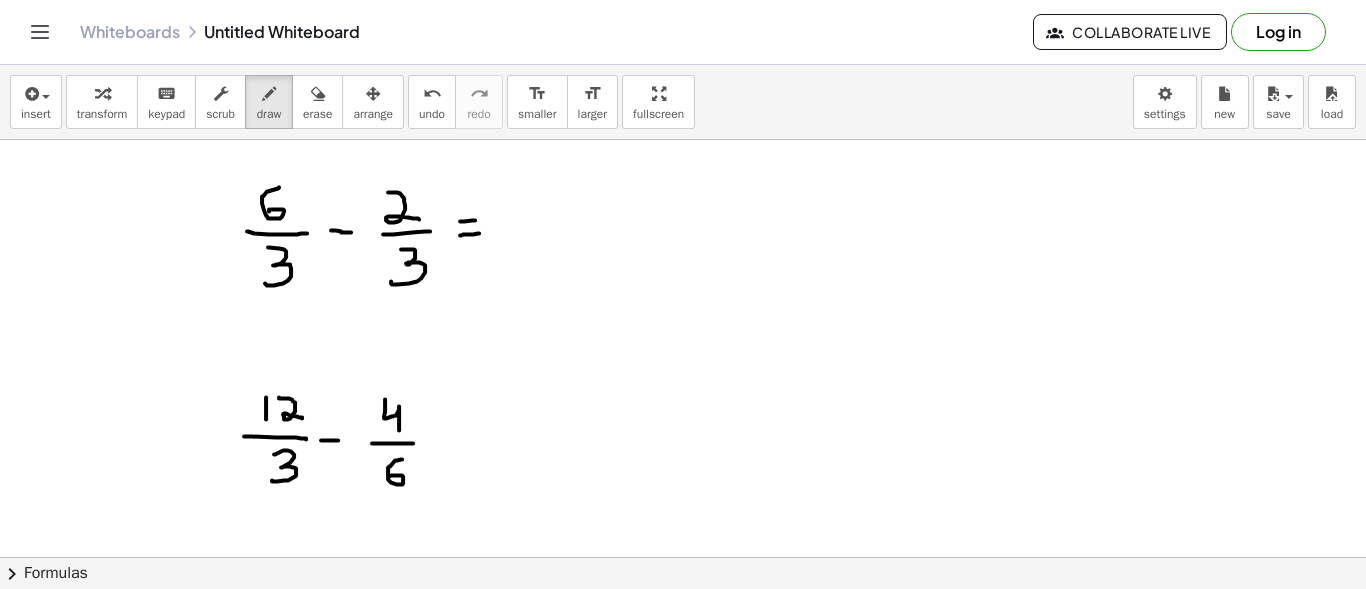 drag, startPoint x: 402, startPoint y: 458, endPoint x: 388, endPoint y: 475, distance: 22.022715 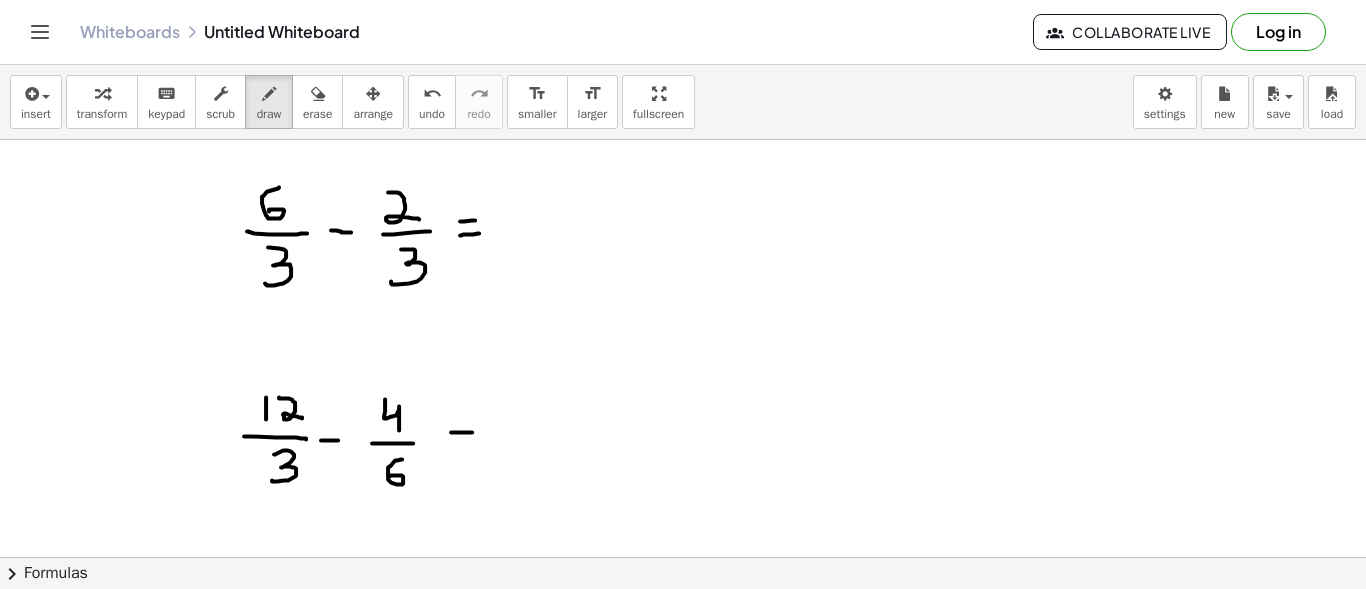 drag, startPoint x: 451, startPoint y: 431, endPoint x: 472, endPoint y: 431, distance: 21 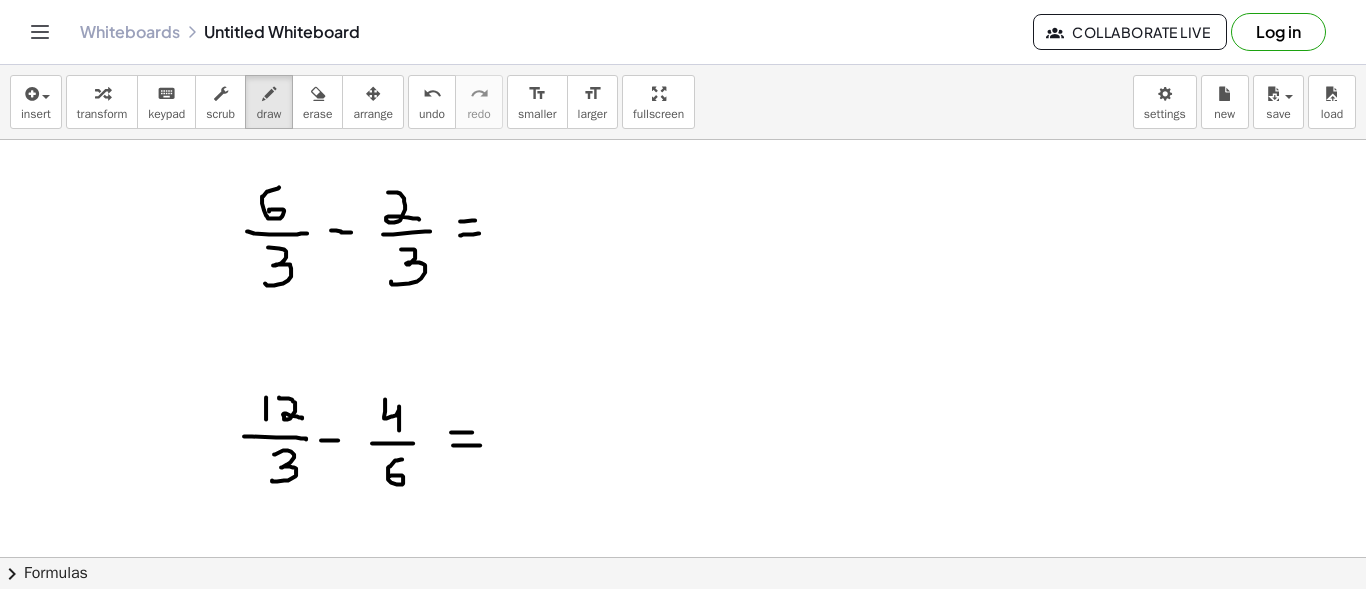 drag, startPoint x: 453, startPoint y: 444, endPoint x: 480, endPoint y: 444, distance: 27 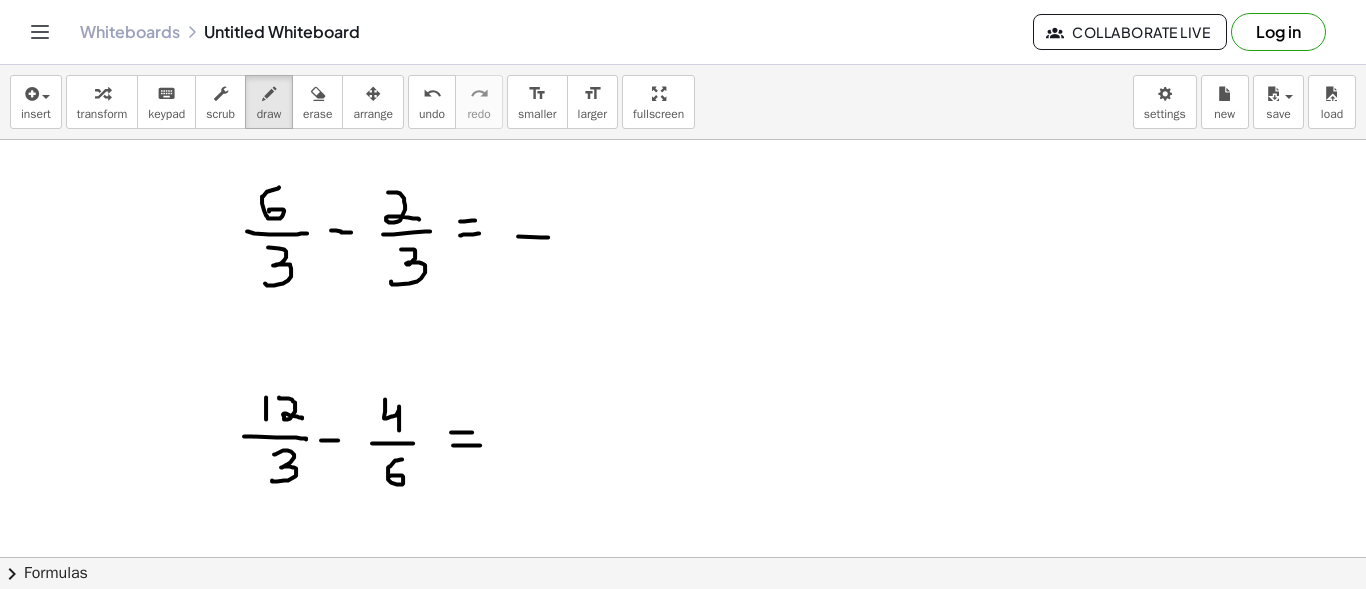 click at bounding box center (683, 174) 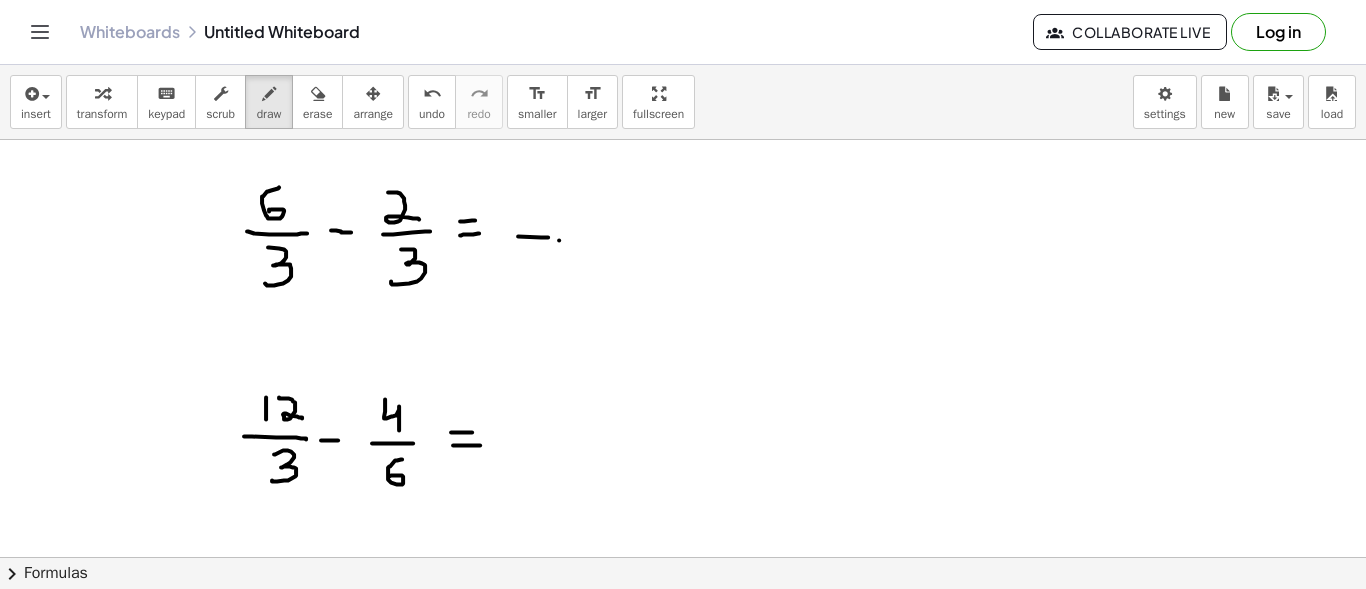 click at bounding box center (683, 174) 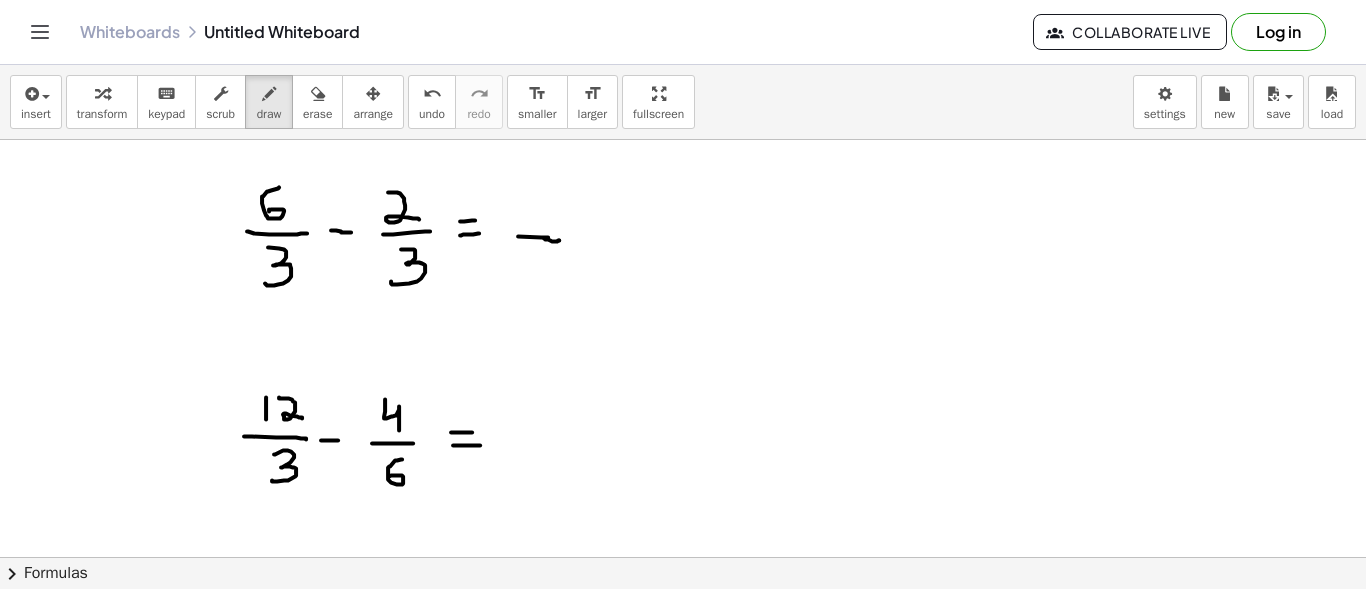 drag, startPoint x: 559, startPoint y: 239, endPoint x: 544, endPoint y: 237, distance: 15.132746 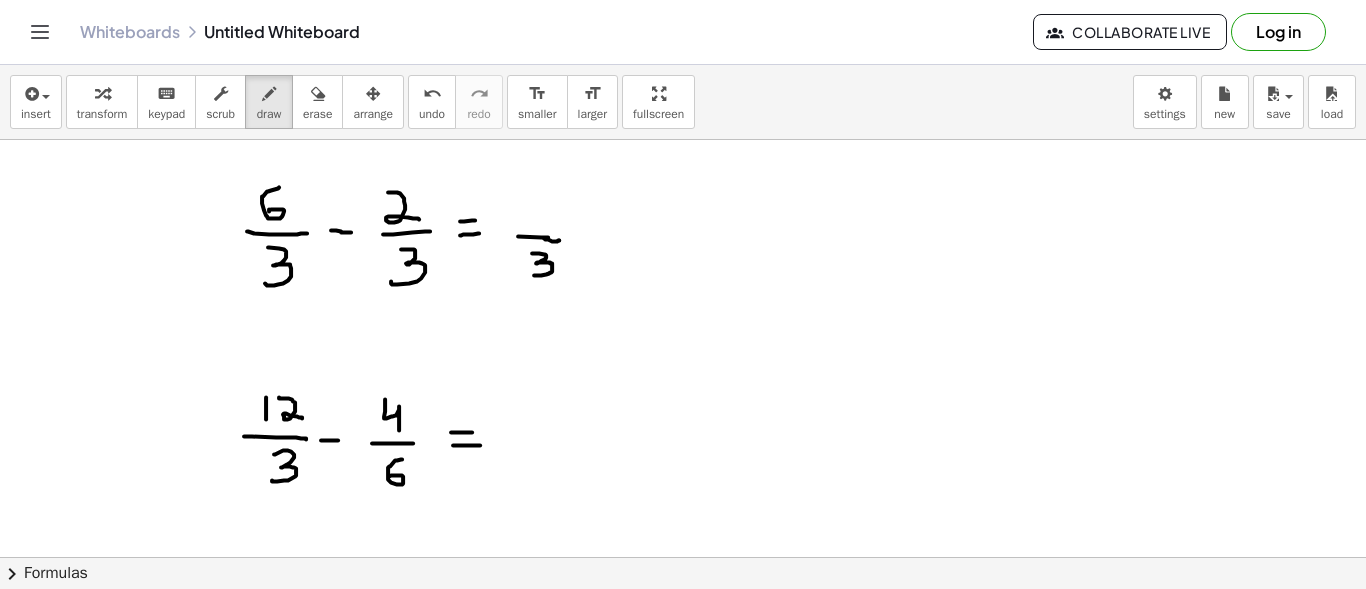 drag, startPoint x: 532, startPoint y: 252, endPoint x: 534, endPoint y: 274, distance: 22.090721 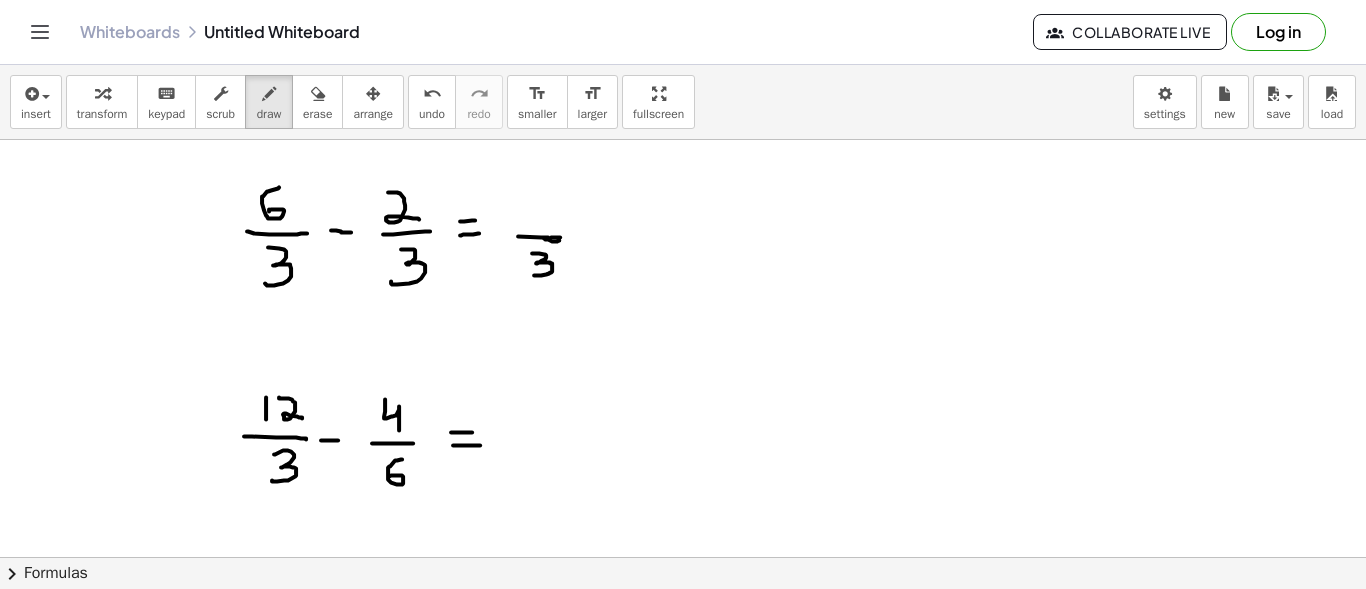 click at bounding box center (683, 174) 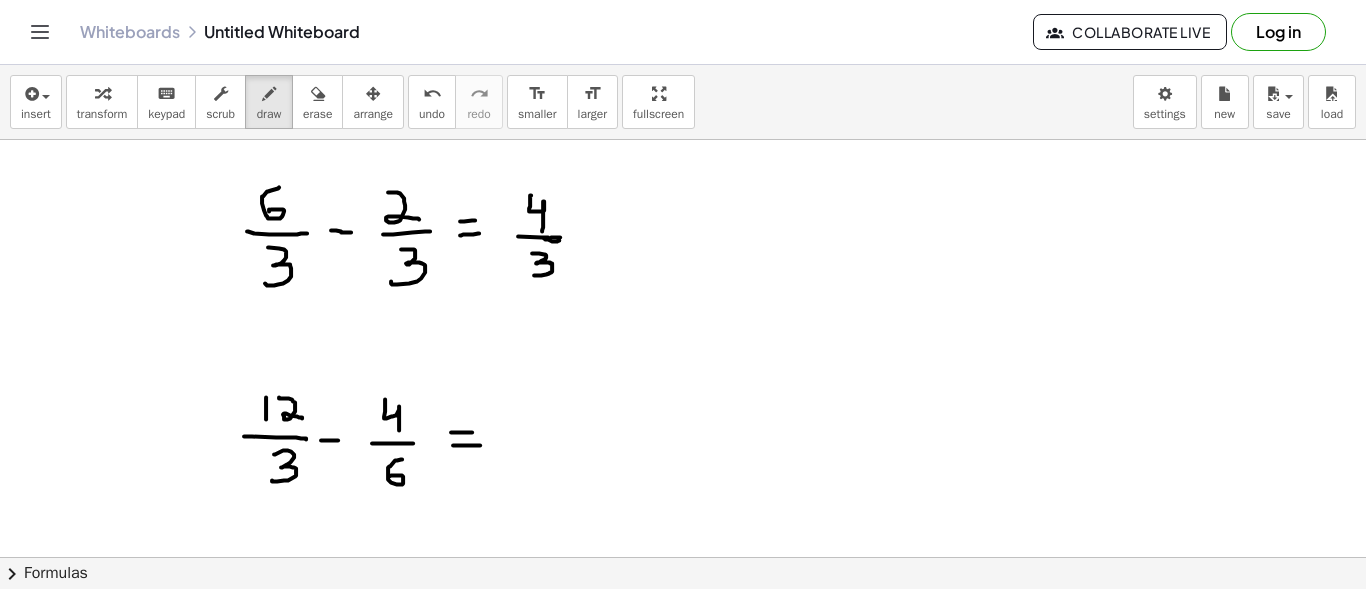 drag, startPoint x: 531, startPoint y: 194, endPoint x: 542, endPoint y: 230, distance: 37.64306 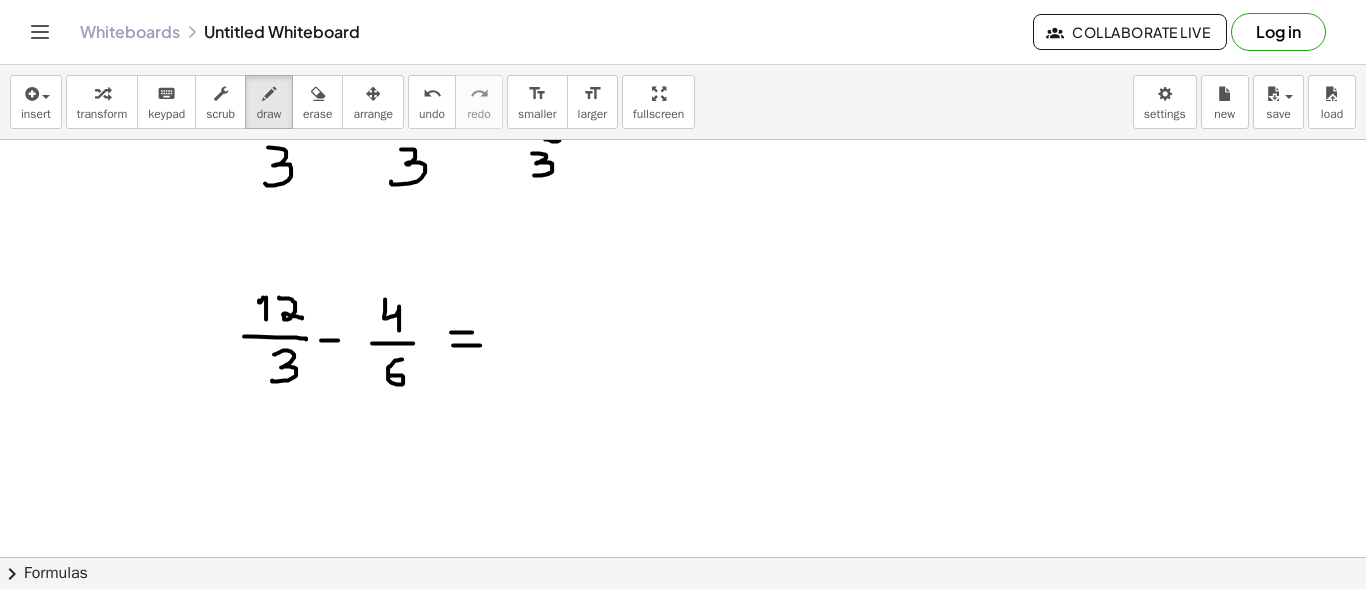click at bounding box center [683, 74] 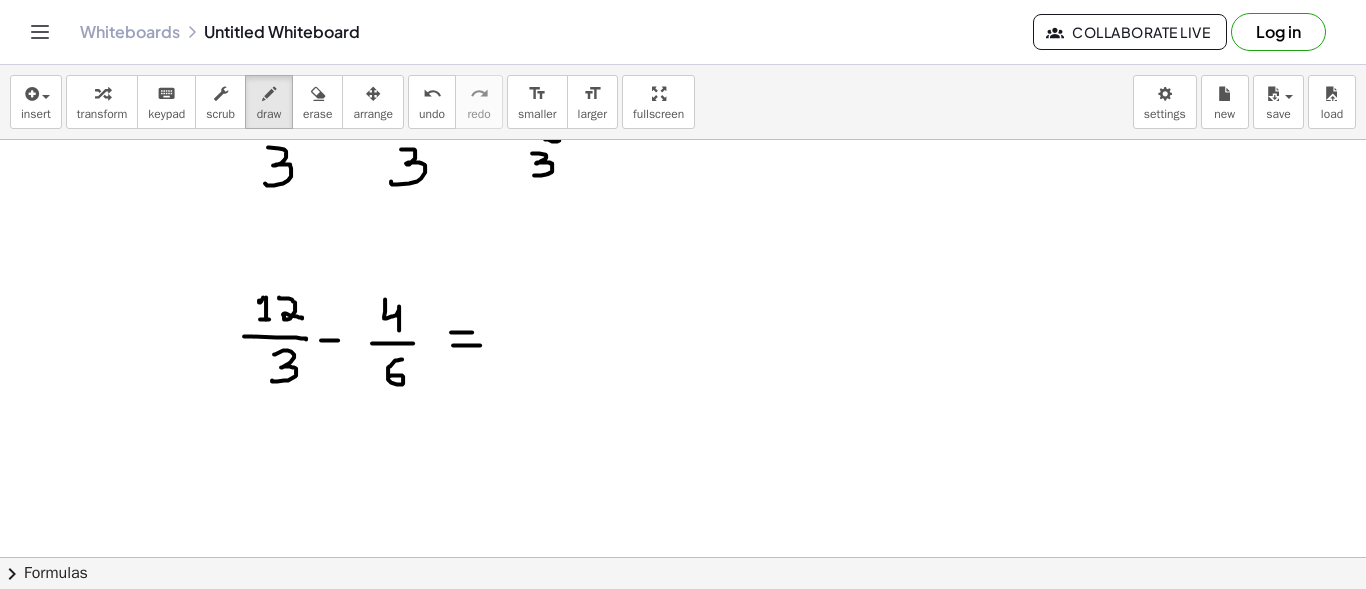 click at bounding box center (683, 74) 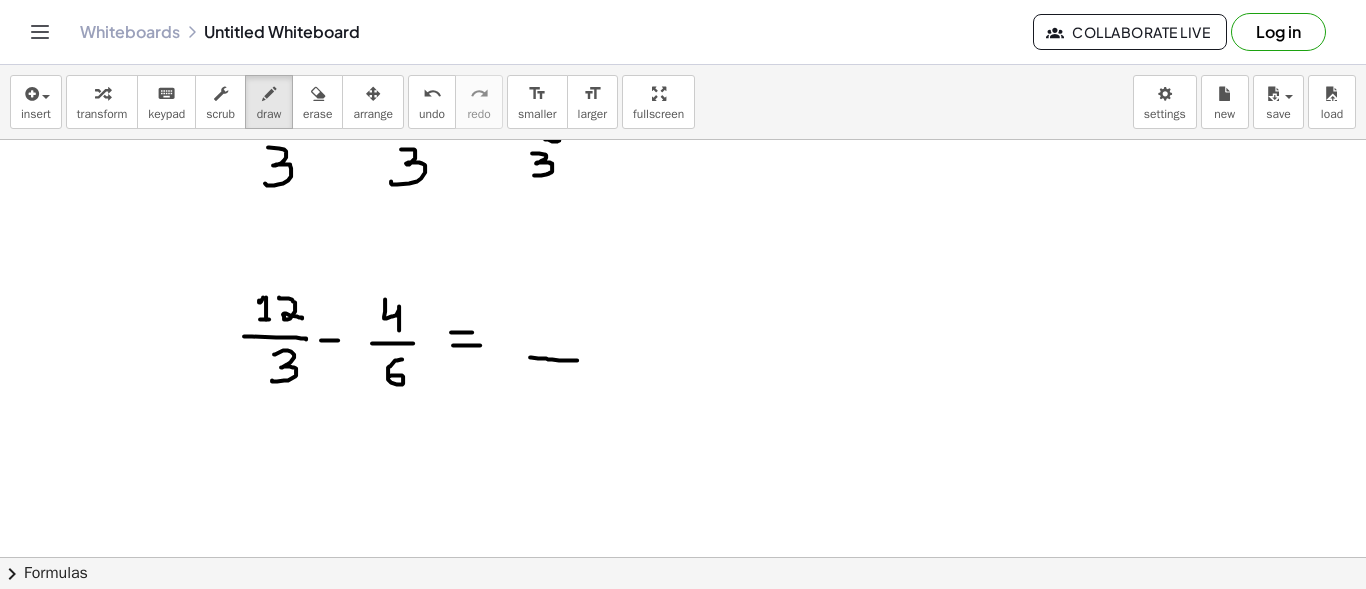 drag, startPoint x: 530, startPoint y: 356, endPoint x: 577, endPoint y: 359, distance: 47.095646 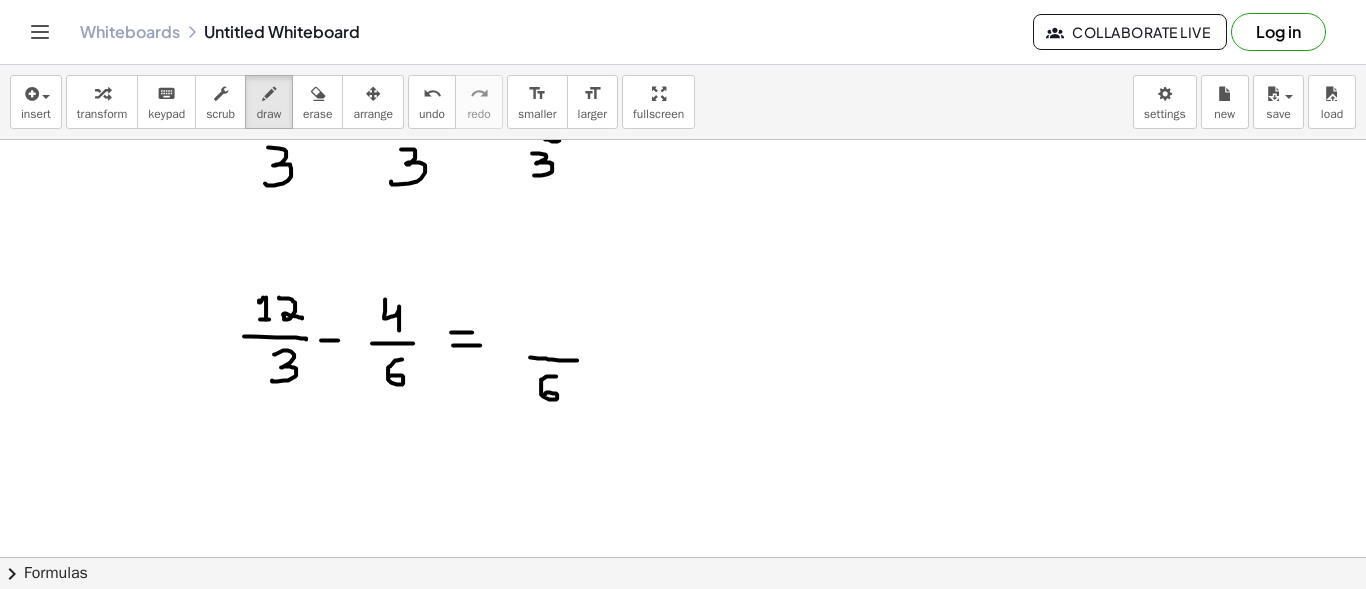 drag, startPoint x: 556, startPoint y: 375, endPoint x: 544, endPoint y: 394, distance: 22.472204 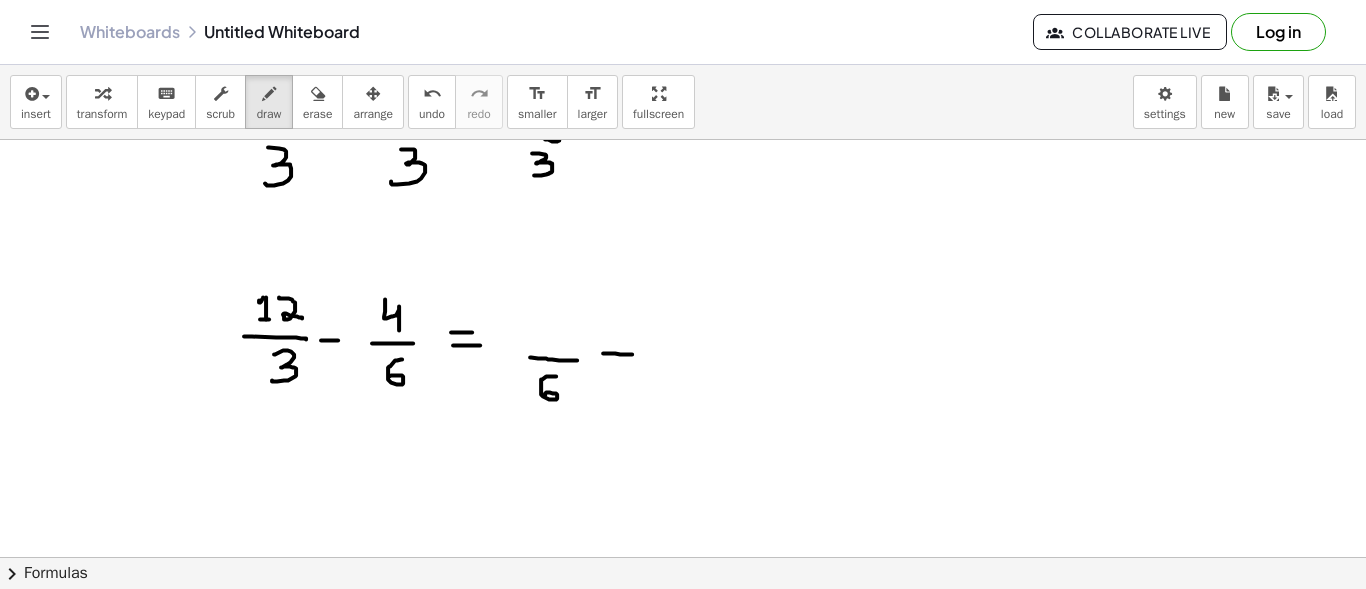 drag, startPoint x: 603, startPoint y: 352, endPoint x: 632, endPoint y: 353, distance: 29.017237 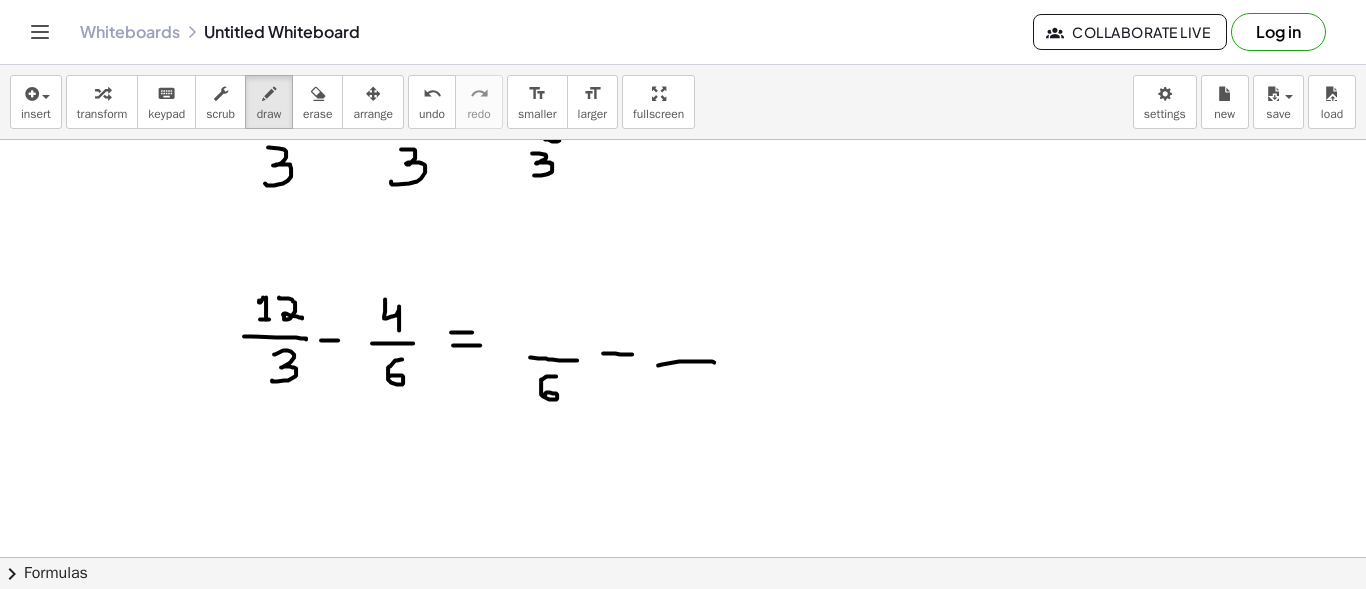 drag, startPoint x: 658, startPoint y: 364, endPoint x: 714, endPoint y: 361, distance: 56.0803 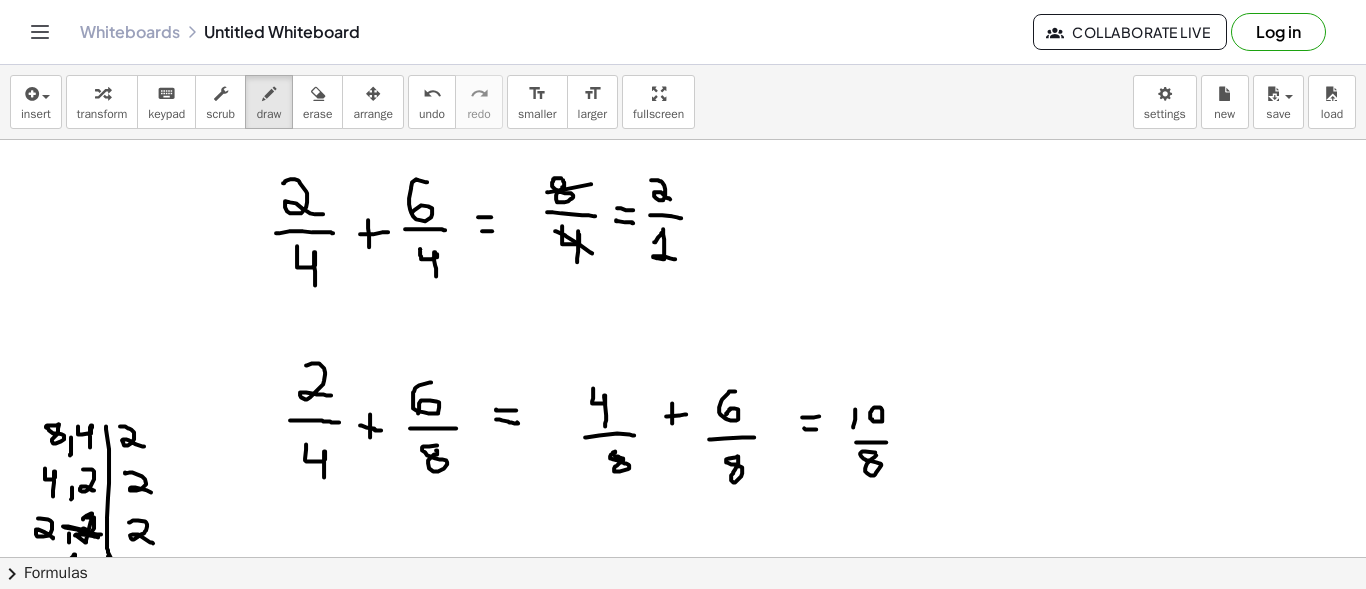 scroll, scrollTop: 0, scrollLeft: 0, axis: both 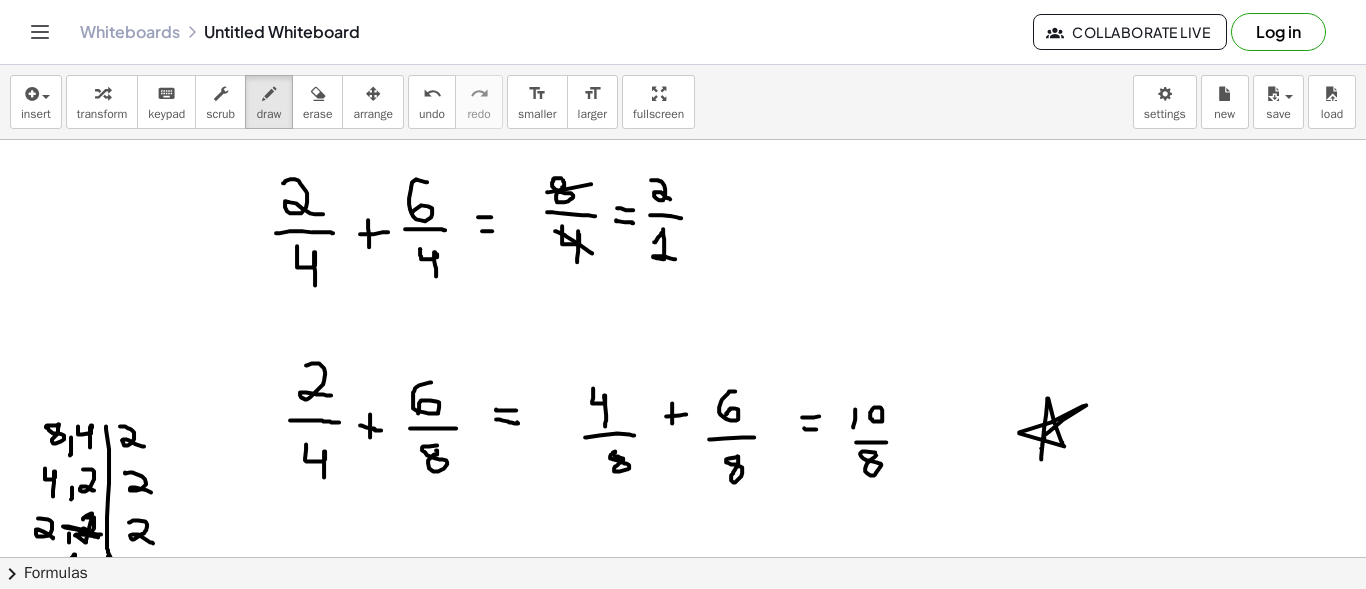 drag, startPoint x: 1041, startPoint y: 458, endPoint x: 1041, endPoint y: 447, distance: 11 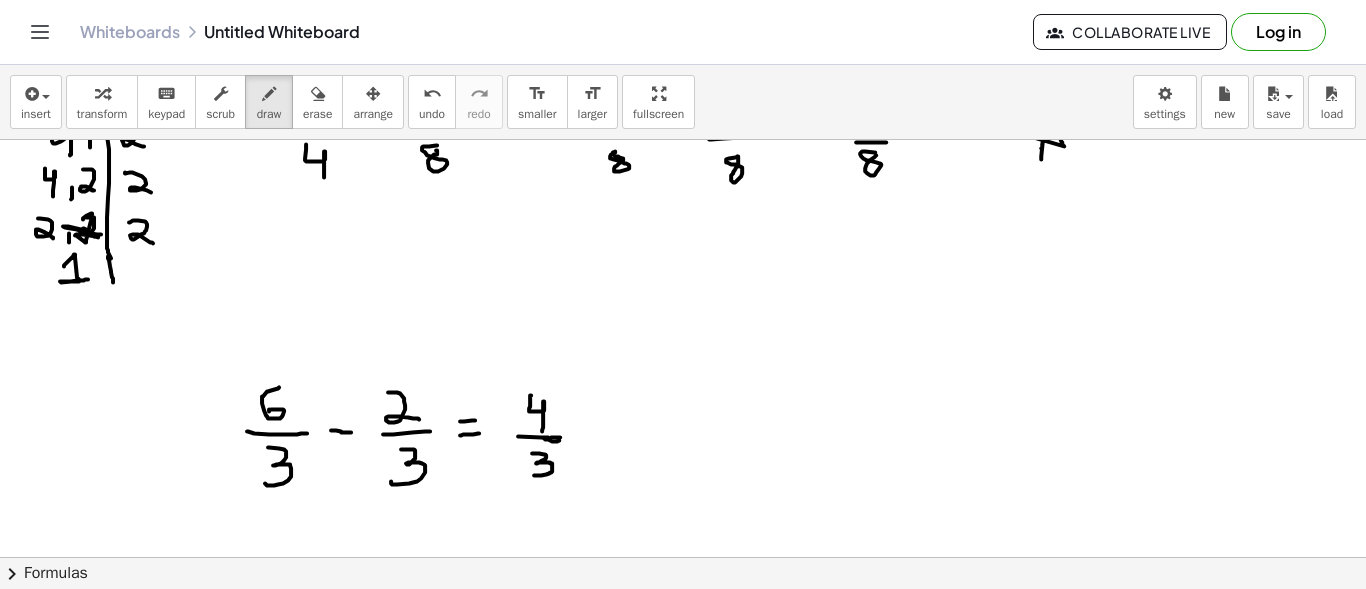 scroll, scrollTop: 600, scrollLeft: 0, axis: vertical 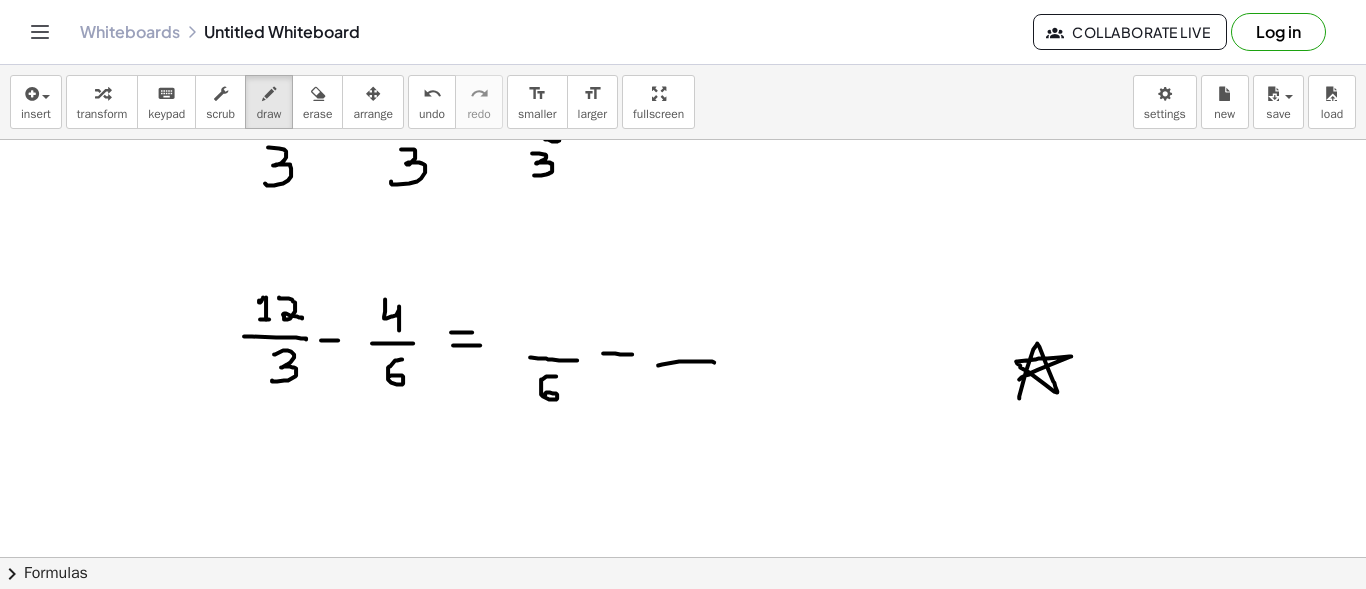 drag, startPoint x: 1019, startPoint y: 397, endPoint x: 1017, endPoint y: 384, distance: 13.152946 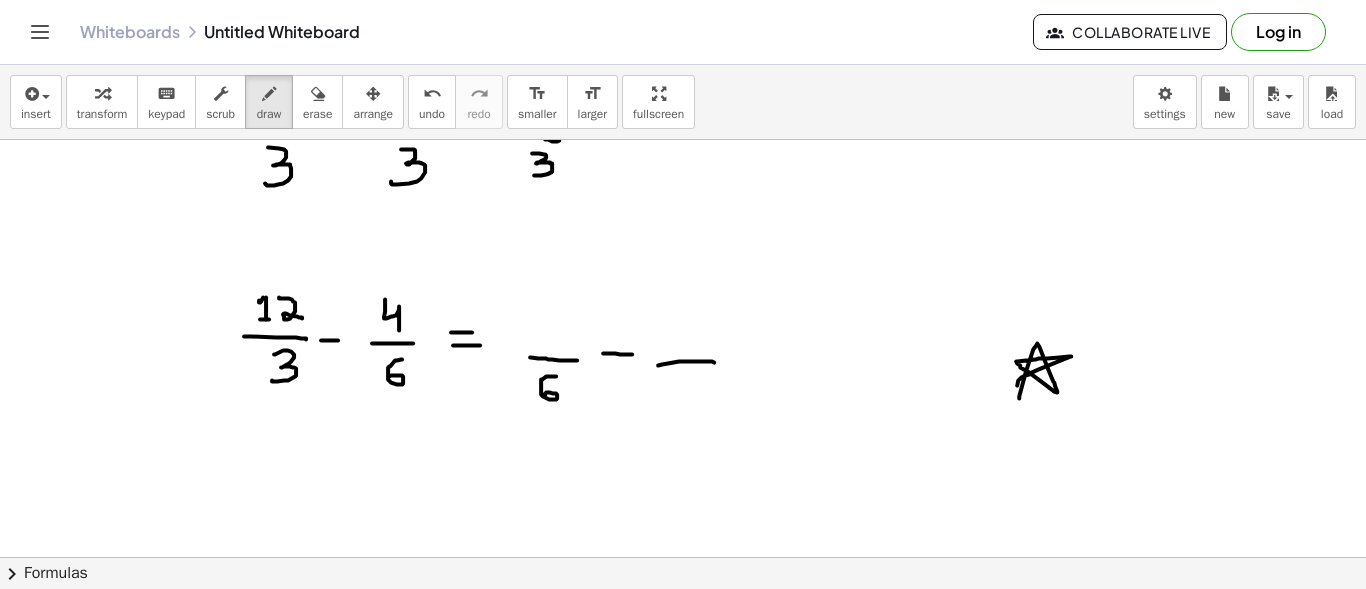 drag, startPoint x: 695, startPoint y: 378, endPoint x: 677, endPoint y: 381, distance: 18.248287 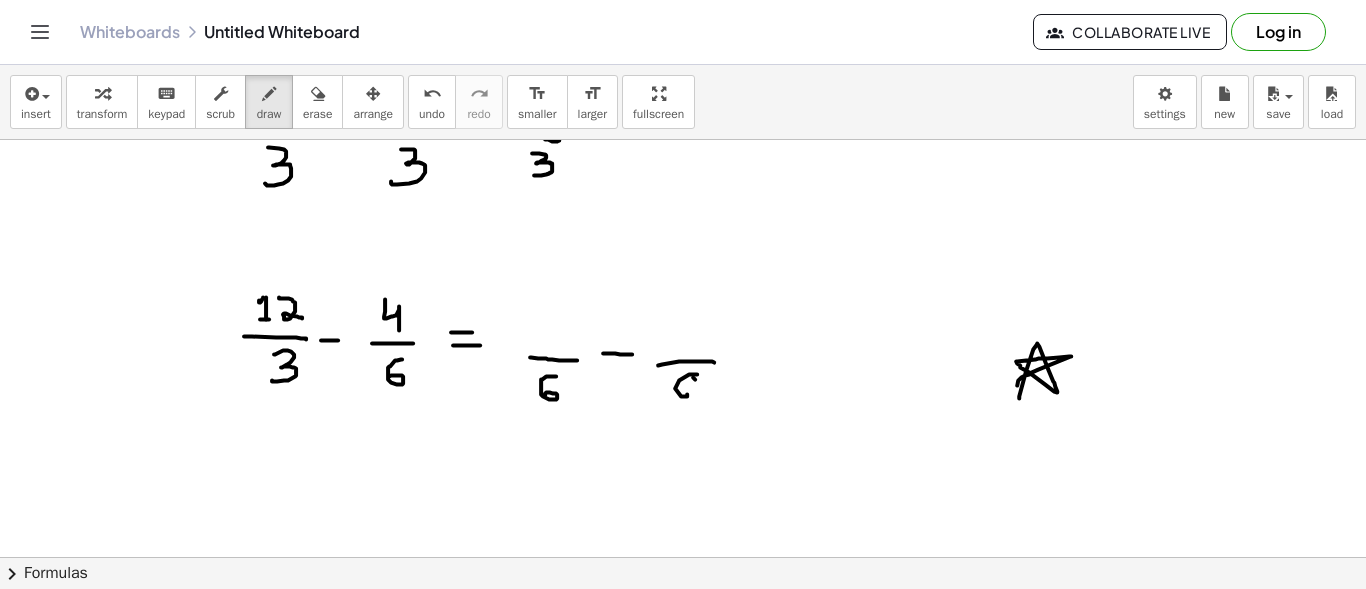 drag, startPoint x: 697, startPoint y: 373, endPoint x: 687, endPoint y: 393, distance: 22.36068 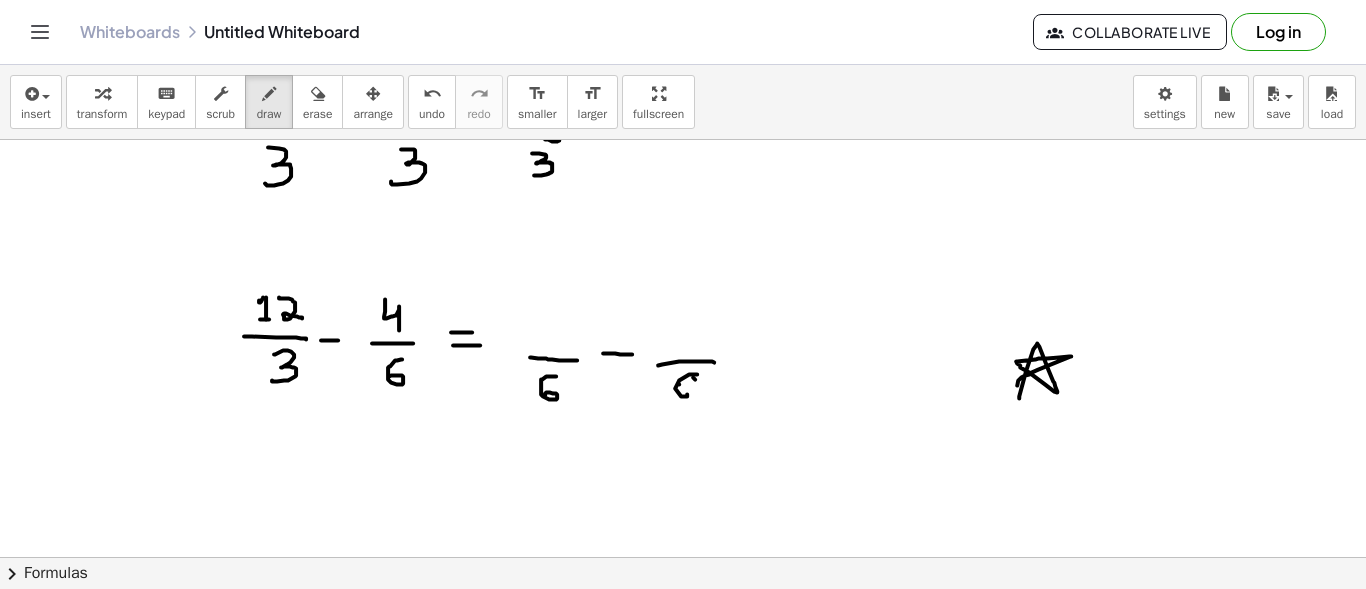 click at bounding box center (683, 74) 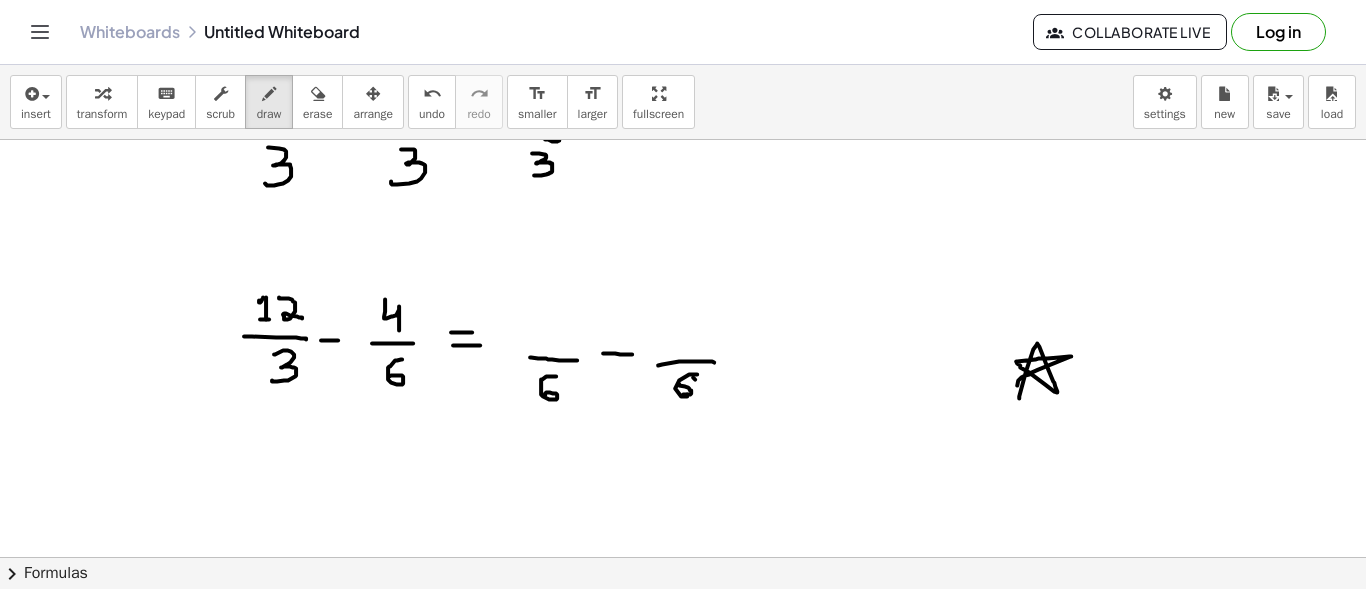 click at bounding box center (683, 74) 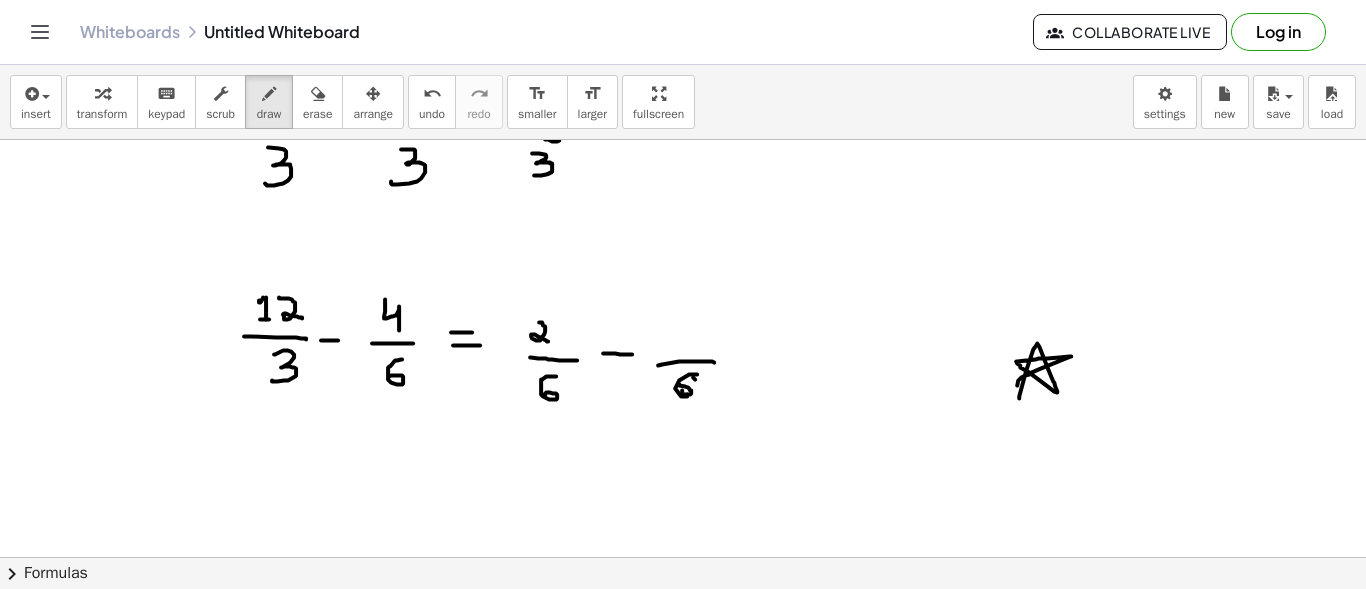 drag, startPoint x: 539, startPoint y: 321, endPoint x: 548, endPoint y: 340, distance: 21.023796 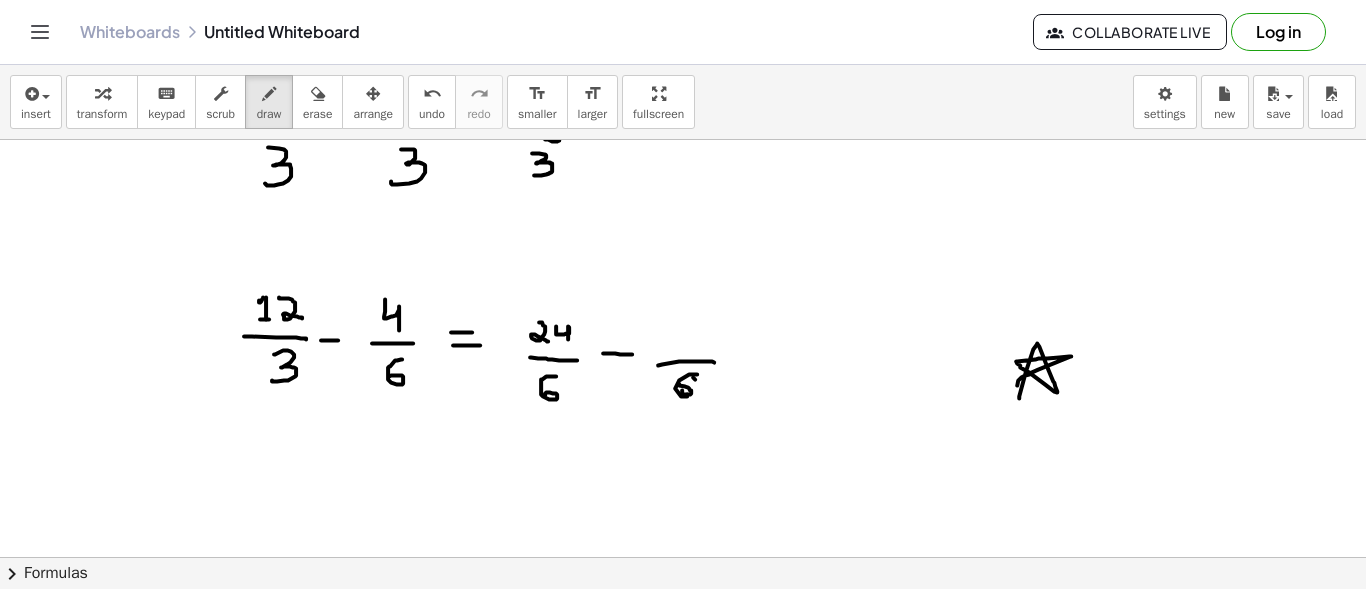 drag, startPoint x: 556, startPoint y: 325, endPoint x: 568, endPoint y: 338, distance: 17.691807 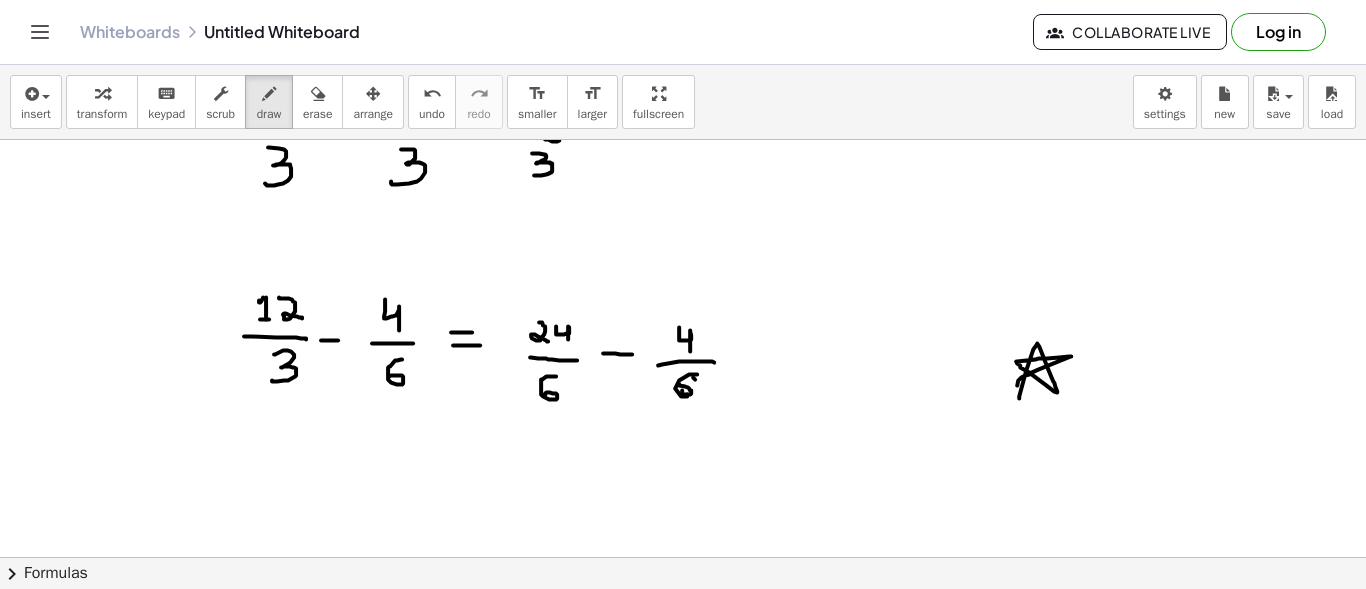 drag, startPoint x: 679, startPoint y: 326, endPoint x: 689, endPoint y: 351, distance: 26.925823 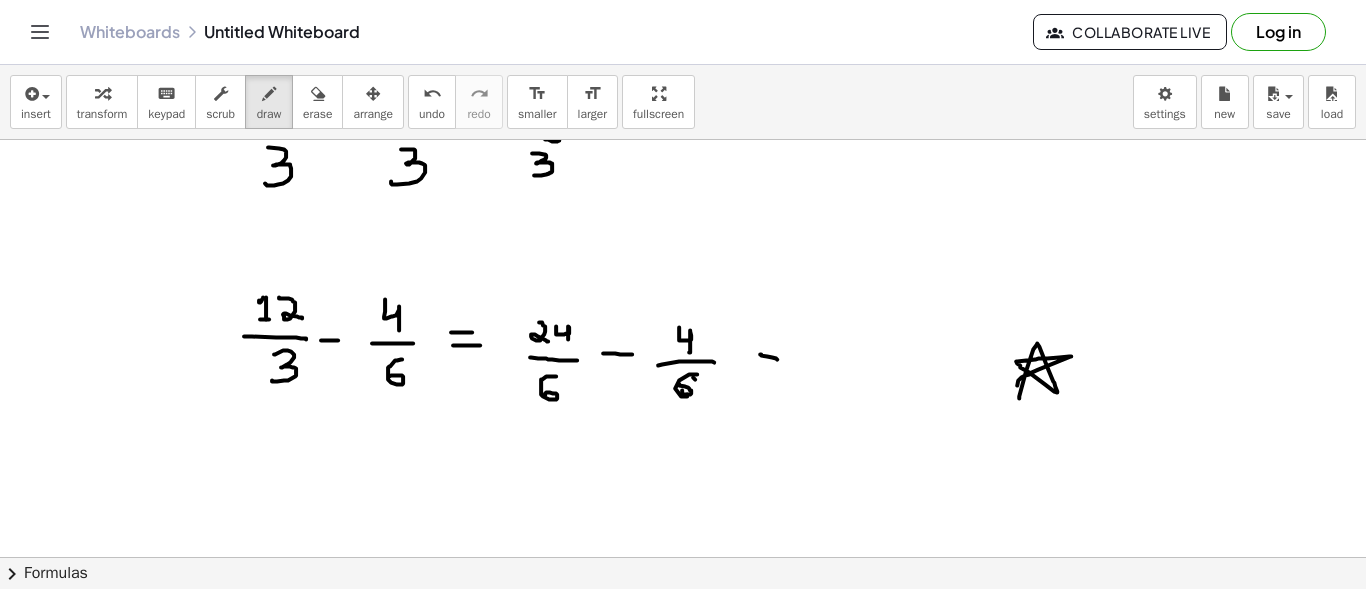 drag, startPoint x: 760, startPoint y: 353, endPoint x: 777, endPoint y: 358, distance: 17.720045 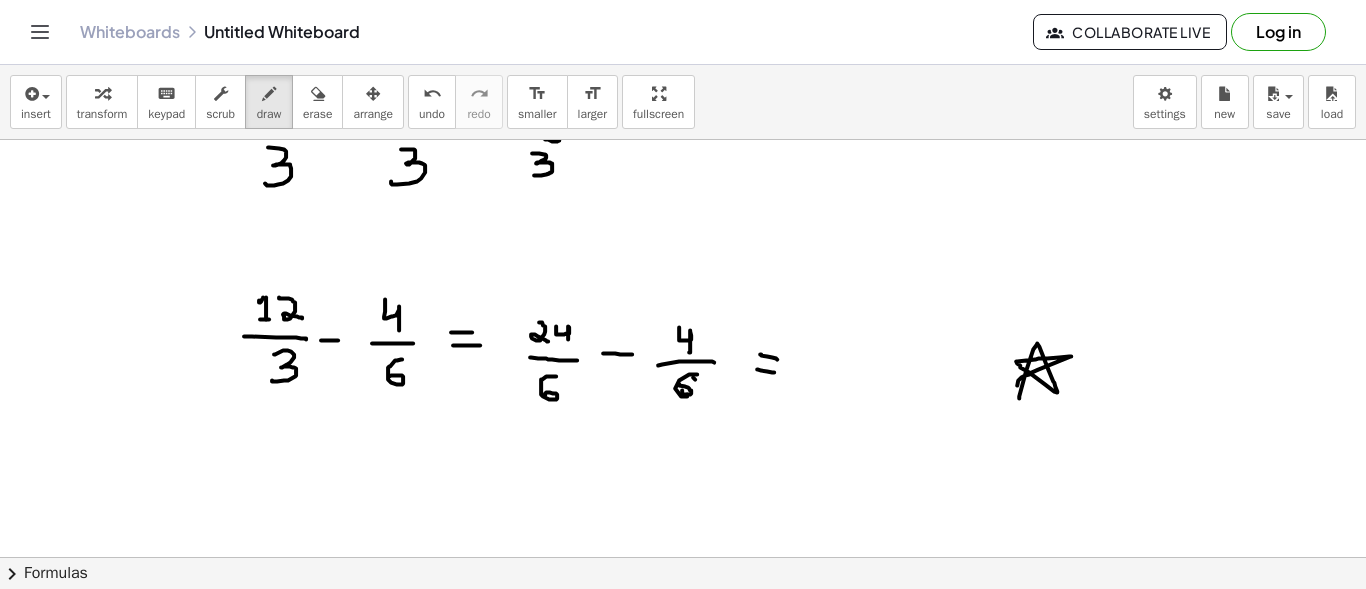 drag, startPoint x: 757, startPoint y: 368, endPoint x: 774, endPoint y: 371, distance: 17.262676 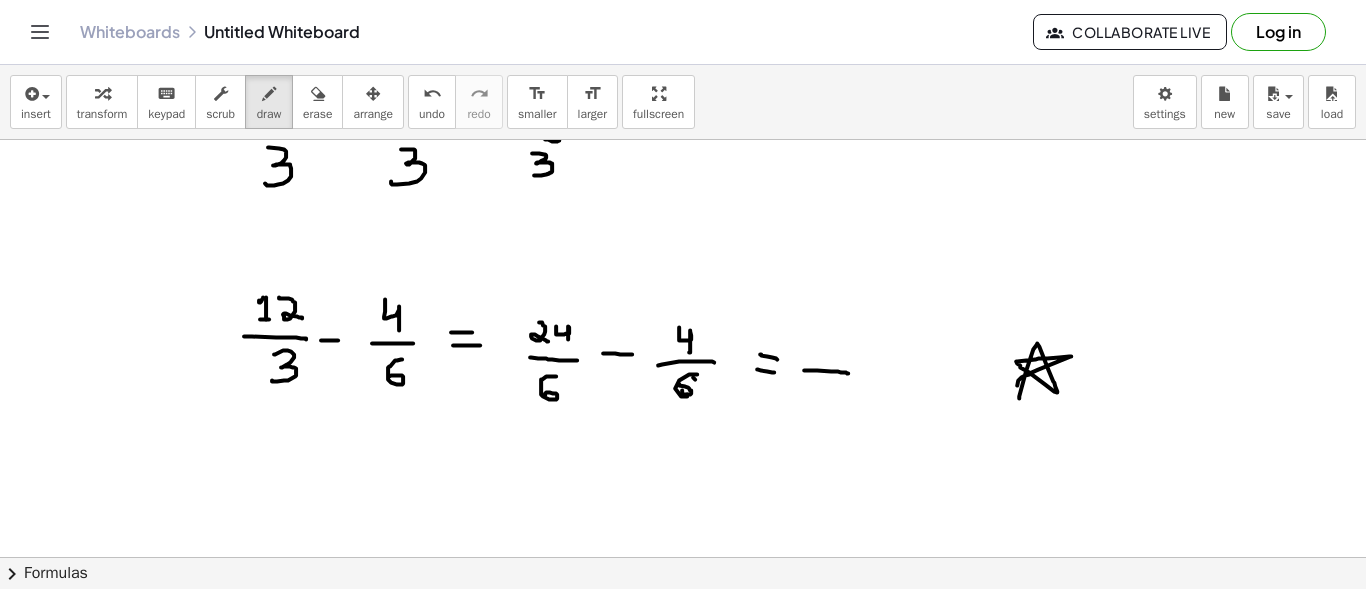 drag, startPoint x: 804, startPoint y: 369, endPoint x: 848, endPoint y: 372, distance: 44.102154 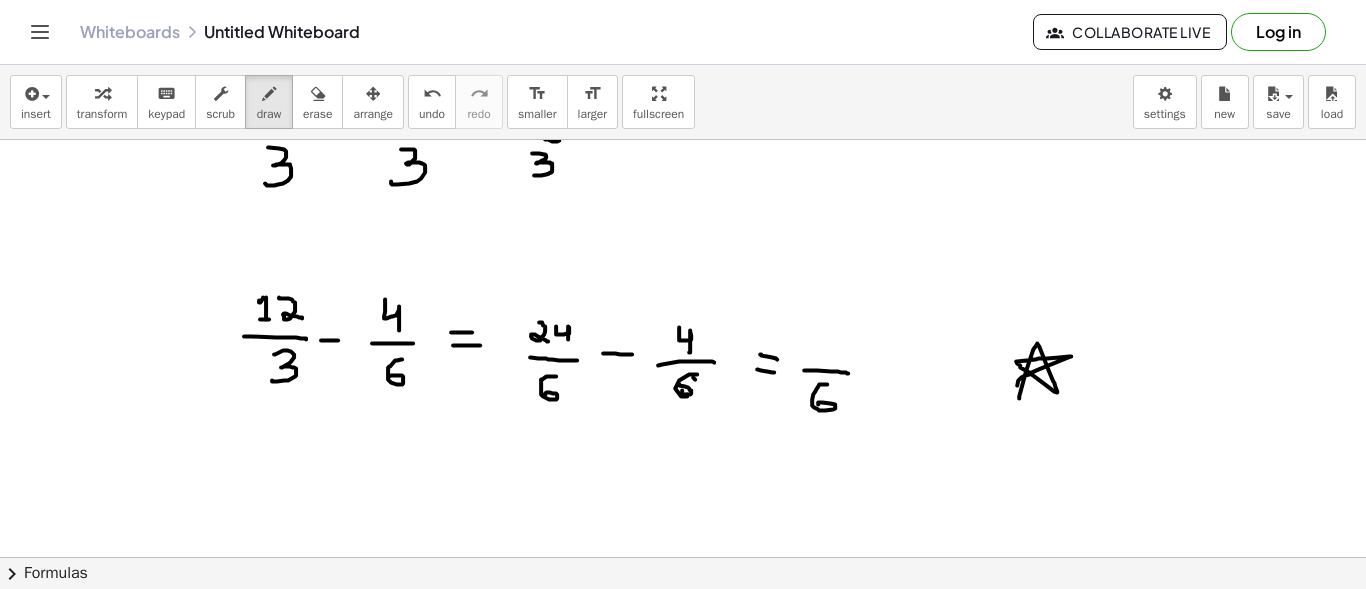 drag, startPoint x: 827, startPoint y: 383, endPoint x: 818, endPoint y: 403, distance: 21.931713 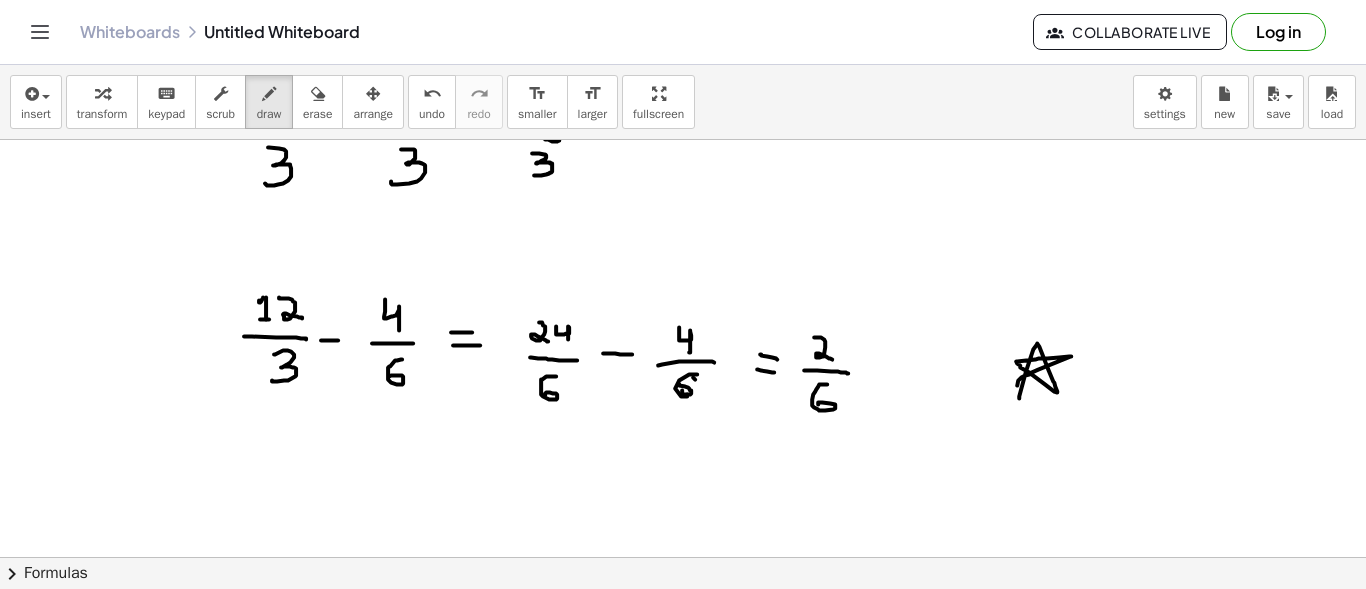 drag, startPoint x: 814, startPoint y: 336, endPoint x: 832, endPoint y: 358, distance: 28.42534 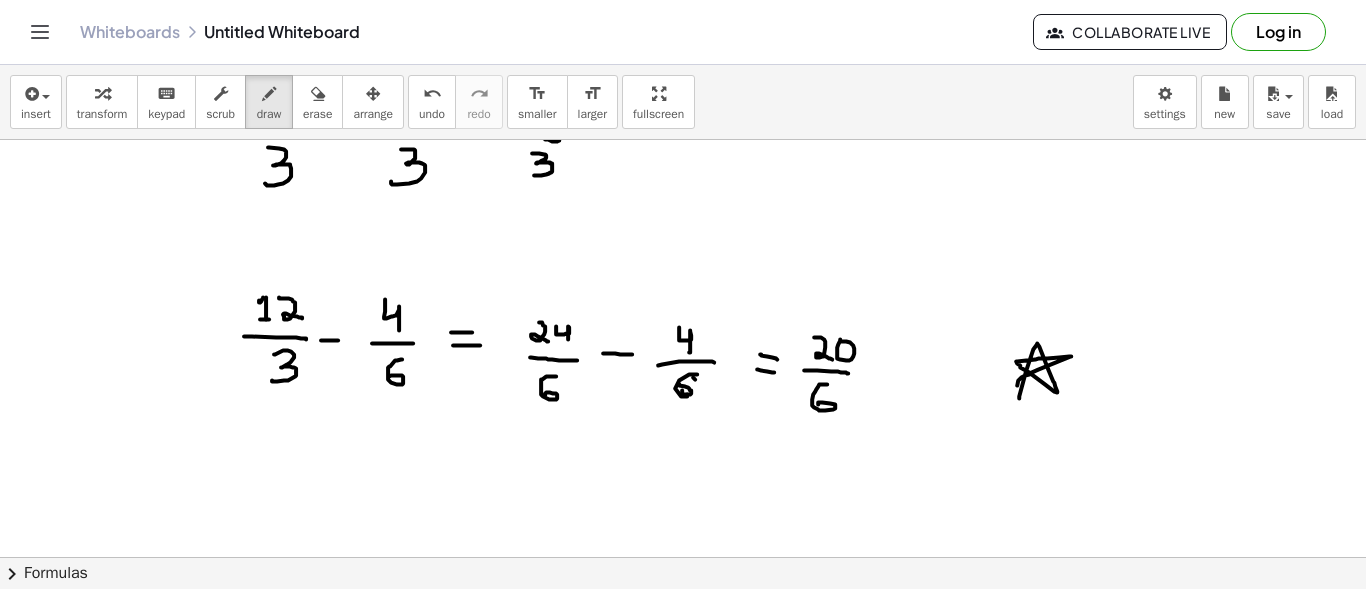 click at bounding box center [683, 74] 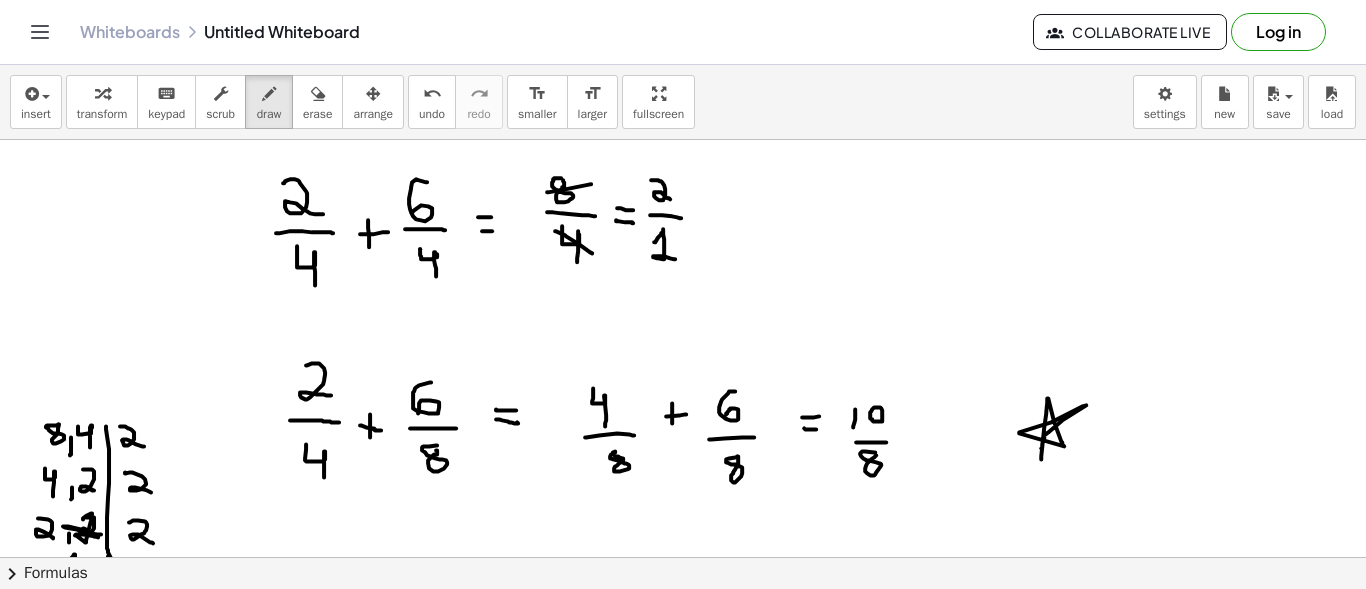 scroll, scrollTop: 100, scrollLeft: 0, axis: vertical 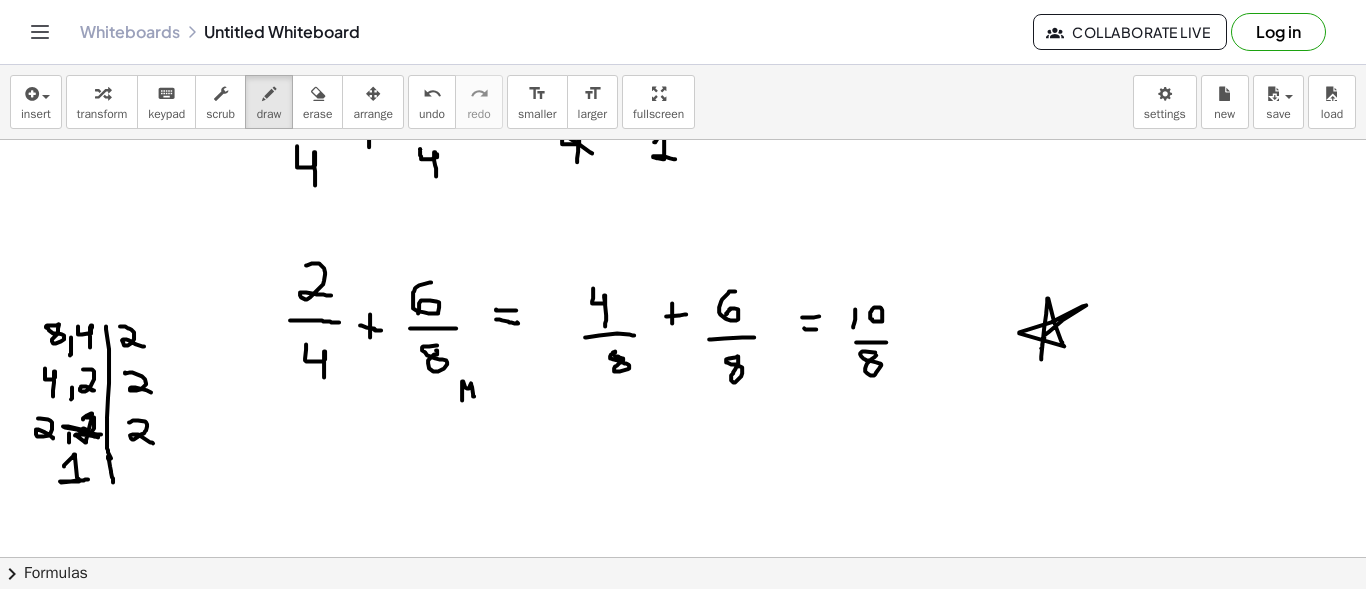drag, startPoint x: 462, startPoint y: 384, endPoint x: 474, endPoint y: 395, distance: 16.27882 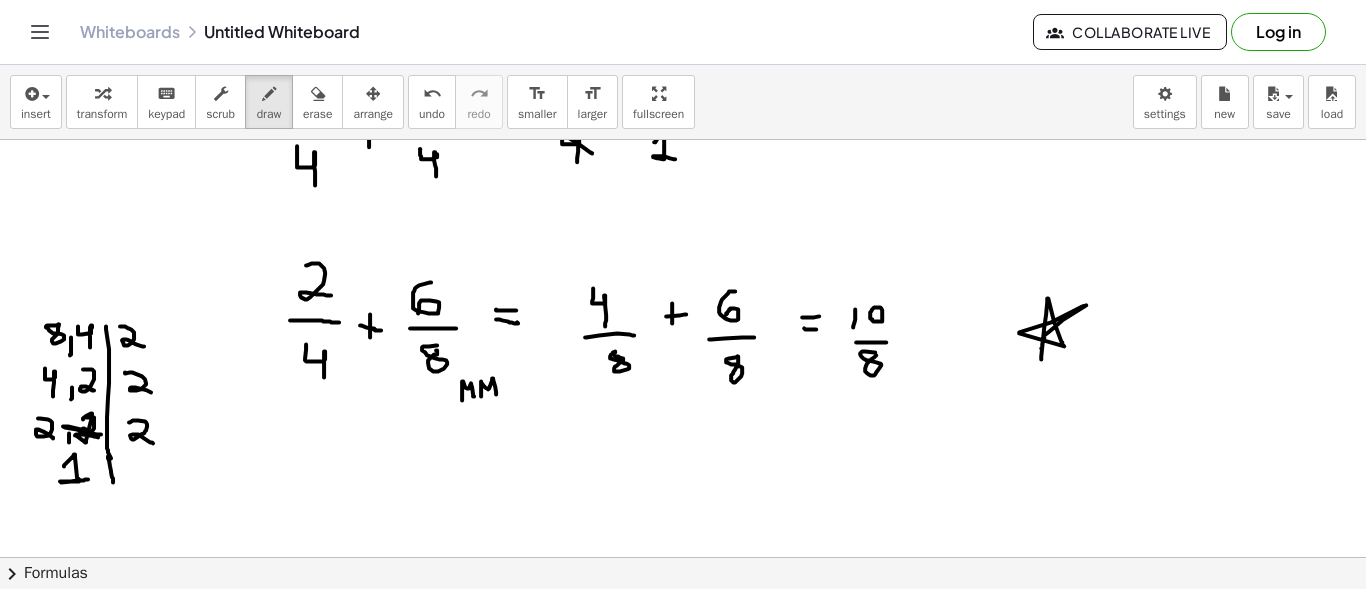 drag, startPoint x: 481, startPoint y: 384, endPoint x: 496, endPoint y: 393, distance: 17.492855 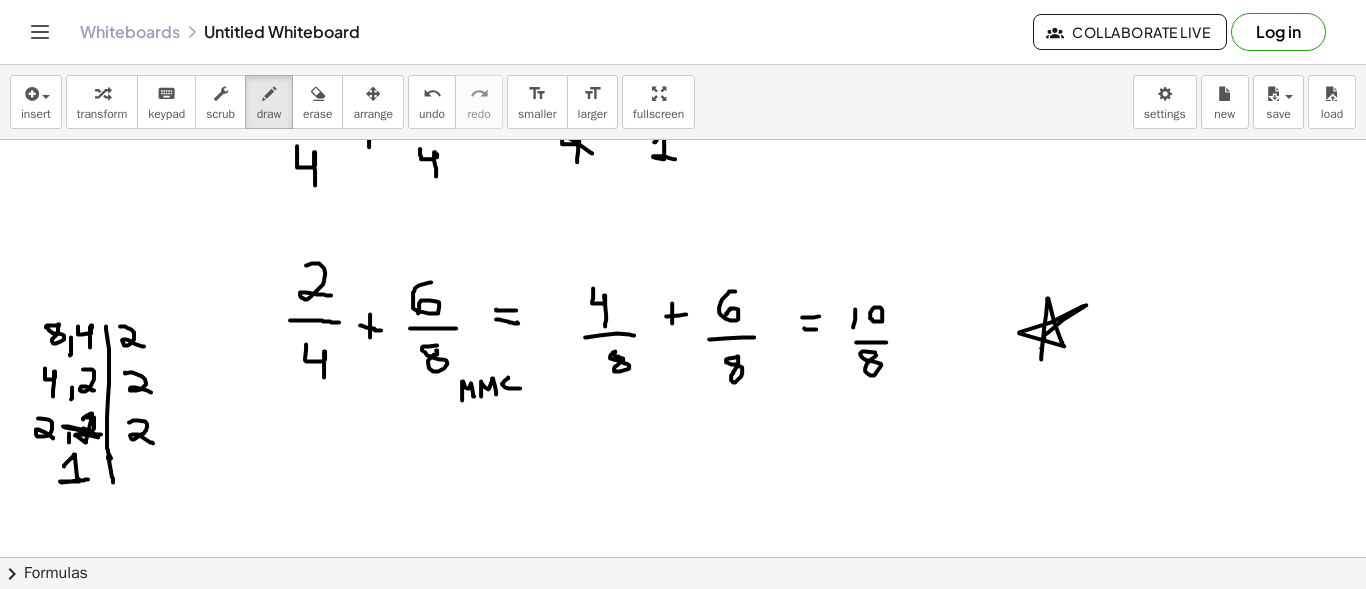 drag, startPoint x: 508, startPoint y: 376, endPoint x: 520, endPoint y: 387, distance: 16.27882 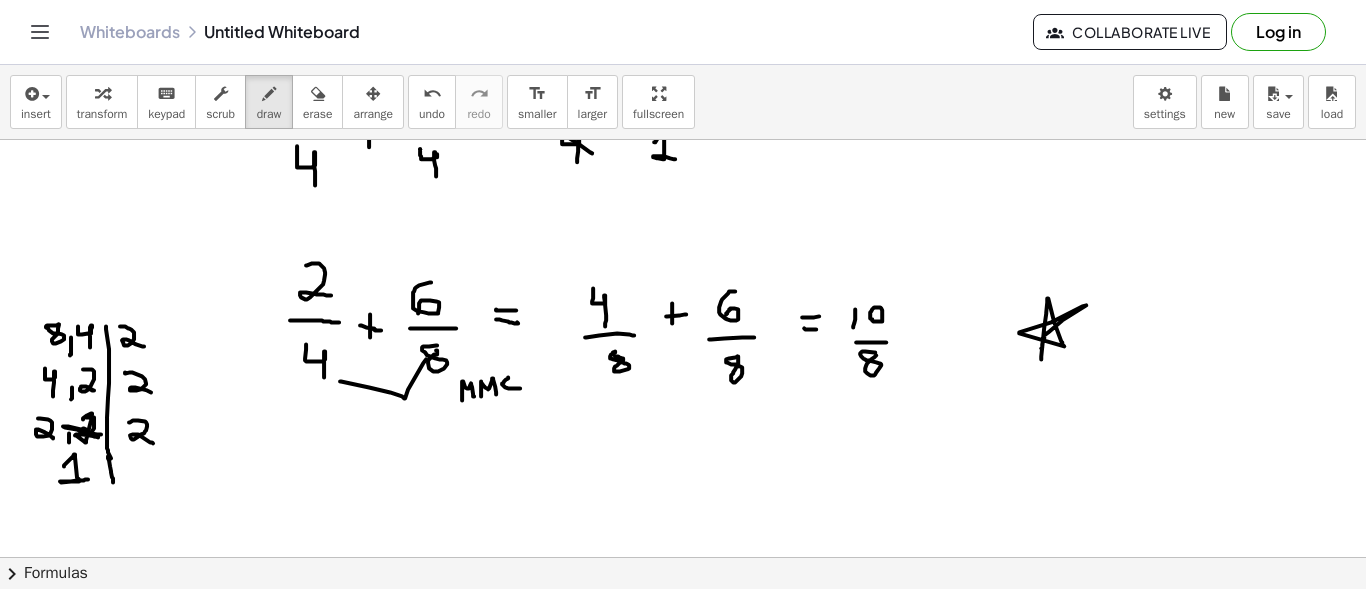 drag, startPoint x: 340, startPoint y: 380, endPoint x: 426, endPoint y: 358, distance: 88.76936 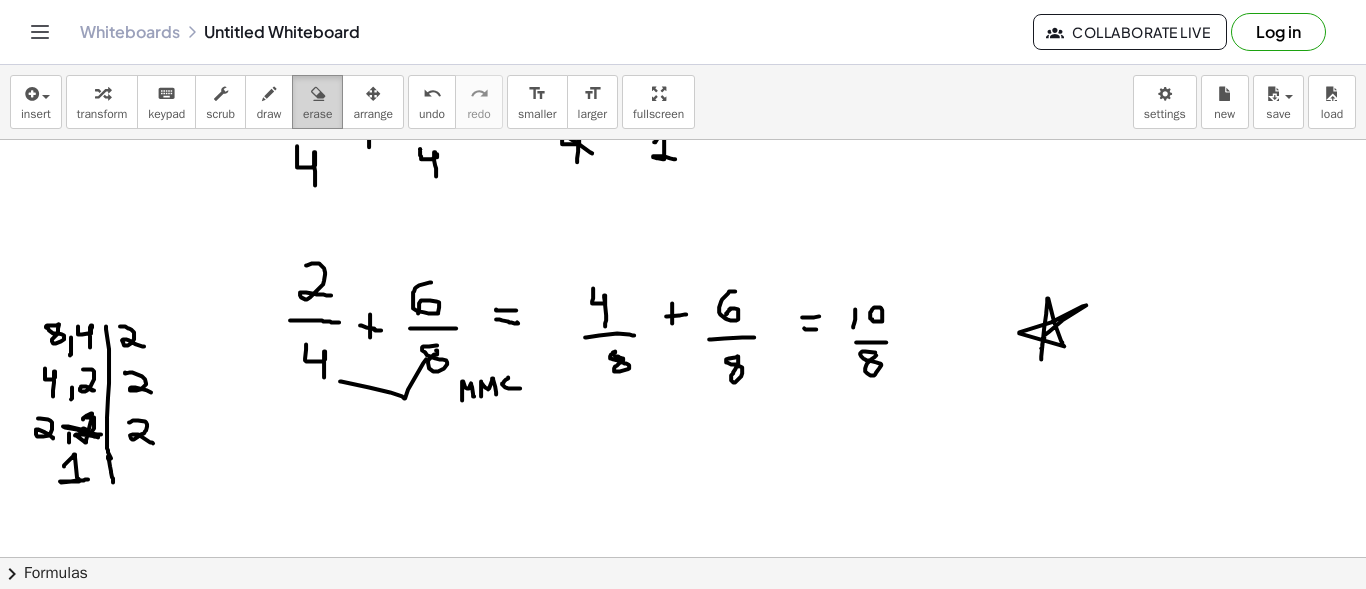 click at bounding box center (317, 93) 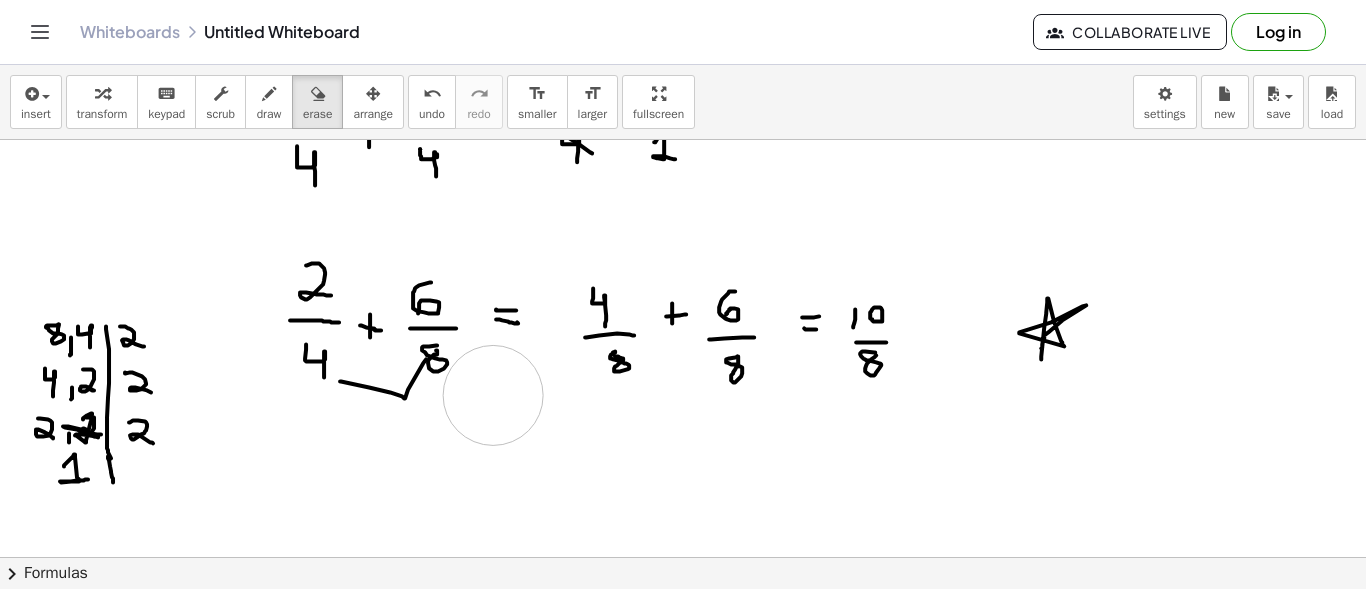 click at bounding box center [683, 574] 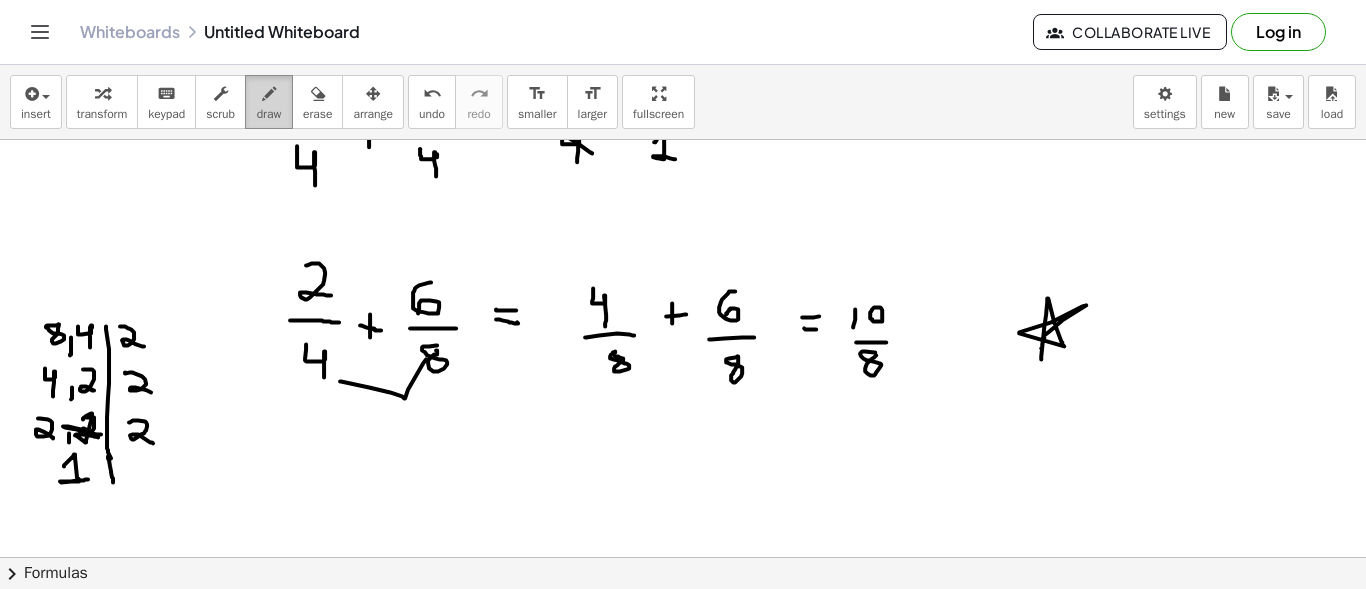 click at bounding box center (269, 93) 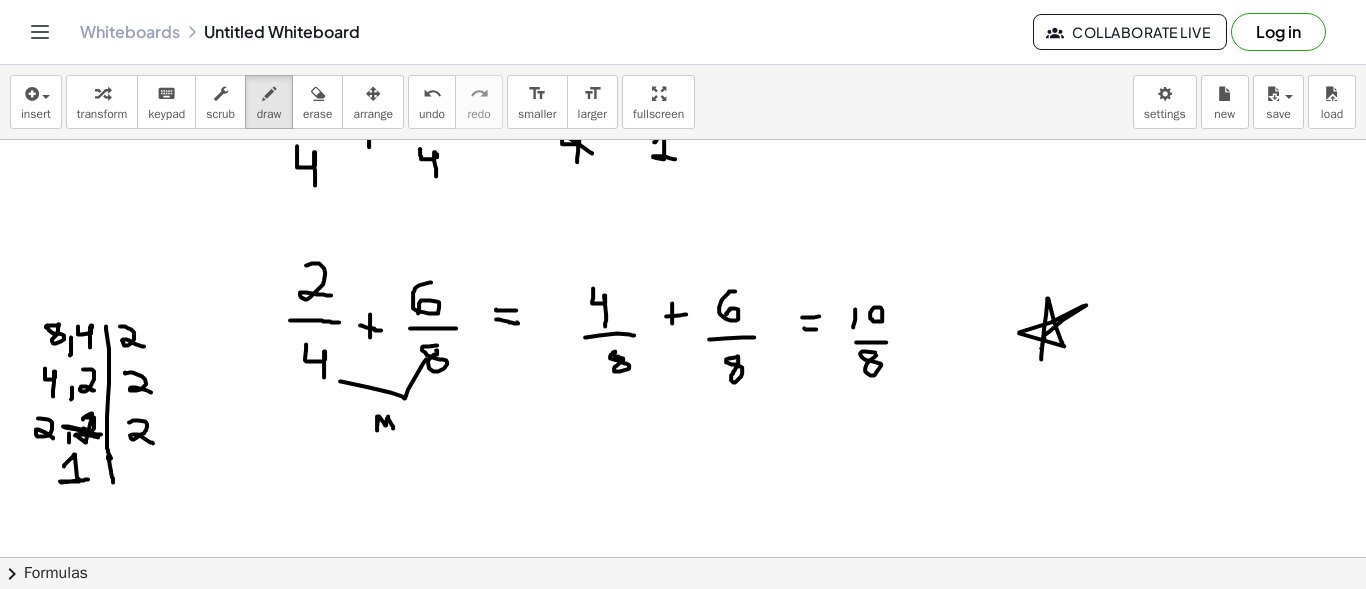 drag, startPoint x: 377, startPoint y: 415, endPoint x: 394, endPoint y: 428, distance: 21.400934 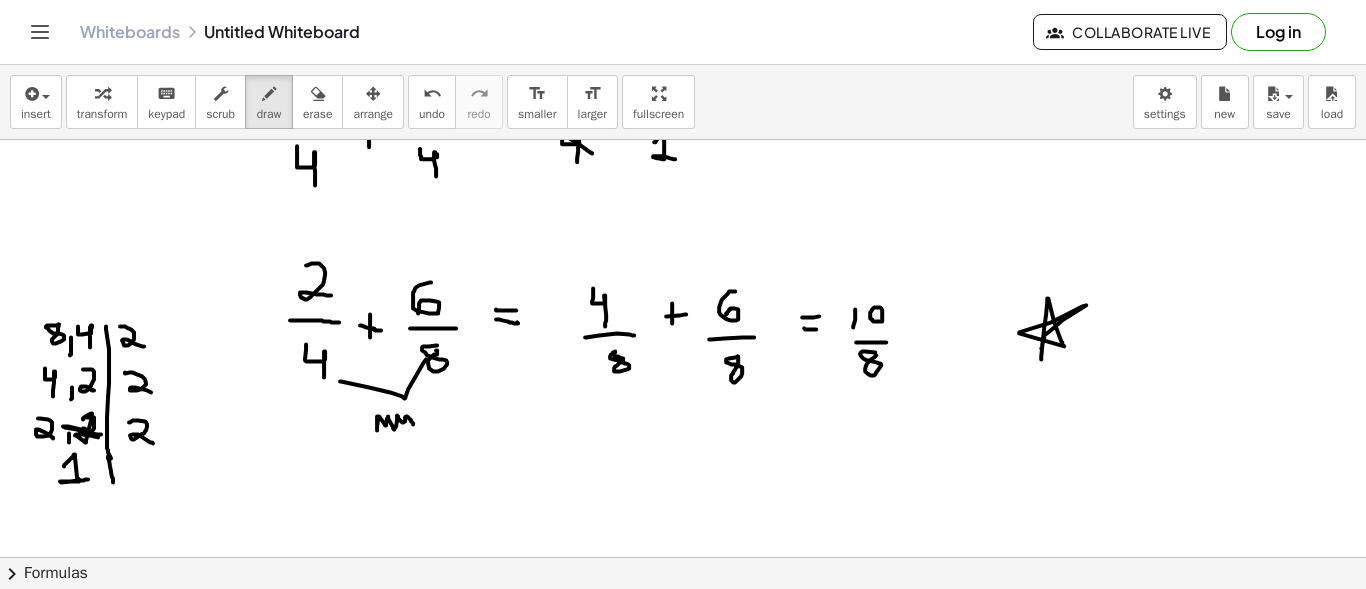 drag, startPoint x: 394, startPoint y: 428, endPoint x: 413, endPoint y: 423, distance: 19.646883 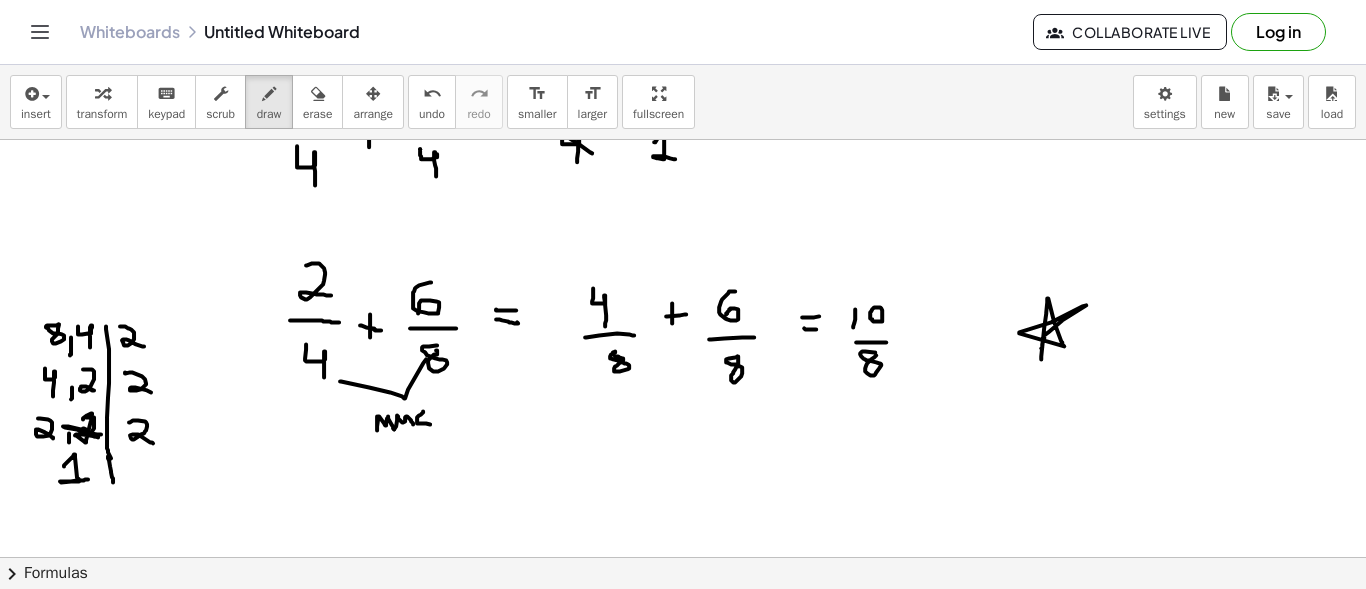 drag, startPoint x: 423, startPoint y: 410, endPoint x: 430, endPoint y: 423, distance: 14.764823 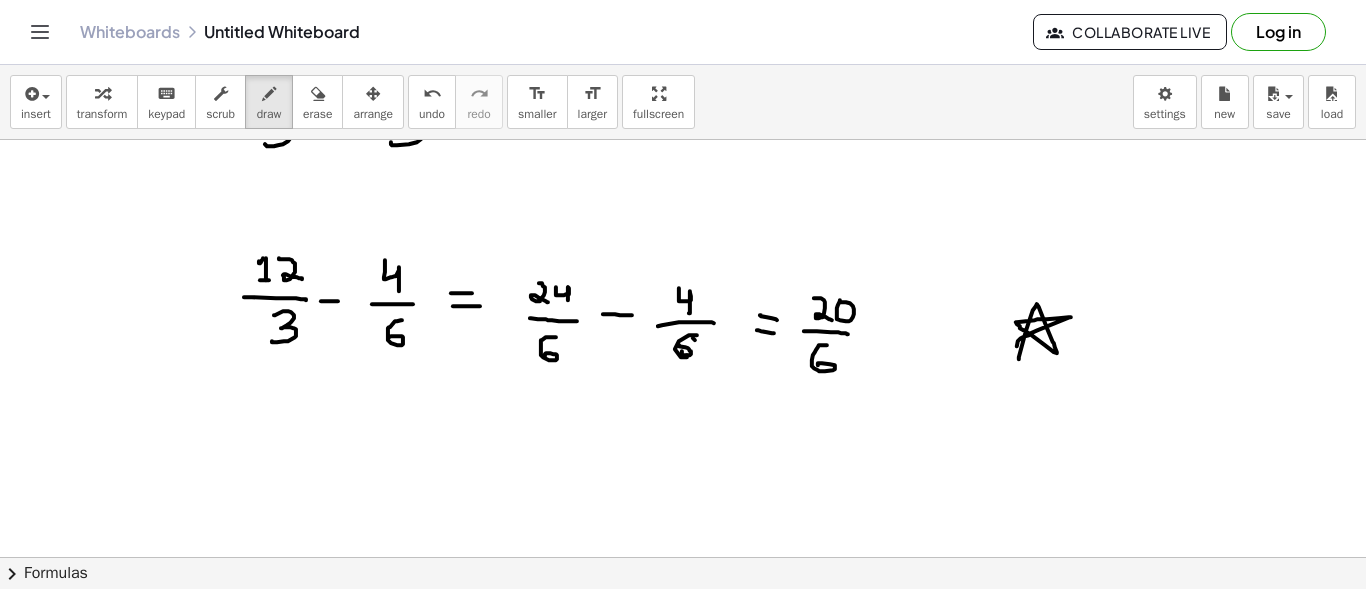 scroll, scrollTop: 649, scrollLeft: 0, axis: vertical 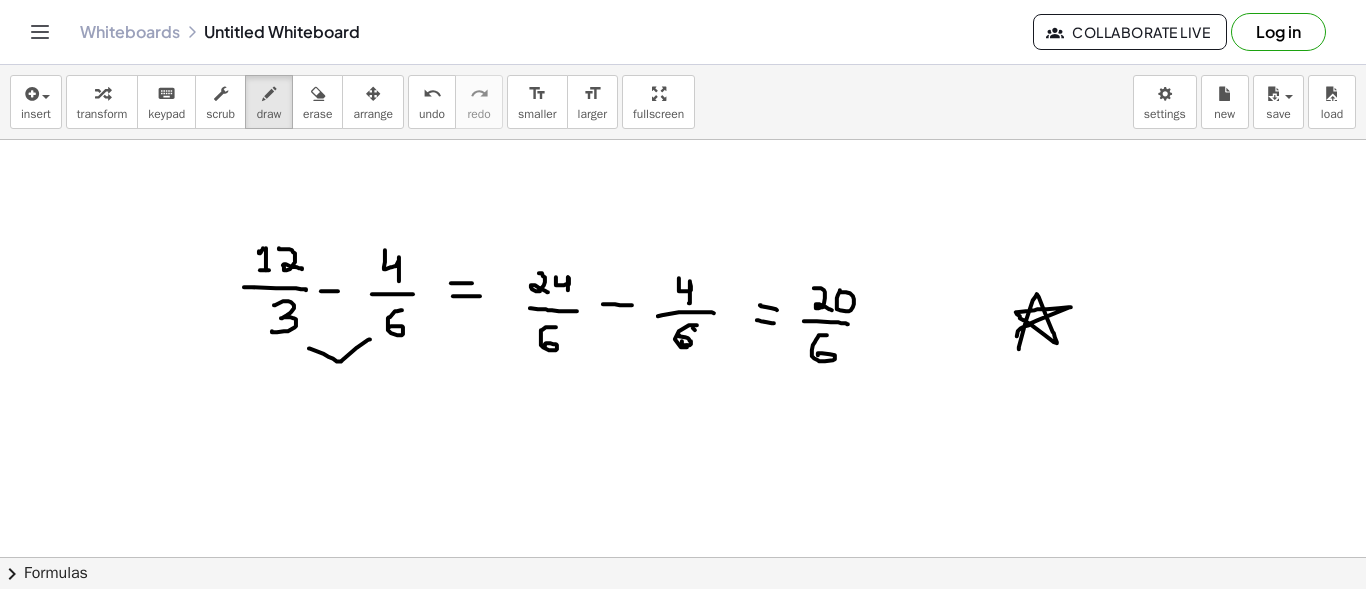 drag, startPoint x: 309, startPoint y: 347, endPoint x: 370, endPoint y: 338, distance: 61.66036 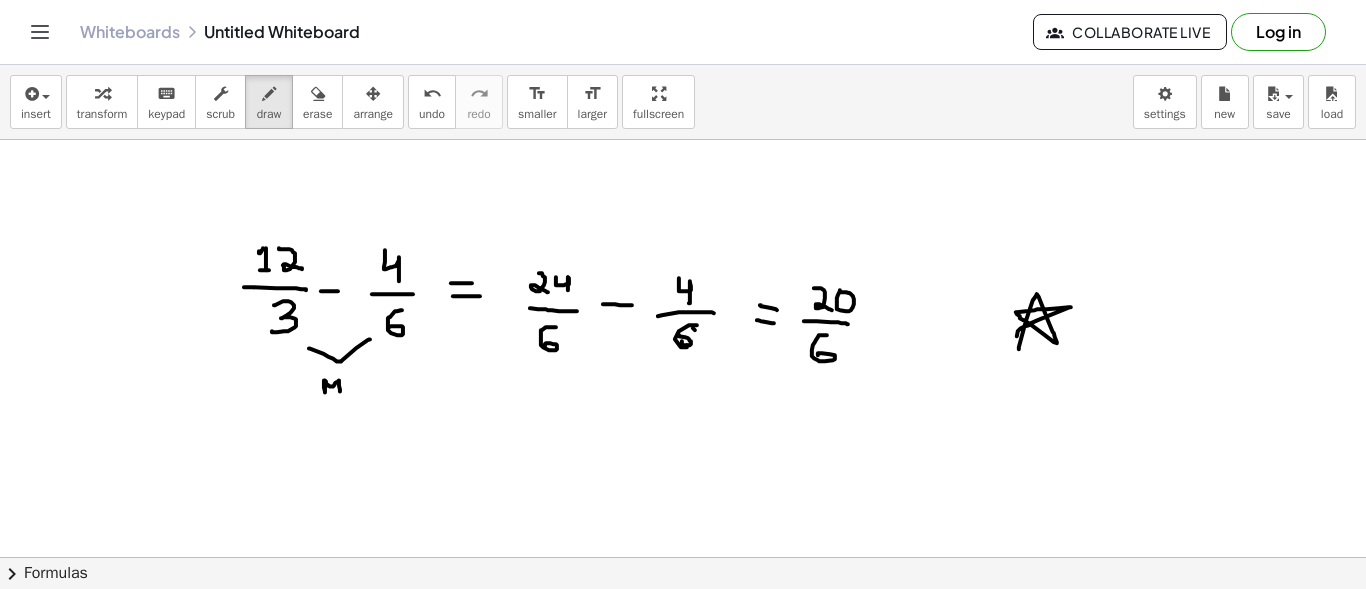 drag, startPoint x: 325, startPoint y: 379, endPoint x: 340, endPoint y: 391, distance: 19.209373 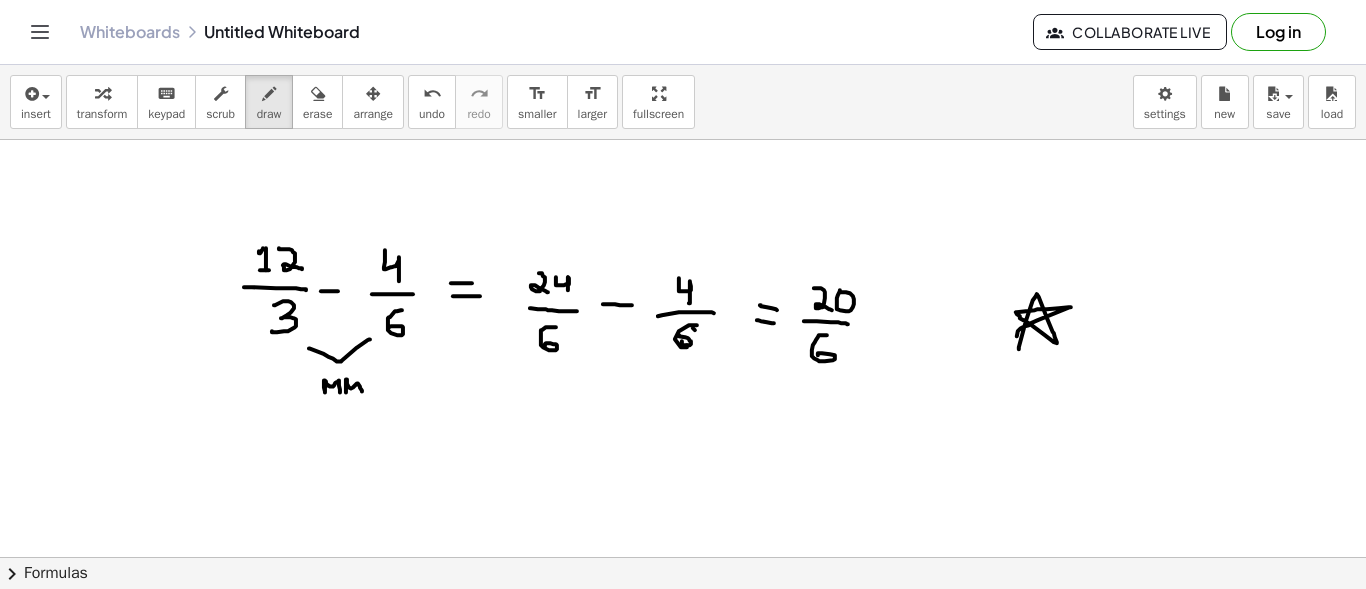 drag, startPoint x: 346, startPoint y: 391, endPoint x: 362, endPoint y: 390, distance: 16.03122 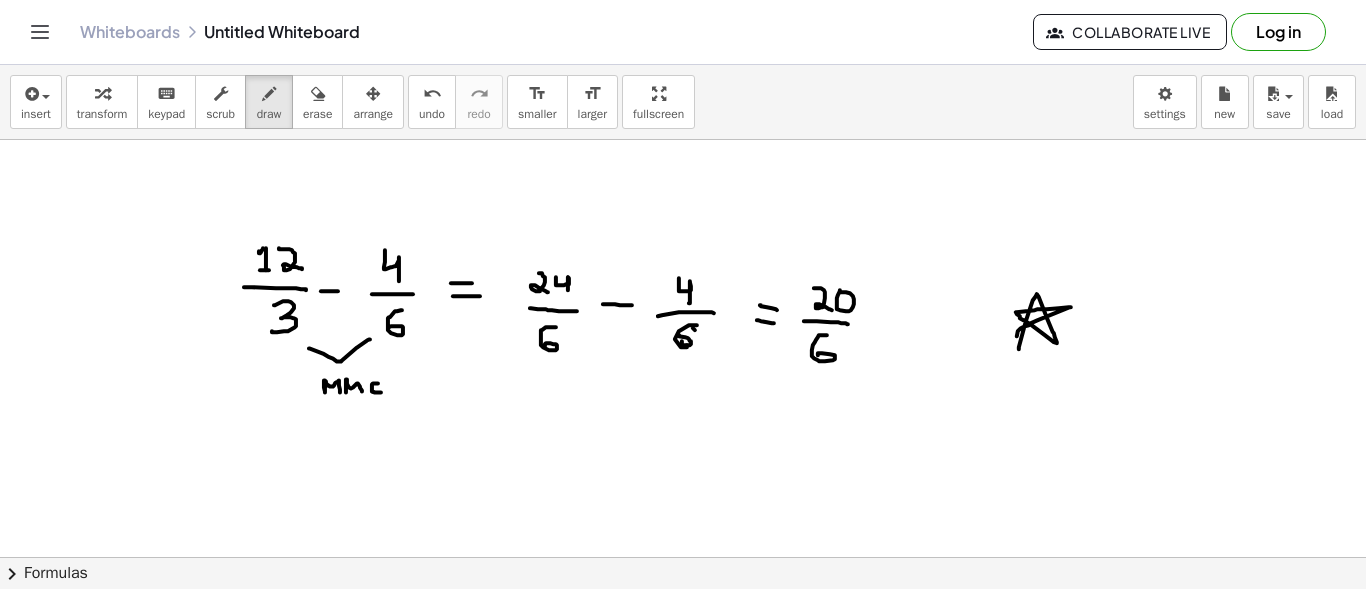 drag, startPoint x: 378, startPoint y: 382, endPoint x: 384, endPoint y: 391, distance: 10.816654 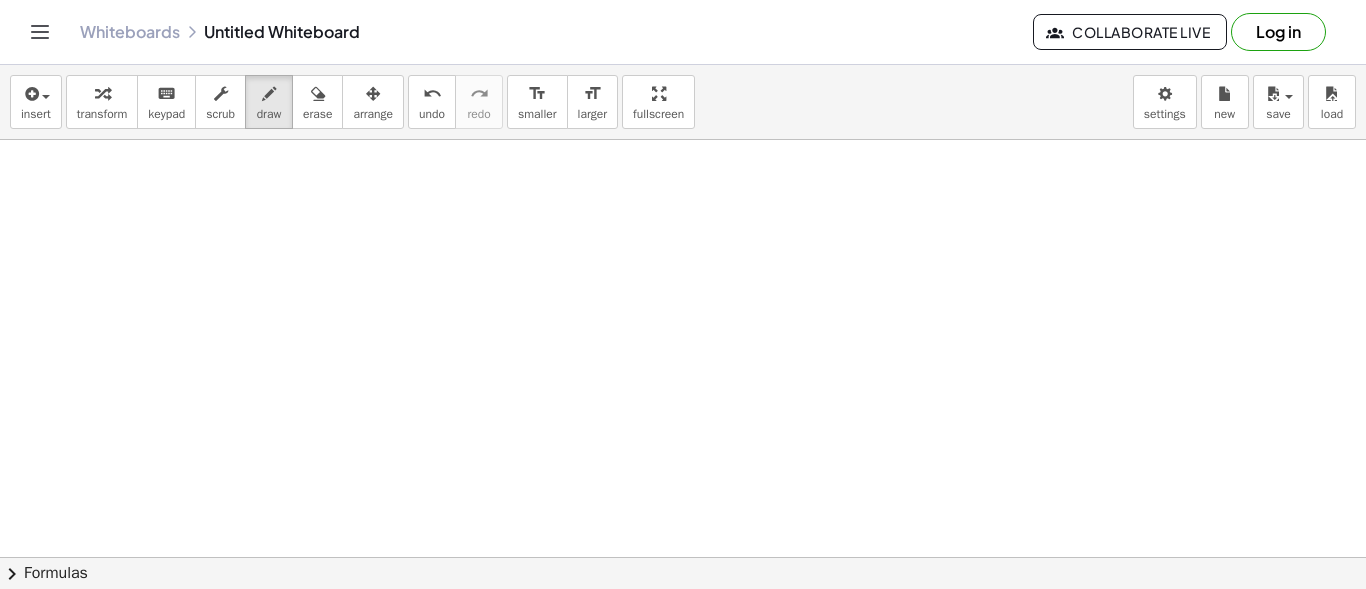 scroll, scrollTop: 949, scrollLeft: 0, axis: vertical 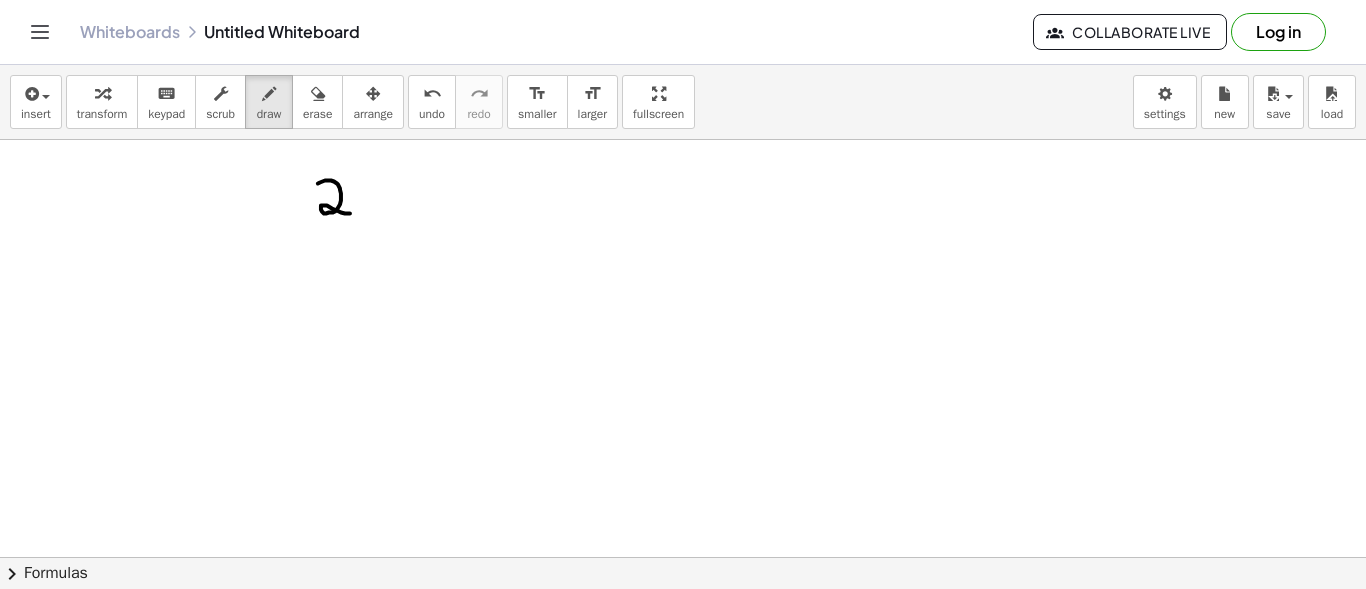 drag, startPoint x: 318, startPoint y: 182, endPoint x: 350, endPoint y: 212, distance: 43.863426 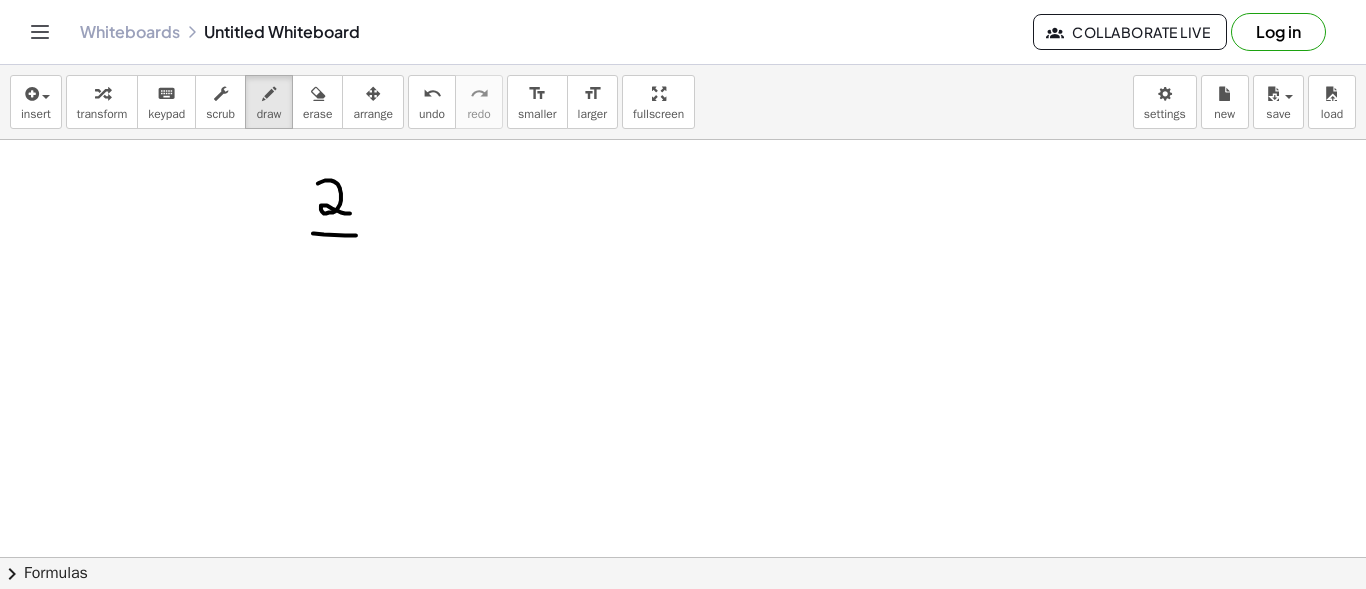 drag, startPoint x: 313, startPoint y: 232, endPoint x: 357, endPoint y: 234, distance: 44.04543 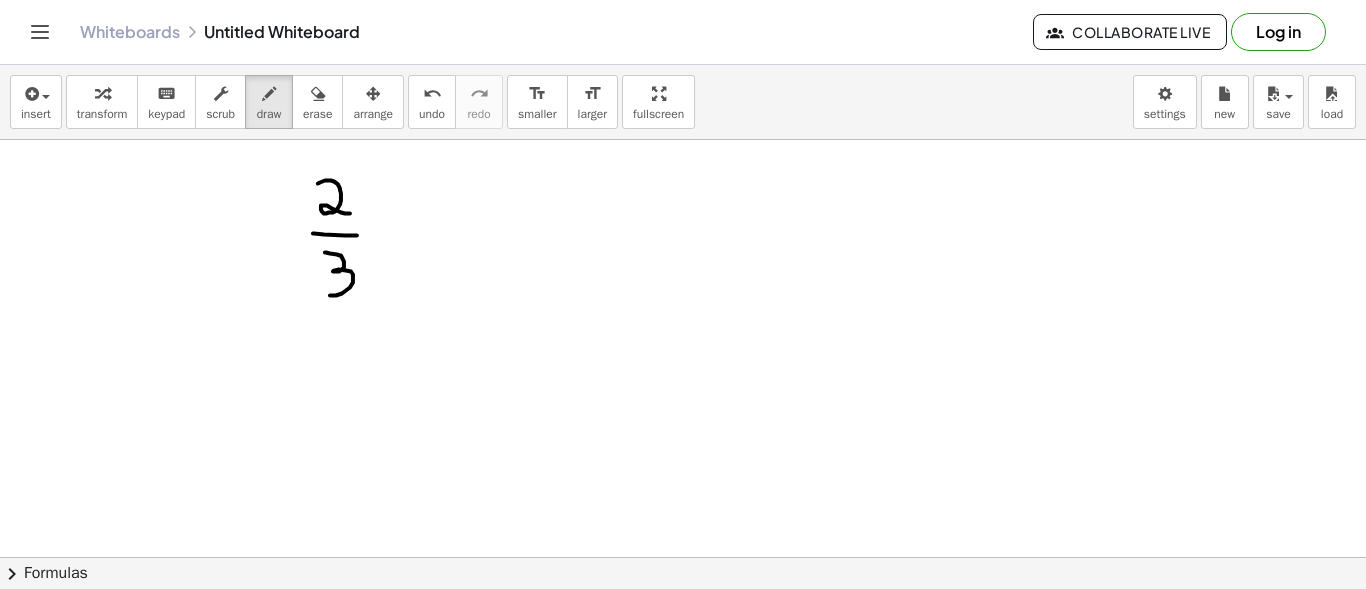drag, startPoint x: 325, startPoint y: 251, endPoint x: 330, endPoint y: 293, distance: 42.296574 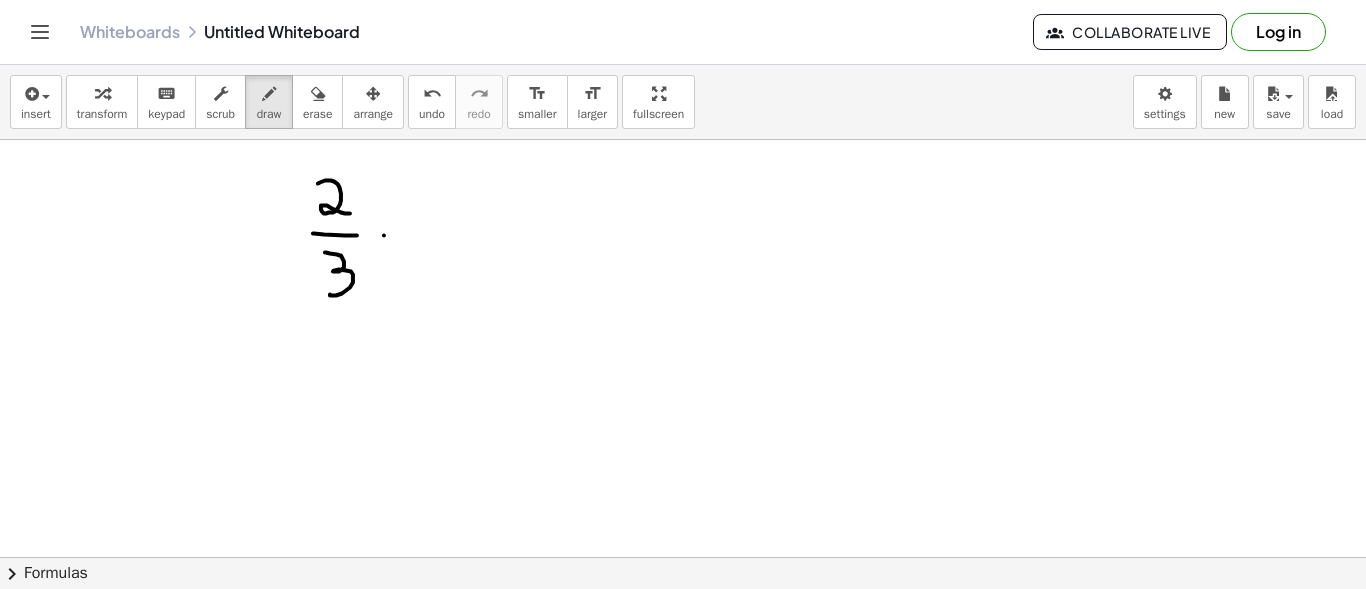 click at bounding box center [683, 28] 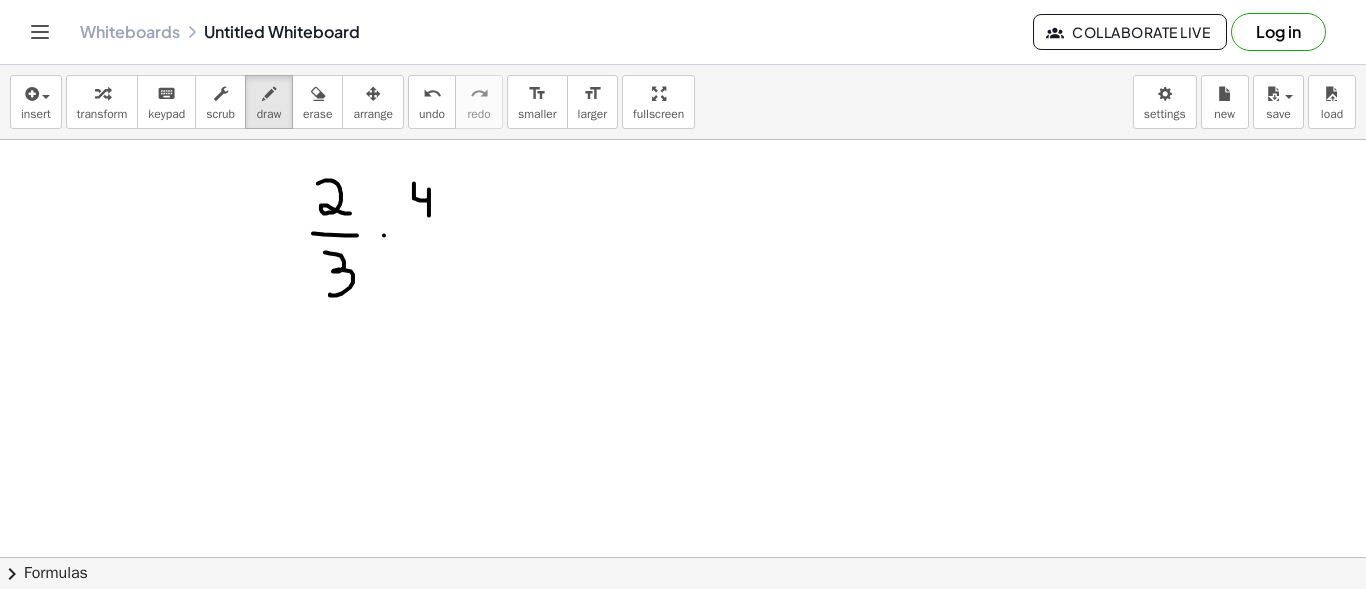 drag, startPoint x: 414, startPoint y: 182, endPoint x: 429, endPoint y: 214, distance: 35.341194 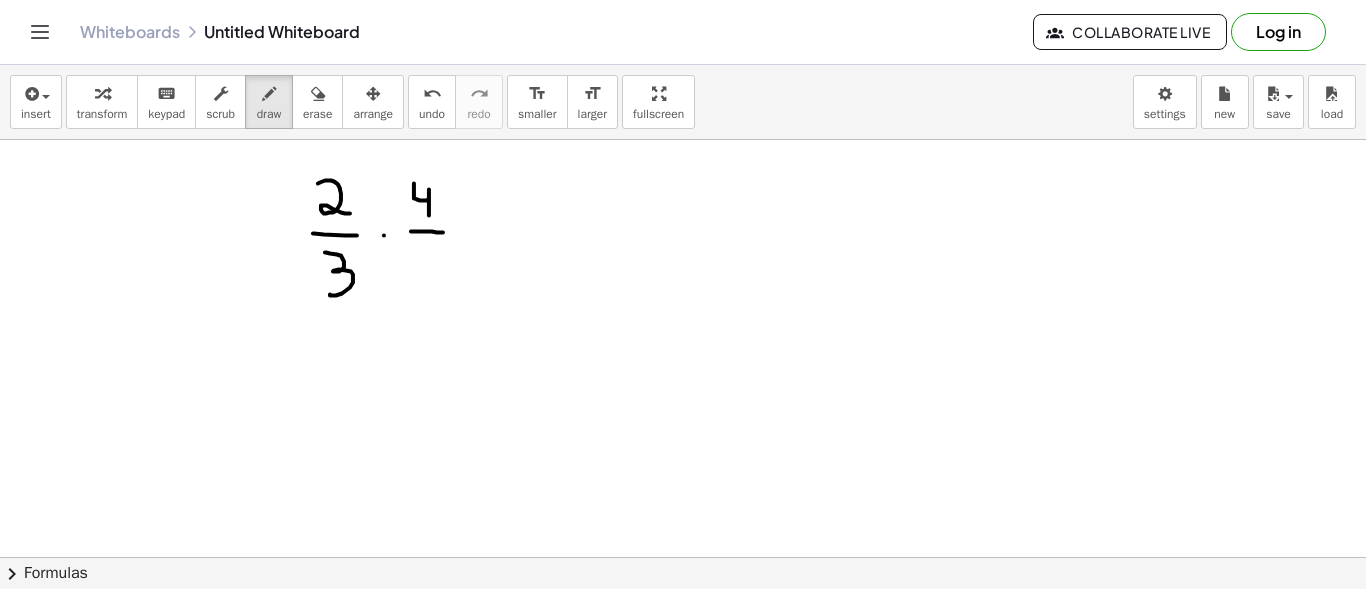 drag, startPoint x: 411, startPoint y: 230, endPoint x: 443, endPoint y: 231, distance: 32.01562 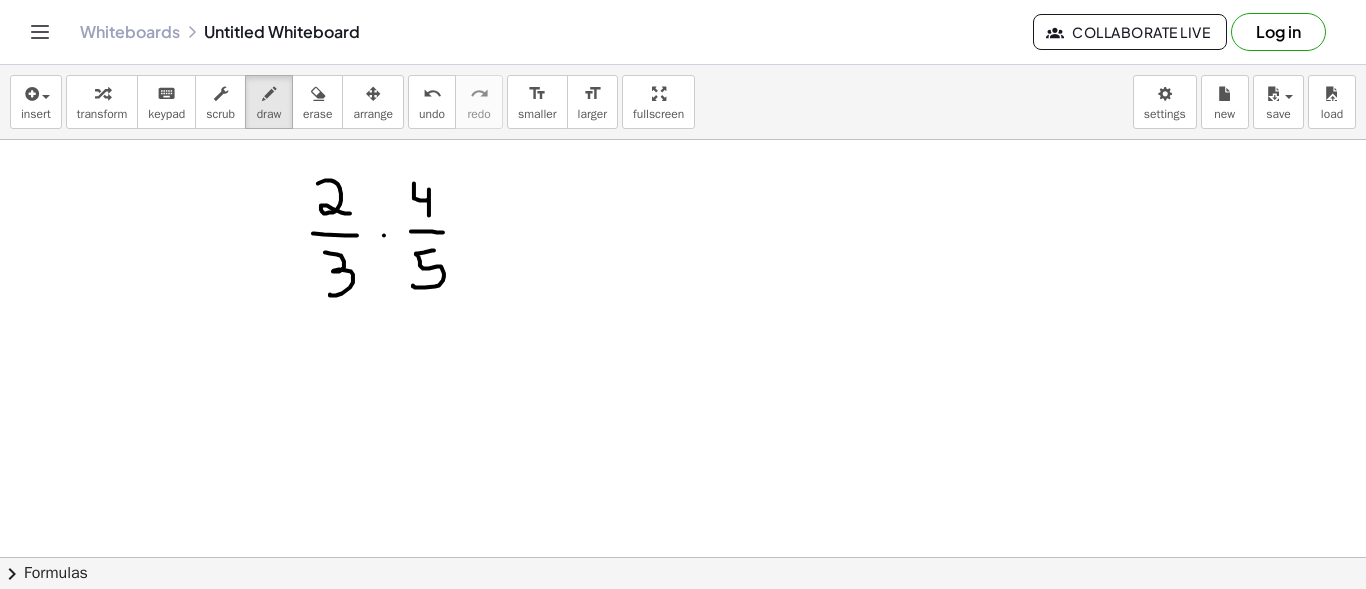 drag, startPoint x: 434, startPoint y: 249, endPoint x: 413, endPoint y: 284, distance: 40.81666 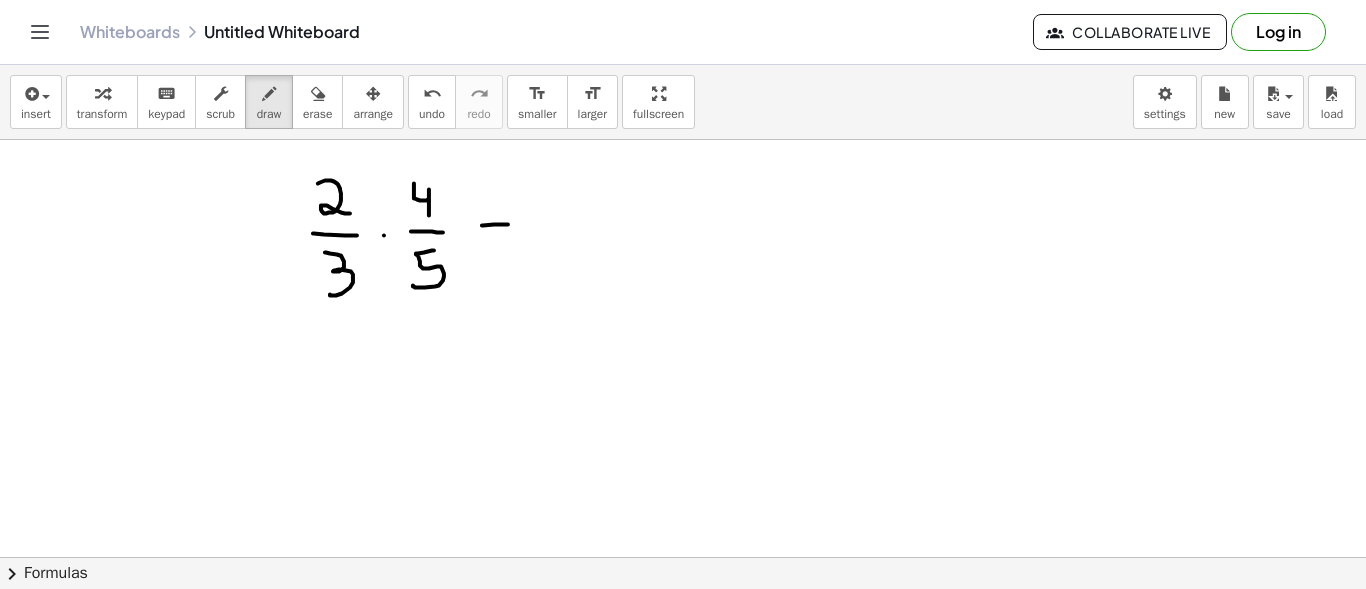 drag, startPoint x: 482, startPoint y: 224, endPoint x: 508, endPoint y: 223, distance: 26.019224 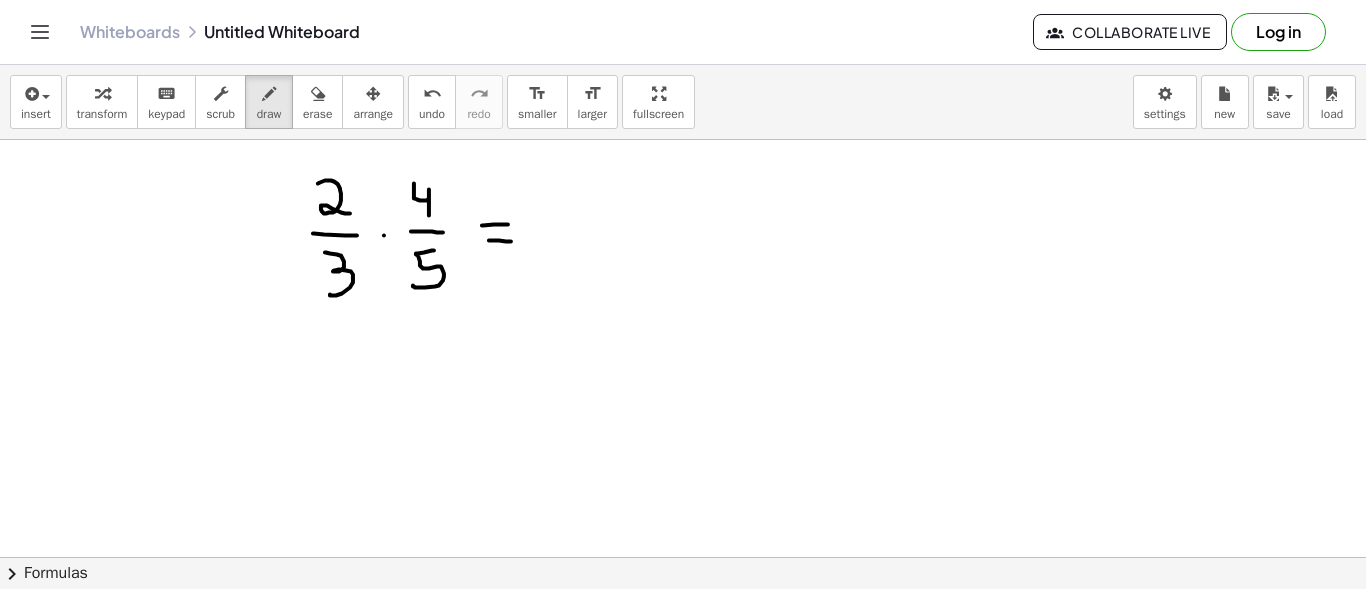 drag, startPoint x: 489, startPoint y: 239, endPoint x: 511, endPoint y: 240, distance: 22.022715 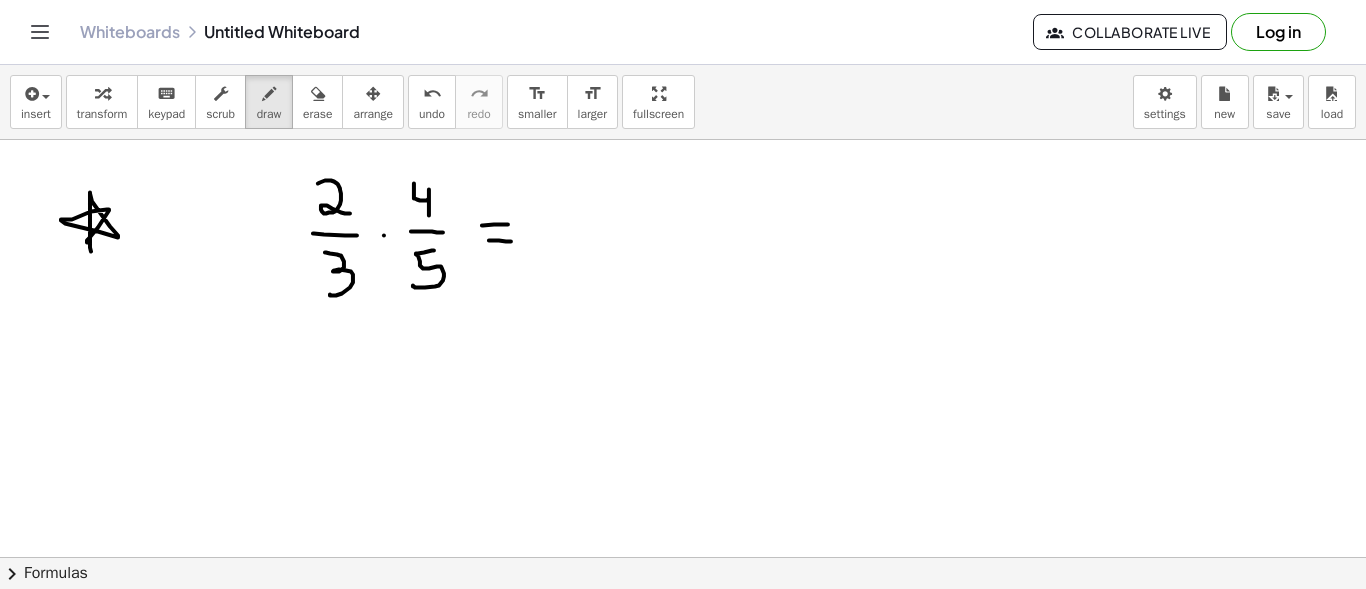 click at bounding box center [683, 28] 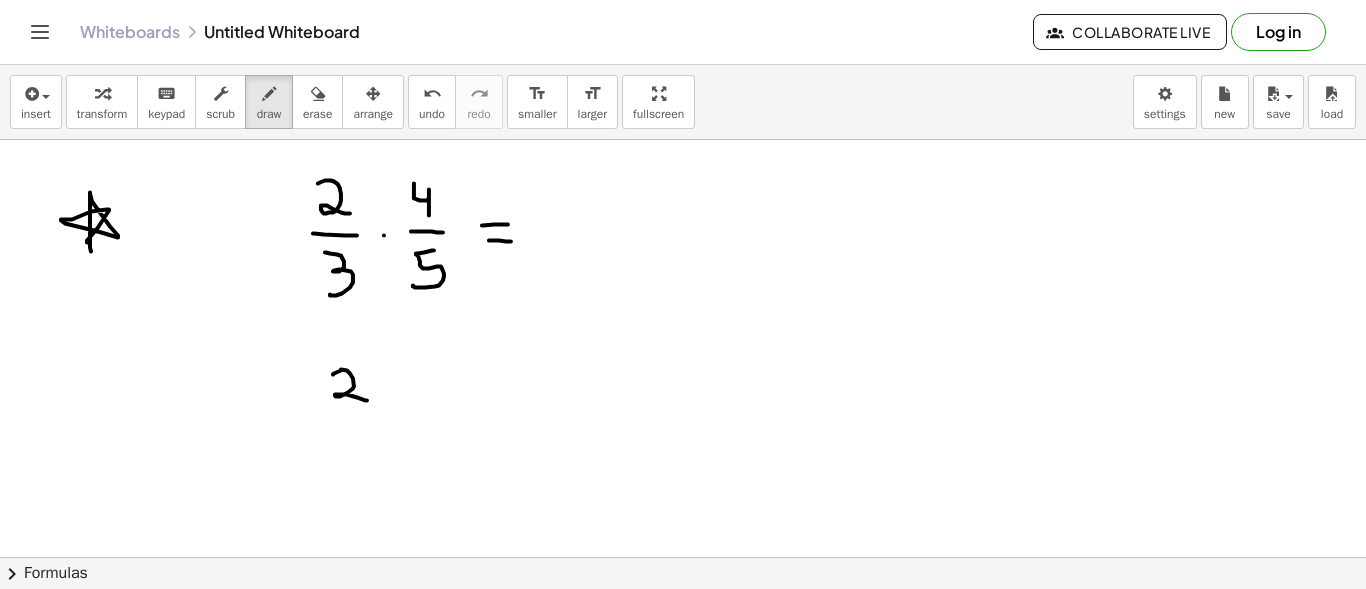 drag, startPoint x: 333, startPoint y: 373, endPoint x: 367, endPoint y: 399, distance: 42.80187 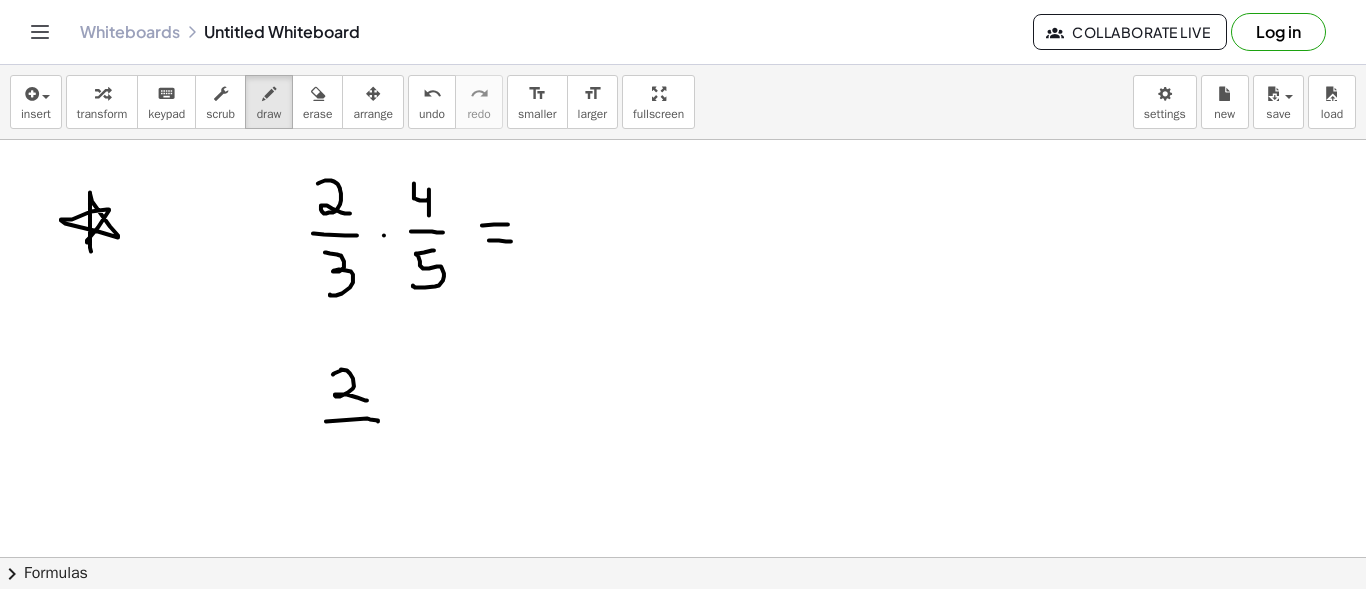 drag, startPoint x: 326, startPoint y: 420, endPoint x: 378, endPoint y: 420, distance: 52 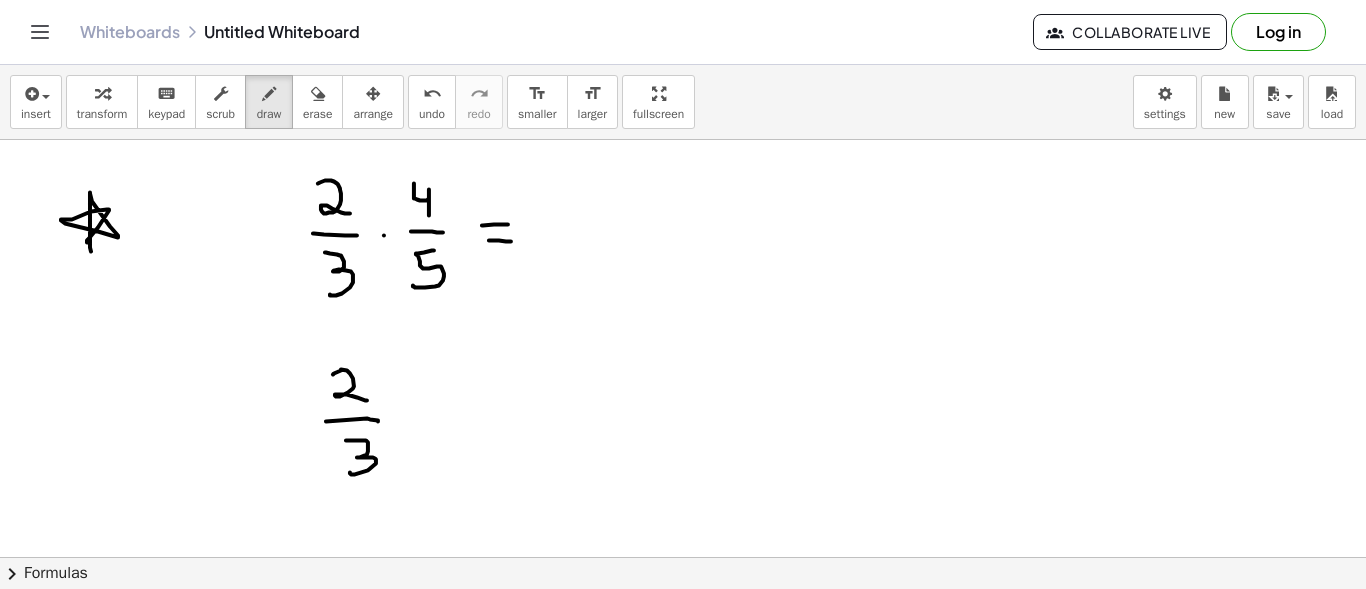 drag, startPoint x: 346, startPoint y: 439, endPoint x: 350, endPoint y: 471, distance: 32.24903 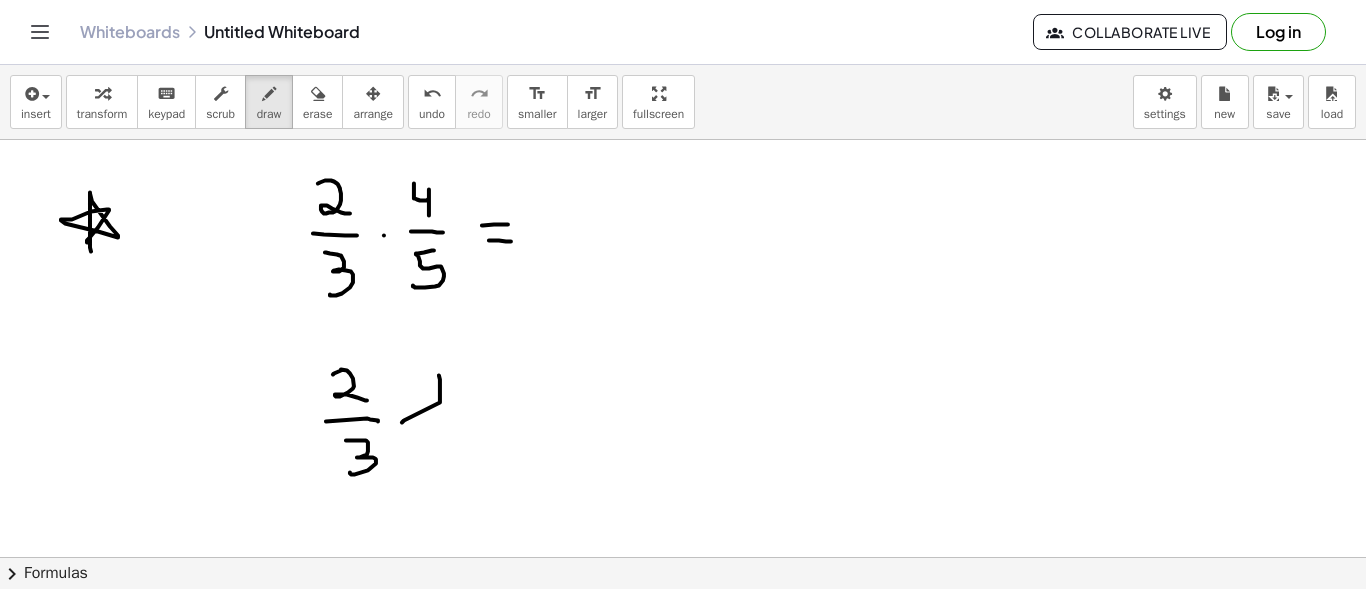 drag, startPoint x: 402, startPoint y: 421, endPoint x: 439, endPoint y: 374, distance: 59.816387 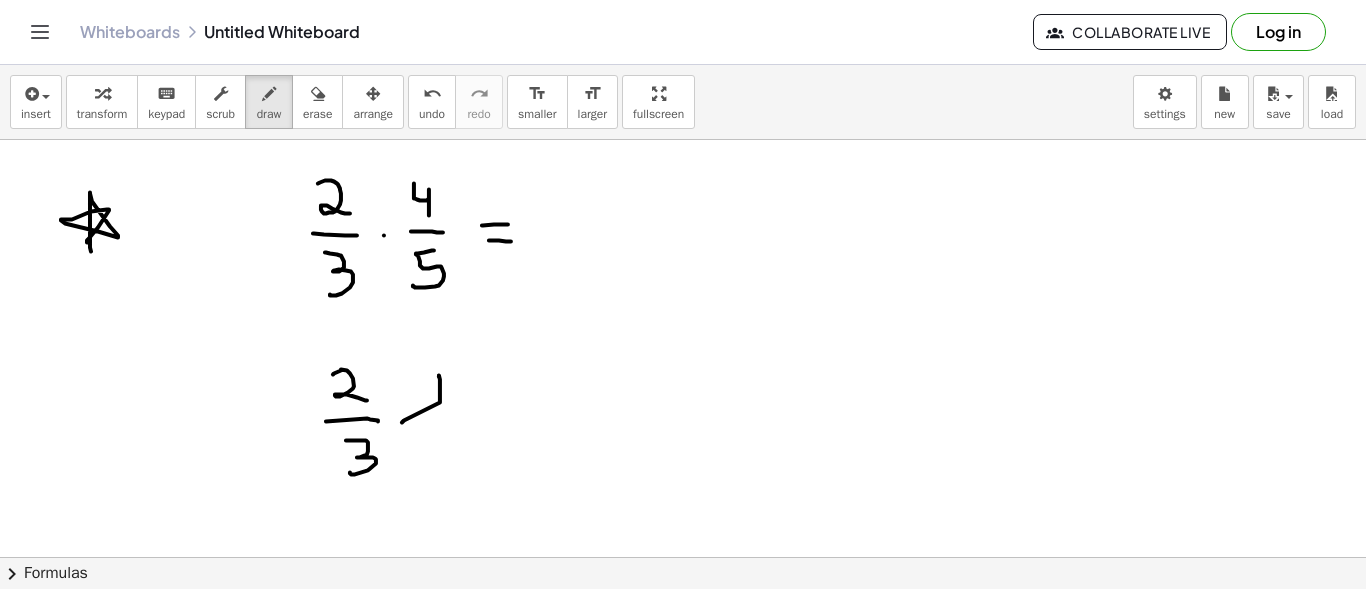 click at bounding box center (683, 28) 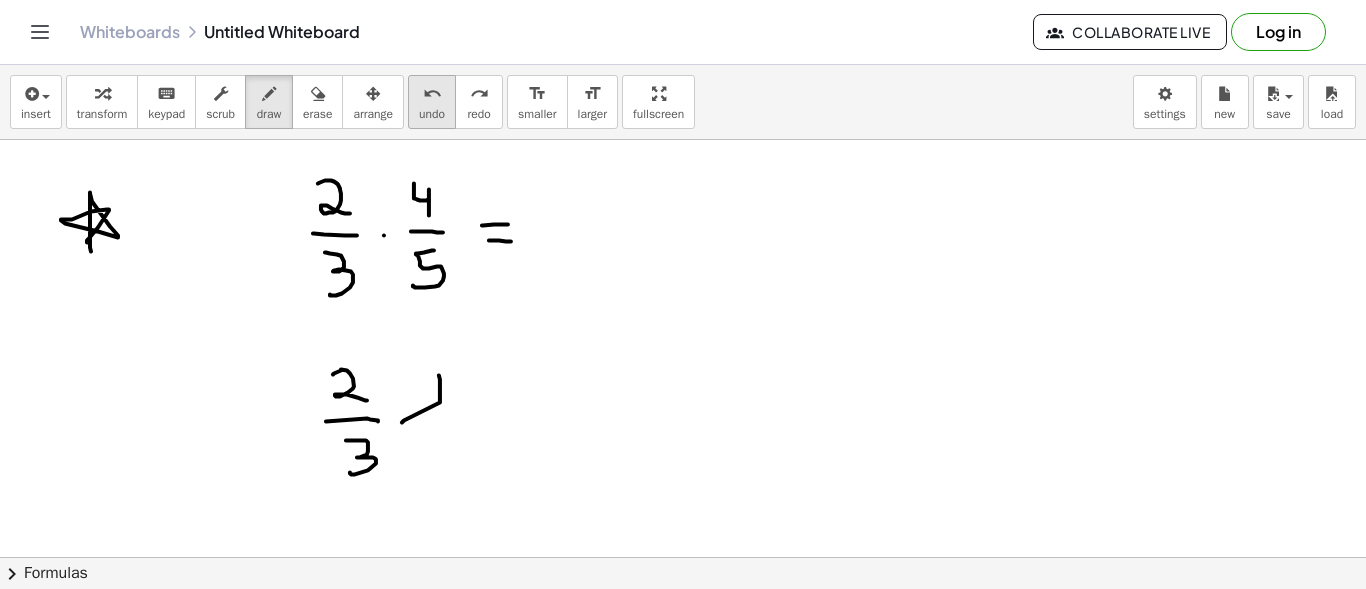 click on "undo" at bounding box center (432, 114) 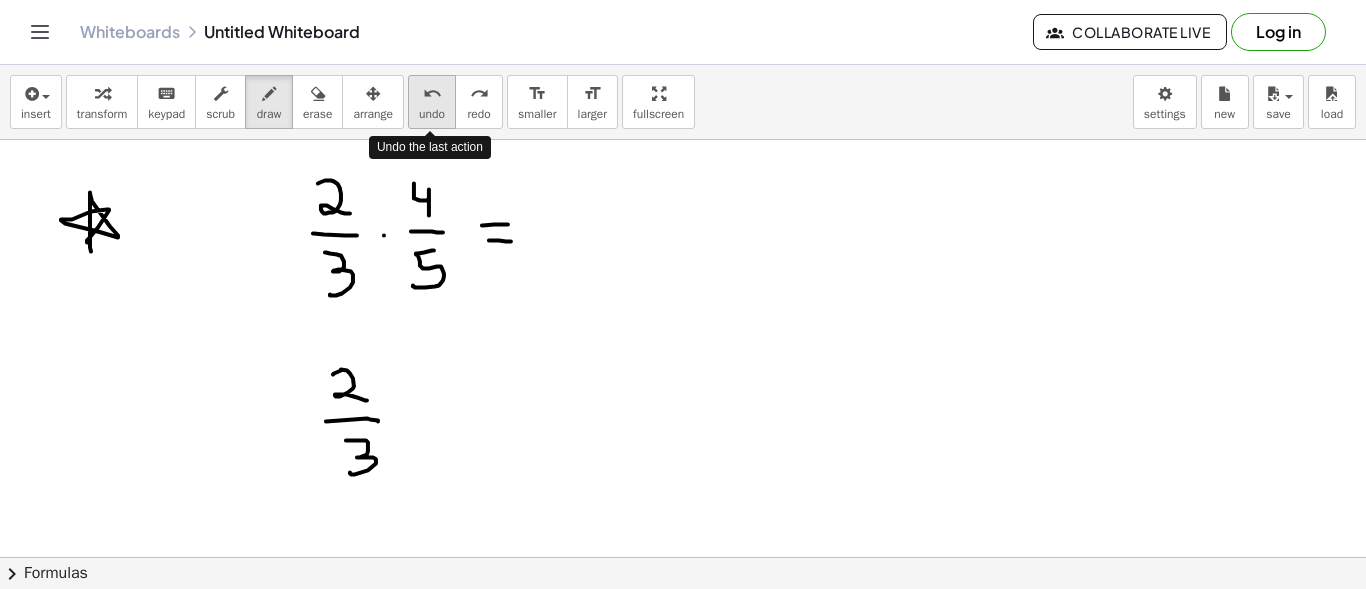 click on "undo" at bounding box center (432, 114) 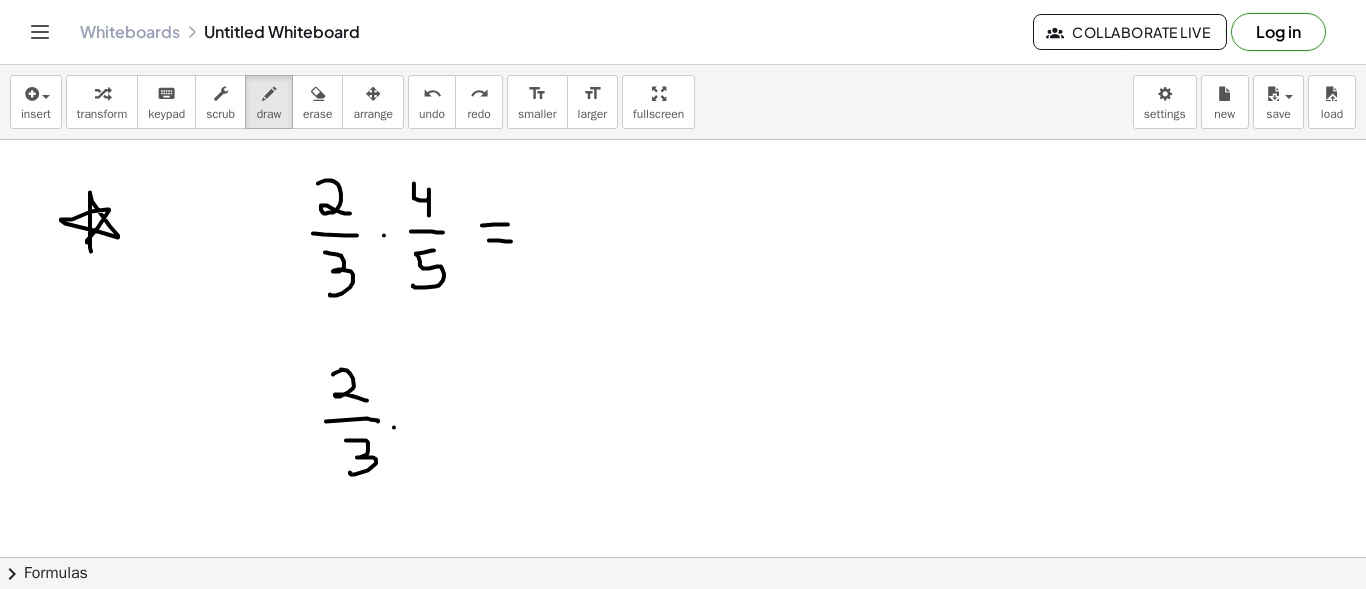 click at bounding box center (683, 28) 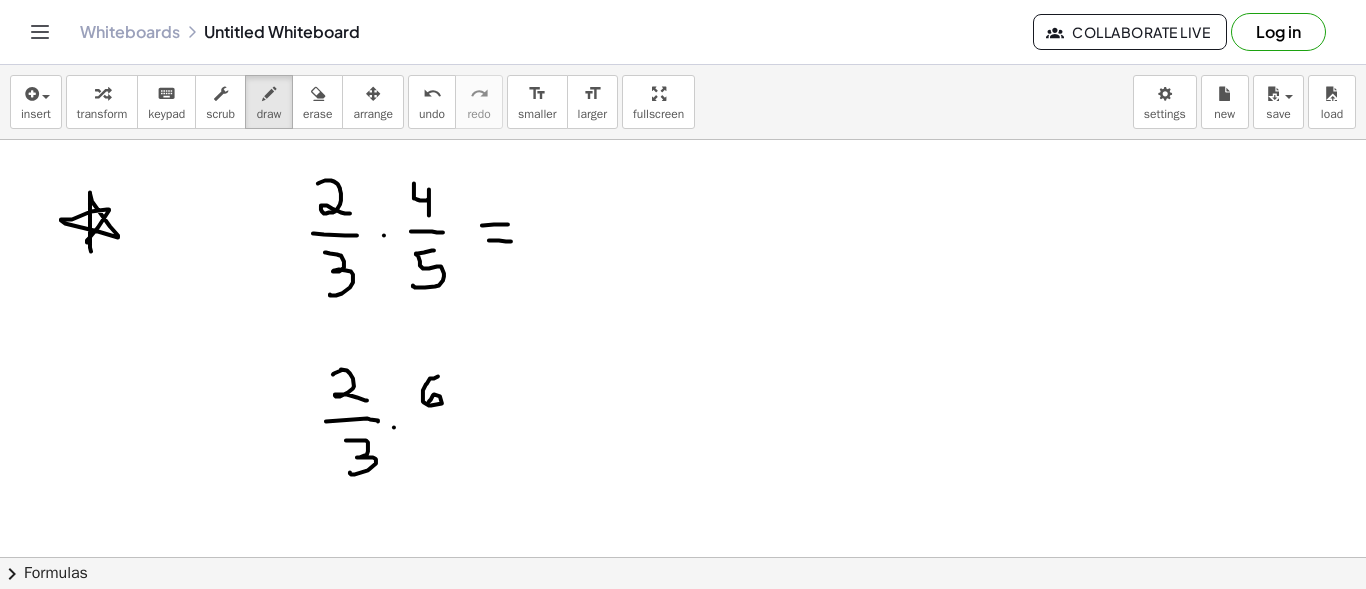 drag, startPoint x: 438, startPoint y: 375, endPoint x: 429, endPoint y: 400, distance: 26.57066 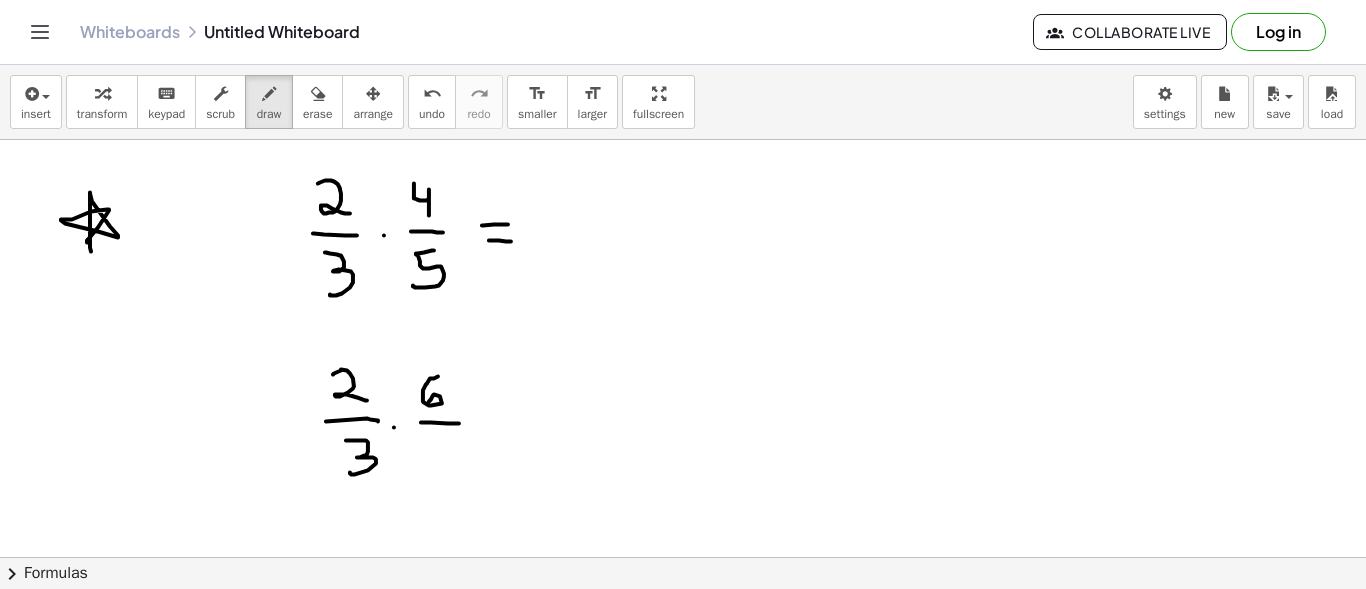 drag, startPoint x: 421, startPoint y: 421, endPoint x: 459, endPoint y: 422, distance: 38.013157 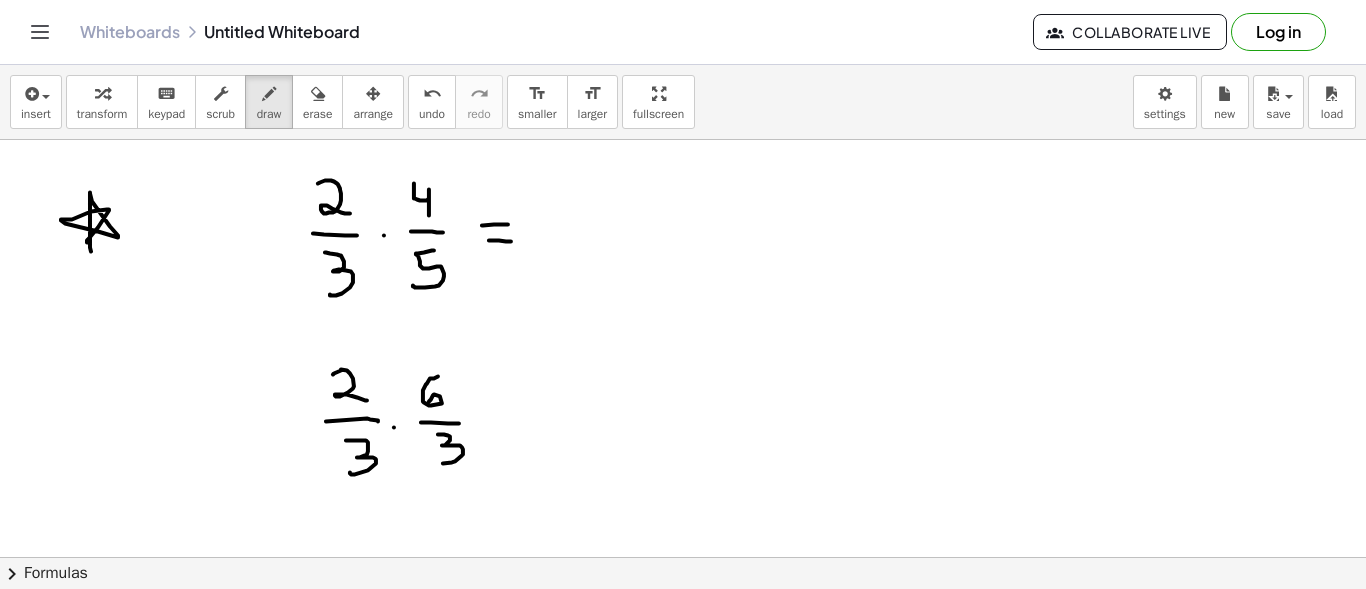 drag, startPoint x: 438, startPoint y: 433, endPoint x: 443, endPoint y: 461, distance: 28.442924 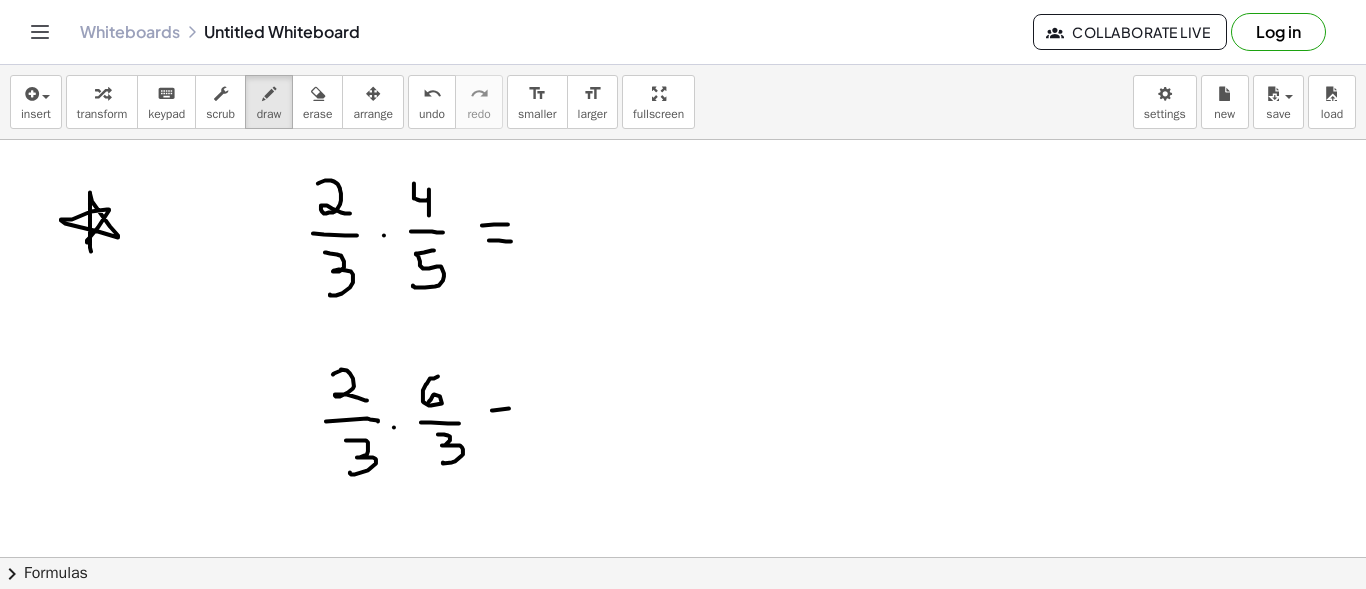 drag, startPoint x: 492, startPoint y: 409, endPoint x: 509, endPoint y: 407, distance: 17.117243 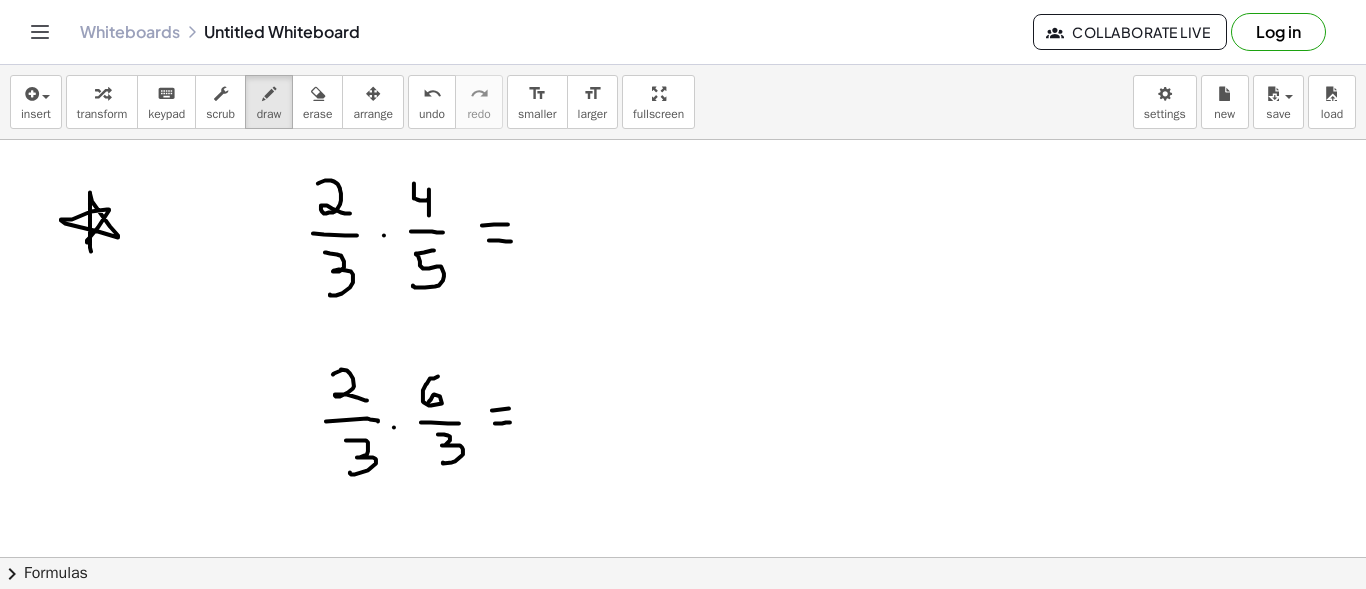 drag, startPoint x: 495, startPoint y: 422, endPoint x: 510, endPoint y: 421, distance: 15.033297 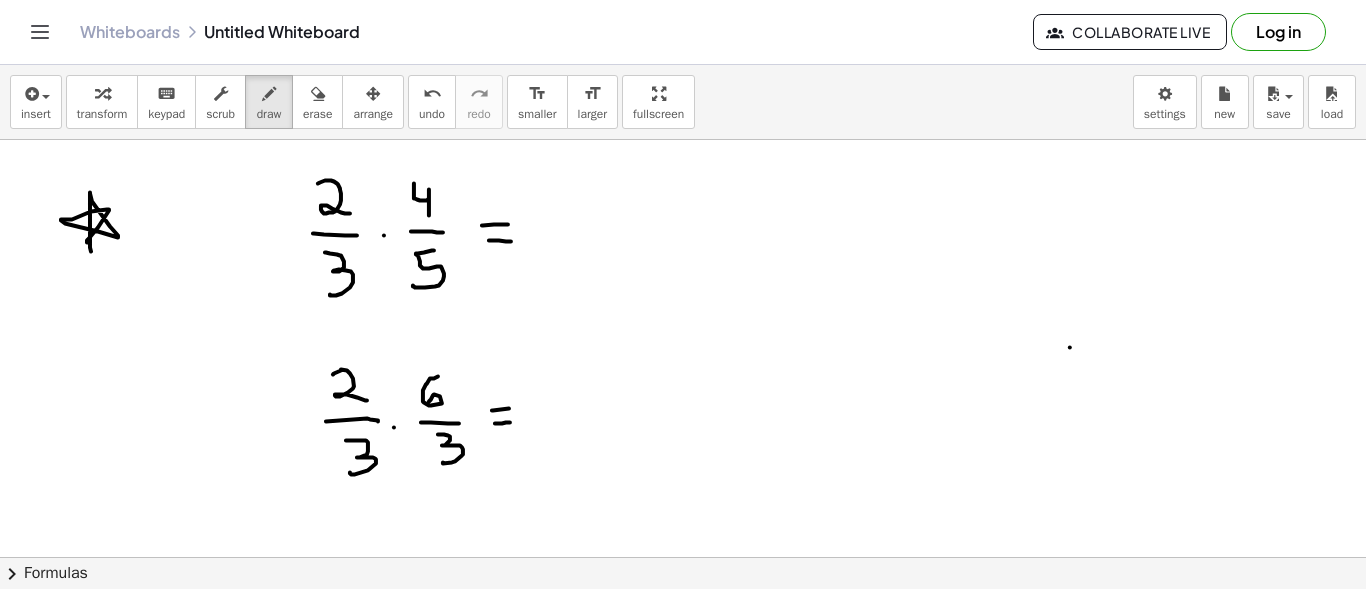 click at bounding box center (683, 28) 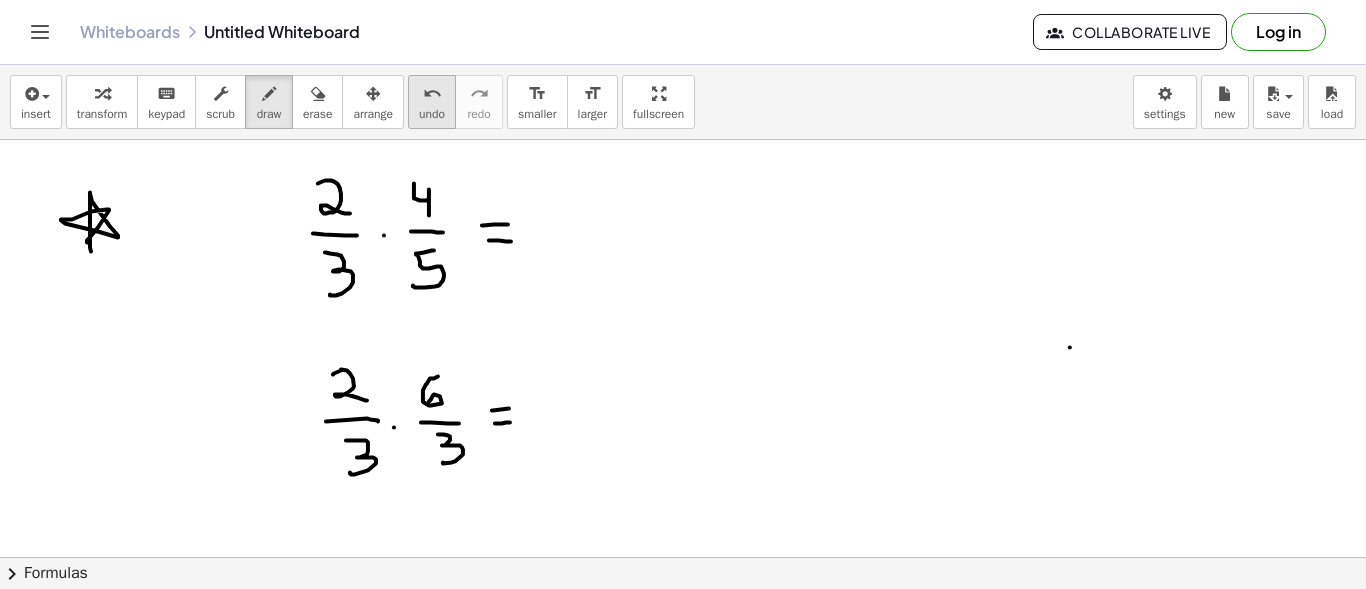 click on "undo" at bounding box center [432, 94] 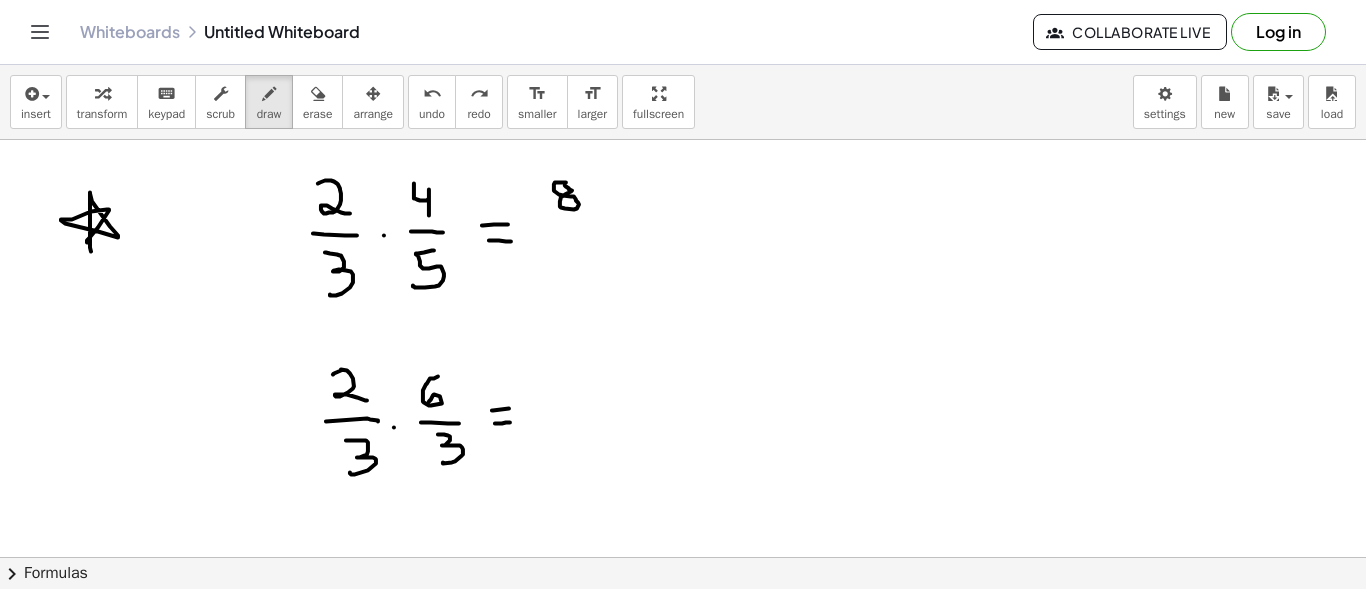 click at bounding box center (683, 28) 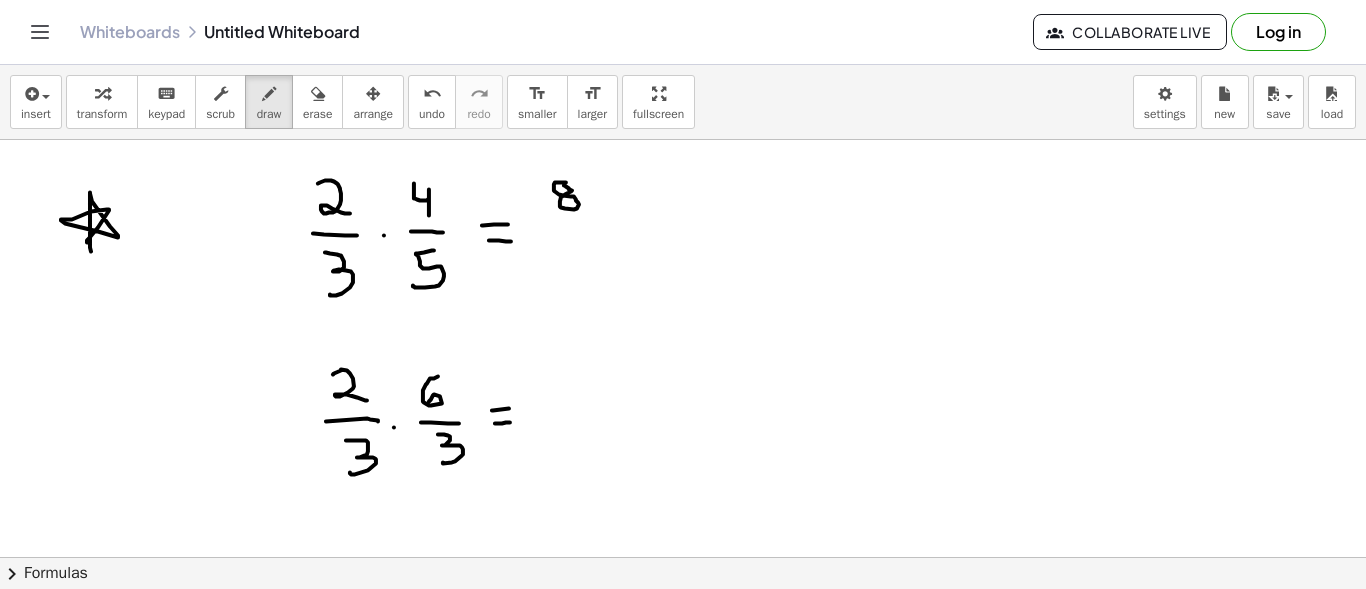 click at bounding box center (683, 28) 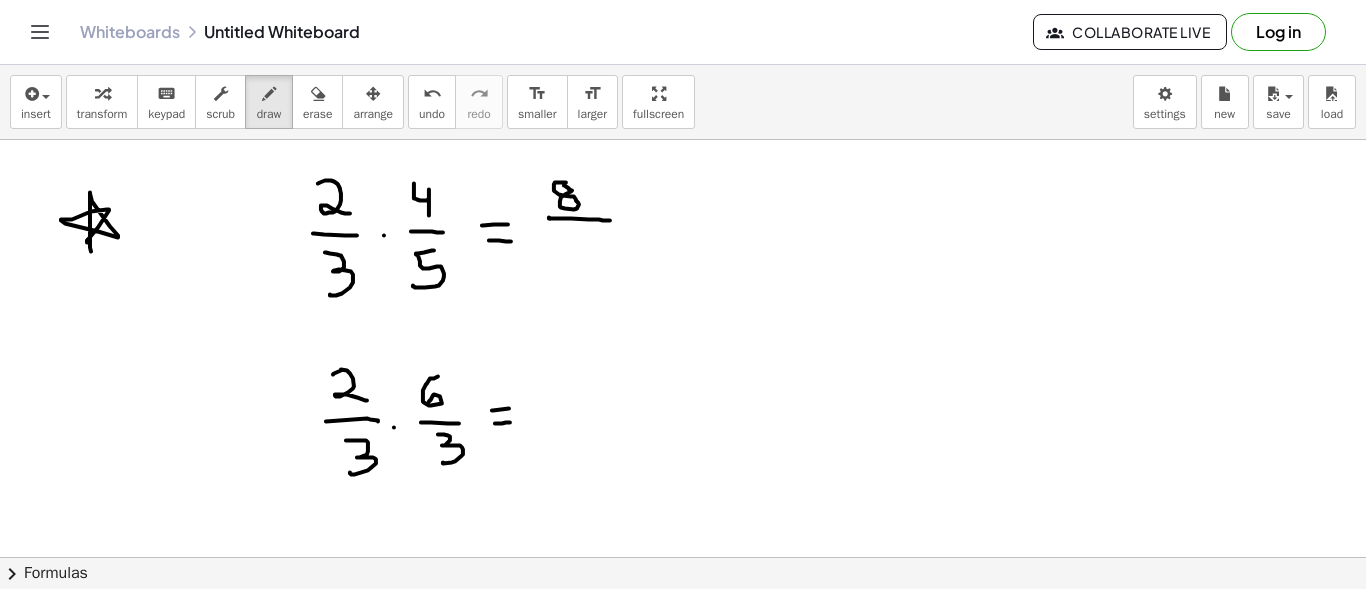 drag, startPoint x: 549, startPoint y: 216, endPoint x: 610, endPoint y: 219, distance: 61.073727 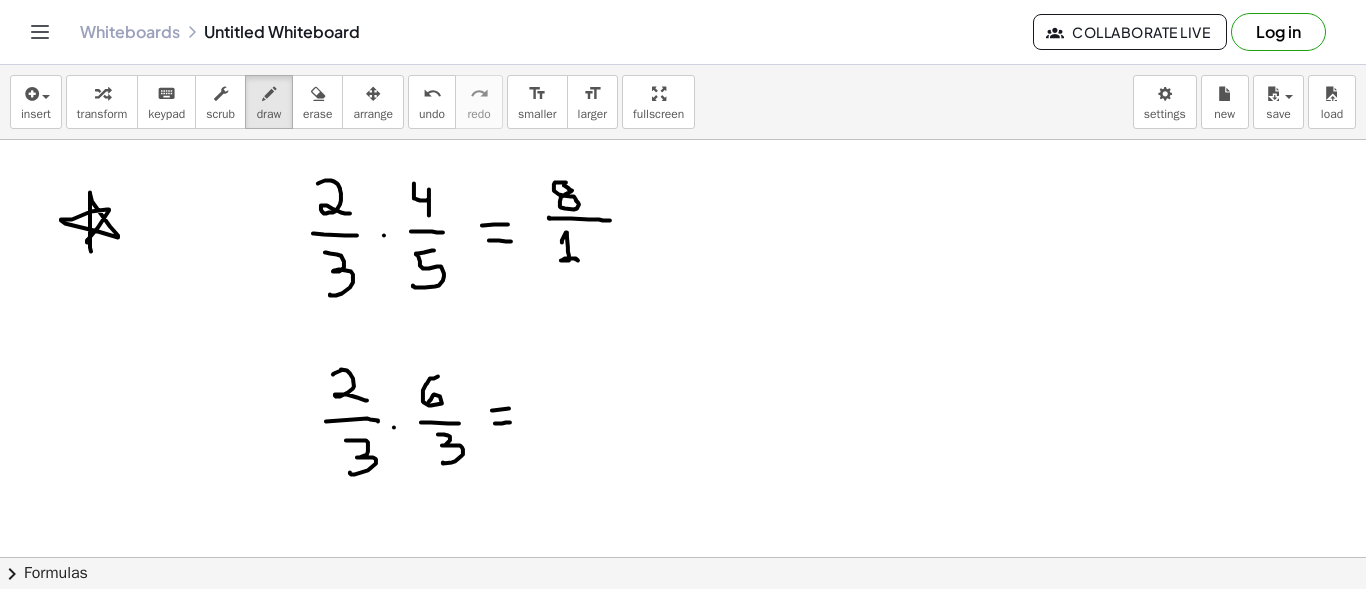 drag, startPoint x: 562, startPoint y: 241, endPoint x: 578, endPoint y: 259, distance: 24.083189 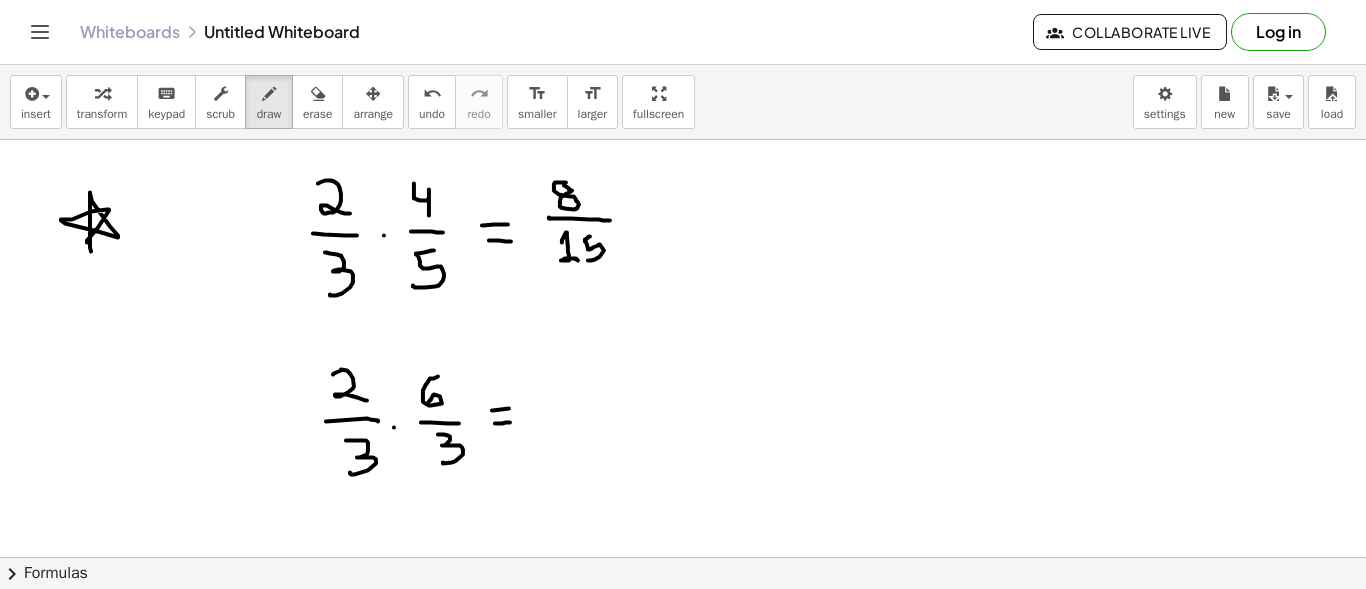 drag, startPoint x: 590, startPoint y: 235, endPoint x: 588, endPoint y: 258, distance: 23.086792 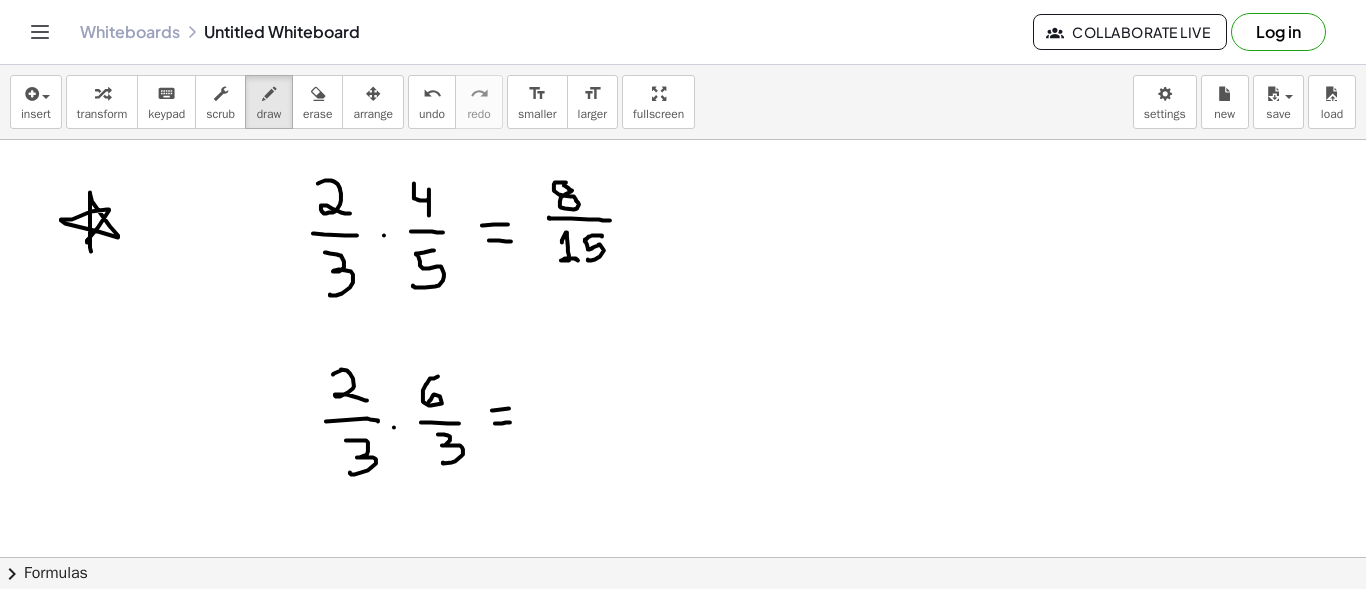 drag, startPoint x: 592, startPoint y: 234, endPoint x: 602, endPoint y: 235, distance: 10.049875 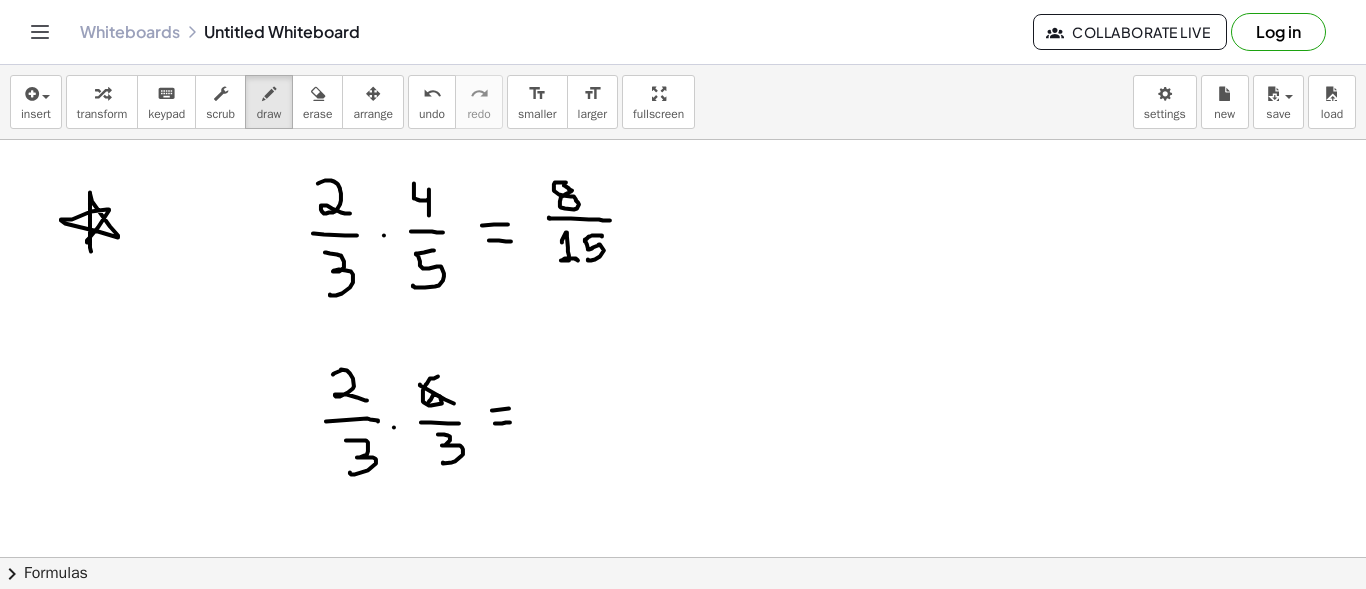 drag, startPoint x: 420, startPoint y: 383, endPoint x: 454, endPoint y: 402, distance: 38.948685 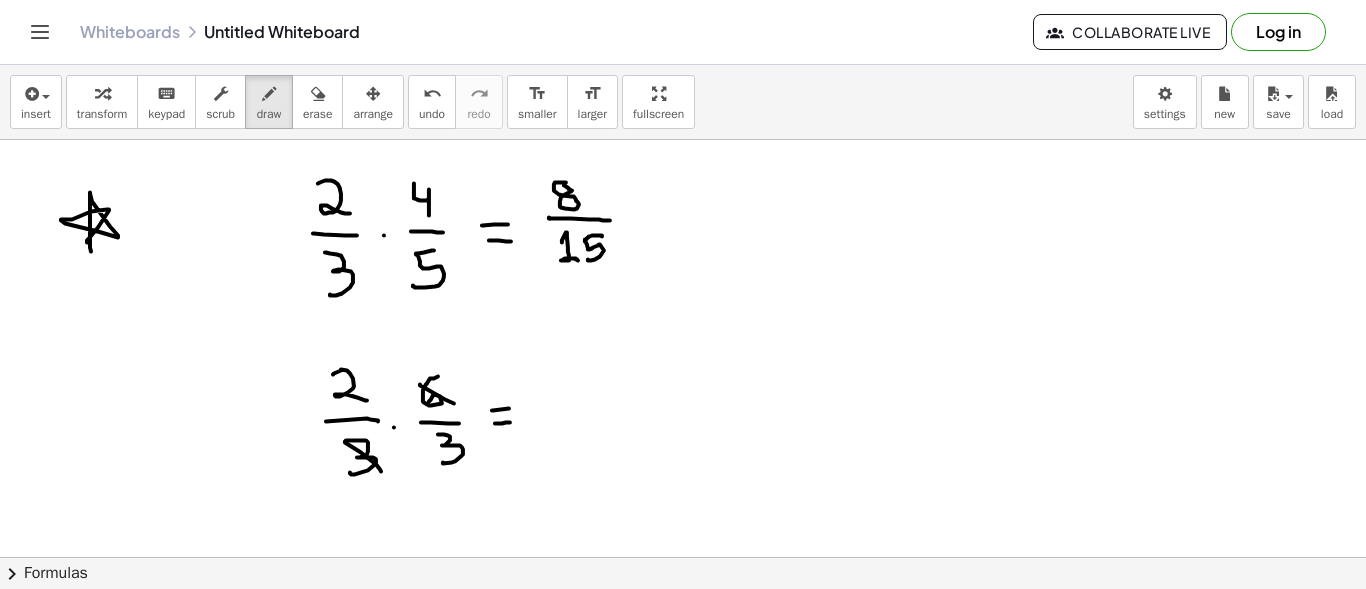 drag, startPoint x: 345, startPoint y: 440, endPoint x: 381, endPoint y: 470, distance: 46.8615 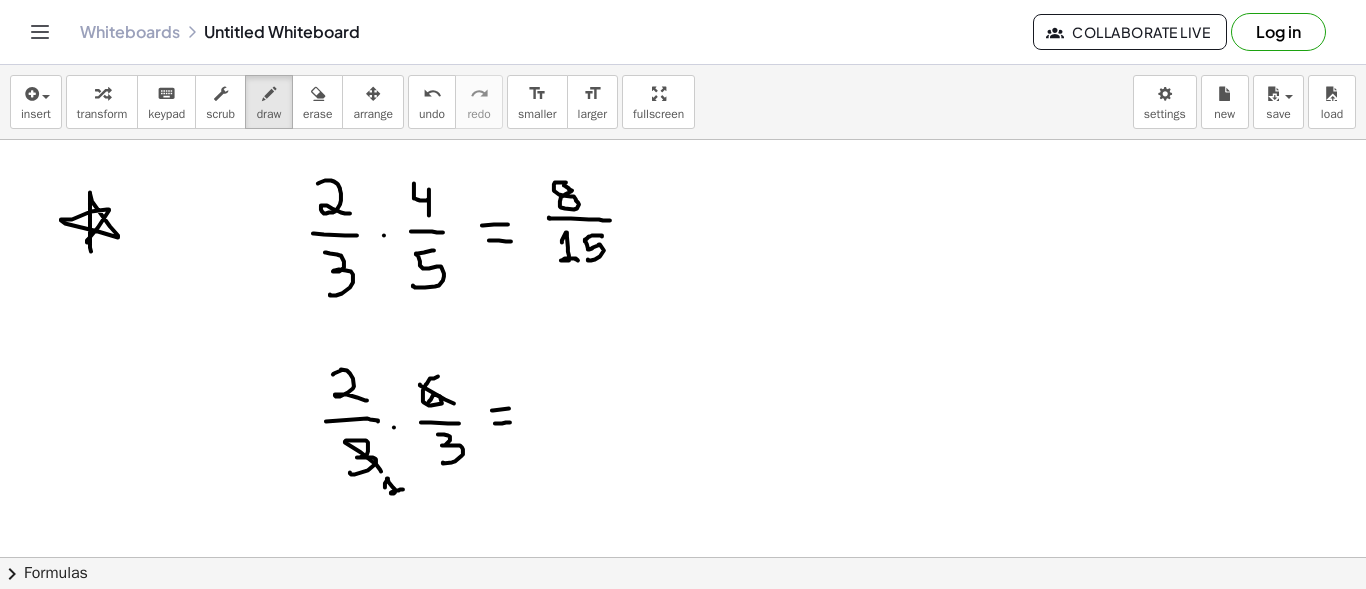 drag, startPoint x: 385, startPoint y: 486, endPoint x: 403, endPoint y: 488, distance: 18.110771 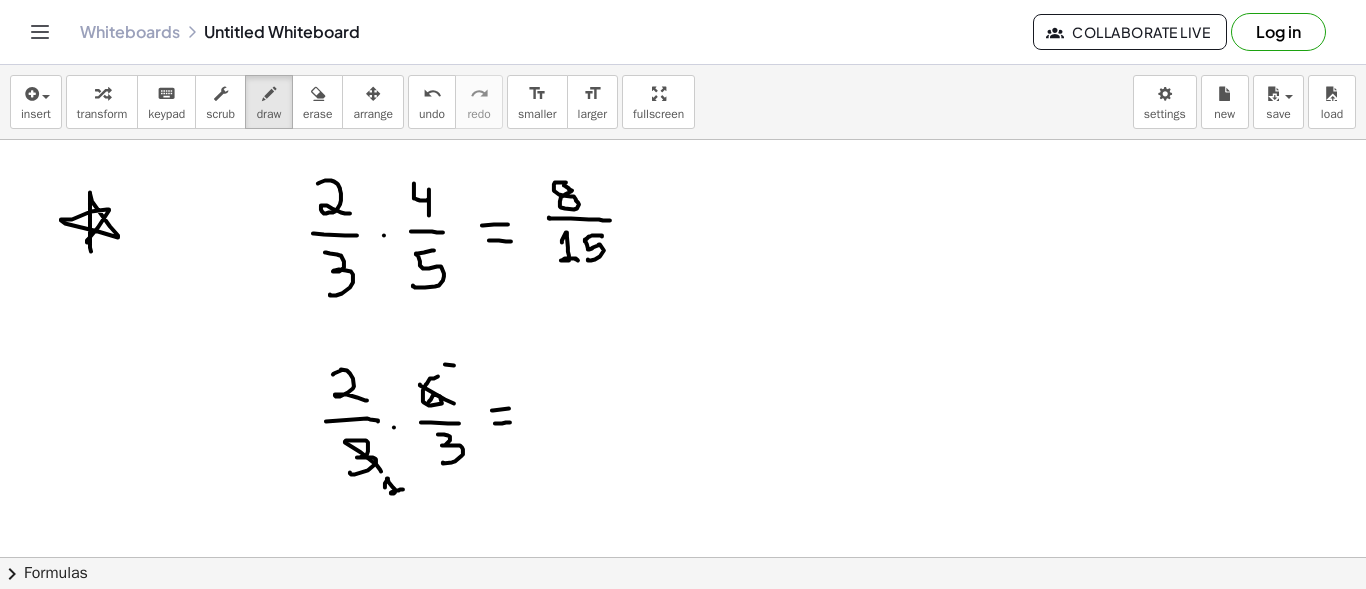 click at bounding box center (683, 28) 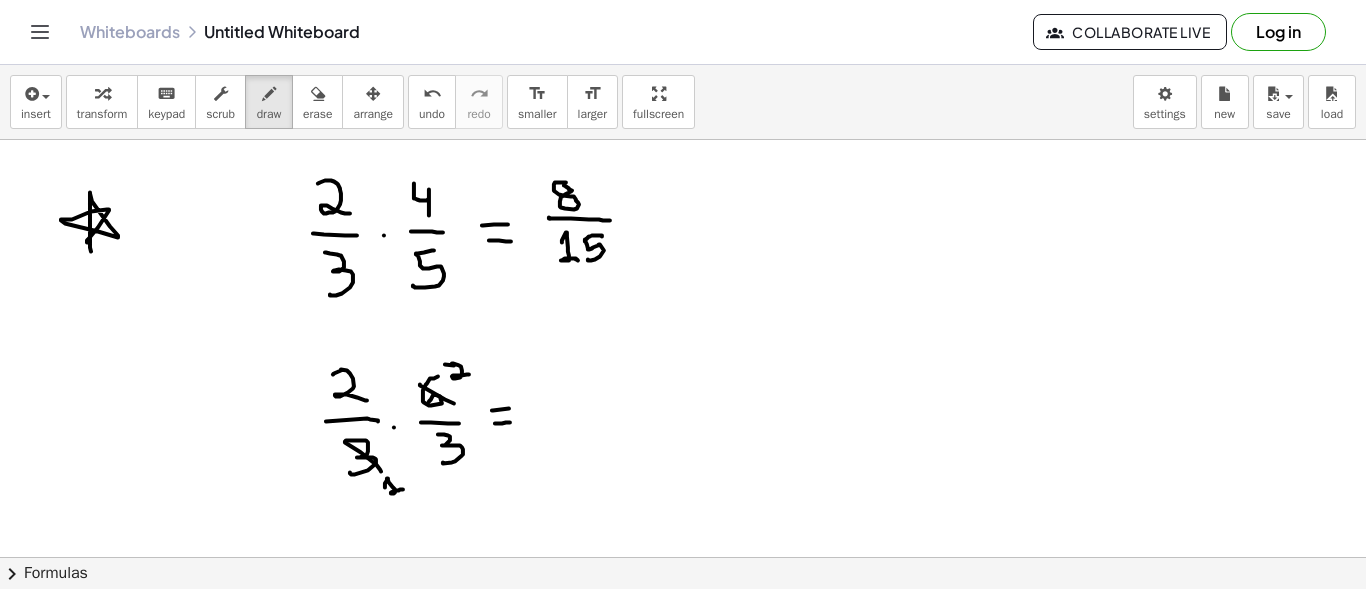 drag, startPoint x: 452, startPoint y: 362, endPoint x: 469, endPoint y: 373, distance: 20.248457 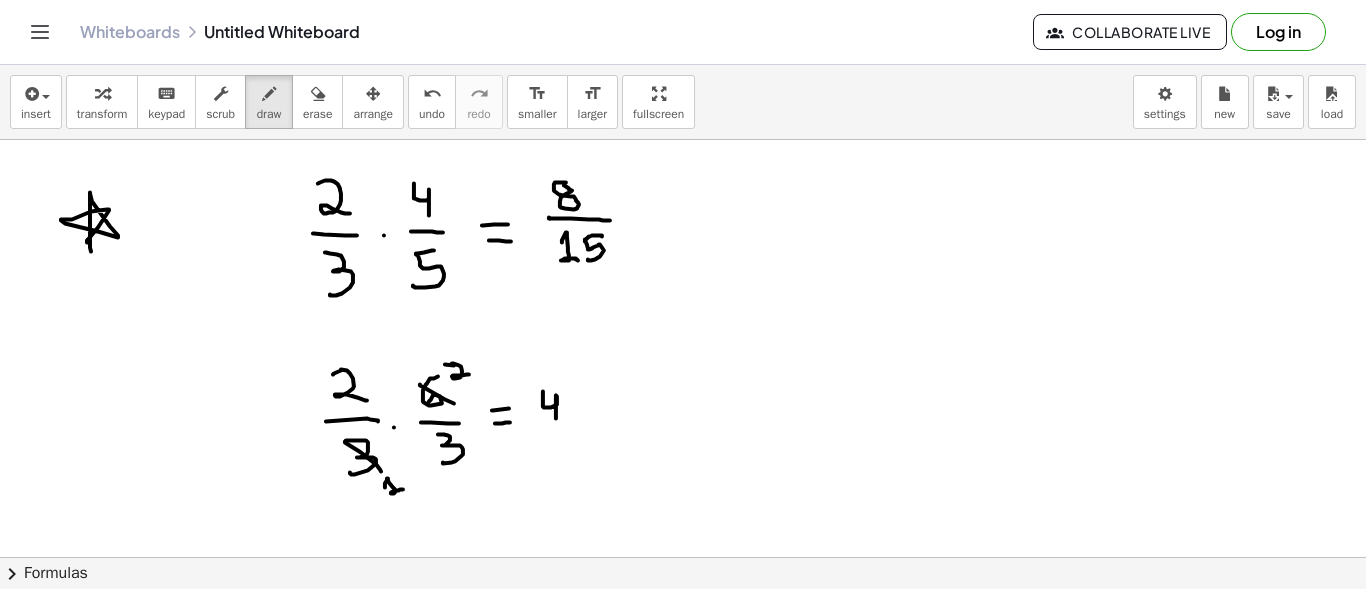 drag, startPoint x: 543, startPoint y: 390, endPoint x: 556, endPoint y: 417, distance: 29.966648 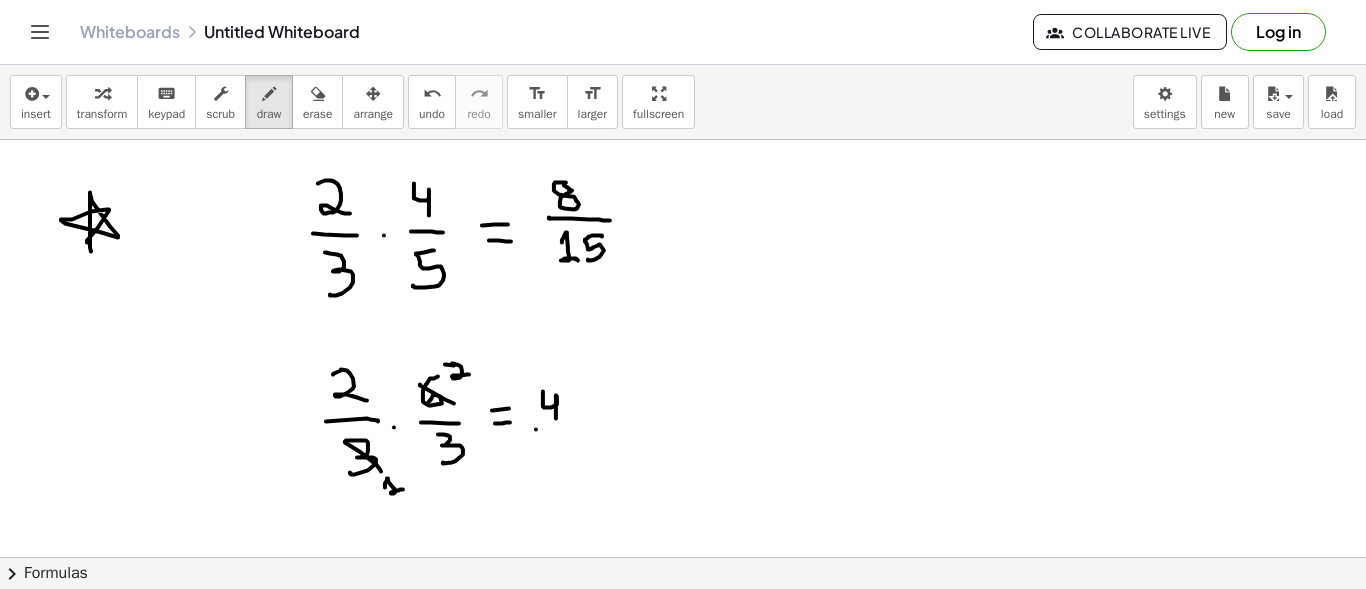 click at bounding box center (683, 28) 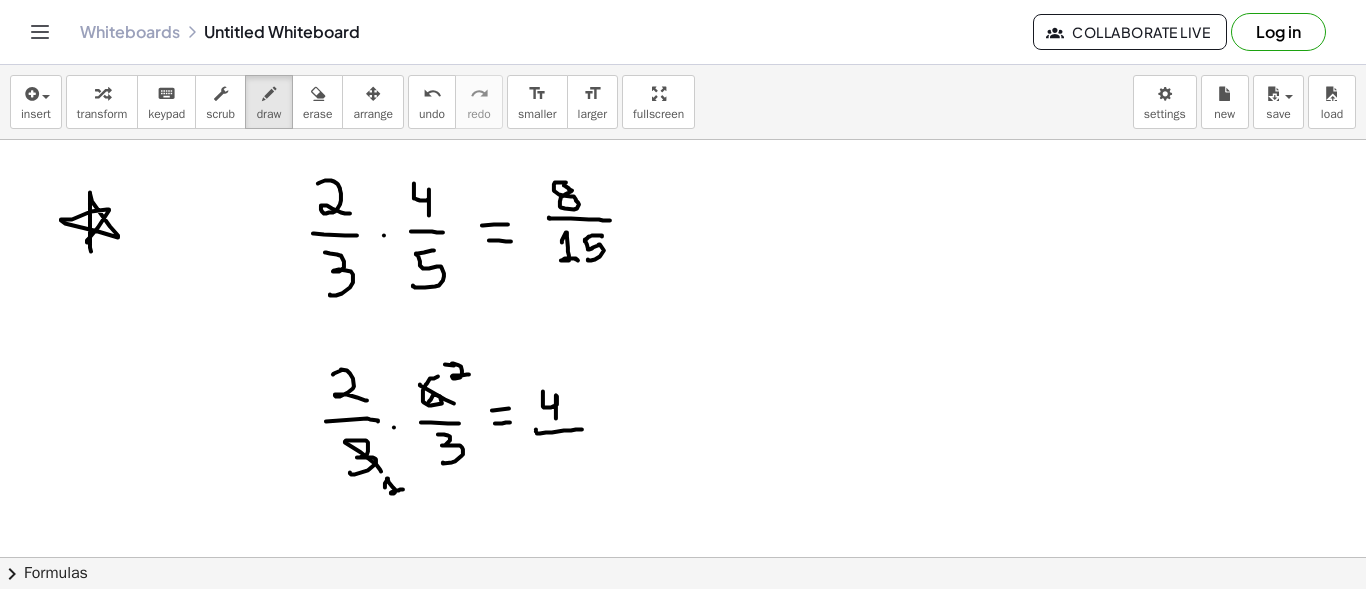drag, startPoint x: 537, startPoint y: 432, endPoint x: 582, endPoint y: 428, distance: 45.17743 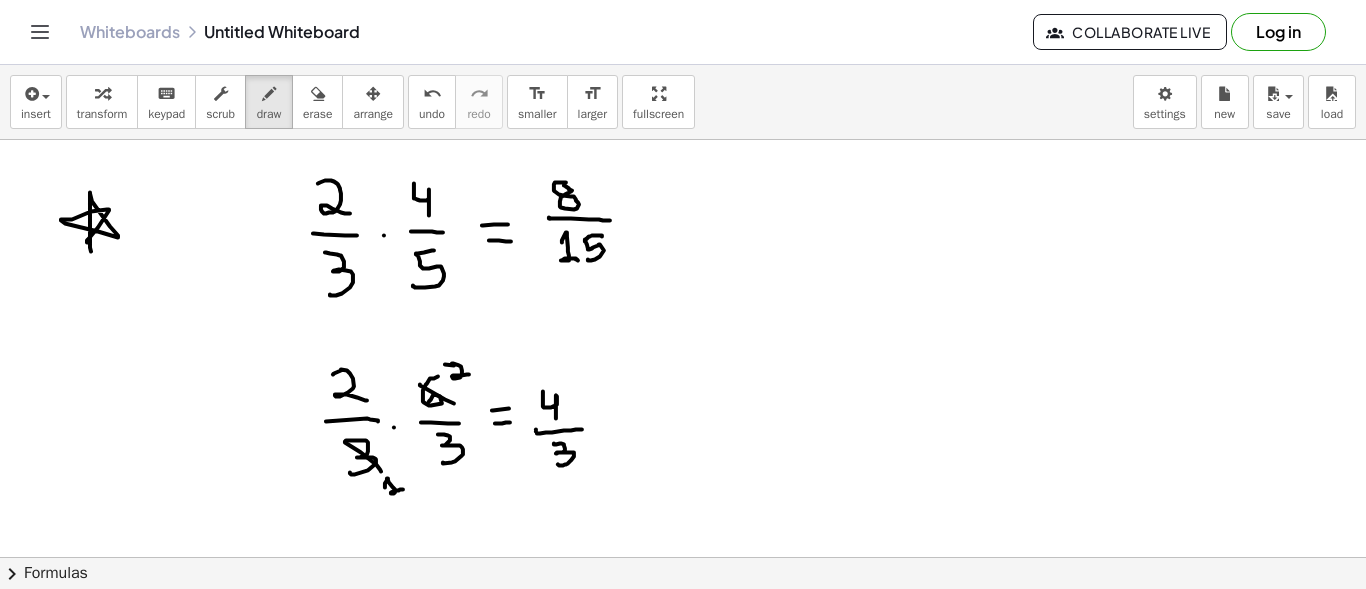 drag, startPoint x: 554, startPoint y: 442, endPoint x: 558, endPoint y: 463, distance: 21.377558 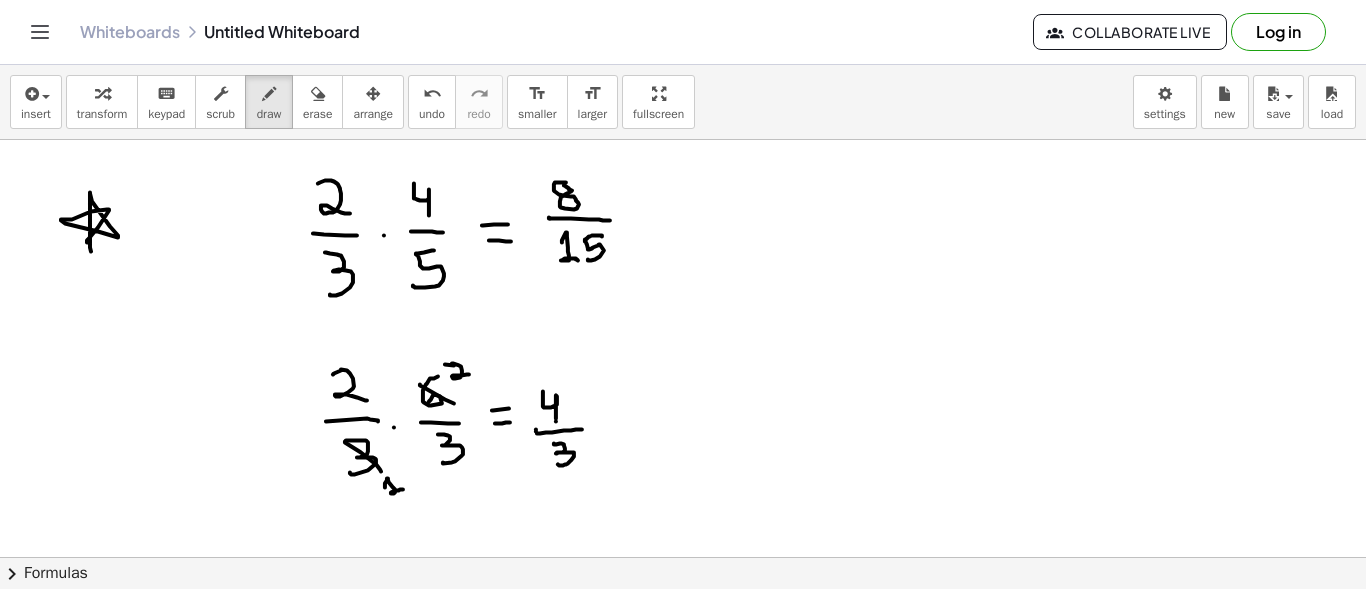 click at bounding box center [683, 28] 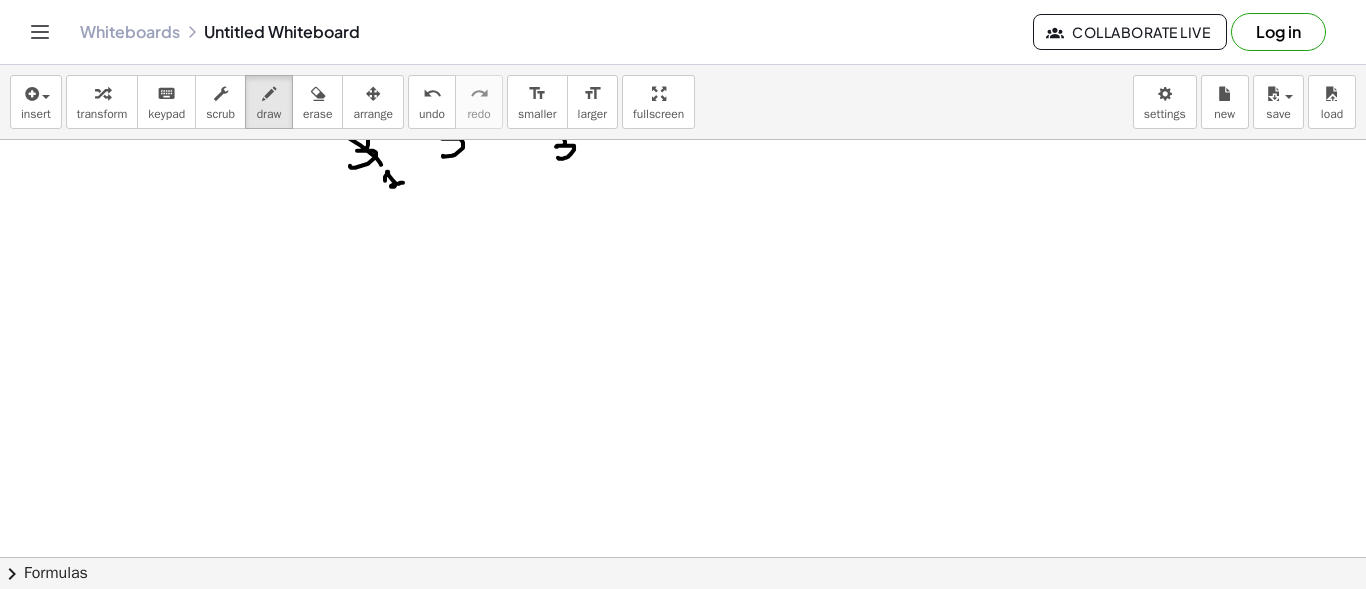 scroll, scrollTop: 1356, scrollLeft: 0, axis: vertical 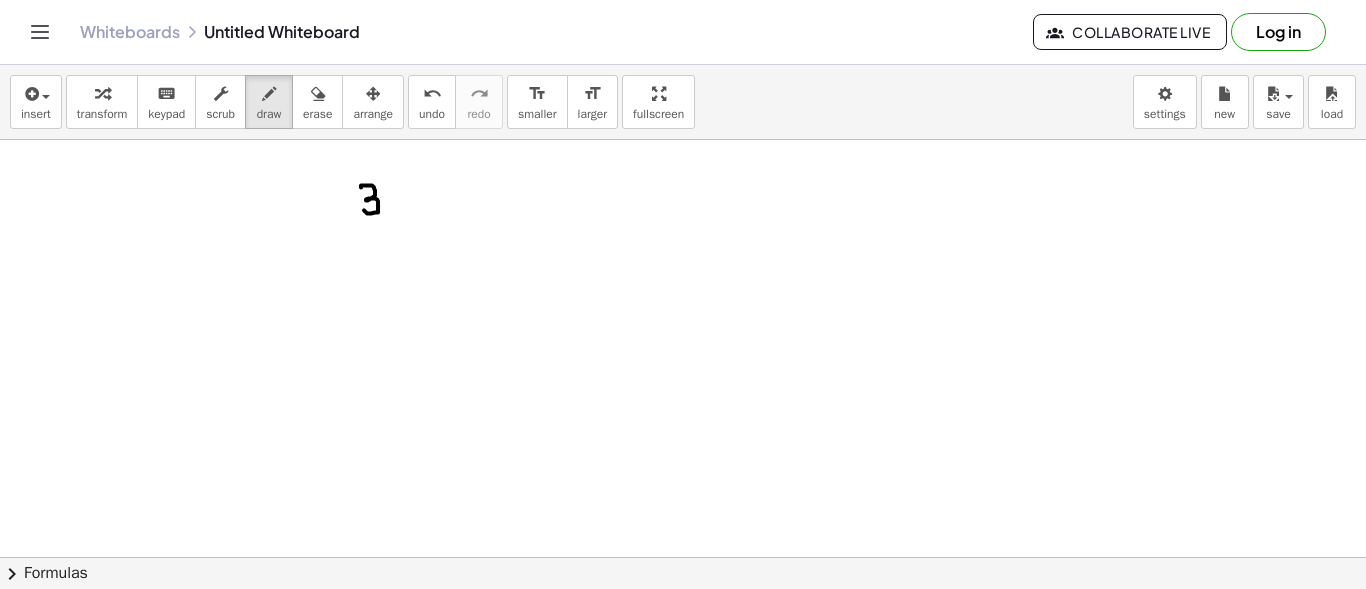 drag, startPoint x: 361, startPoint y: 186, endPoint x: 364, endPoint y: 209, distance: 23.194826 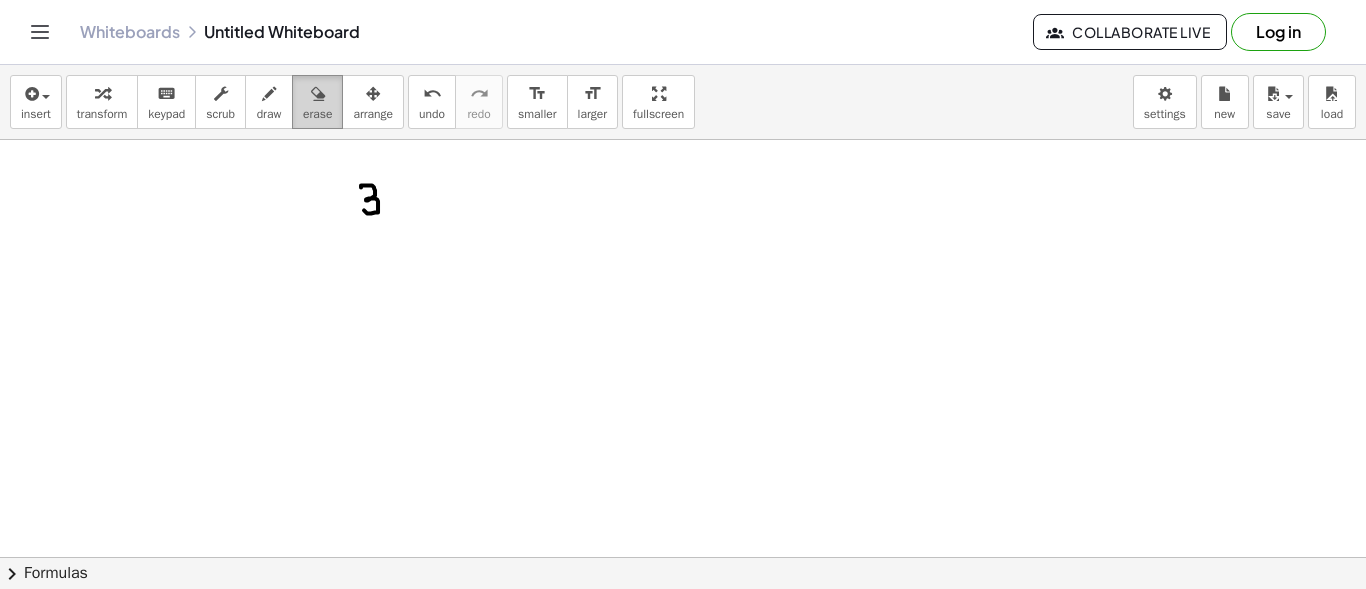 click on "erase" at bounding box center (317, 114) 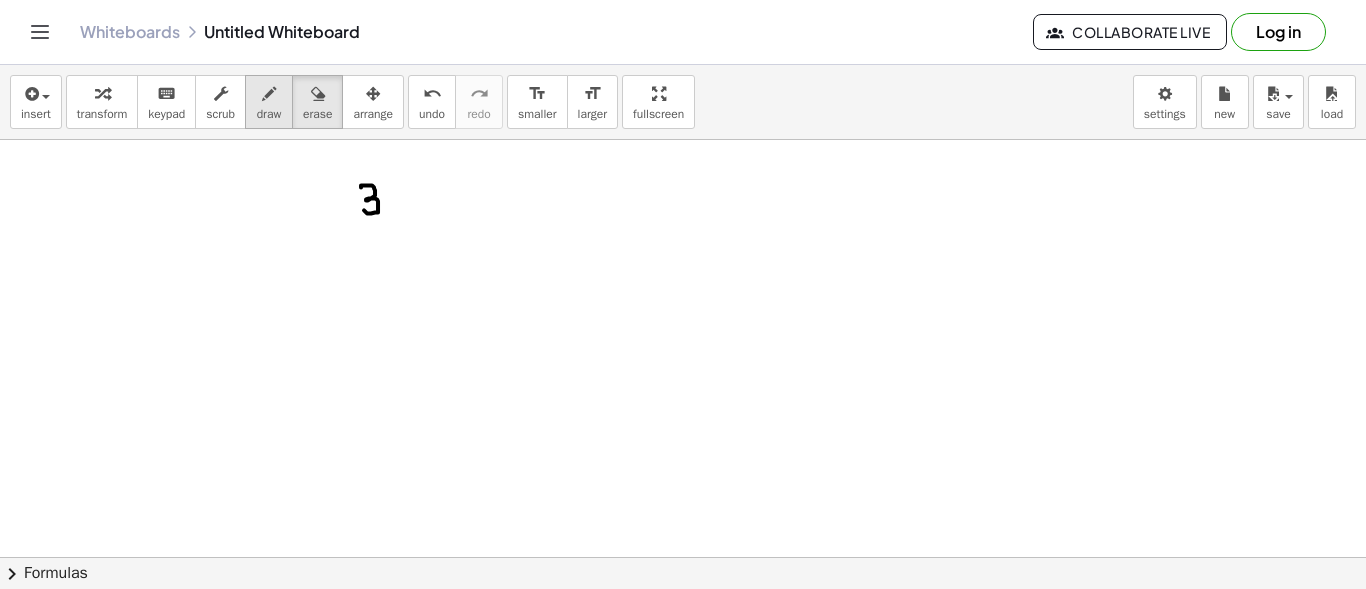 click at bounding box center [269, 94] 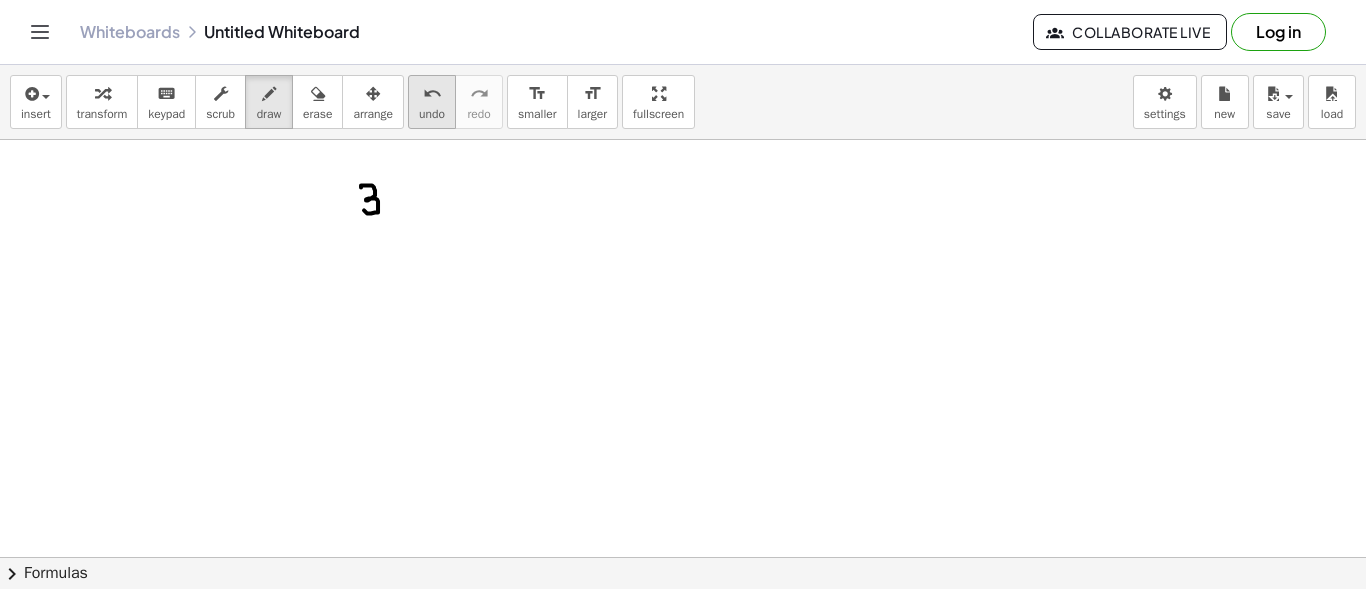 click on "undo" at bounding box center [432, 94] 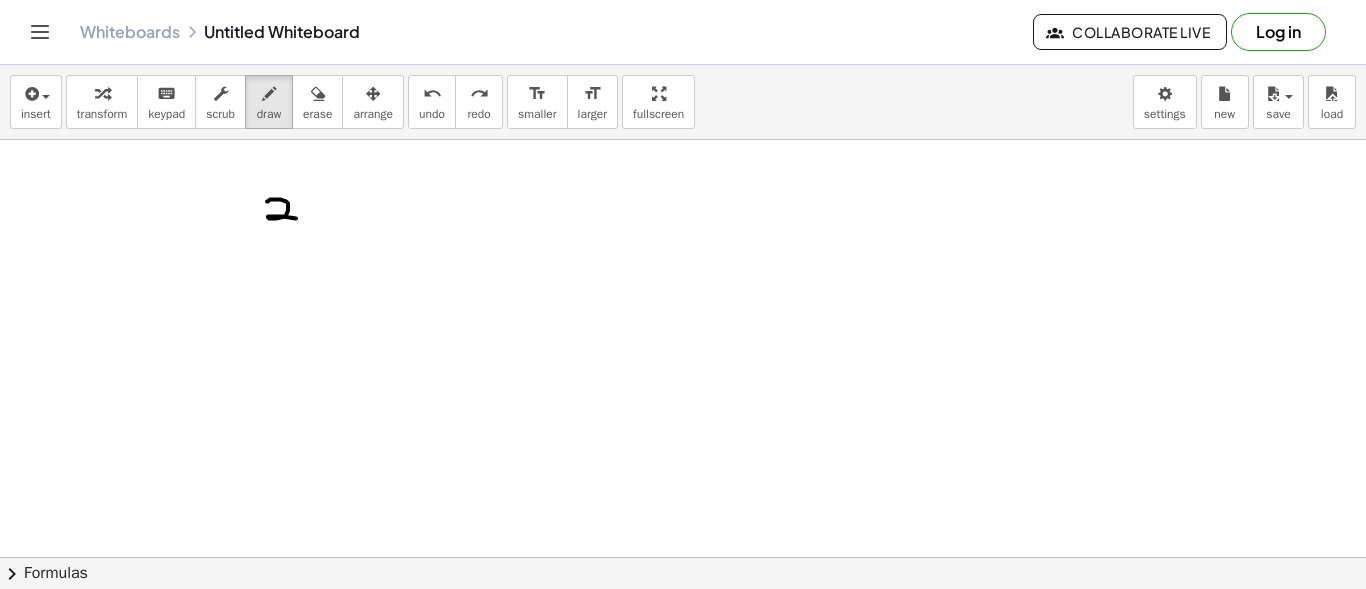 drag, startPoint x: 267, startPoint y: 200, endPoint x: 297, endPoint y: 217, distance: 34.48188 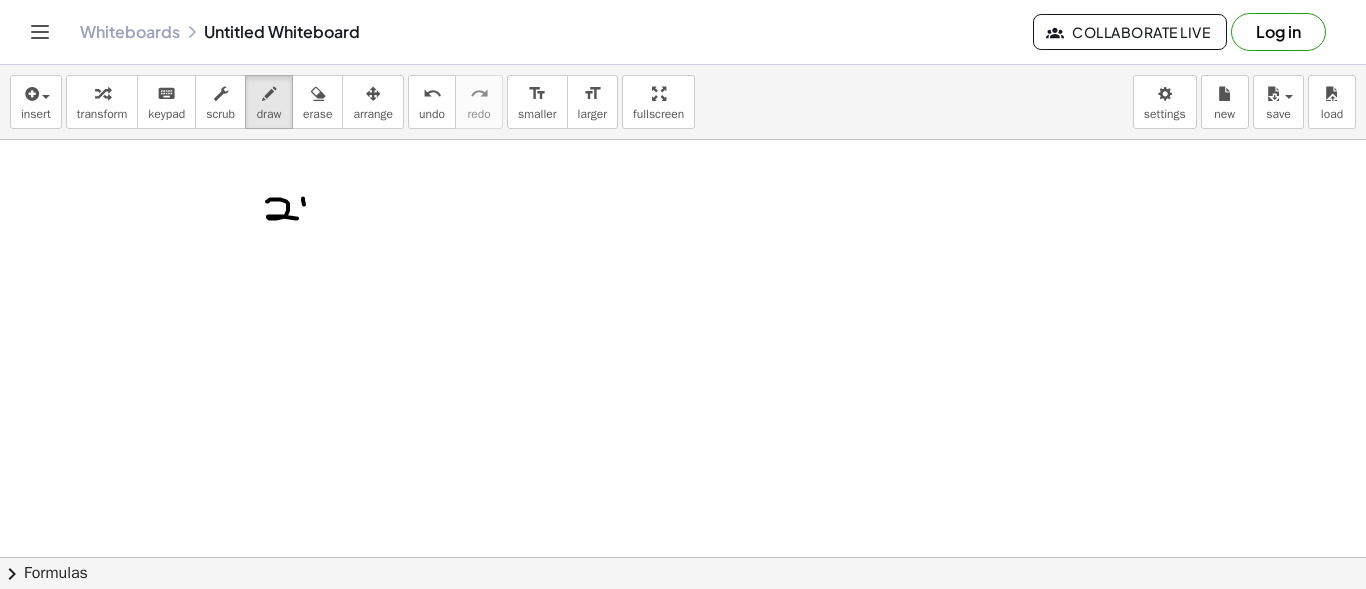 click at bounding box center [683, -170] 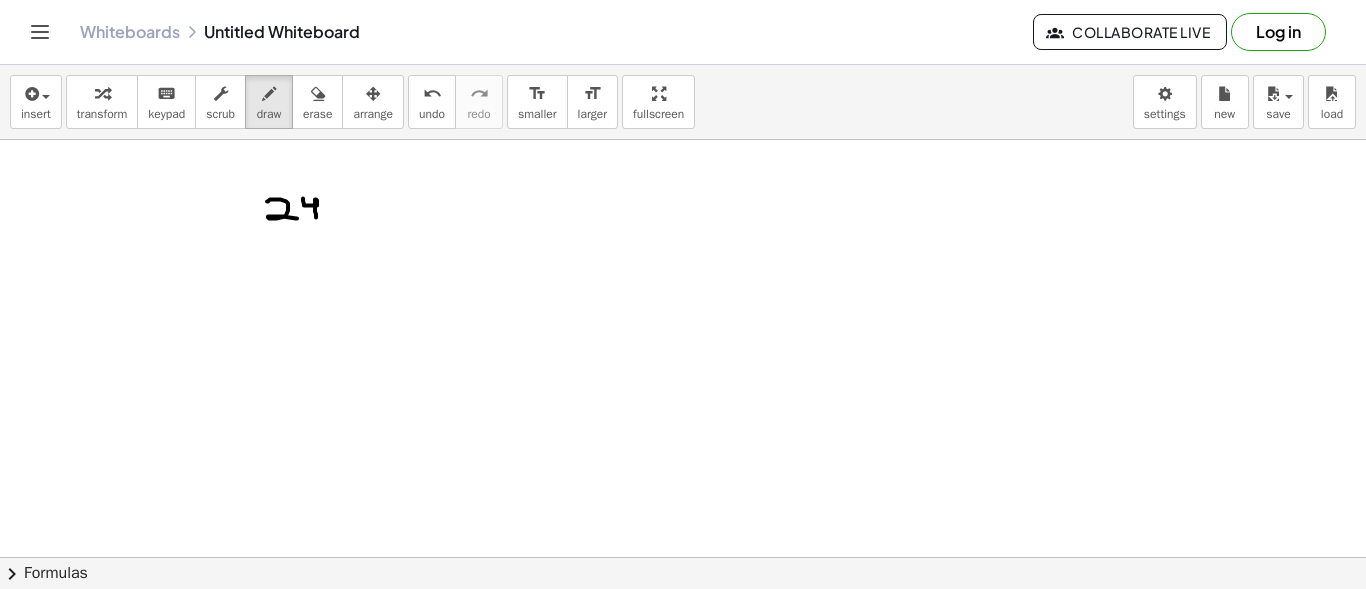 drag, startPoint x: 304, startPoint y: 204, endPoint x: 316, endPoint y: 216, distance: 16.970562 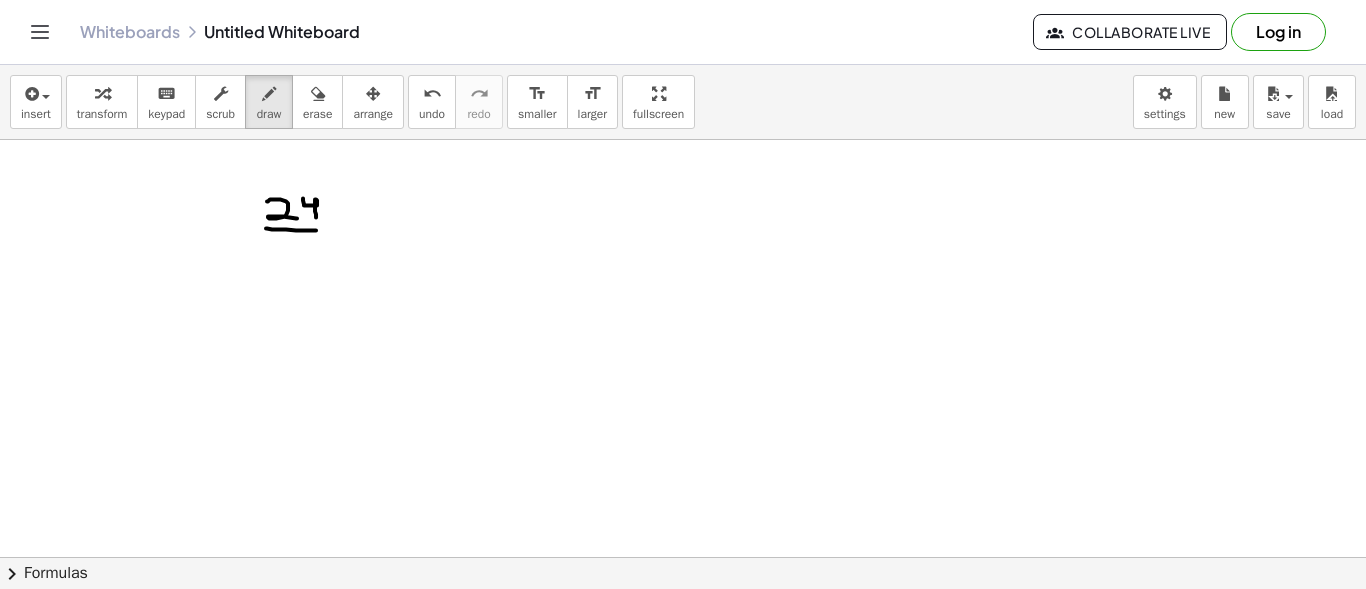 drag, startPoint x: 266, startPoint y: 227, endPoint x: 281, endPoint y: 241, distance: 20.518284 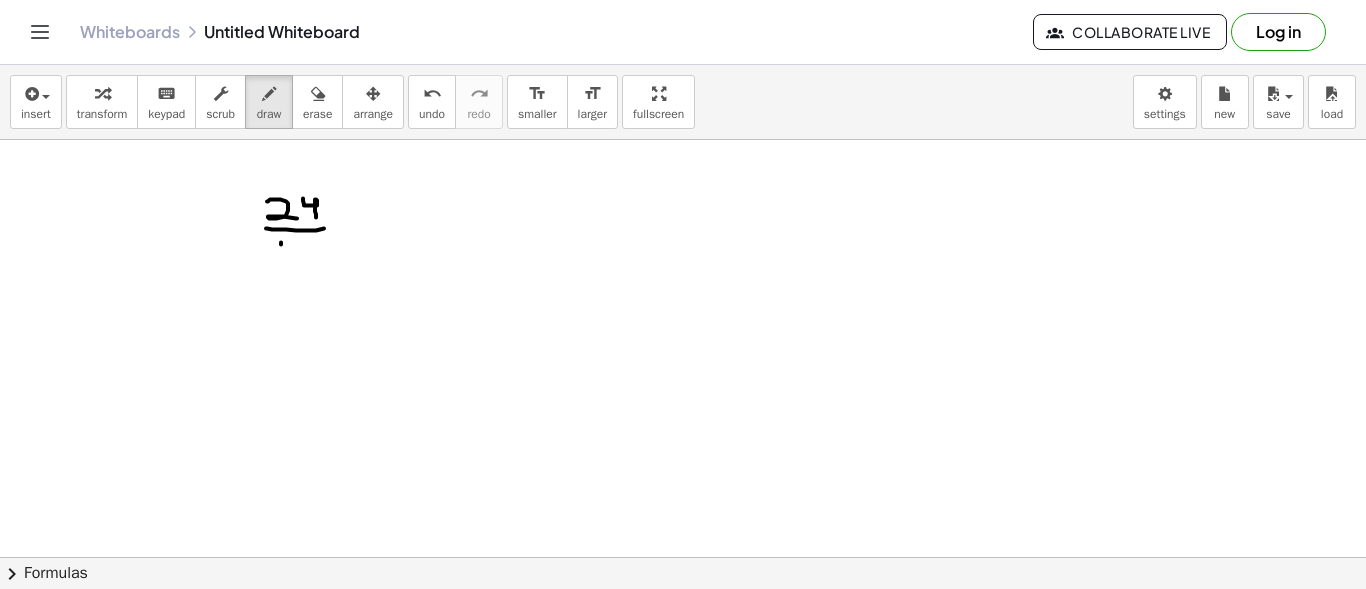 click at bounding box center [683, -170] 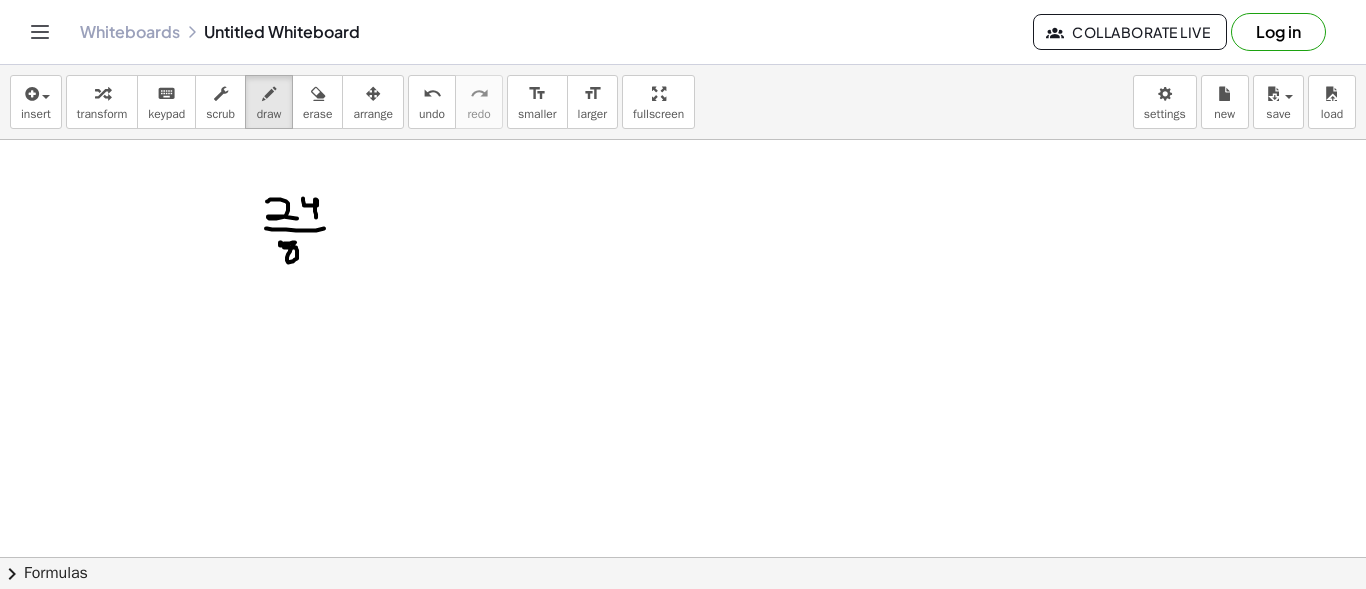 click at bounding box center (683, -170) 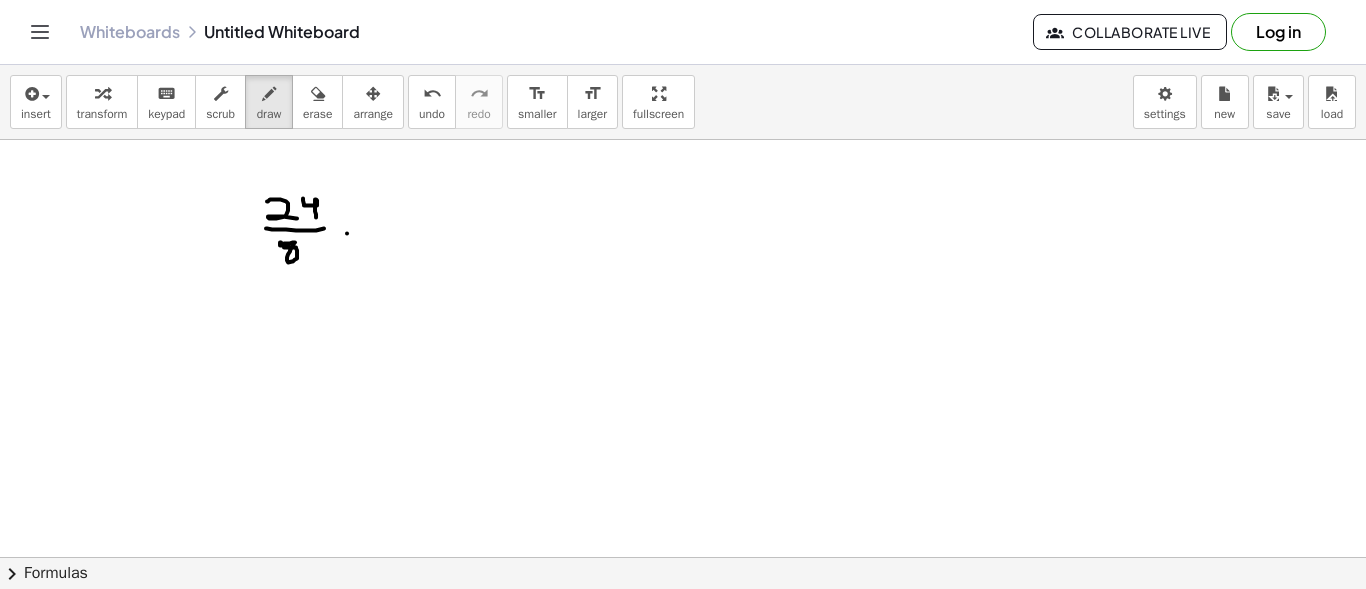 click at bounding box center [683, -170] 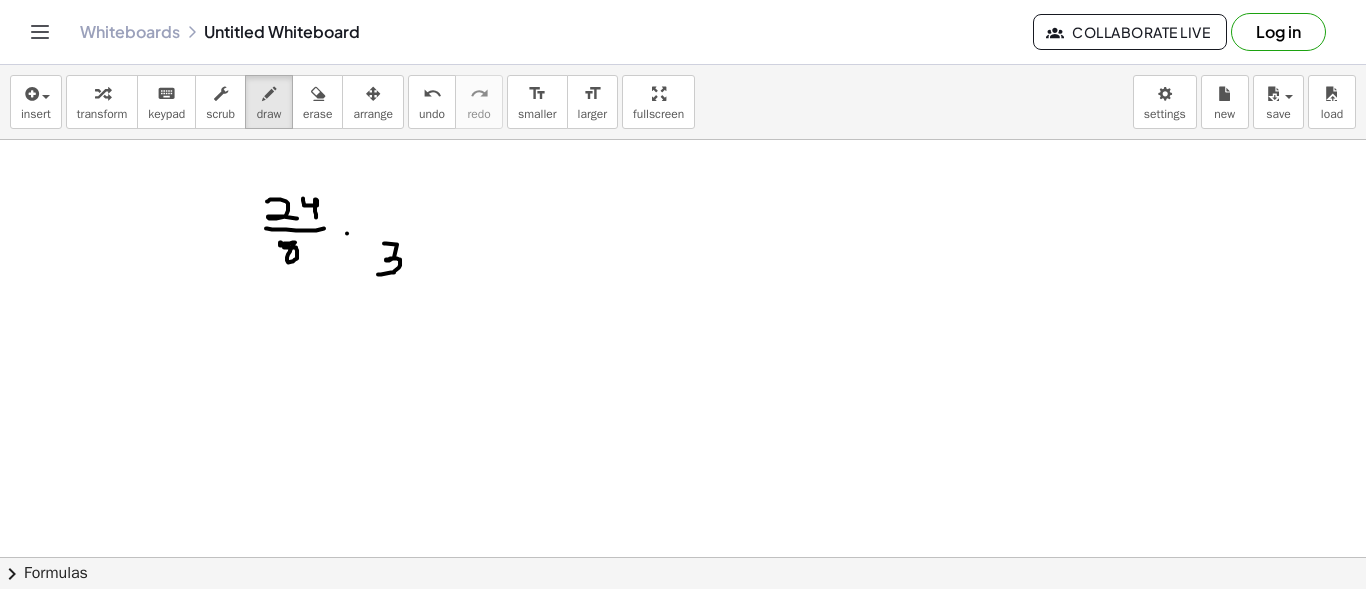 drag, startPoint x: 384, startPoint y: 242, endPoint x: 378, endPoint y: 273, distance: 31.575306 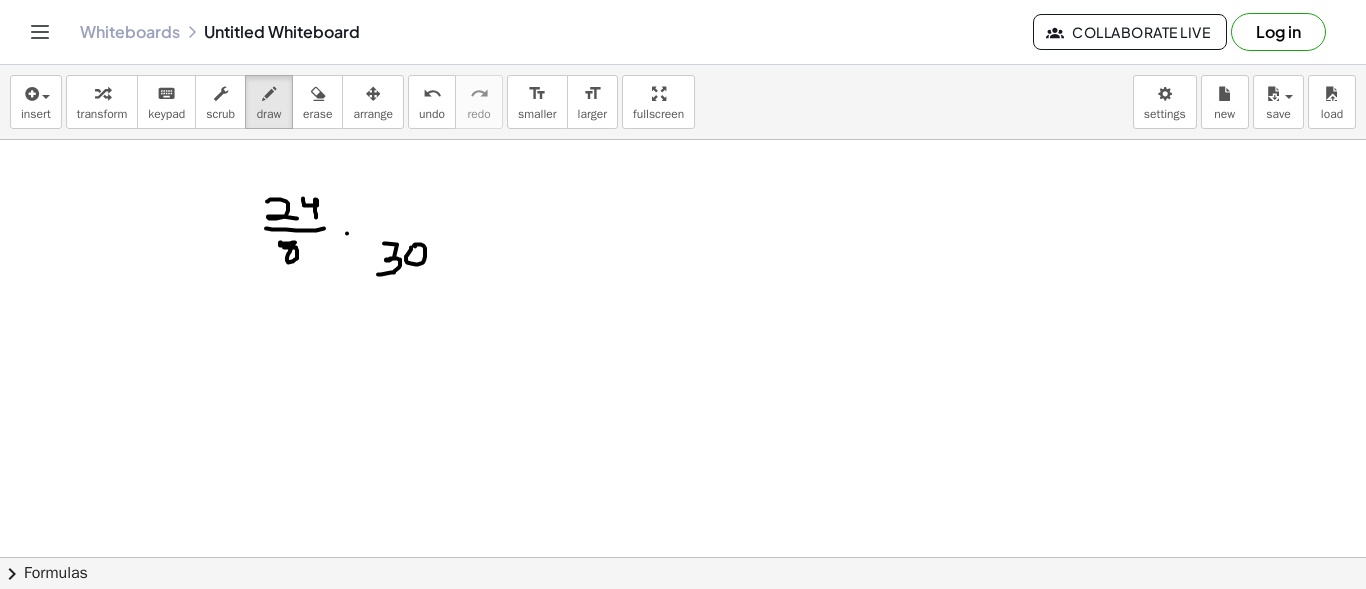 click at bounding box center [683, -170] 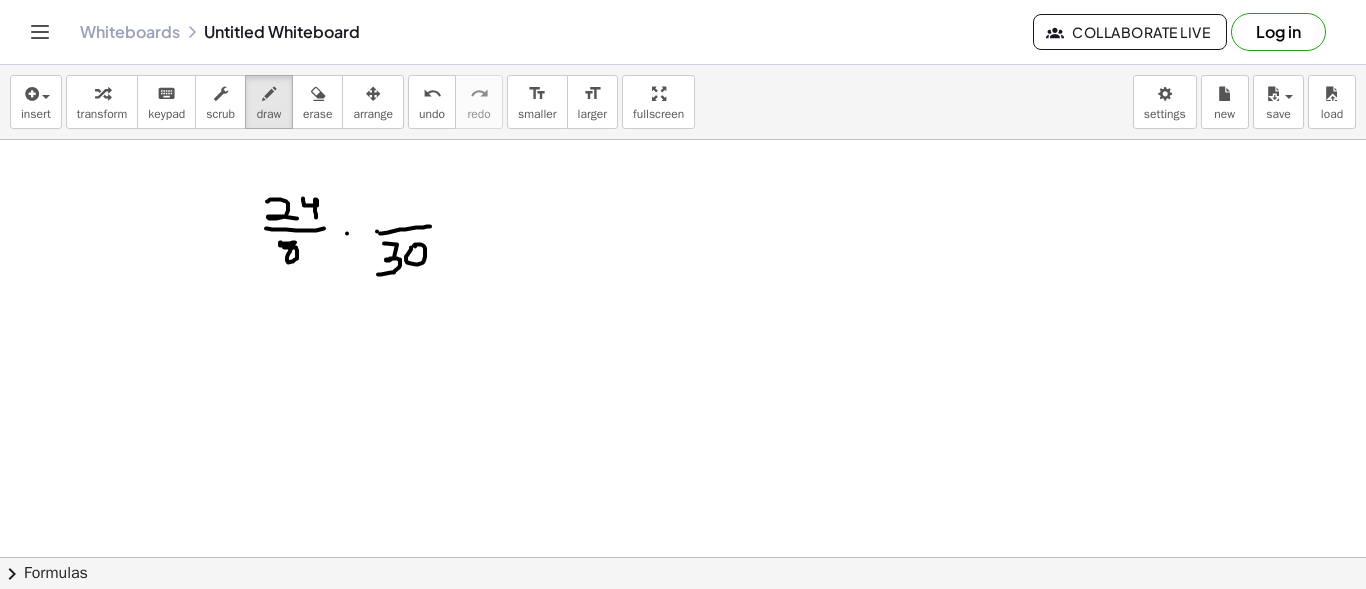 drag, startPoint x: 380, startPoint y: 232, endPoint x: 430, endPoint y: 225, distance: 50.48762 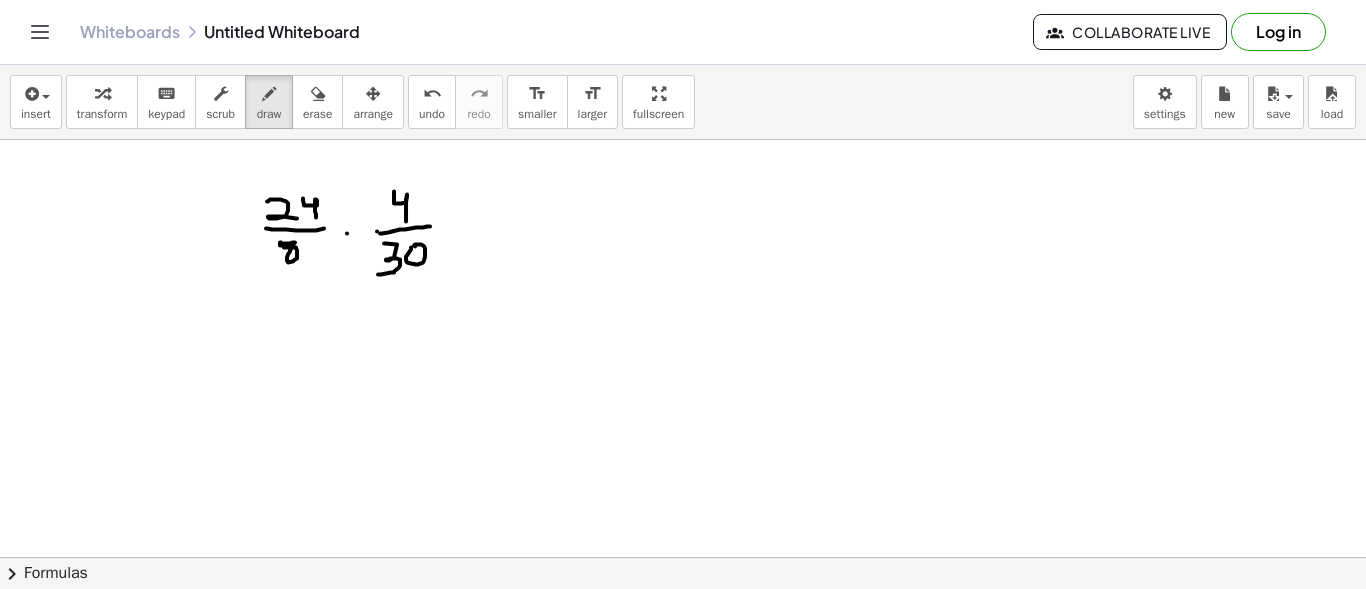 drag, startPoint x: 394, startPoint y: 190, endPoint x: 406, endPoint y: 218, distance: 30.463093 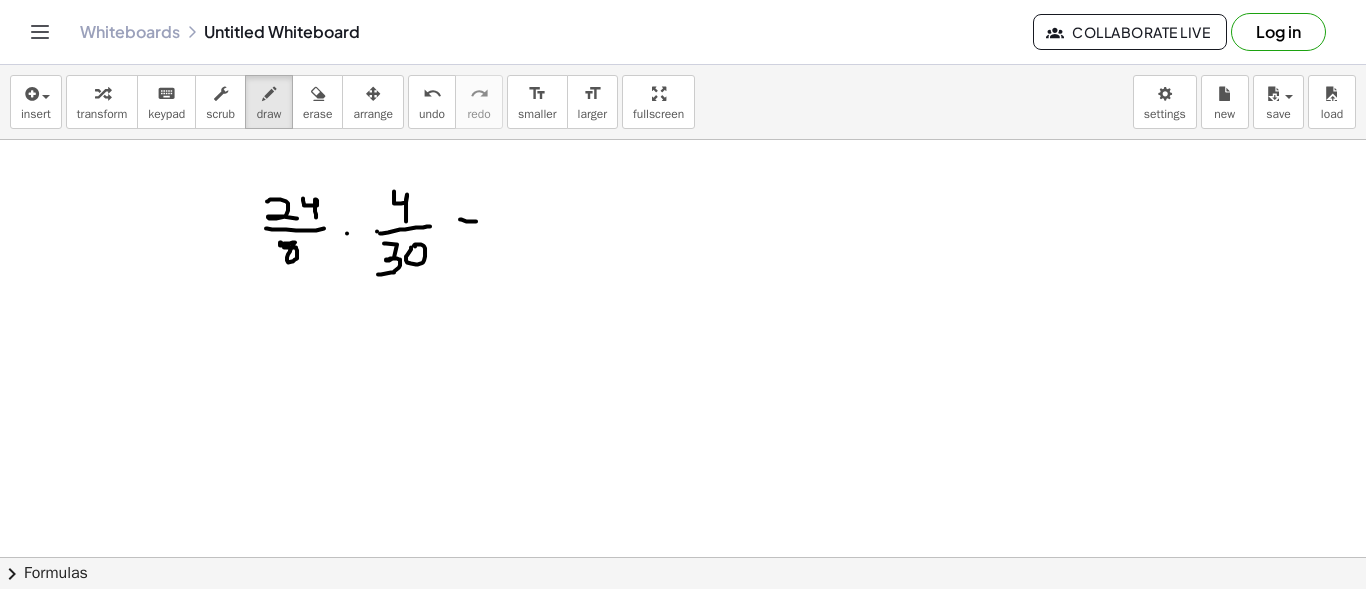 drag, startPoint x: 460, startPoint y: 218, endPoint x: 476, endPoint y: 220, distance: 16.124516 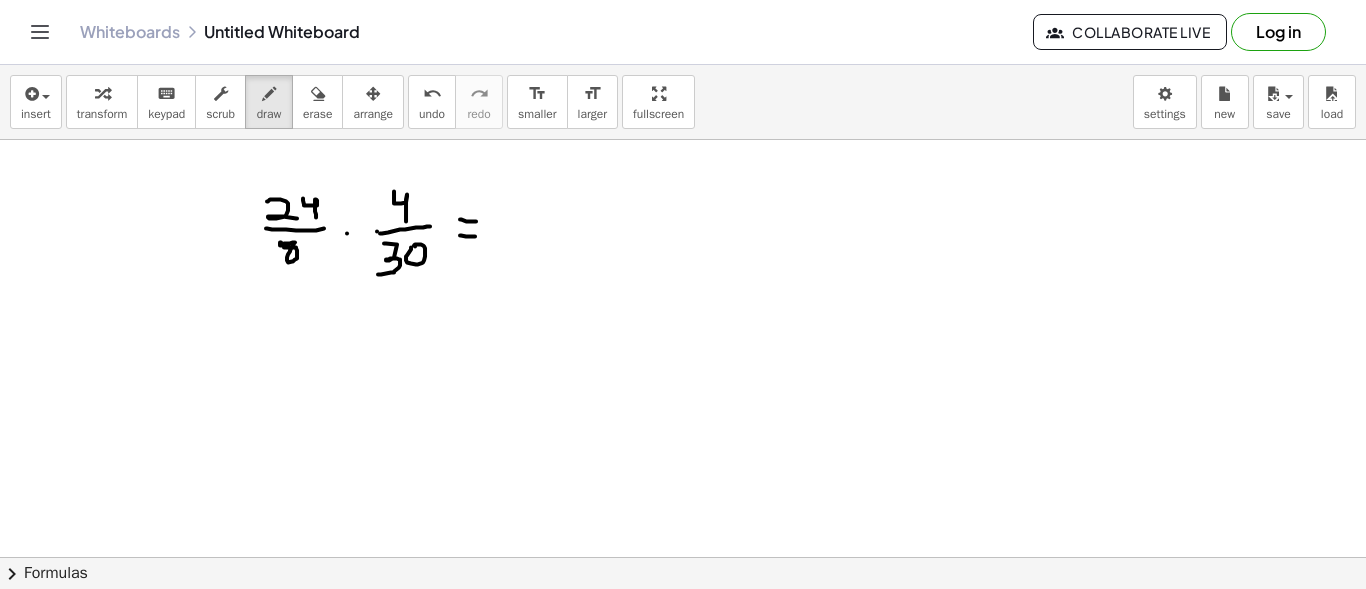 drag, startPoint x: 460, startPoint y: 234, endPoint x: 475, endPoint y: 236, distance: 15.132746 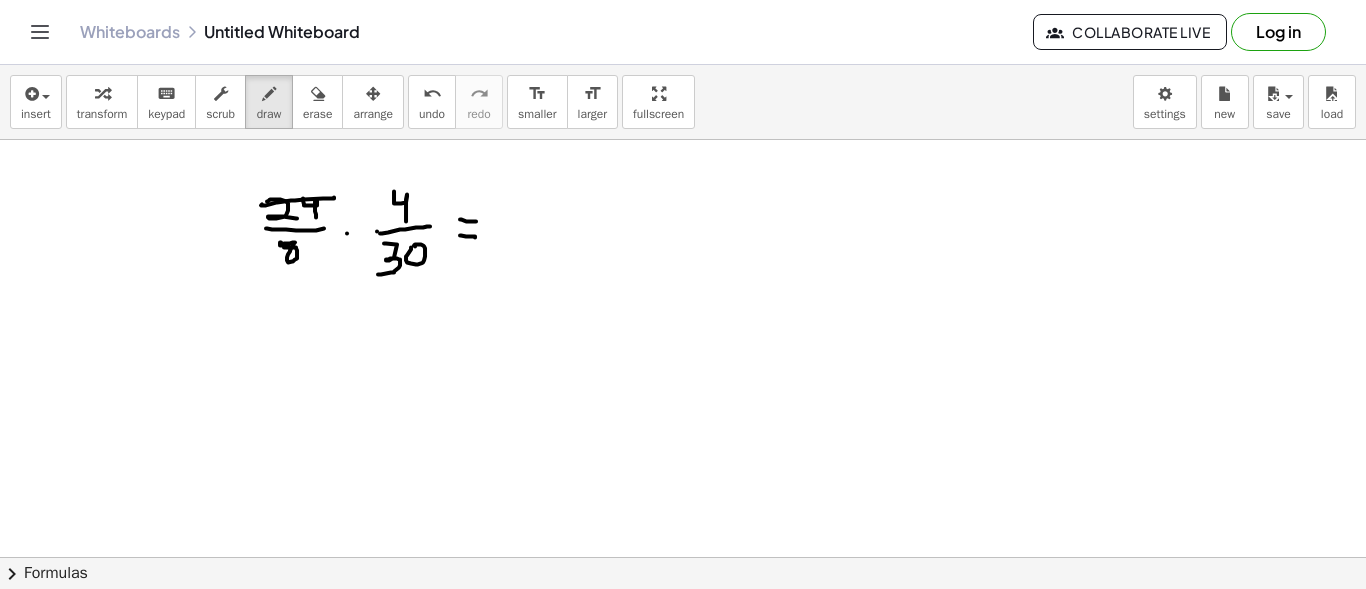 drag, startPoint x: 262, startPoint y: 203, endPoint x: 334, endPoint y: 196, distance: 72.33948 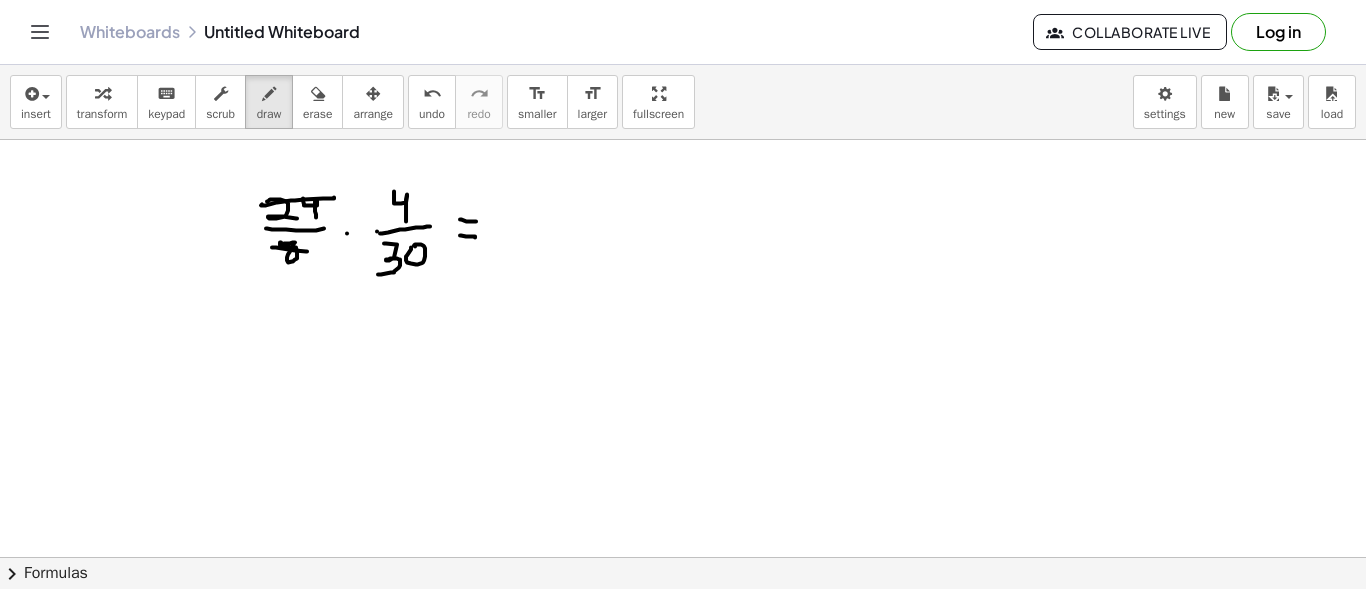 drag, startPoint x: 273, startPoint y: 246, endPoint x: 307, endPoint y: 250, distance: 34.234486 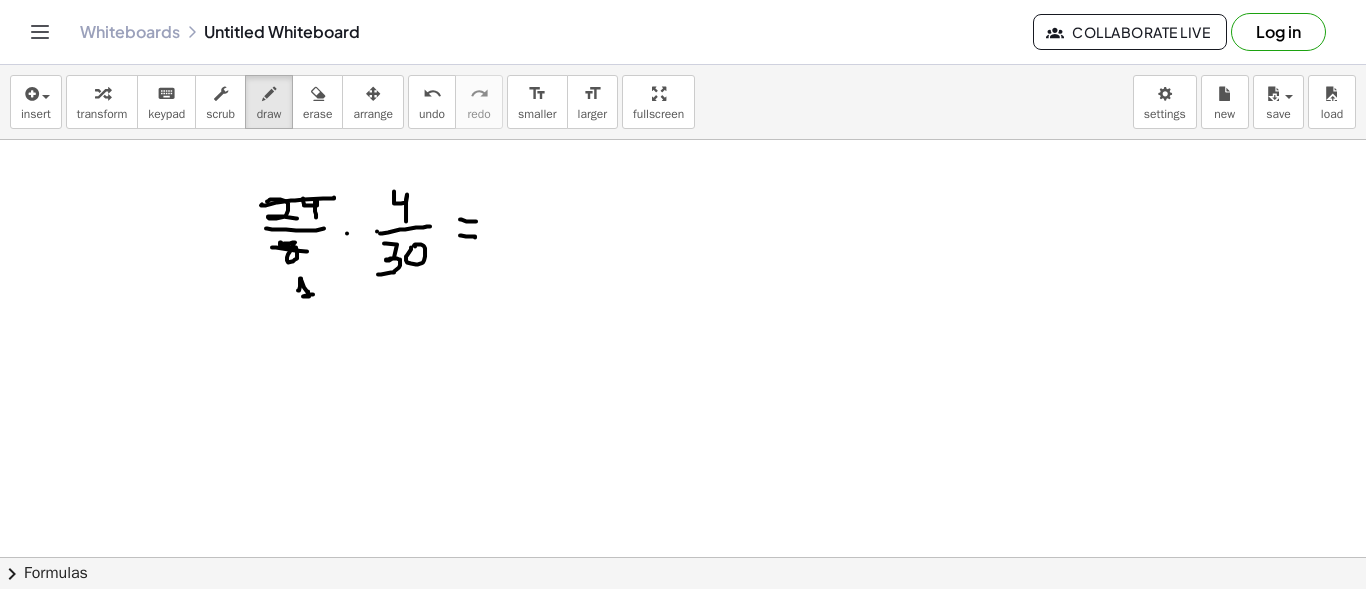 drag, startPoint x: 298, startPoint y: 289, endPoint x: 313, endPoint y: 293, distance: 15.524175 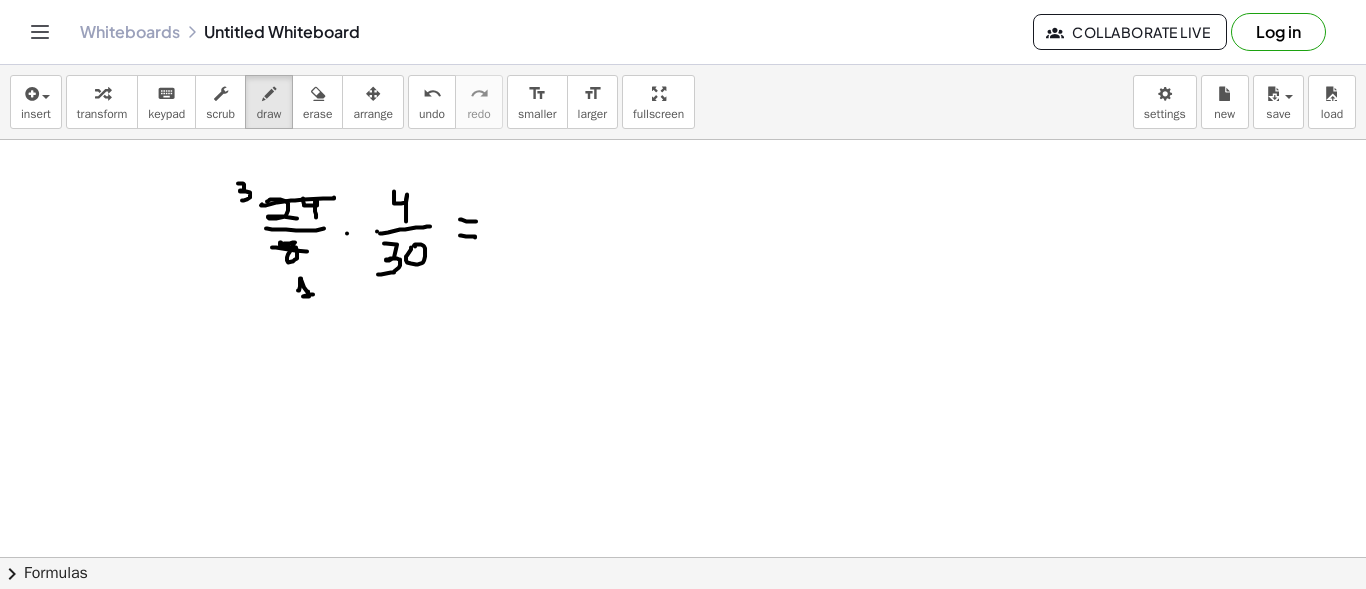 drag, startPoint x: 238, startPoint y: 182, endPoint x: 237, endPoint y: 198, distance: 16.03122 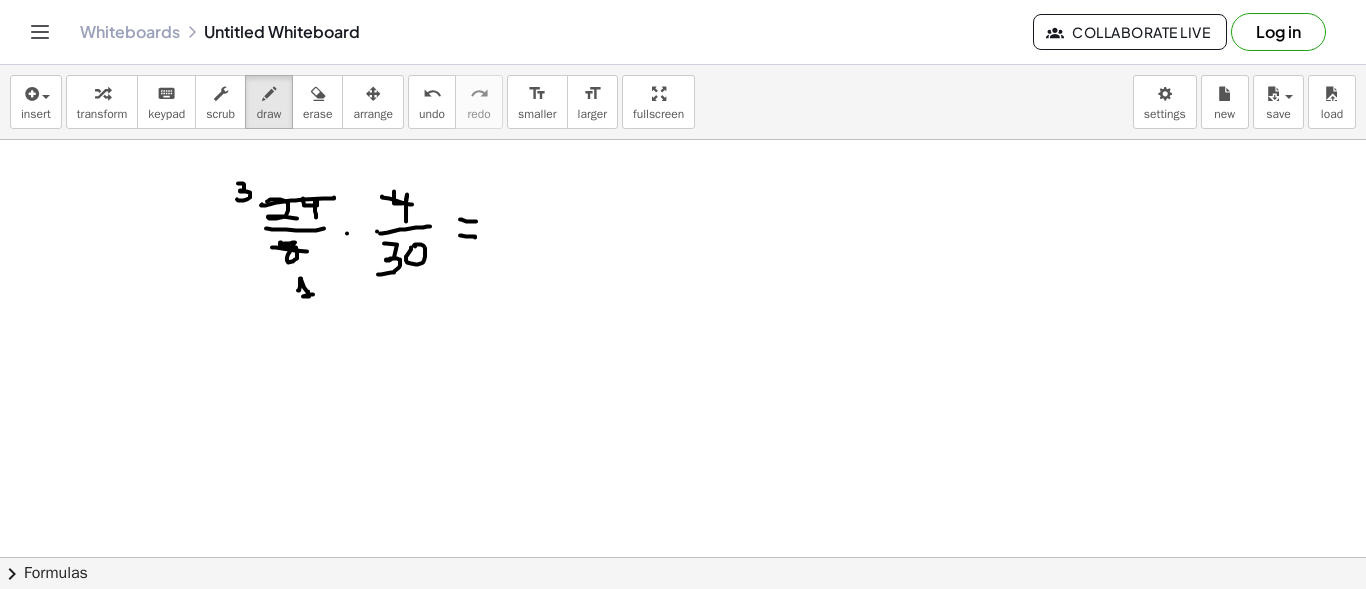 drag, startPoint x: 382, startPoint y: 195, endPoint x: 412, endPoint y: 203, distance: 31.04835 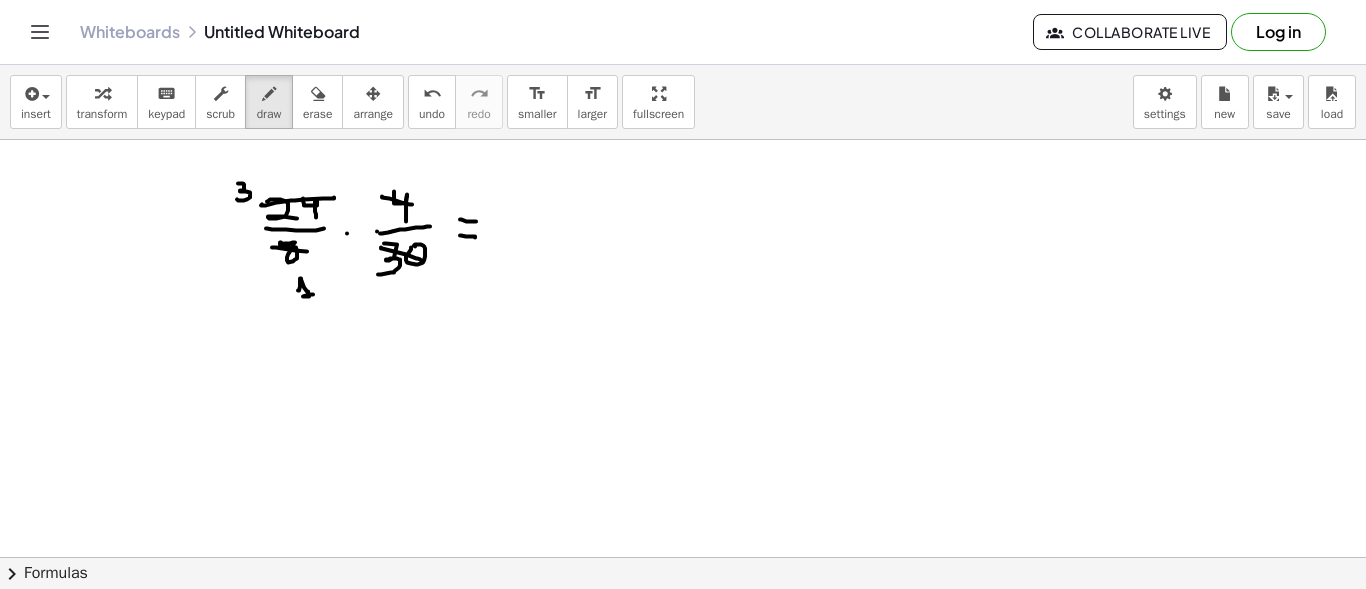 drag, startPoint x: 381, startPoint y: 246, endPoint x: 422, endPoint y: 259, distance: 43.011627 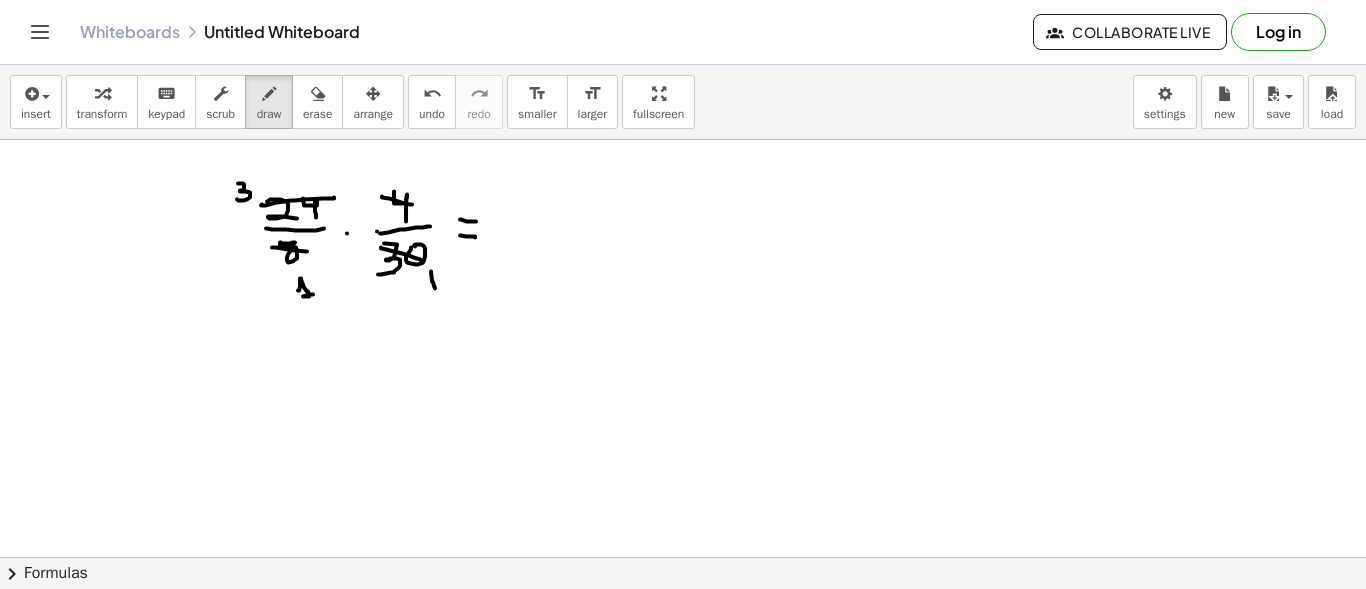 drag, startPoint x: 431, startPoint y: 270, endPoint x: 434, endPoint y: 285, distance: 15.297058 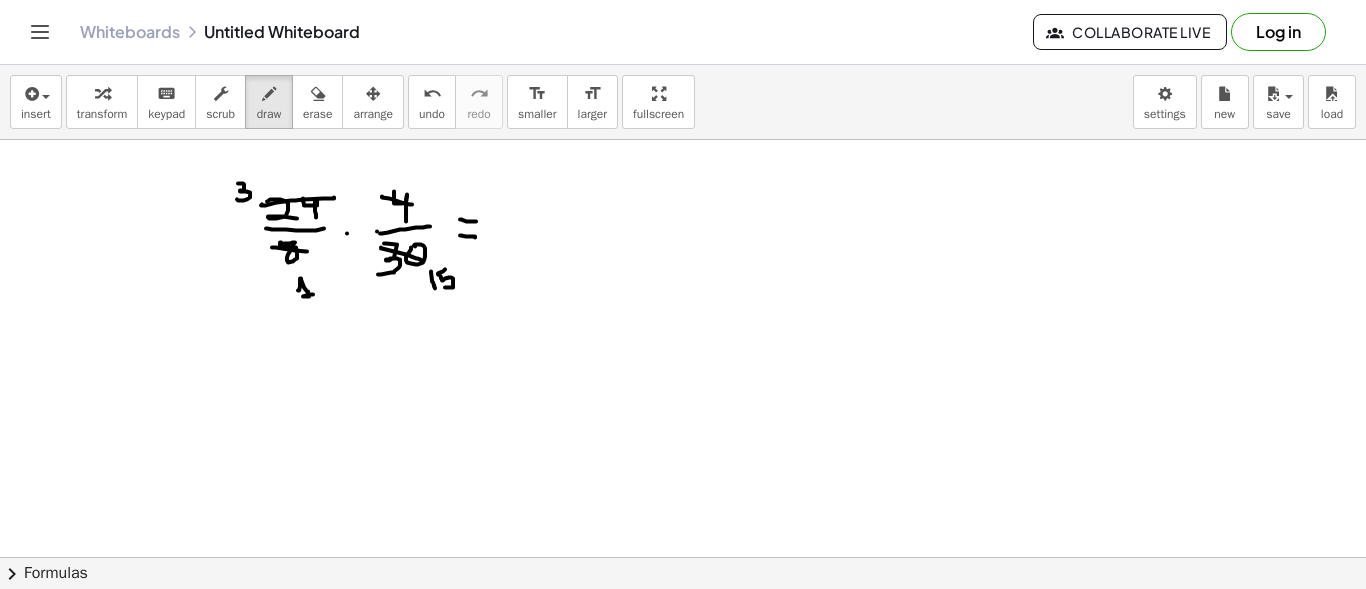 drag, startPoint x: 445, startPoint y: 268, endPoint x: 445, endPoint y: 286, distance: 18 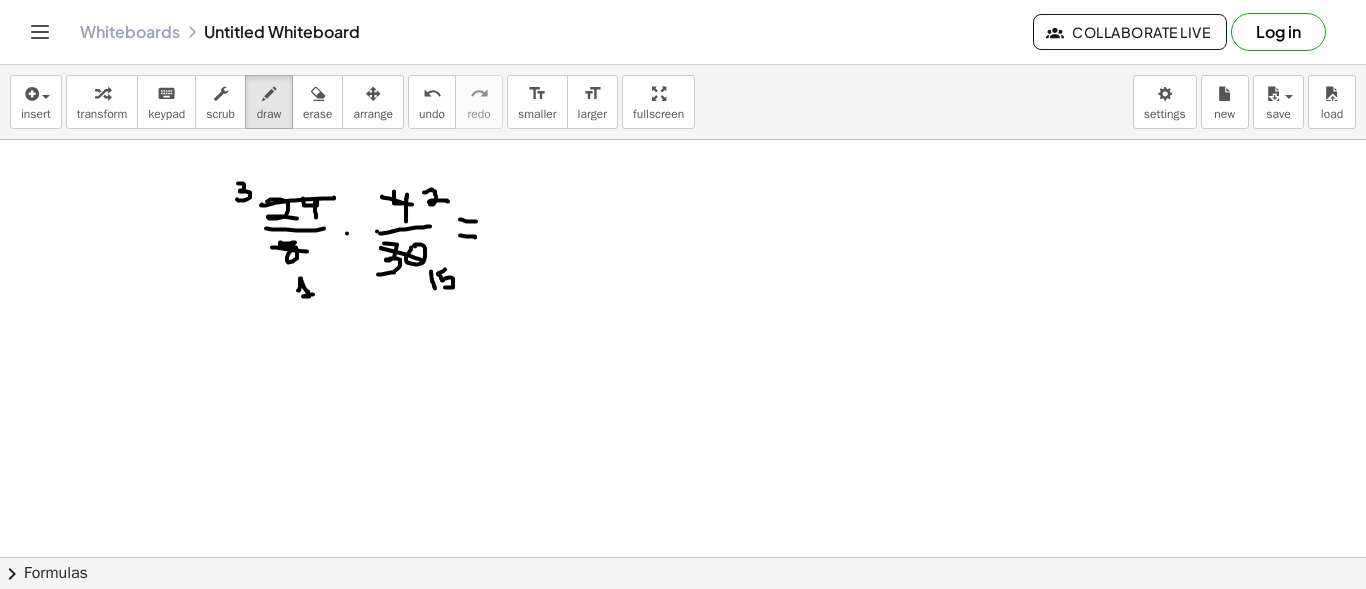 drag, startPoint x: 424, startPoint y: 191, endPoint x: 448, endPoint y: 200, distance: 25.632011 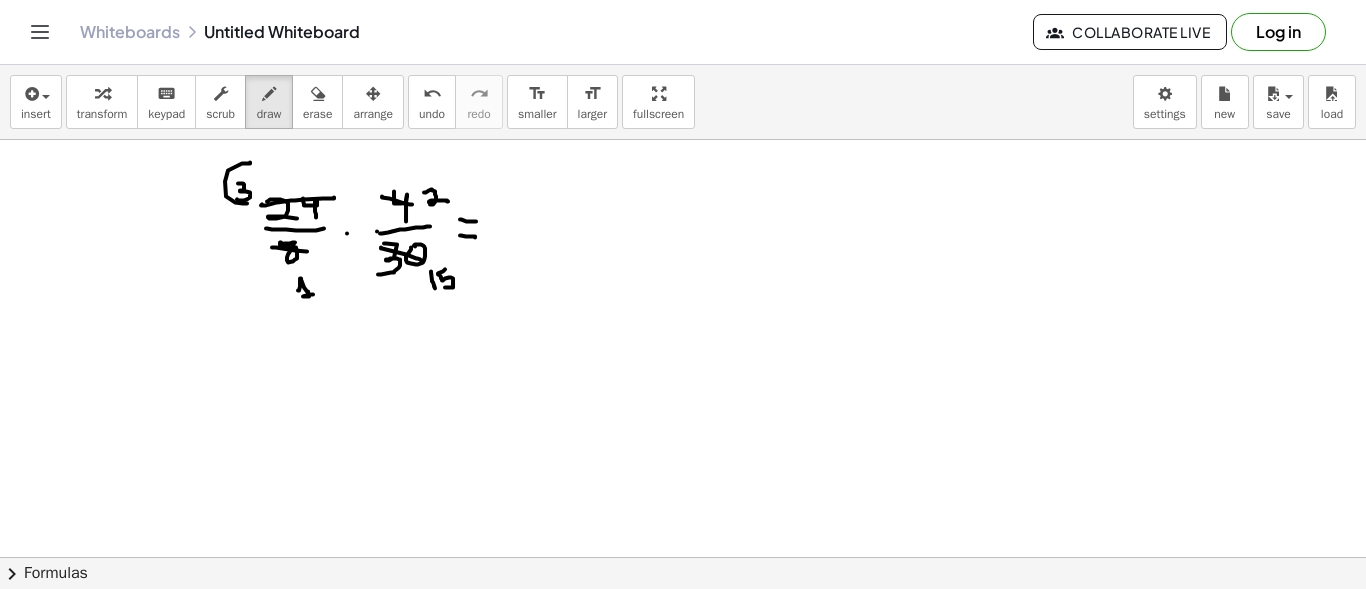 drag, startPoint x: 250, startPoint y: 161, endPoint x: 247, endPoint y: 202, distance: 41.109608 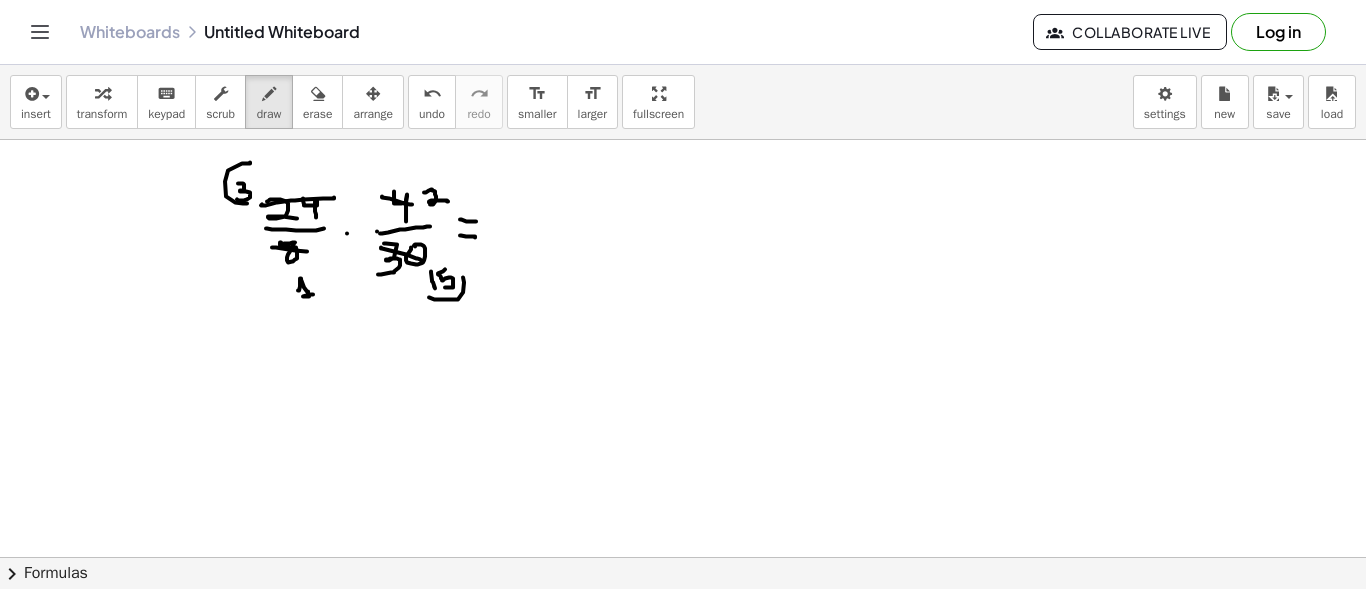 drag, startPoint x: 429, startPoint y: 296, endPoint x: 463, endPoint y: 276, distance: 39.446167 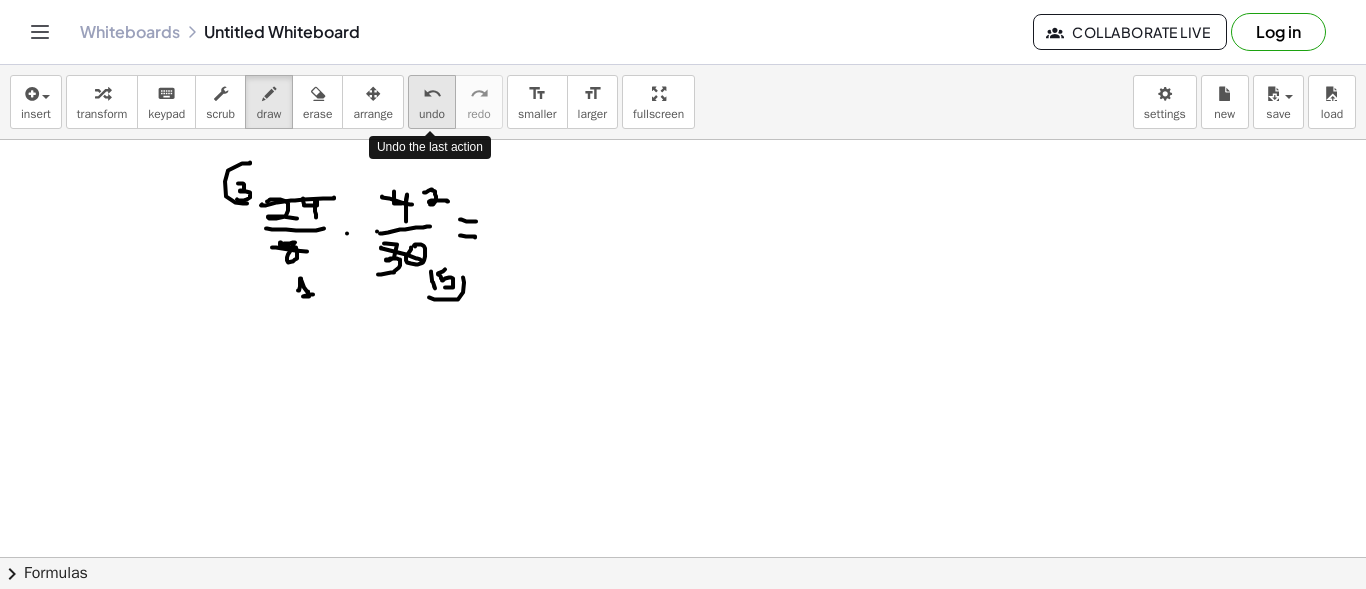 click on "undo undo" at bounding box center [432, 102] 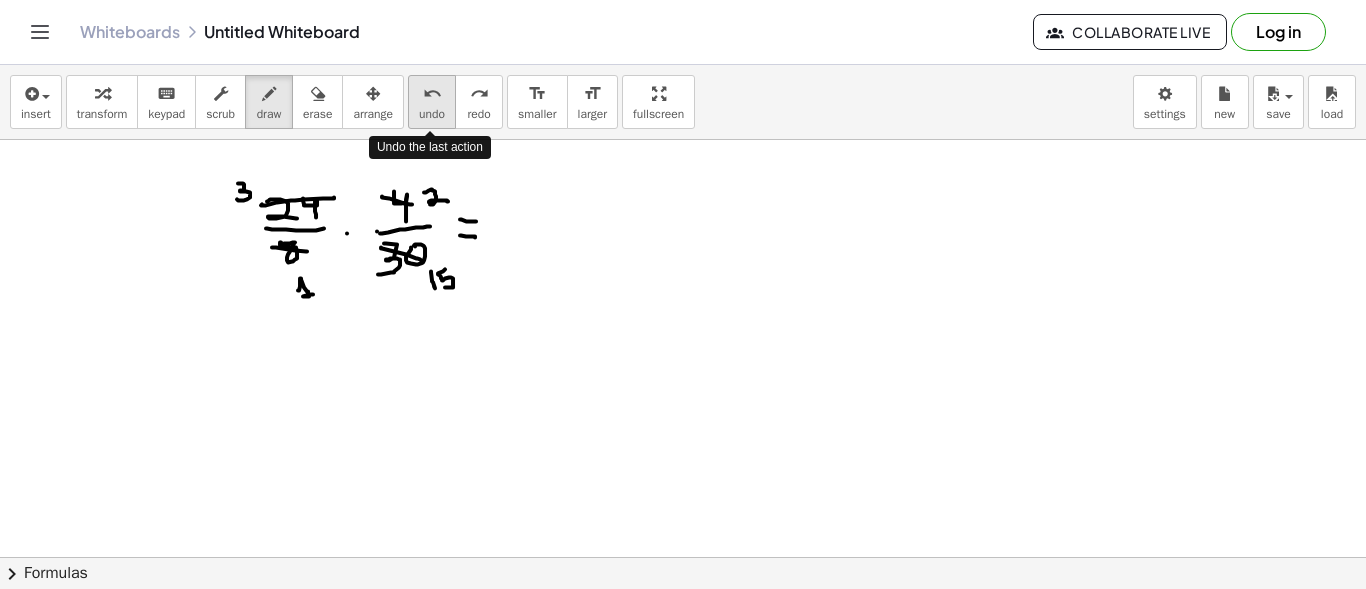 click on "undo undo" at bounding box center (432, 102) 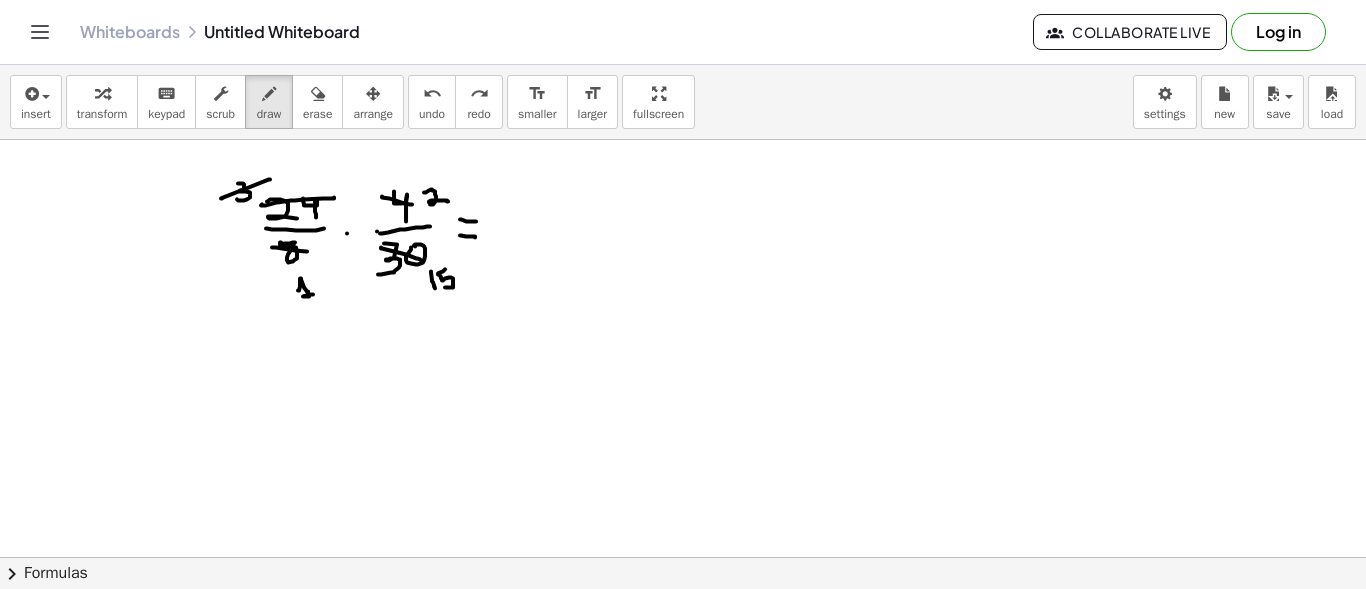drag, startPoint x: 222, startPoint y: 197, endPoint x: 269, endPoint y: 178, distance: 50.695168 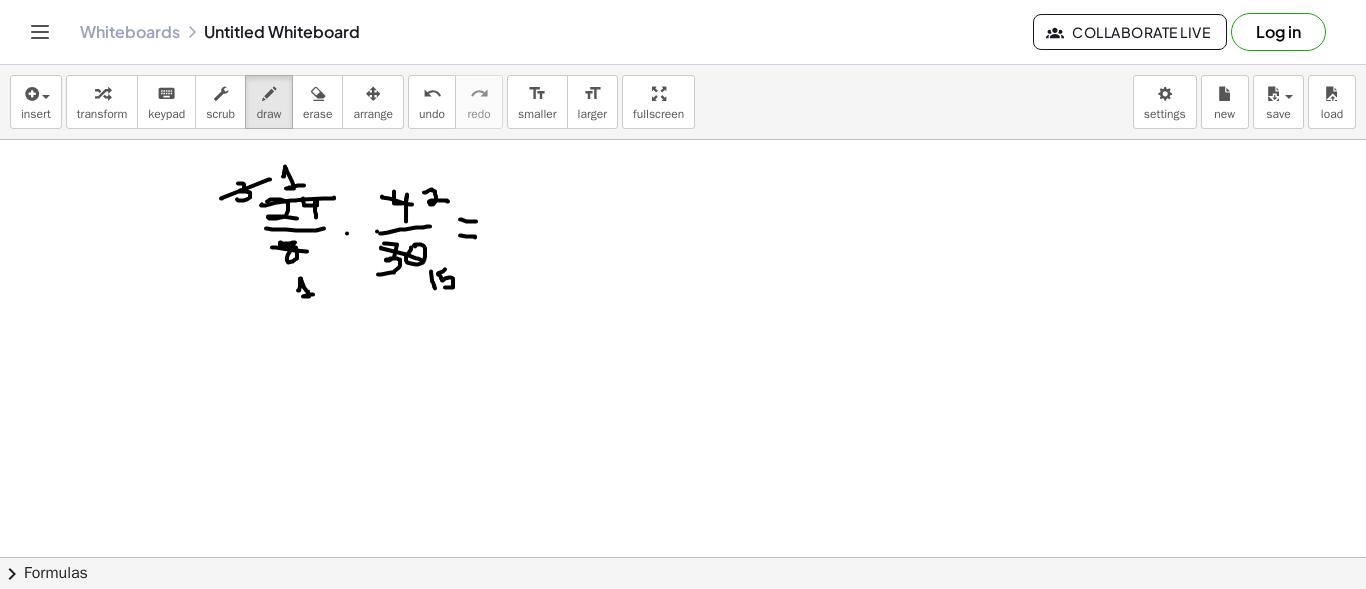drag, startPoint x: 283, startPoint y: 175, endPoint x: 304, endPoint y: 184, distance: 22.847319 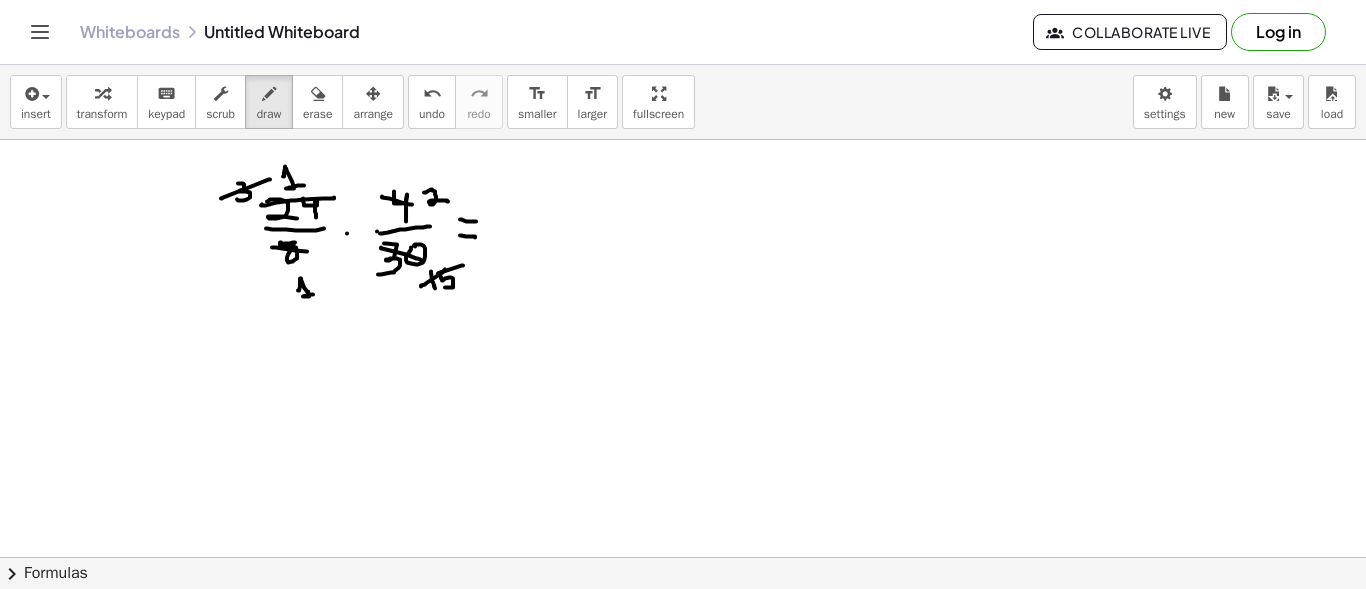 drag, startPoint x: 421, startPoint y: 285, endPoint x: 463, endPoint y: 264, distance: 46.957428 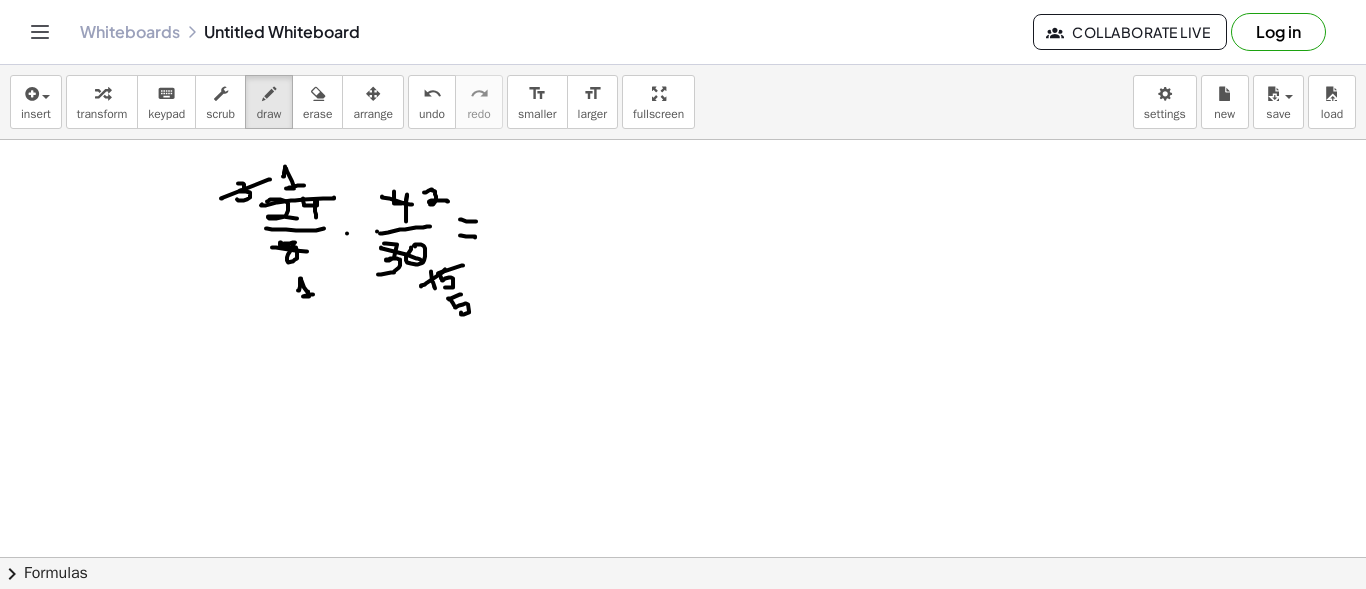 drag, startPoint x: 461, startPoint y: 293, endPoint x: 461, endPoint y: 311, distance: 18 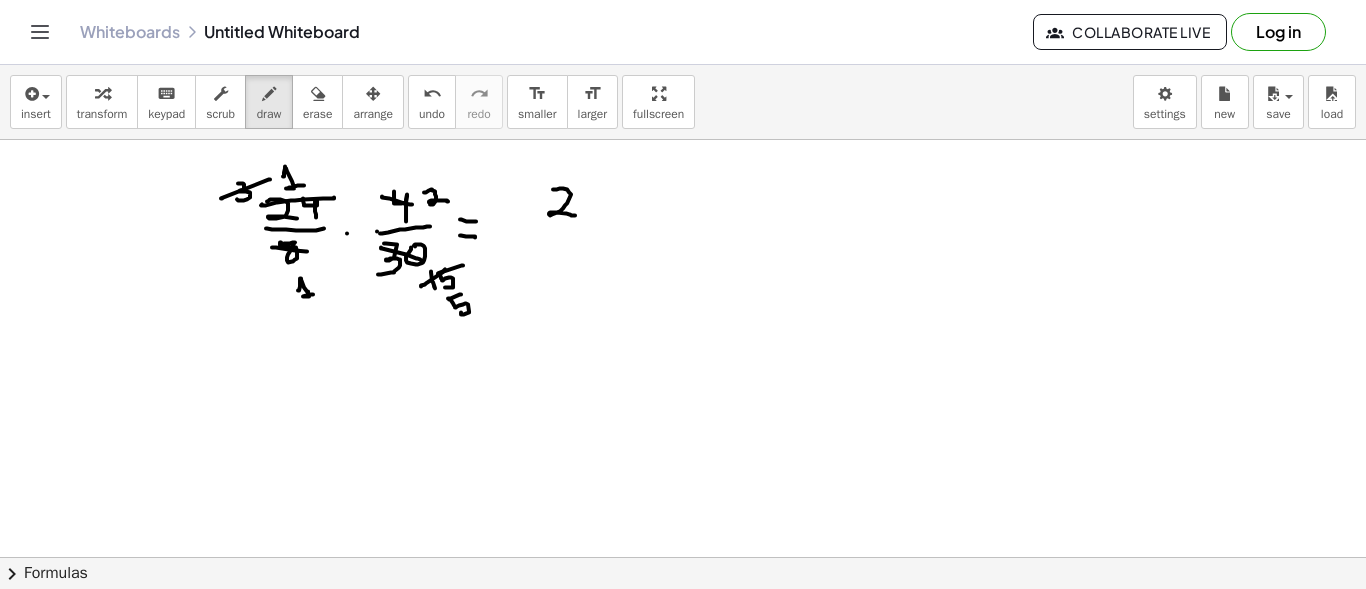 drag, startPoint x: 553, startPoint y: 188, endPoint x: 575, endPoint y: 214, distance: 34.058773 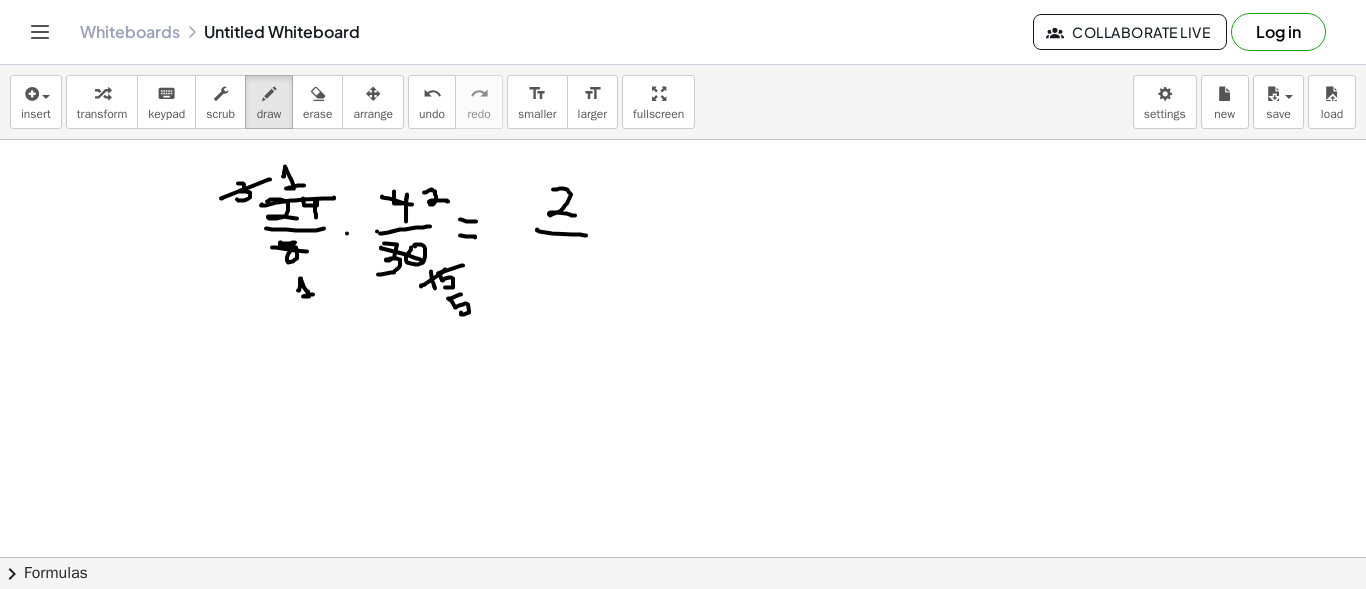 drag, startPoint x: 537, startPoint y: 228, endPoint x: 586, endPoint y: 234, distance: 49.365982 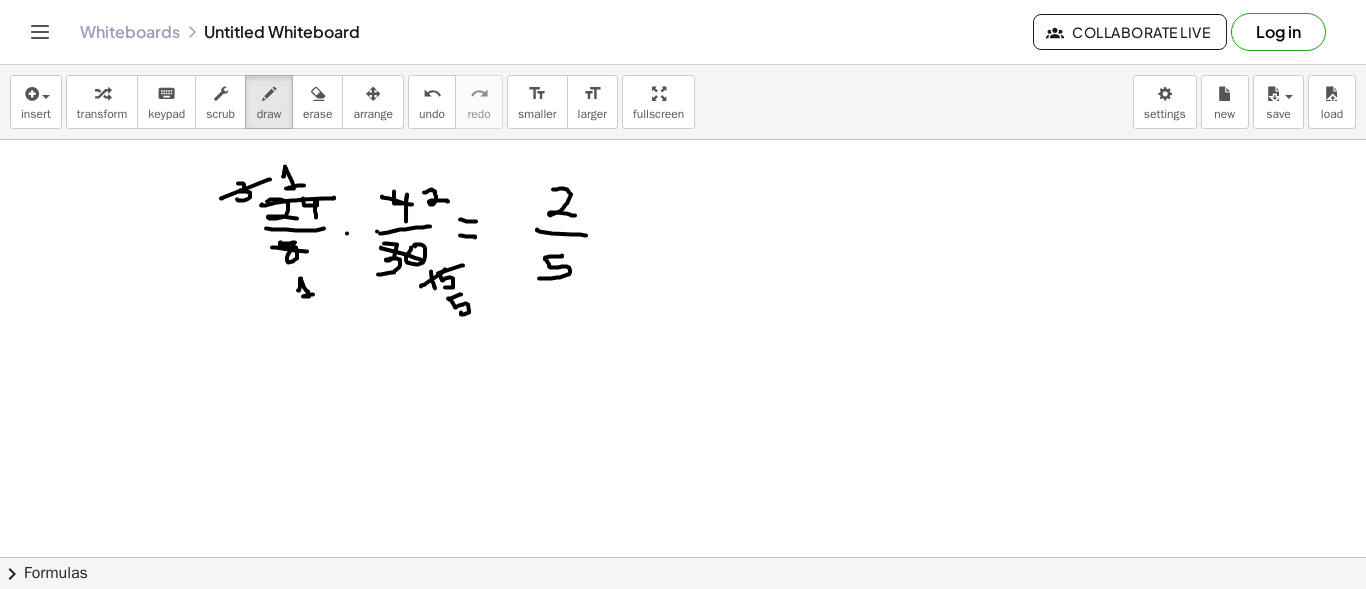drag, startPoint x: 562, startPoint y: 254, endPoint x: 539, endPoint y: 277, distance: 32.526913 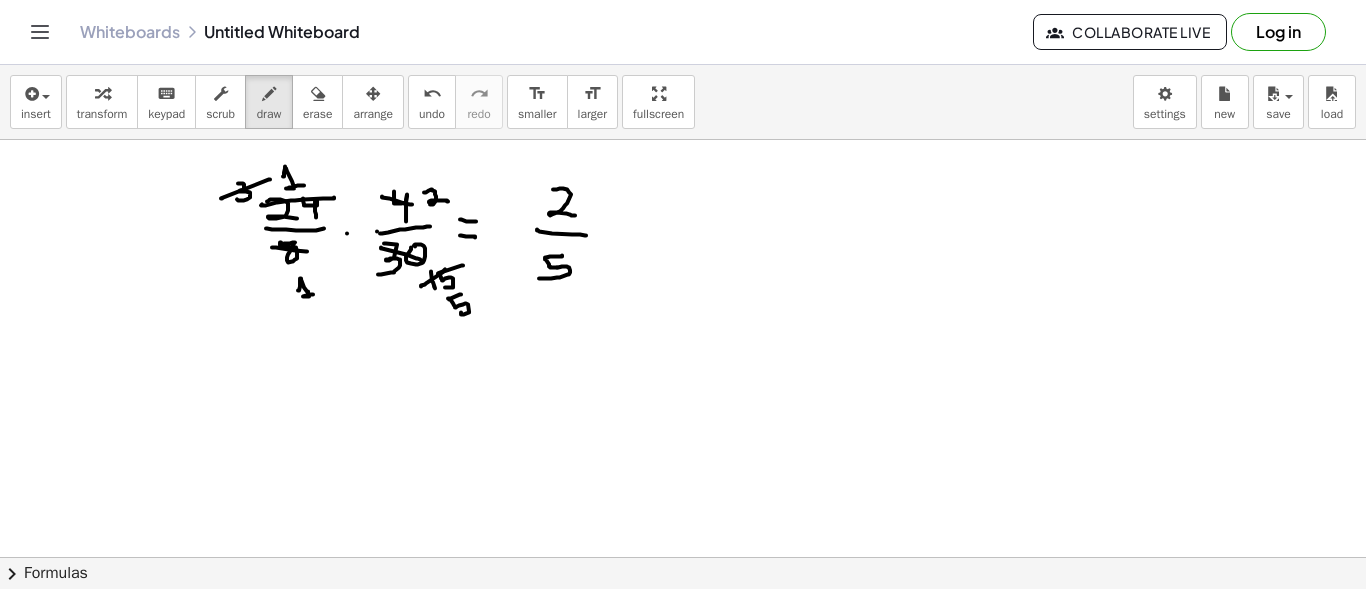 click at bounding box center (683, -170) 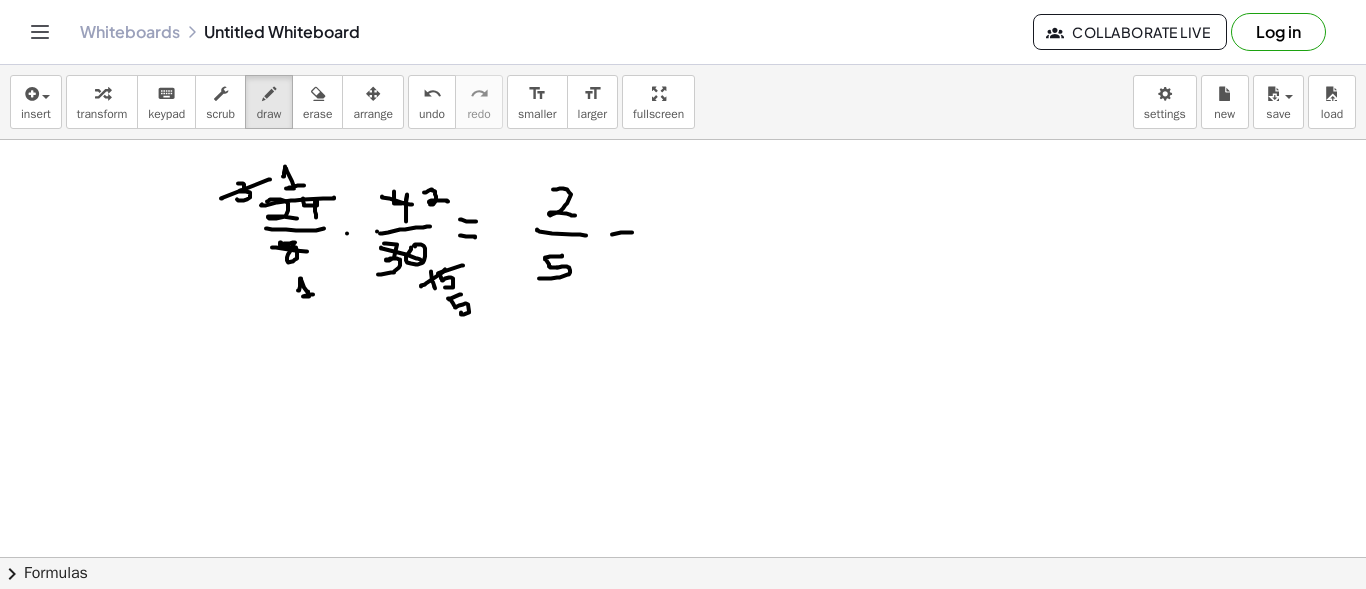 drag, startPoint x: 612, startPoint y: 233, endPoint x: 632, endPoint y: 231, distance: 20.09975 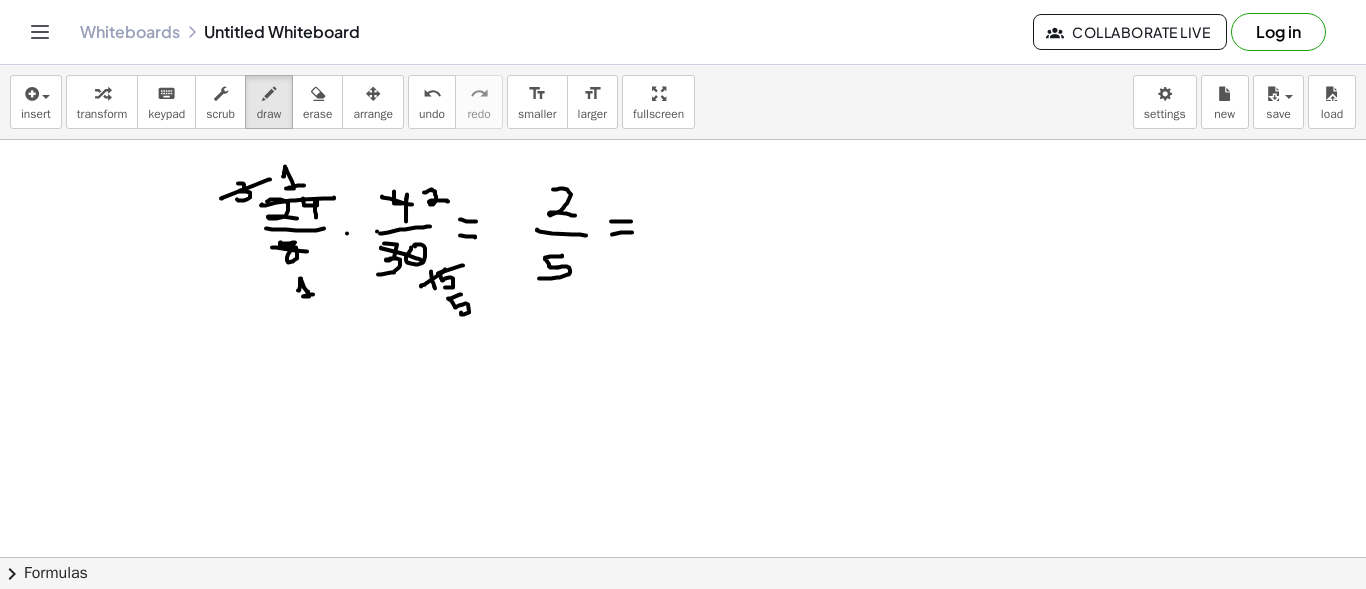 drag, startPoint x: 611, startPoint y: 220, endPoint x: 631, endPoint y: 220, distance: 20 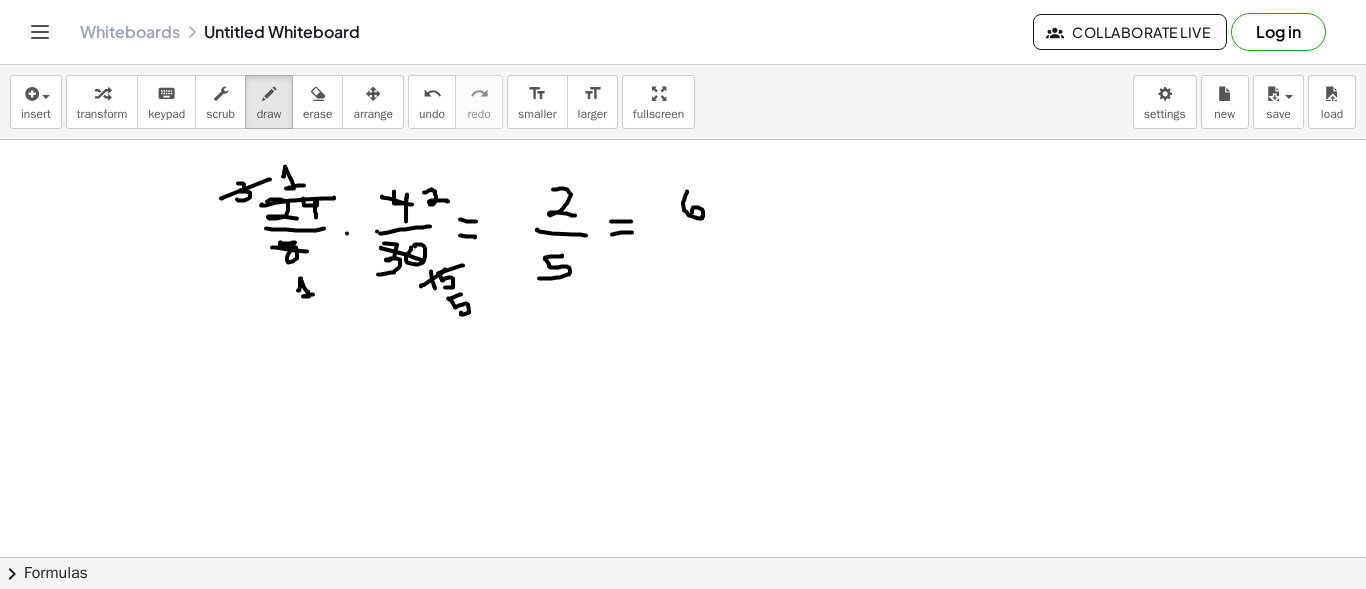 drag, startPoint x: 687, startPoint y: 190, endPoint x: 692, endPoint y: 211, distance: 21.587032 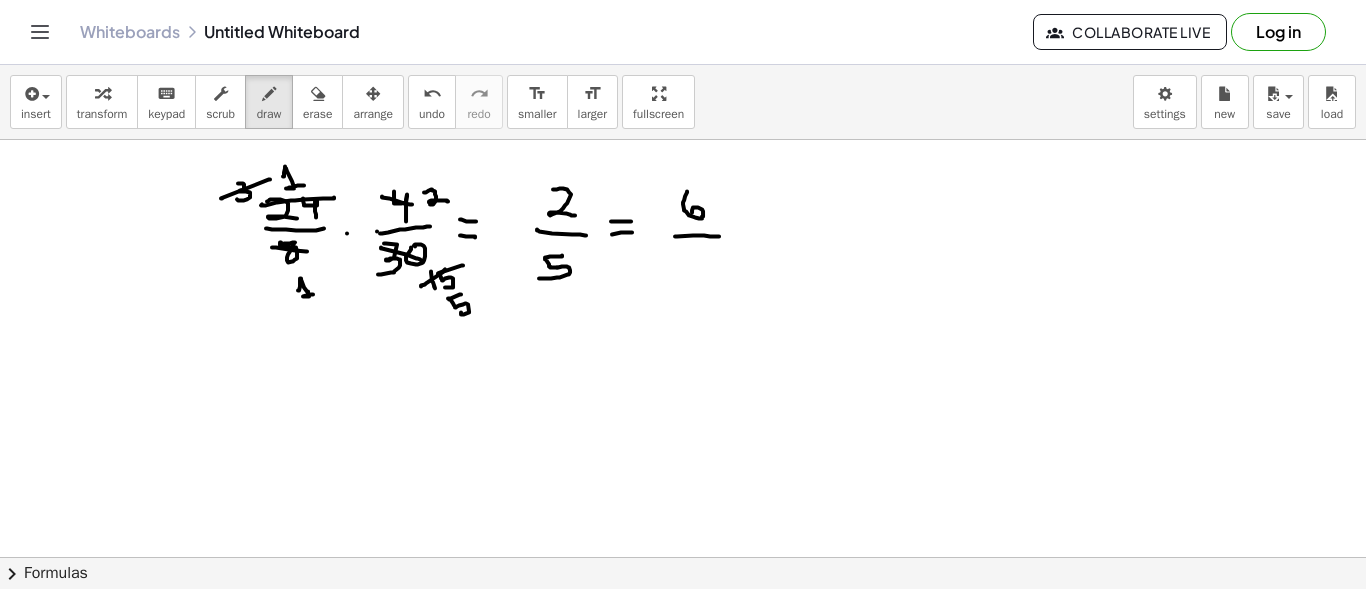 drag, startPoint x: 675, startPoint y: 235, endPoint x: 719, endPoint y: 235, distance: 44 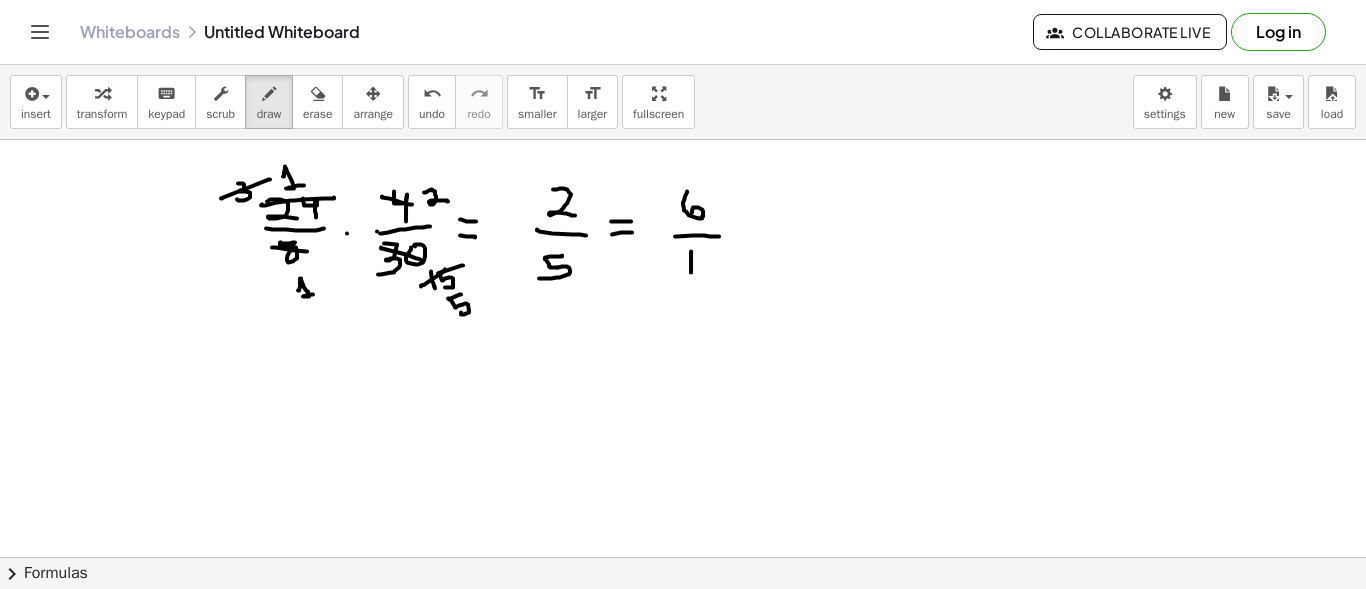 drag, startPoint x: 691, startPoint y: 250, endPoint x: 691, endPoint y: 271, distance: 21 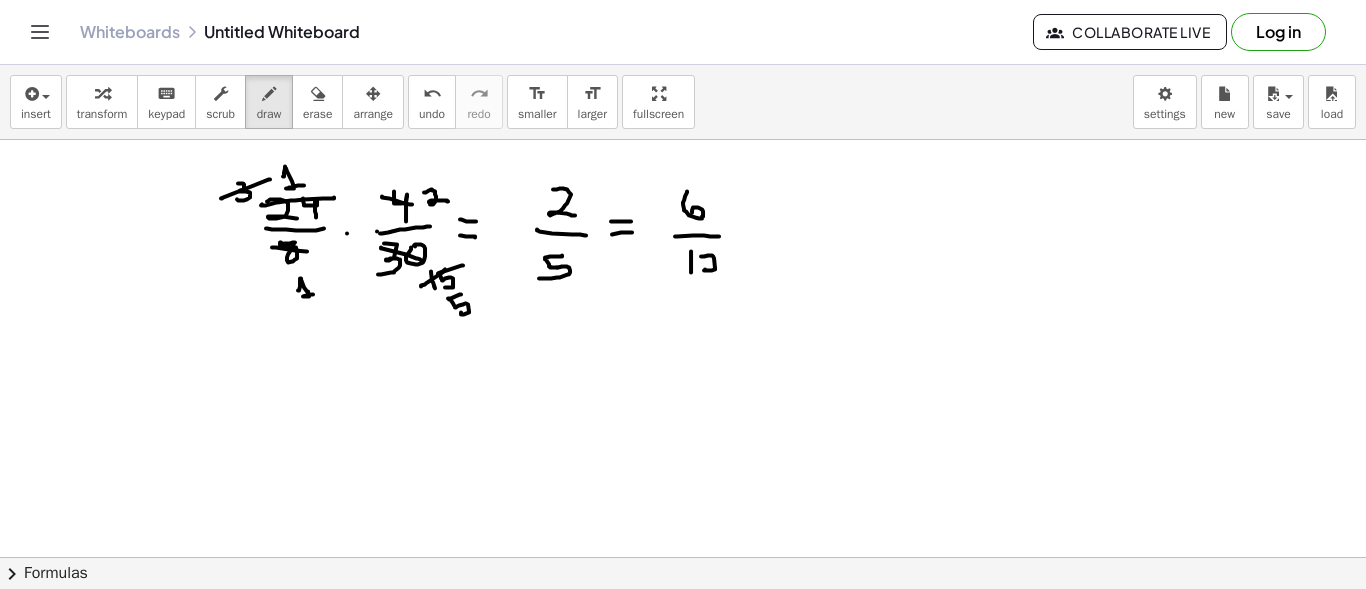 drag, startPoint x: 701, startPoint y: 255, endPoint x: 705, endPoint y: 268, distance: 13.601471 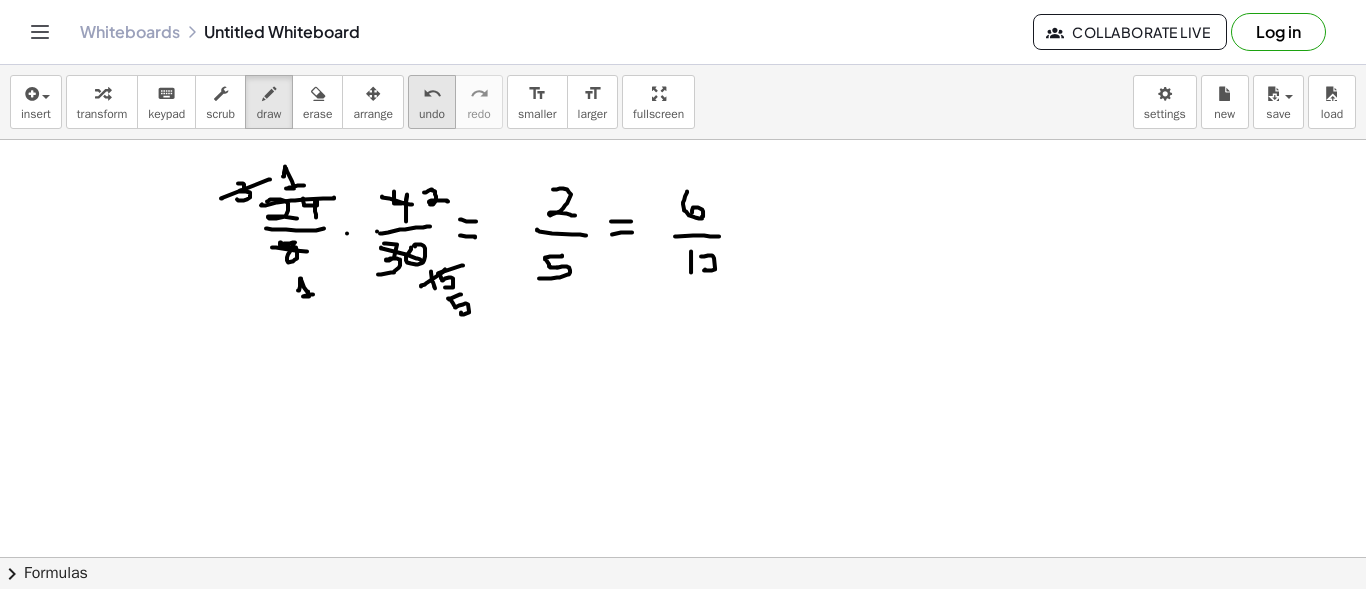click on "undo" at bounding box center (432, 114) 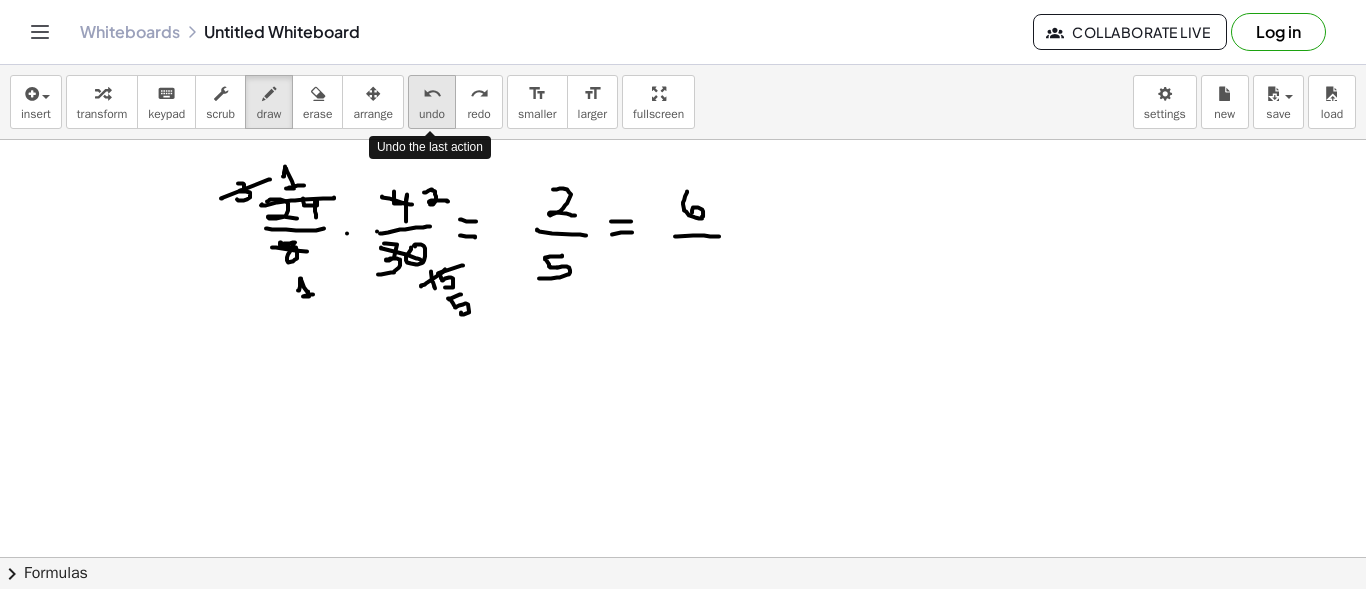click on "undo" at bounding box center (432, 114) 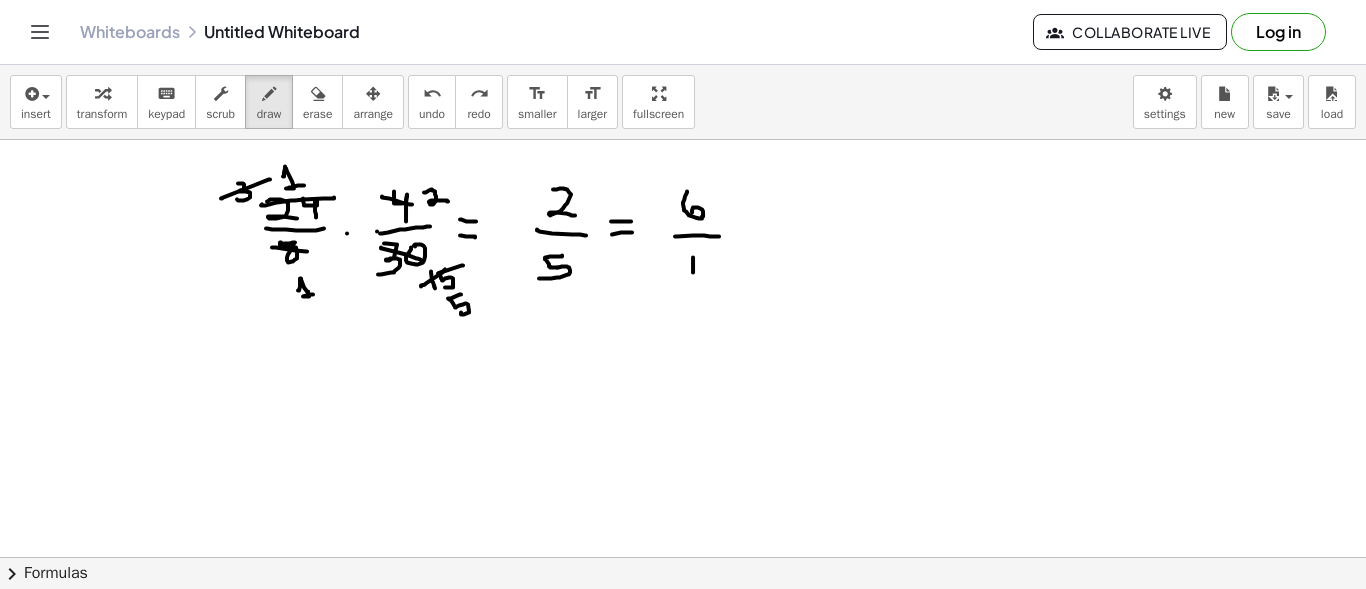 drag, startPoint x: 693, startPoint y: 256, endPoint x: 693, endPoint y: 271, distance: 15 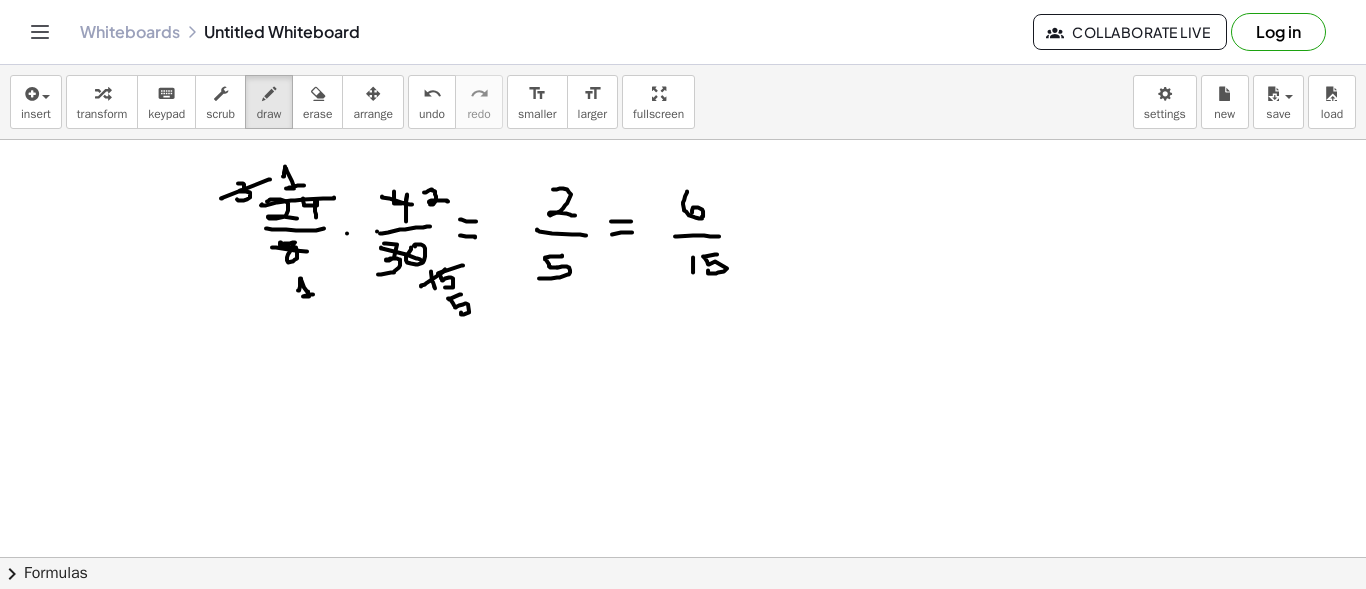 drag, startPoint x: 717, startPoint y: 253, endPoint x: 708, endPoint y: 269, distance: 18.35756 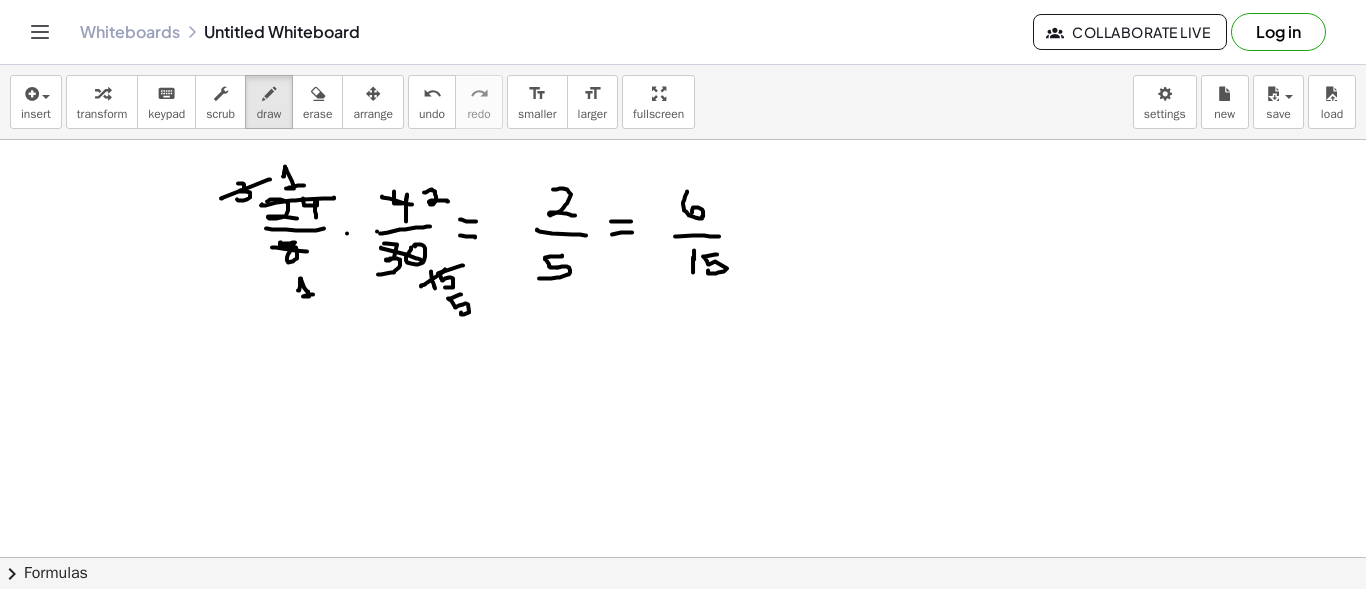 click at bounding box center [683, -170] 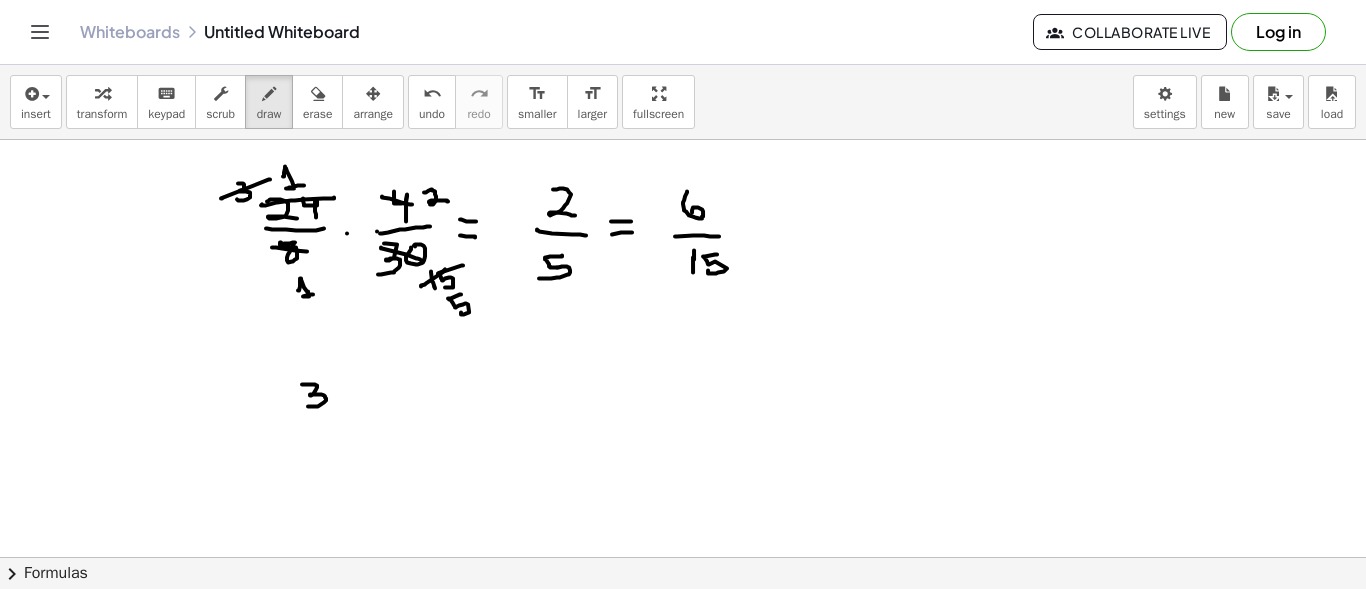drag, startPoint x: 302, startPoint y: 383, endPoint x: 308, endPoint y: 405, distance: 22.803509 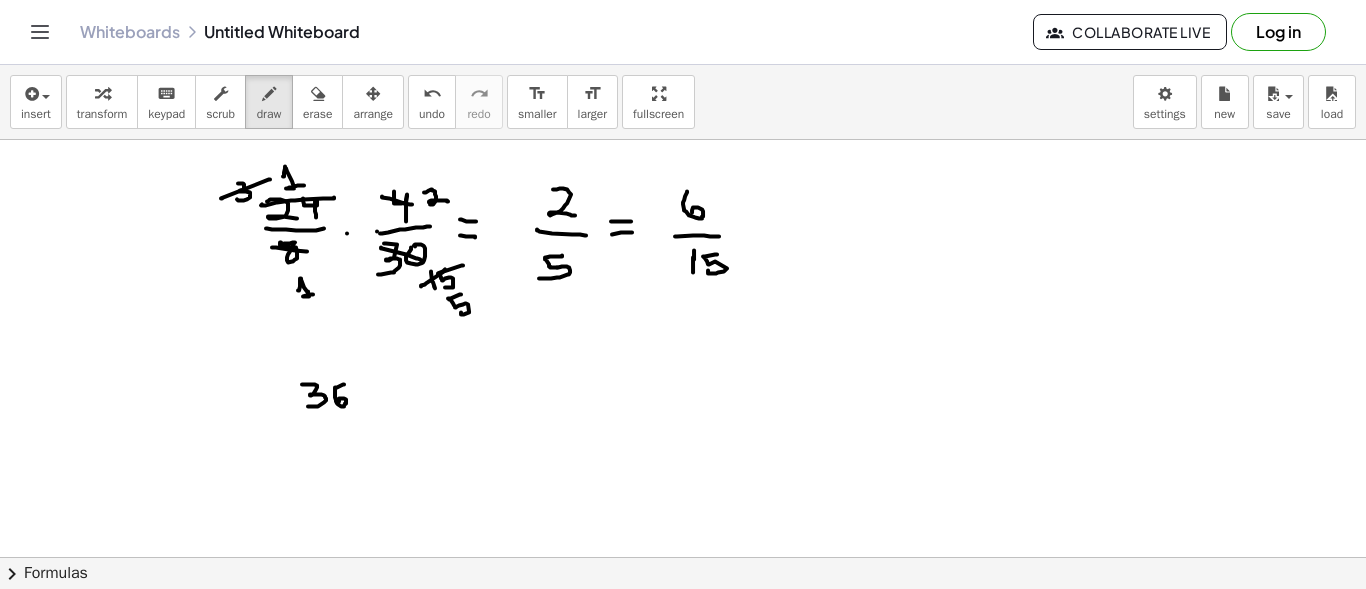 drag, startPoint x: 344, startPoint y: 383, endPoint x: 339, endPoint y: 400, distance: 17.720045 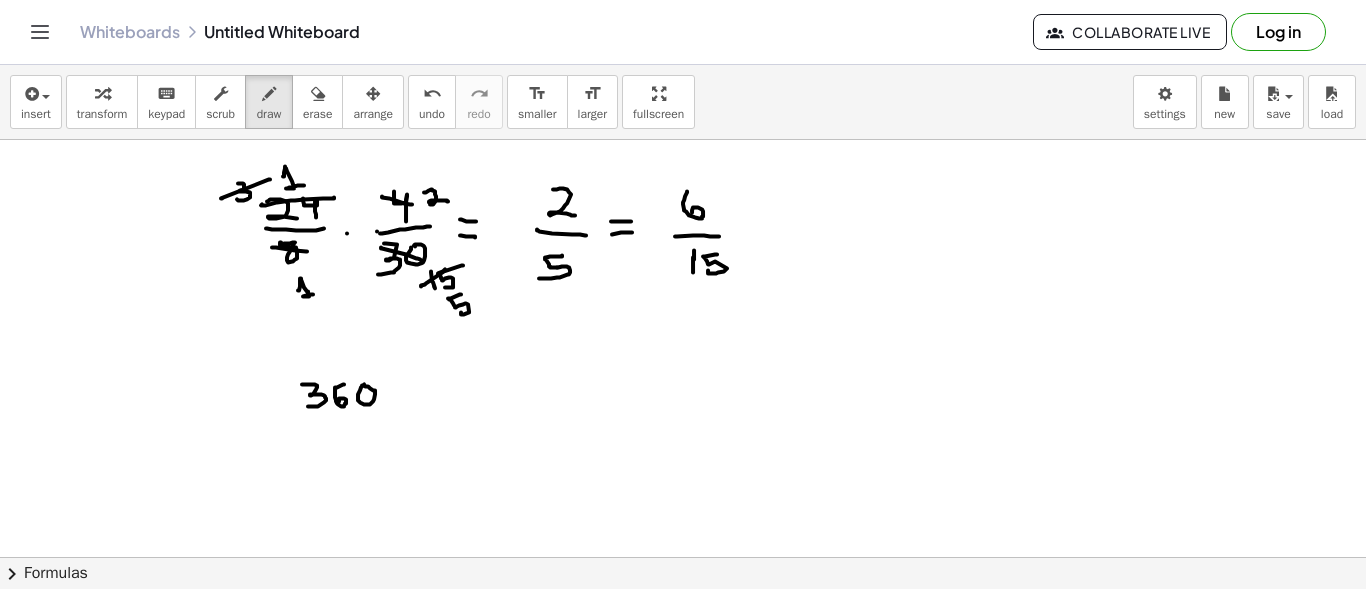 click at bounding box center [683, -170] 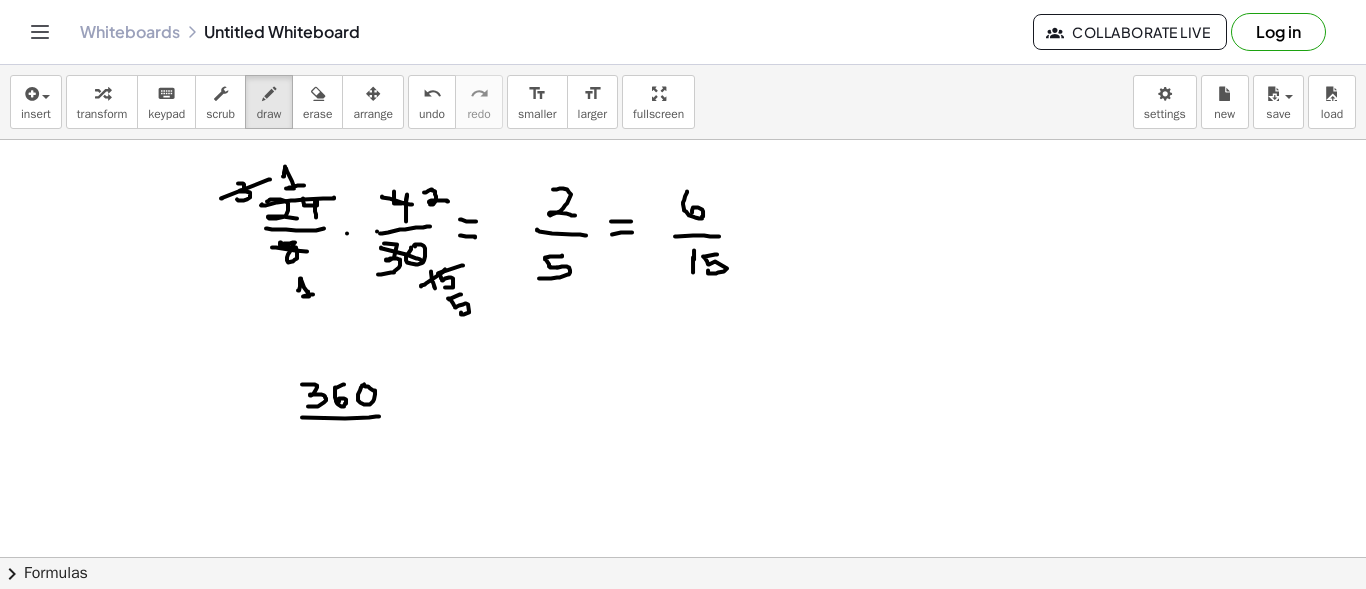 drag, startPoint x: 302, startPoint y: 416, endPoint x: 379, endPoint y: 415, distance: 77.00649 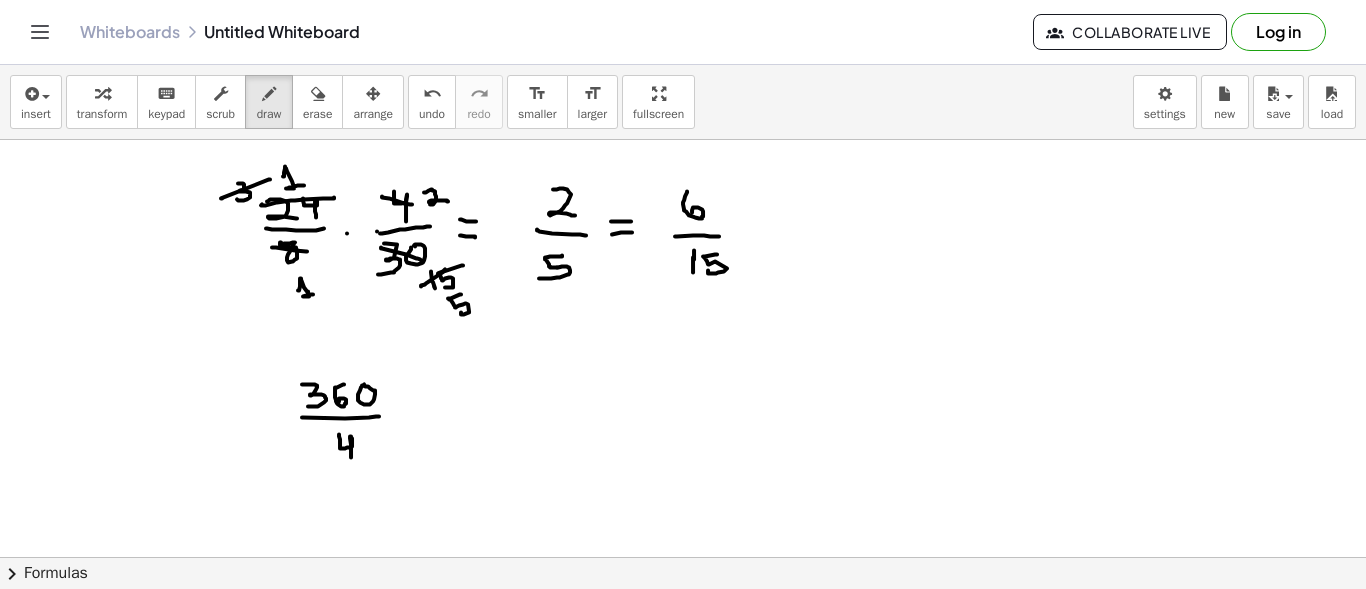drag, startPoint x: 339, startPoint y: 433, endPoint x: 351, endPoint y: 456, distance: 25.942244 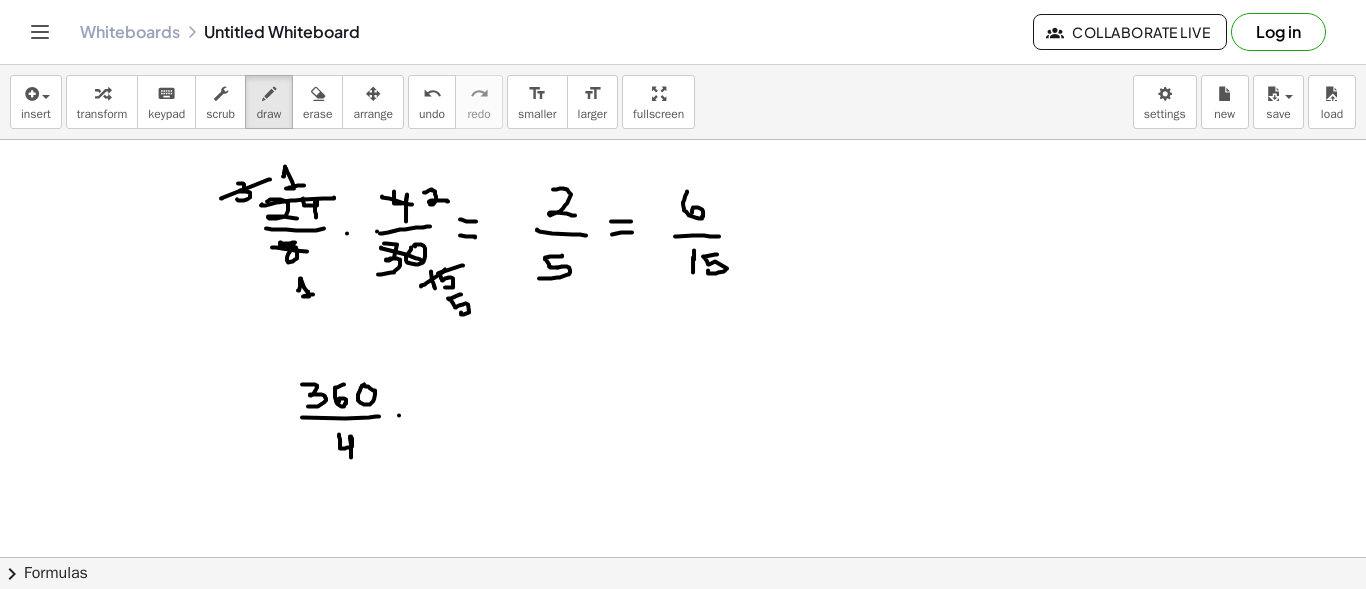 click at bounding box center [683, -170] 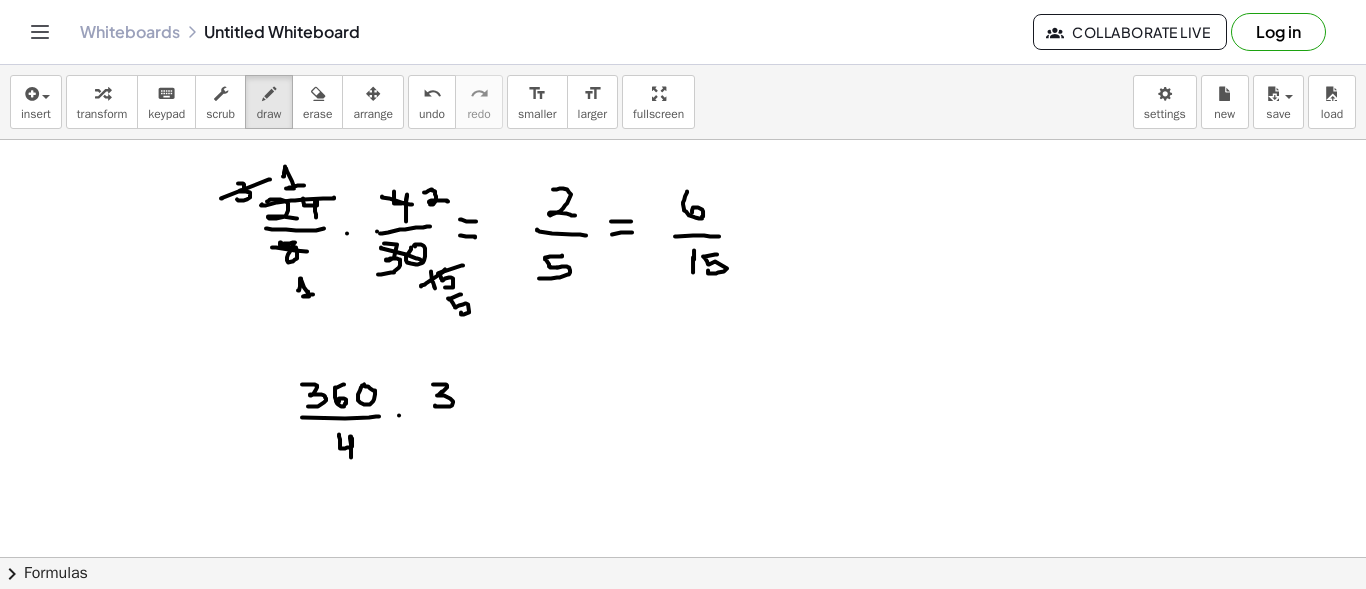 drag, startPoint x: 433, startPoint y: 383, endPoint x: 435, endPoint y: 404, distance: 21.095022 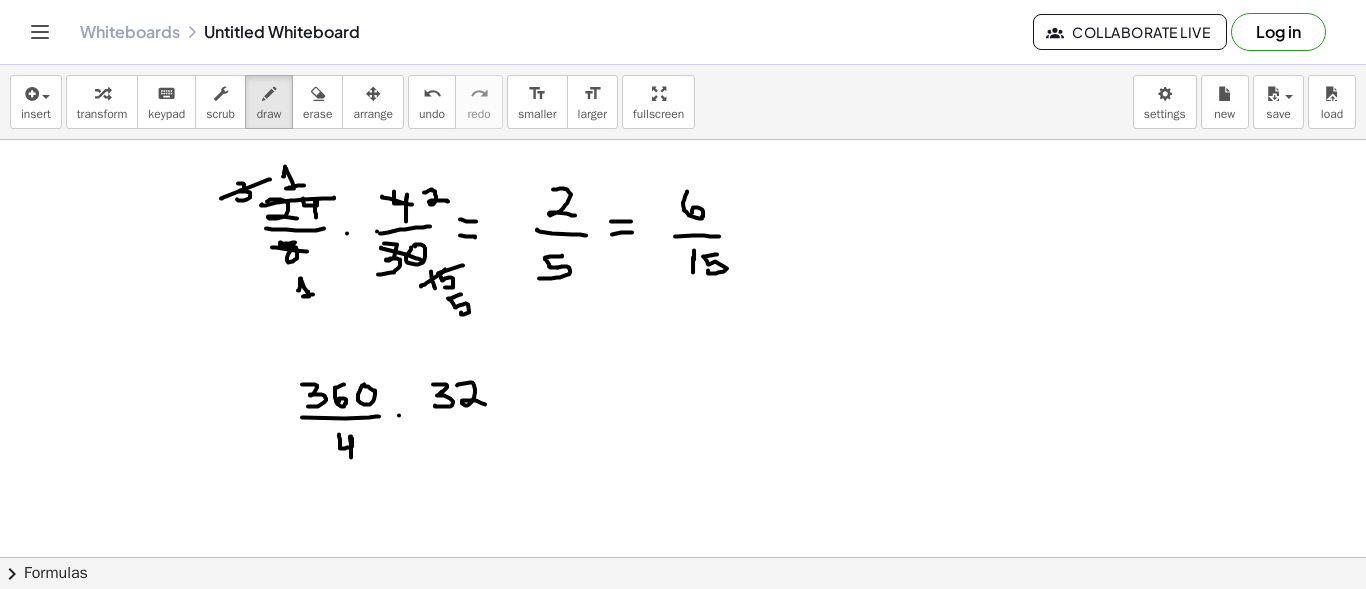 drag, startPoint x: 457, startPoint y: 384, endPoint x: 487, endPoint y: 404, distance: 36.05551 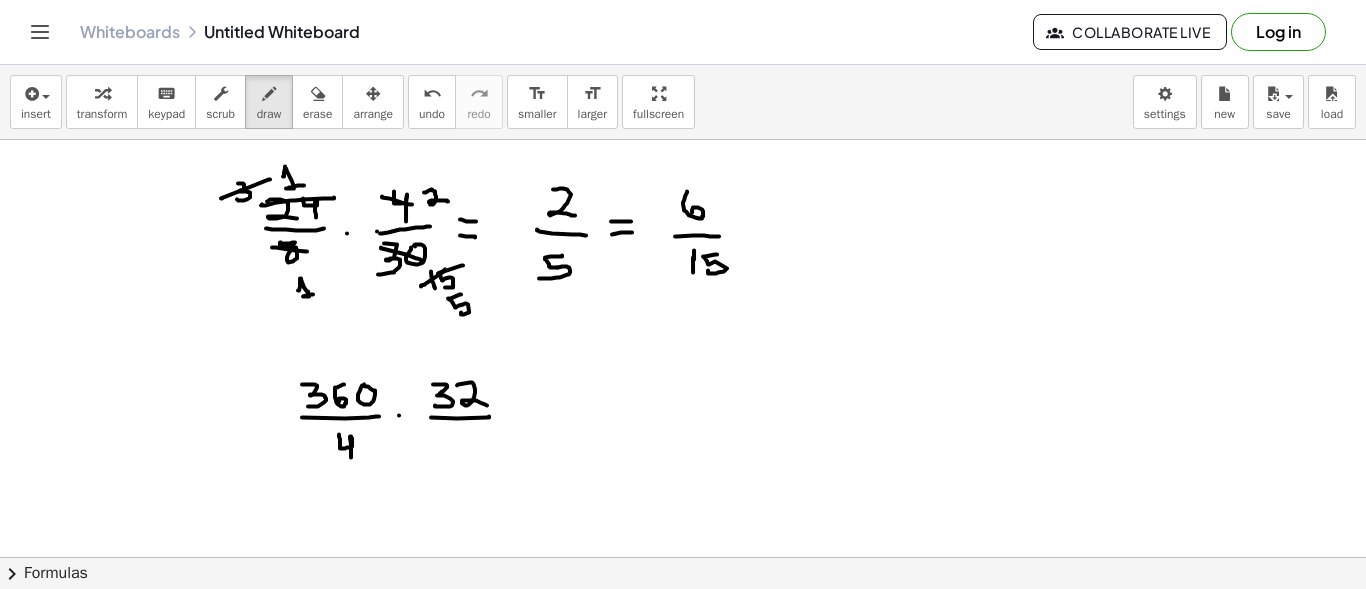 drag, startPoint x: 431, startPoint y: 416, endPoint x: 489, endPoint y: 415, distance: 58.00862 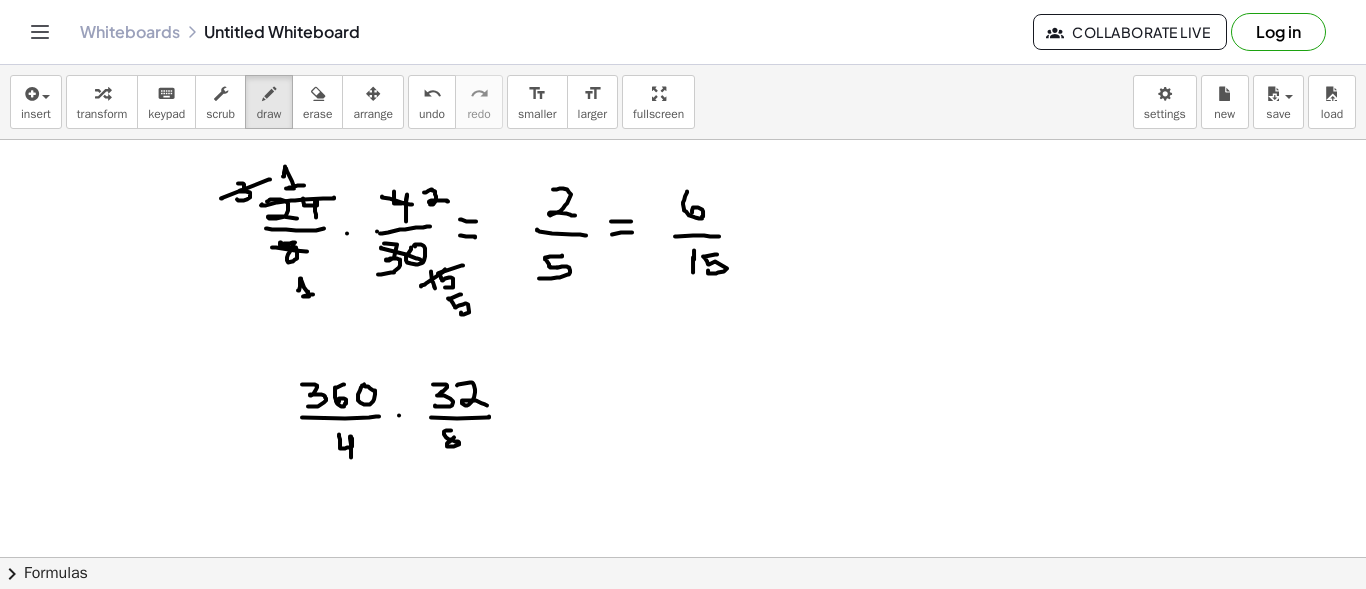 click at bounding box center (683, -170) 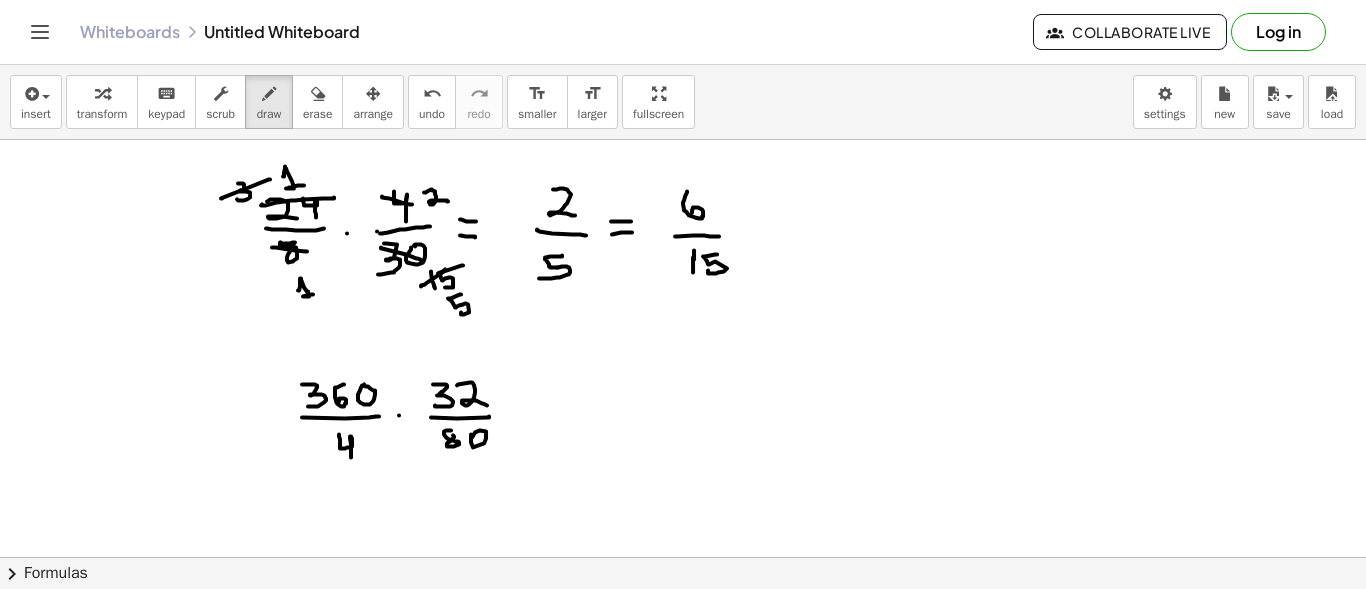 click at bounding box center [683, -170] 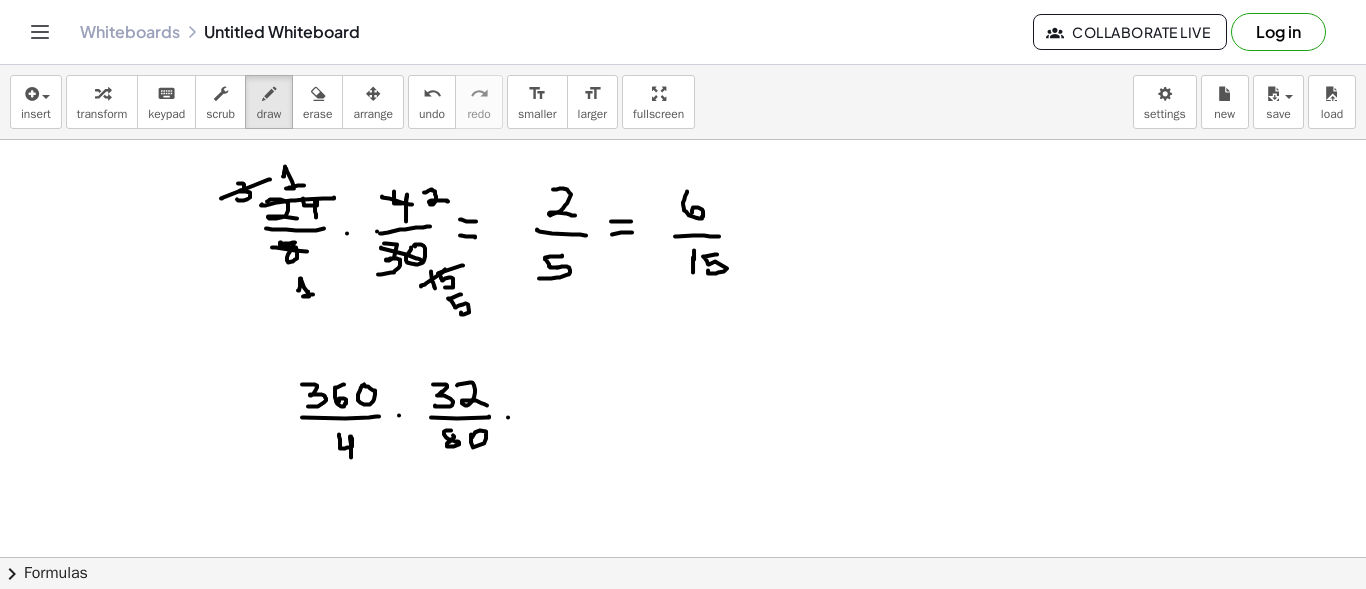 click at bounding box center [683, -170] 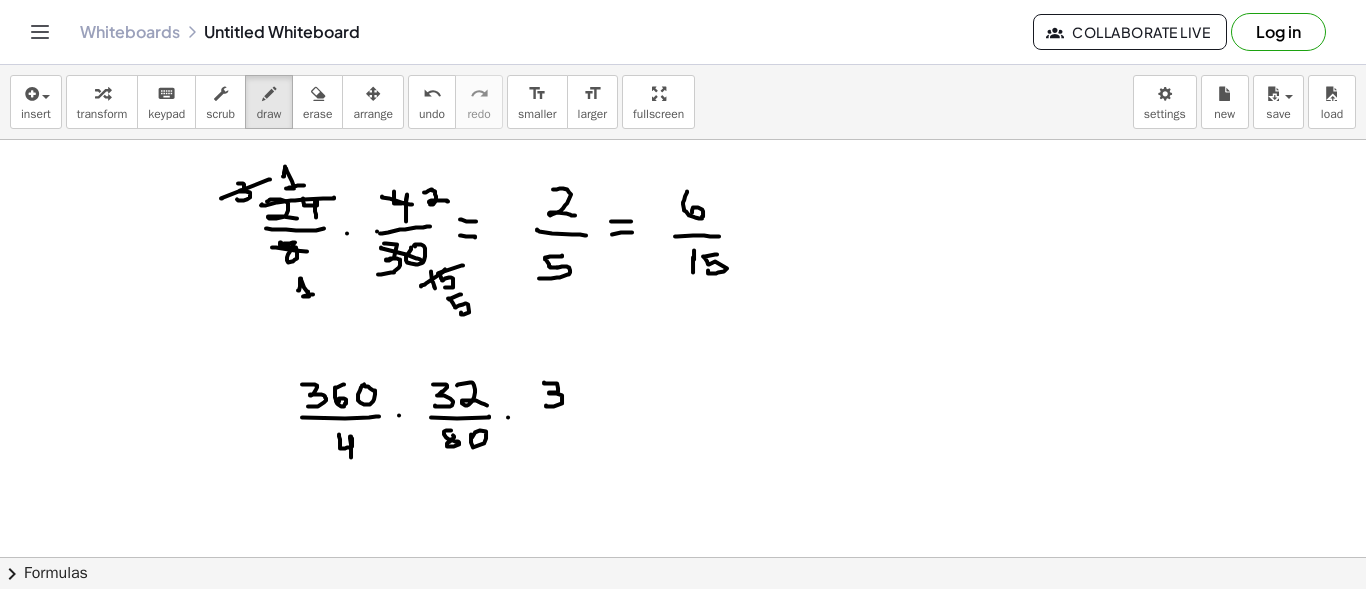 drag, startPoint x: 544, startPoint y: 381, endPoint x: 546, endPoint y: 404, distance: 23.086792 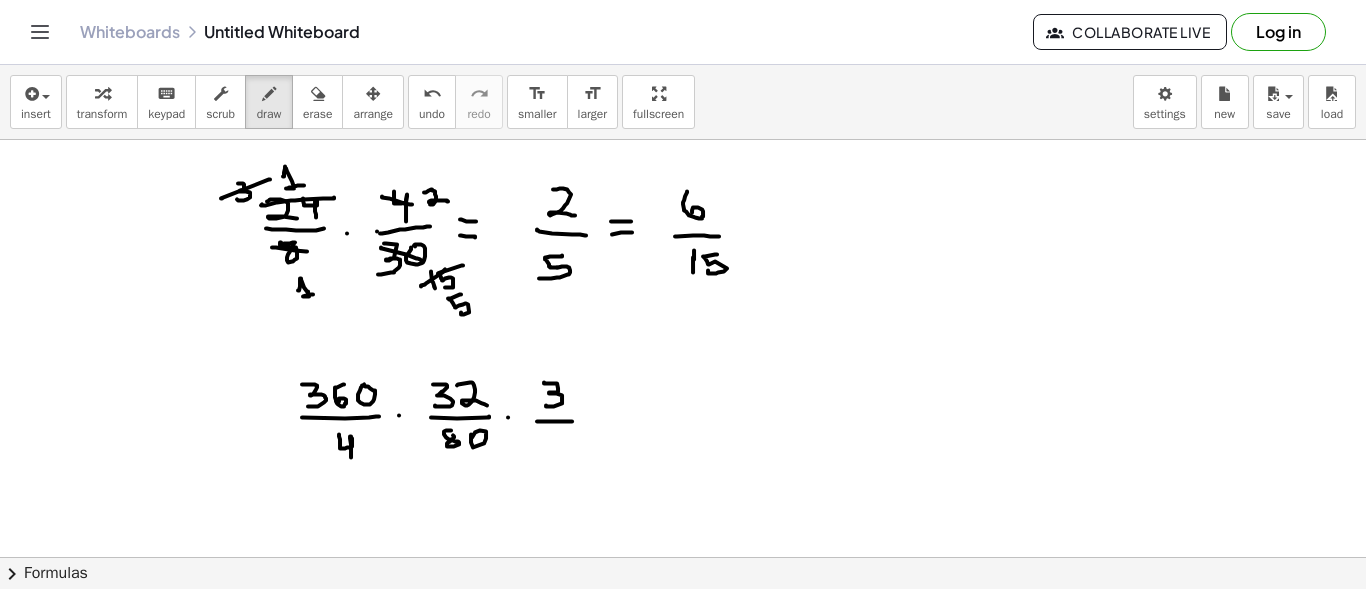 drag, startPoint x: 537, startPoint y: 420, endPoint x: 572, endPoint y: 420, distance: 35 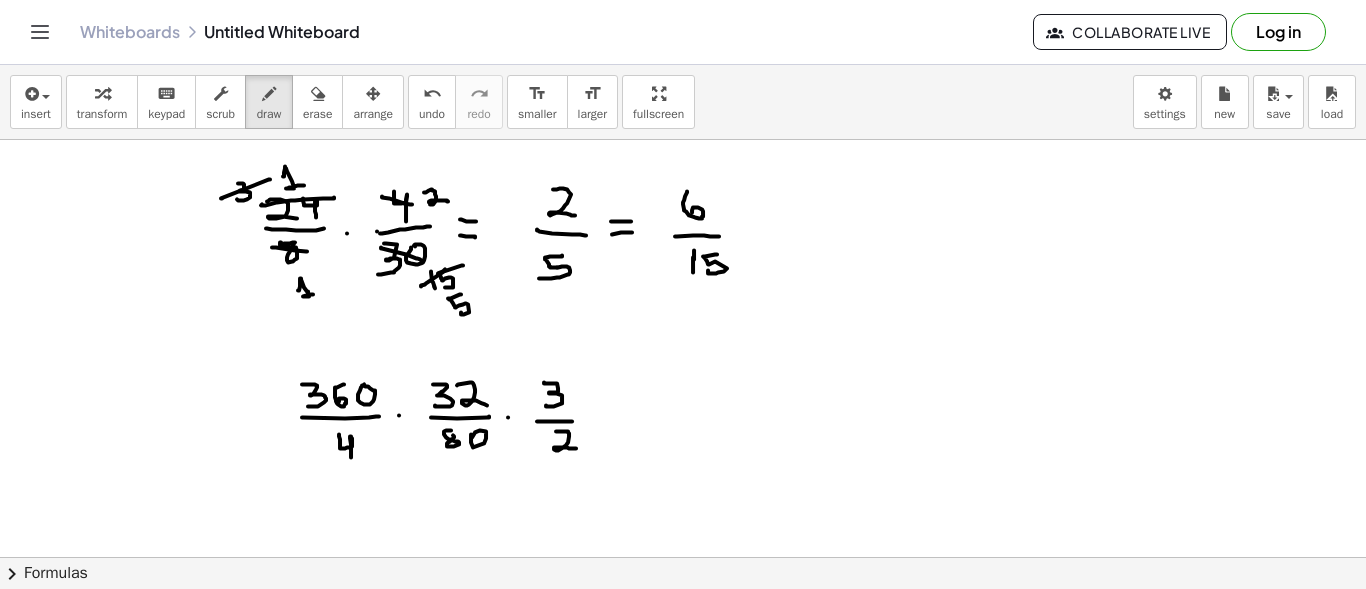 drag, startPoint x: 556, startPoint y: 430, endPoint x: 576, endPoint y: 447, distance: 26.24881 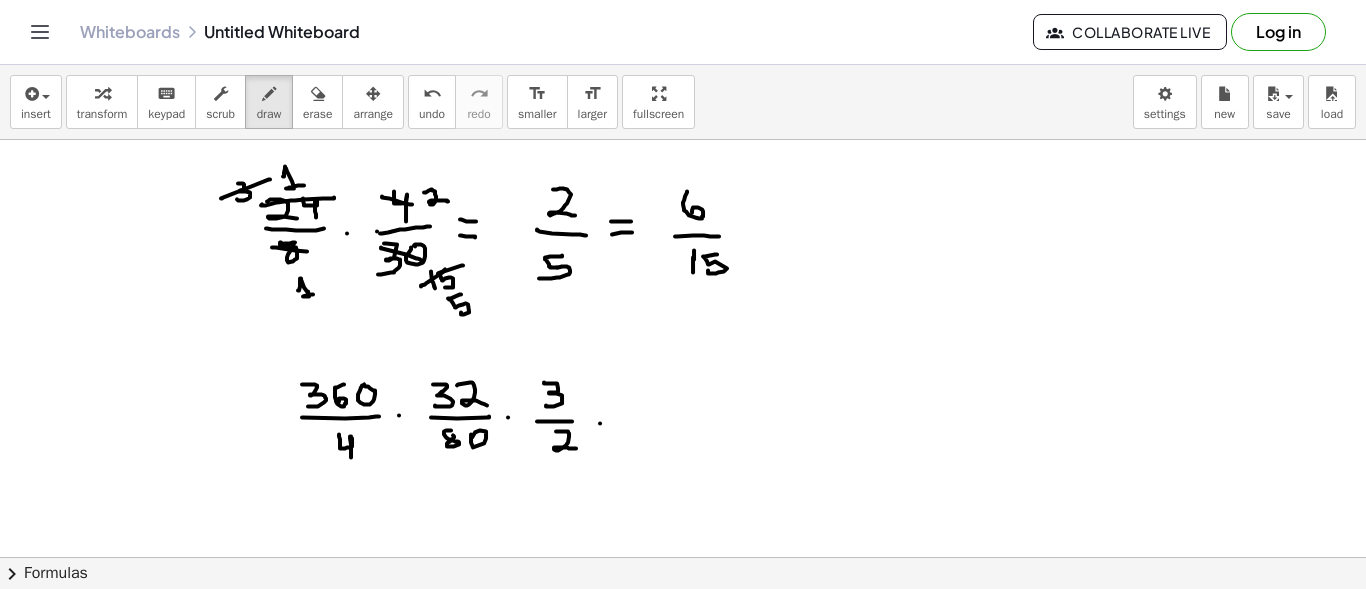 click at bounding box center [683, -170] 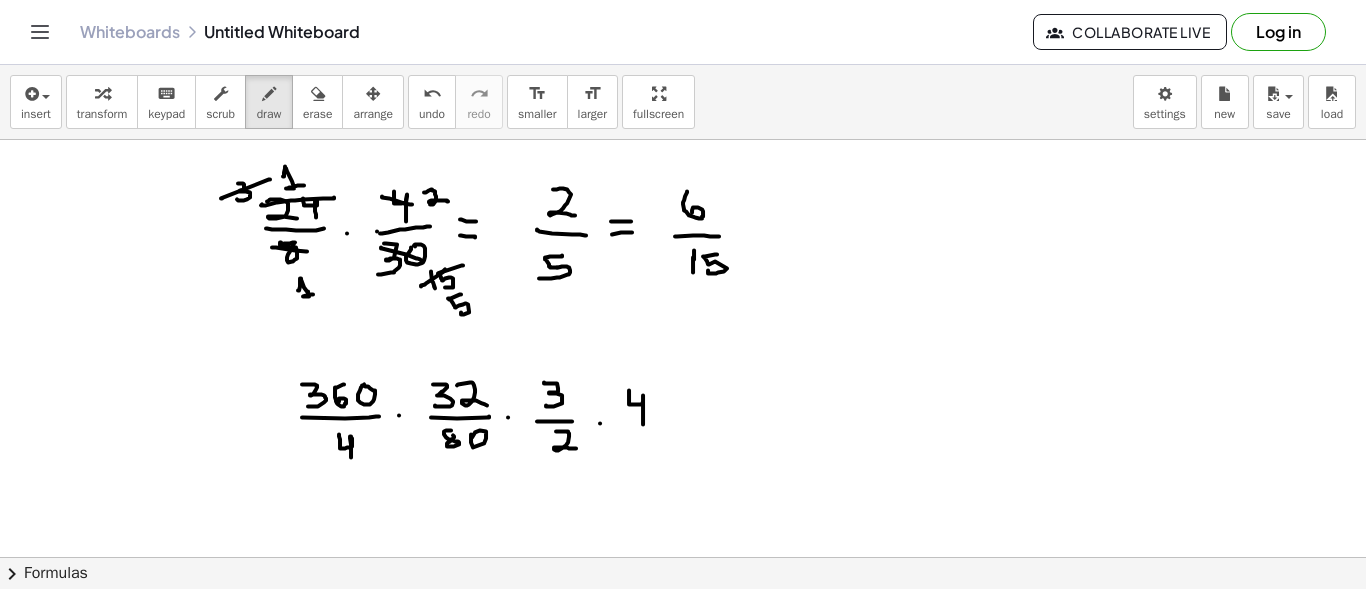drag, startPoint x: 629, startPoint y: 389, endPoint x: 643, endPoint y: 423, distance: 36.769554 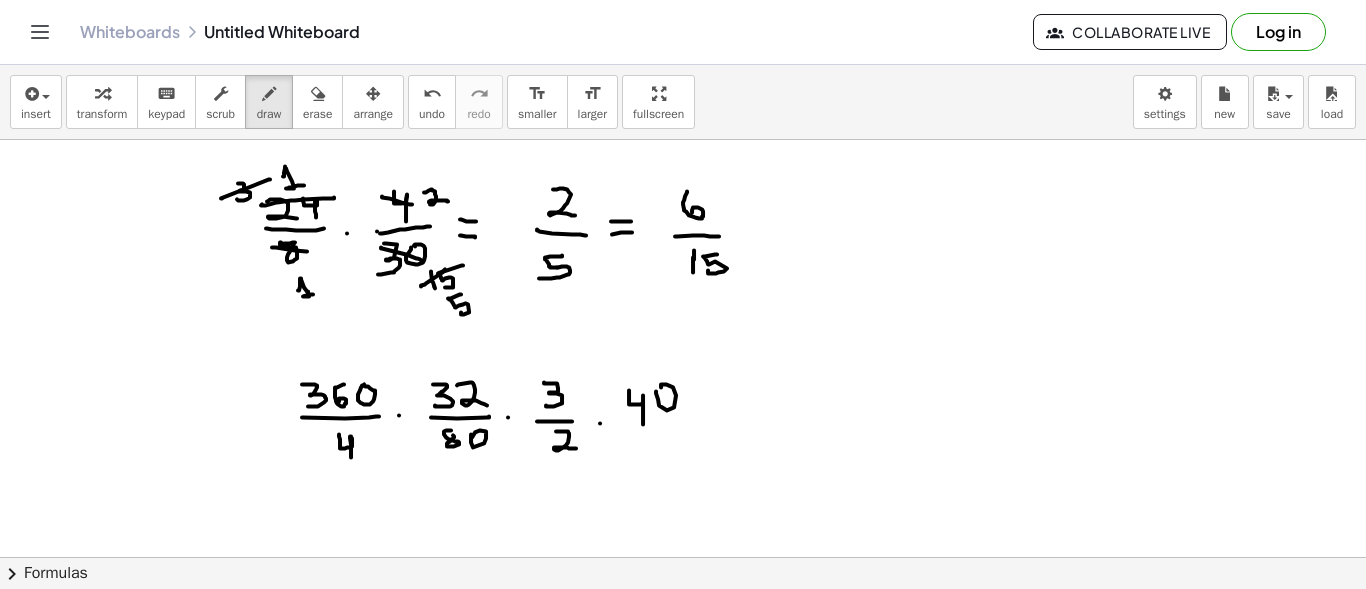 click at bounding box center [683, -170] 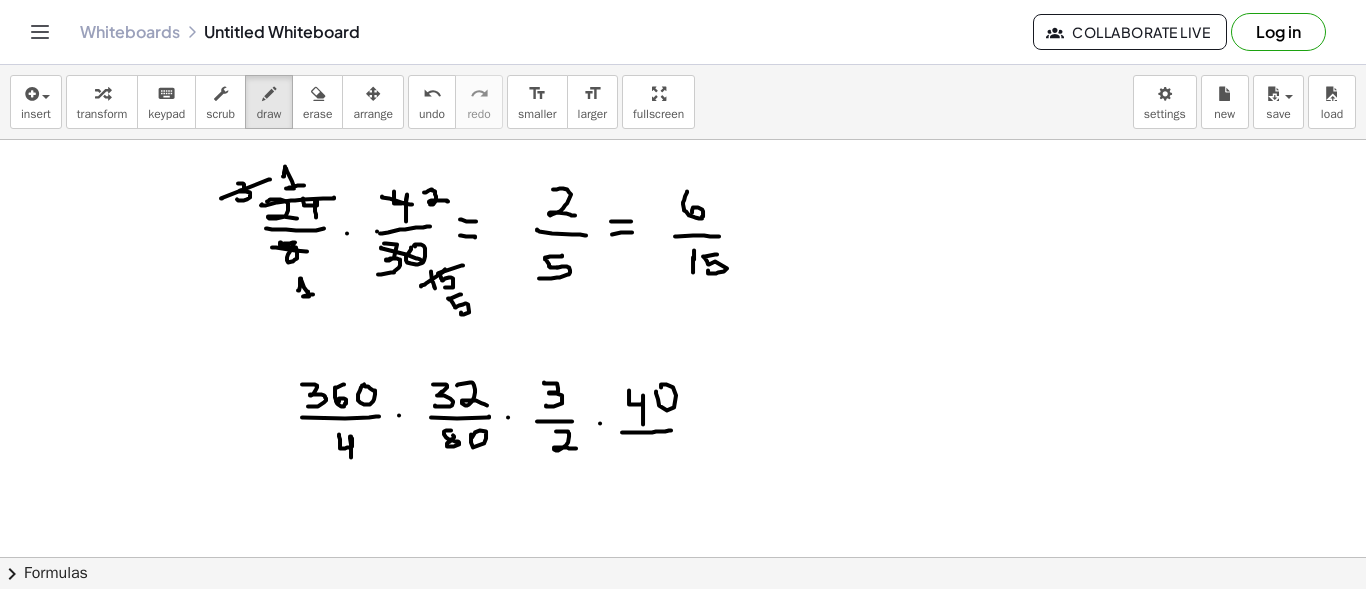 drag, startPoint x: 622, startPoint y: 431, endPoint x: 671, endPoint y: 429, distance: 49.0408 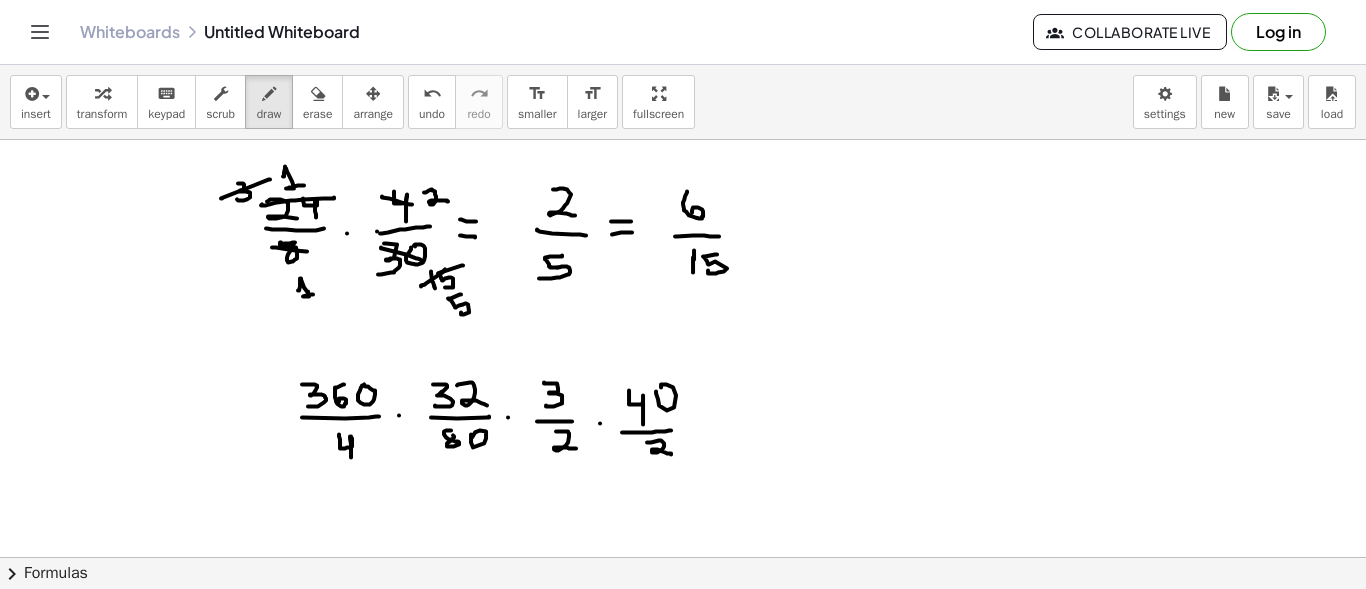 drag, startPoint x: 647, startPoint y: 441, endPoint x: 671, endPoint y: 453, distance: 26.832815 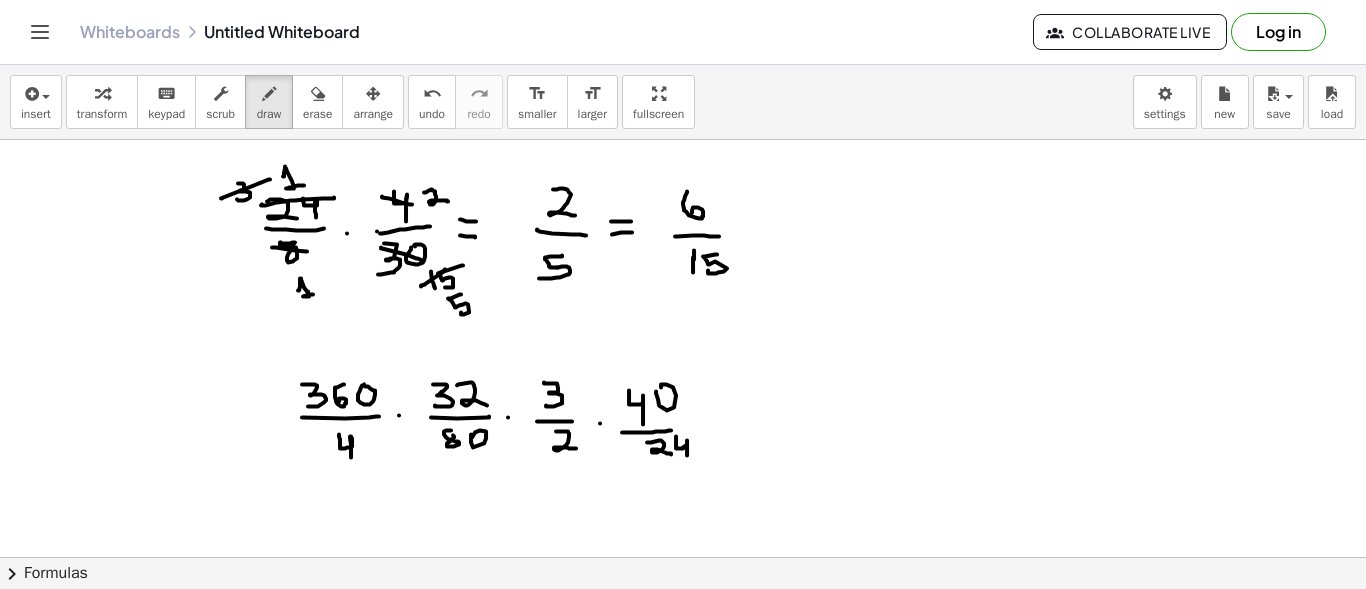 drag, startPoint x: 676, startPoint y: 435, endPoint x: 687, endPoint y: 454, distance: 21.954498 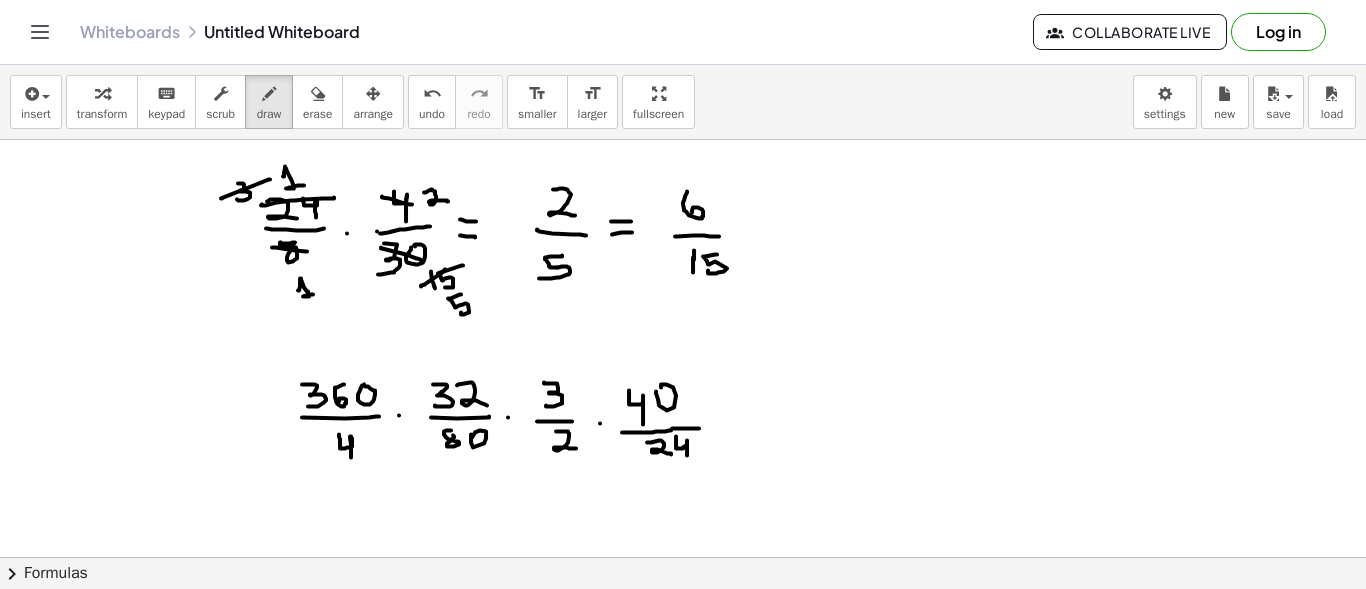 drag, startPoint x: 672, startPoint y: 427, endPoint x: 699, endPoint y: 427, distance: 27 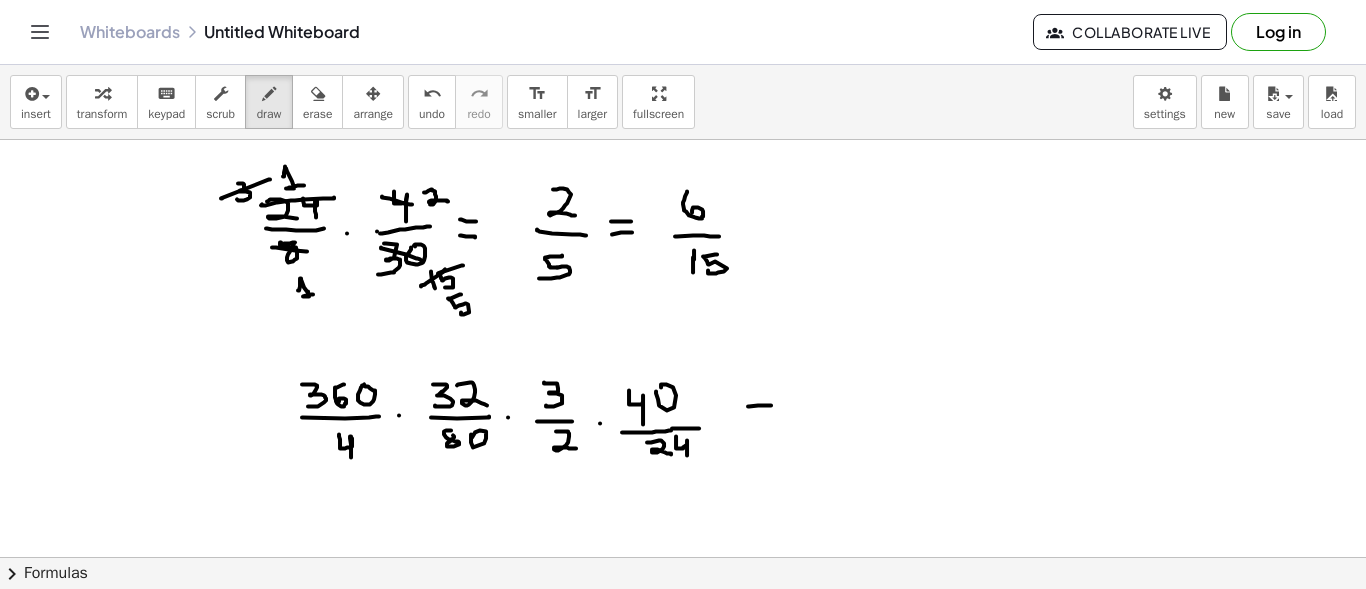 drag, startPoint x: 748, startPoint y: 405, endPoint x: 771, endPoint y: 404, distance: 23.021729 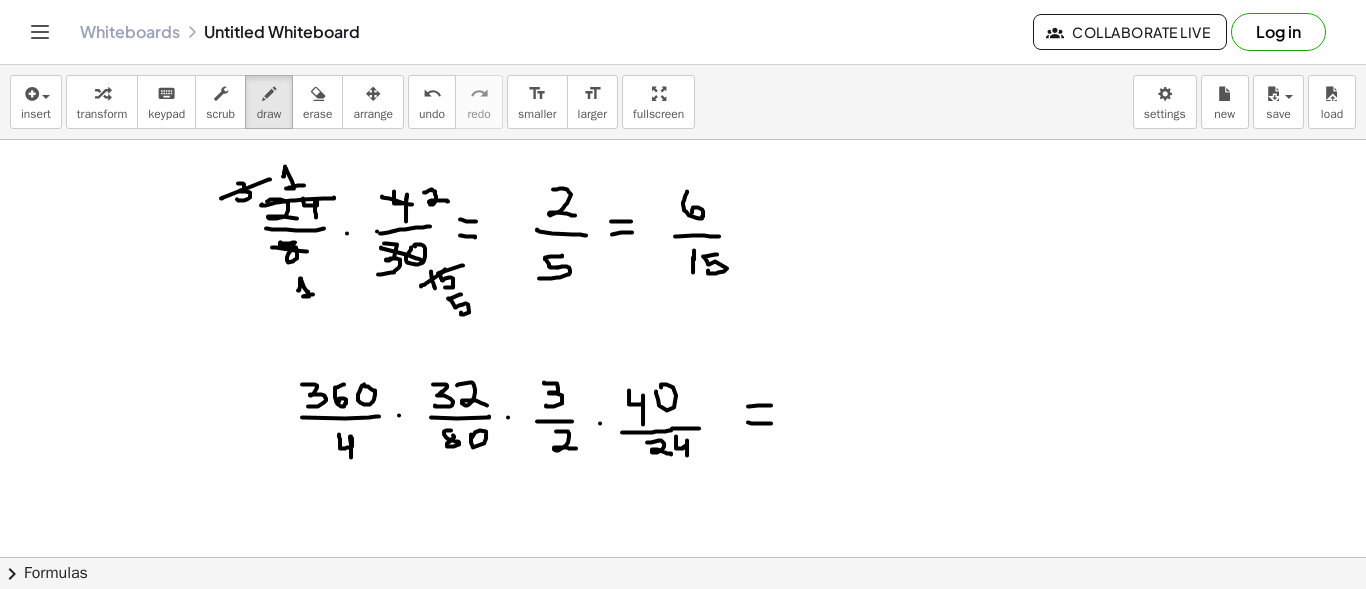 drag, startPoint x: 748, startPoint y: 421, endPoint x: 771, endPoint y: 422, distance: 23.021729 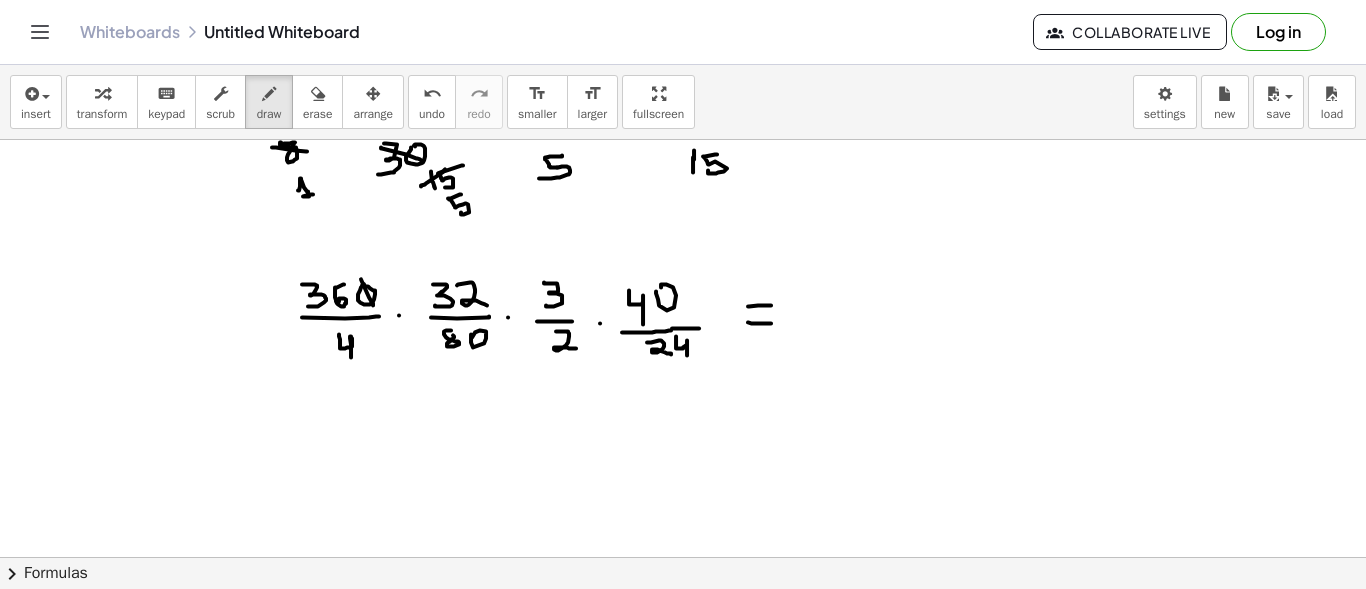 drag, startPoint x: 361, startPoint y: 278, endPoint x: 373, endPoint y: 302, distance: 26.832815 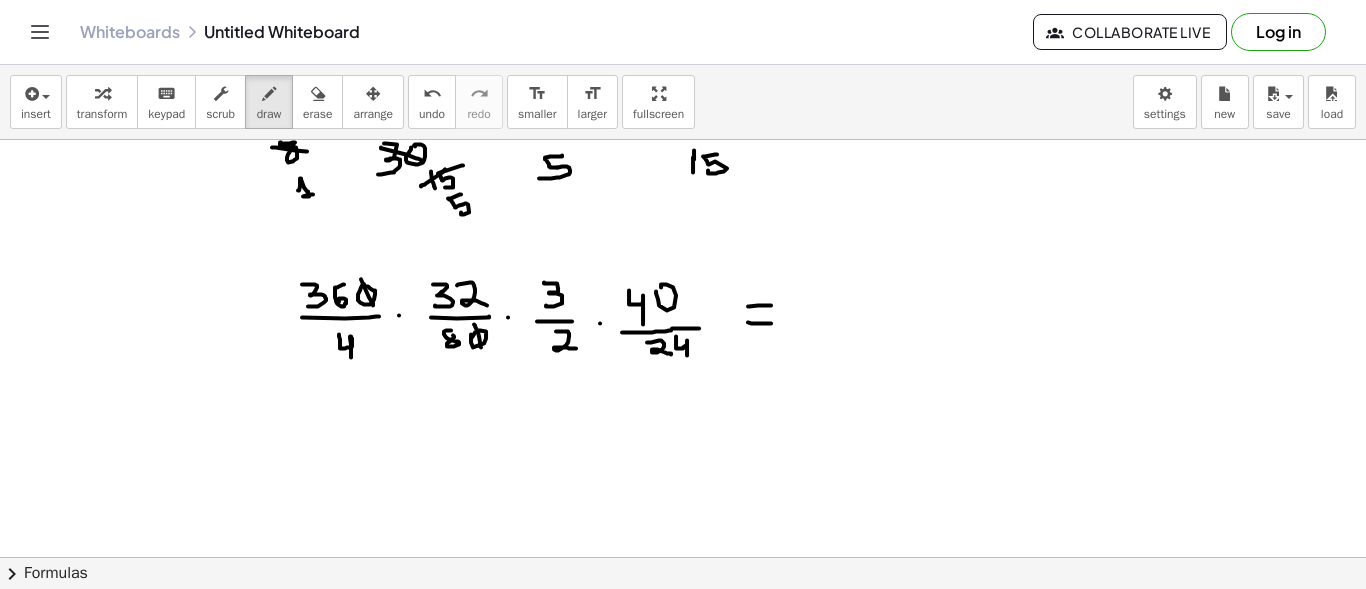 drag, startPoint x: 475, startPoint y: 324, endPoint x: 481, endPoint y: 346, distance: 22.803509 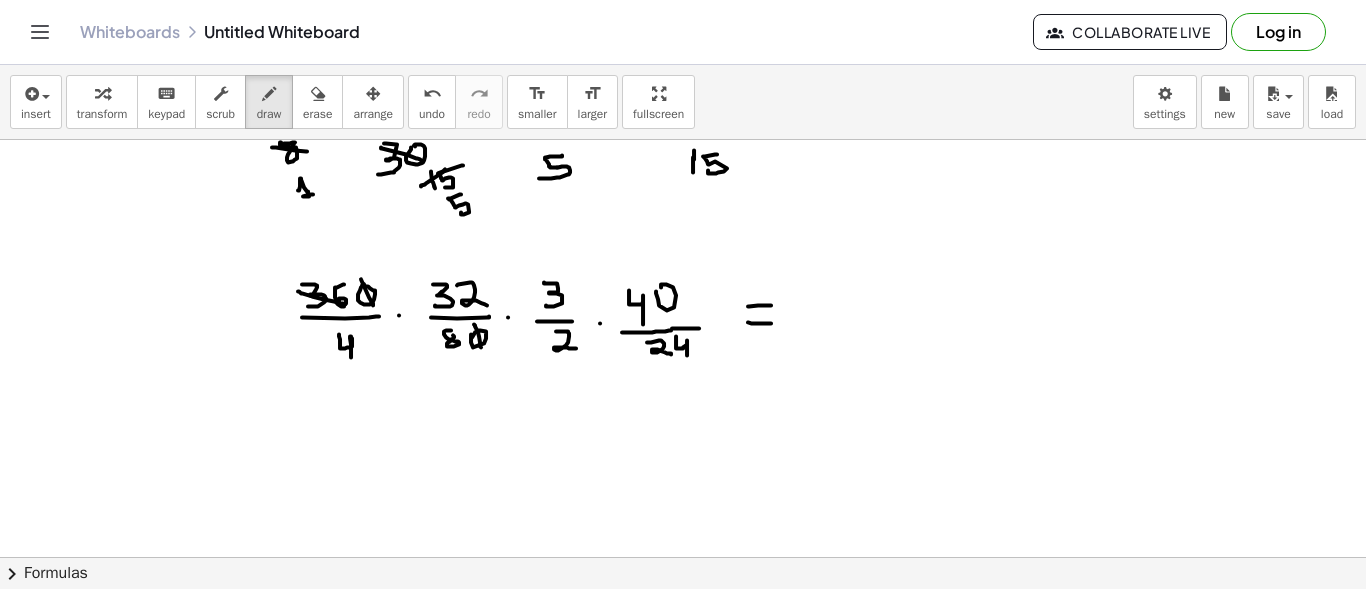 drag, startPoint x: 298, startPoint y: 290, endPoint x: 345, endPoint y: 303, distance: 48.76474 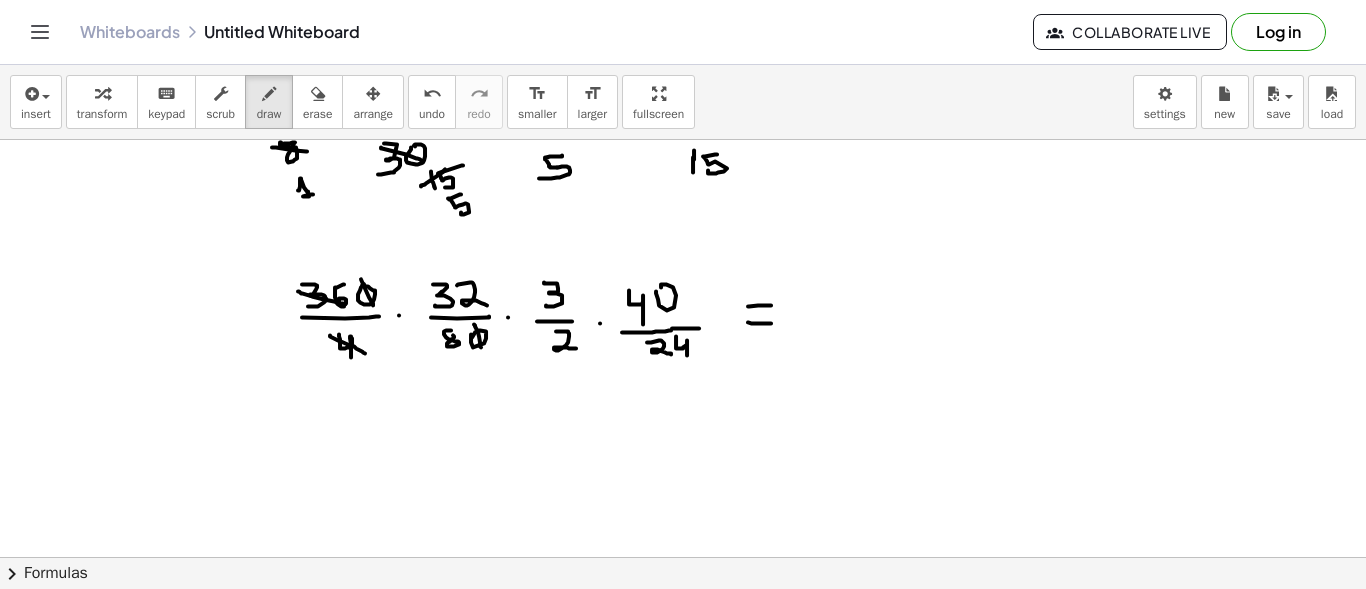drag, startPoint x: 330, startPoint y: 334, endPoint x: 365, endPoint y: 352, distance: 39.357338 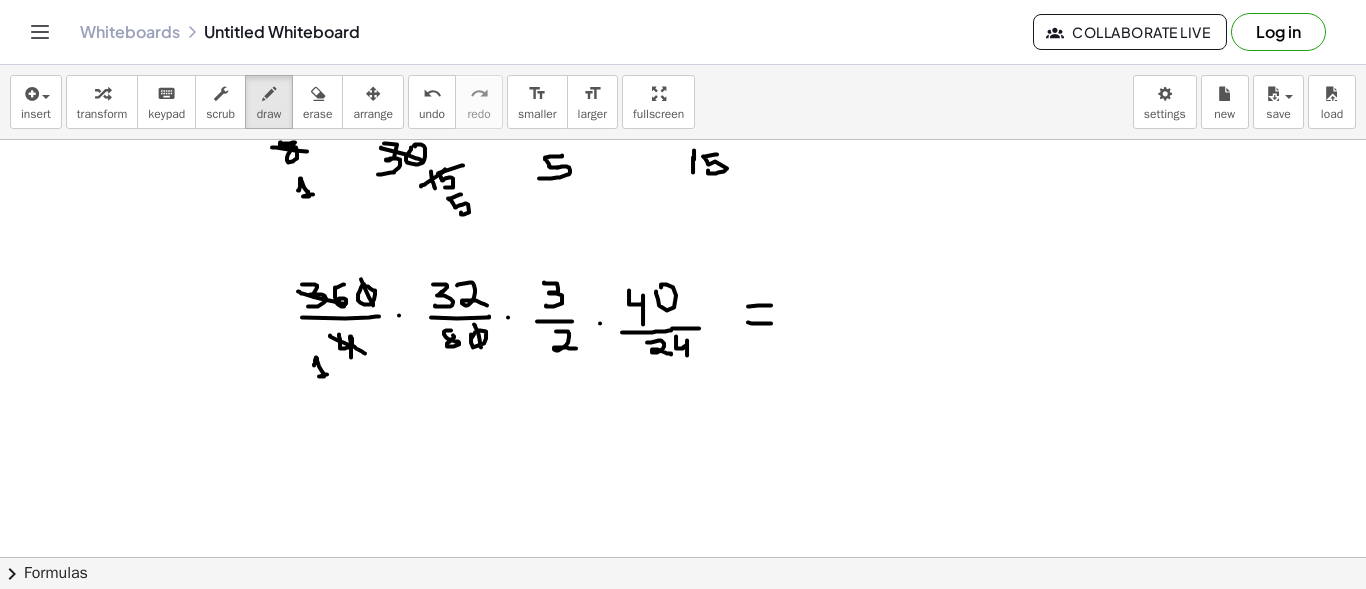 drag, startPoint x: 314, startPoint y: 364, endPoint x: 327, endPoint y: 373, distance: 15.811388 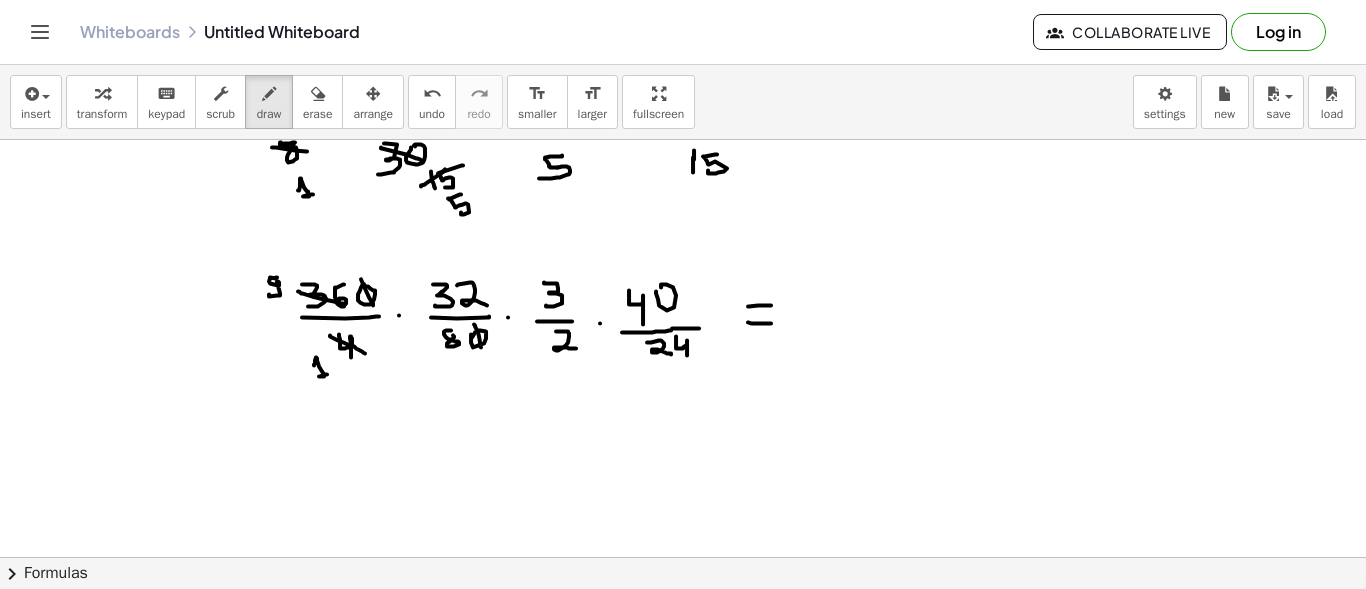 drag, startPoint x: 277, startPoint y: 276, endPoint x: 269, endPoint y: 293, distance: 18.788294 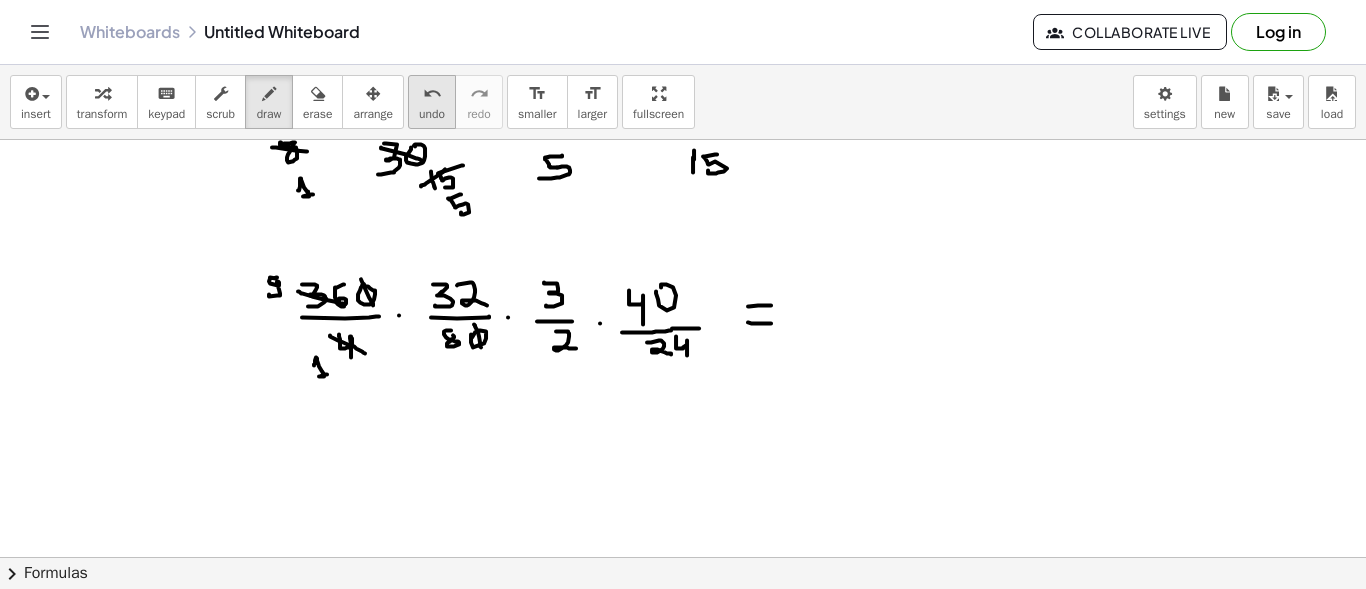 click on "undo" at bounding box center [432, 94] 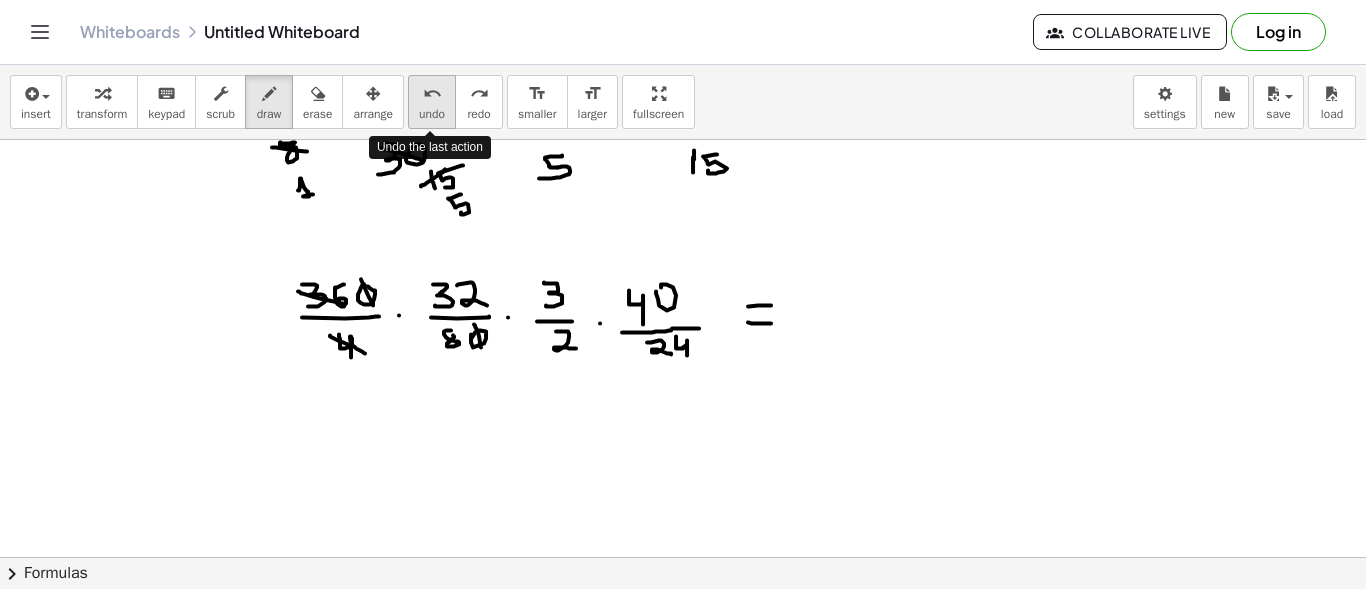 click on "undo" at bounding box center (432, 94) 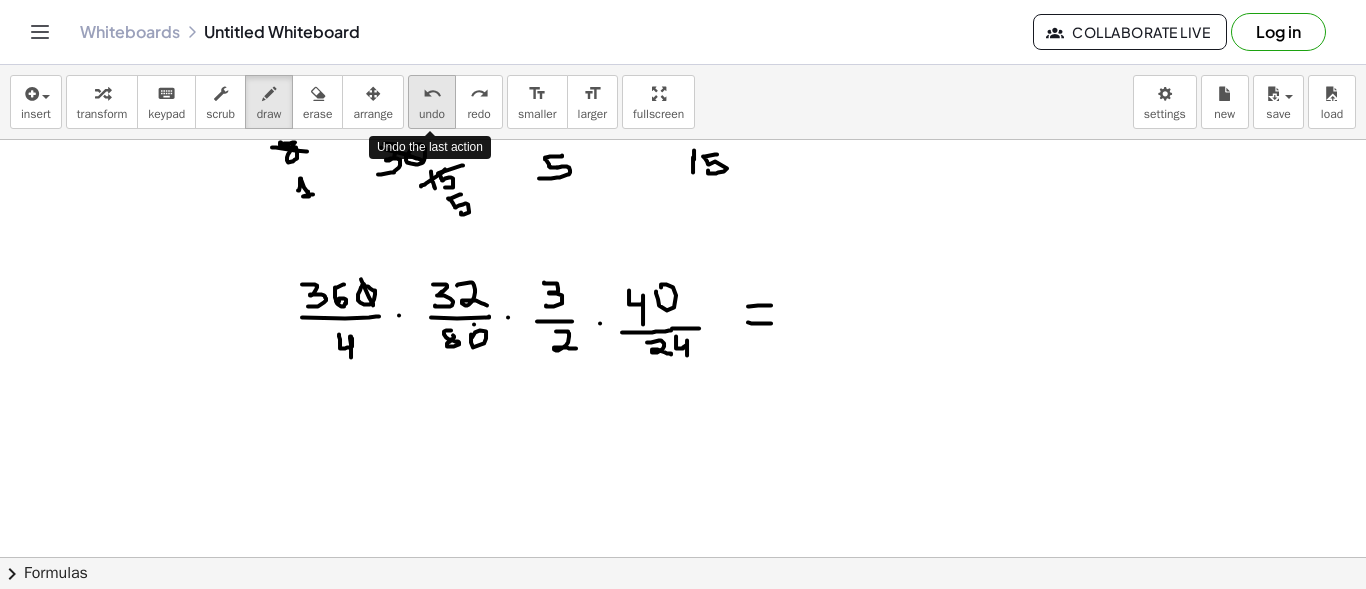 click on "undo" at bounding box center [432, 94] 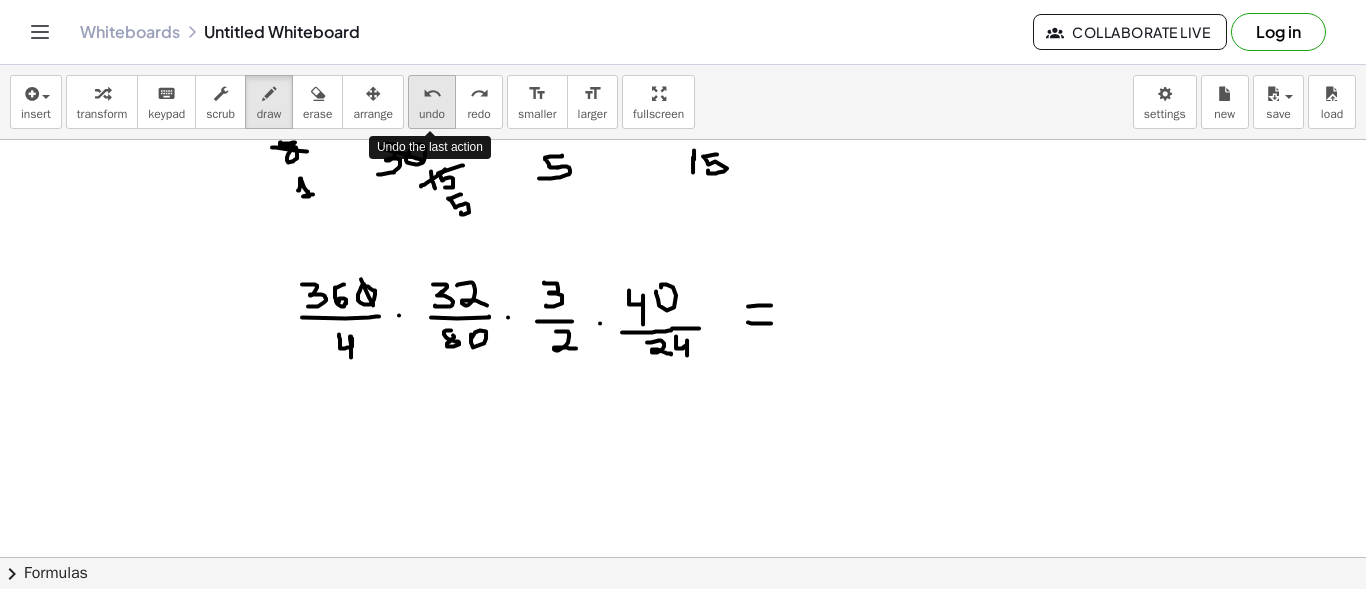 click on "undo" at bounding box center (432, 94) 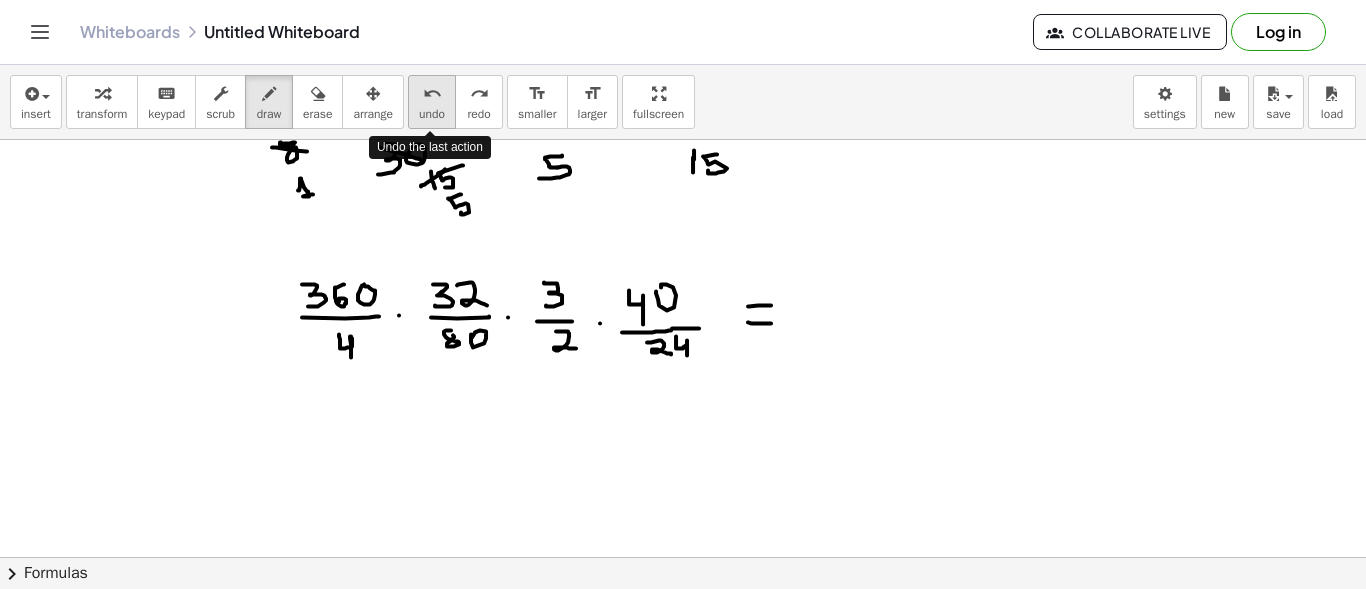 click on "undo" at bounding box center [432, 94] 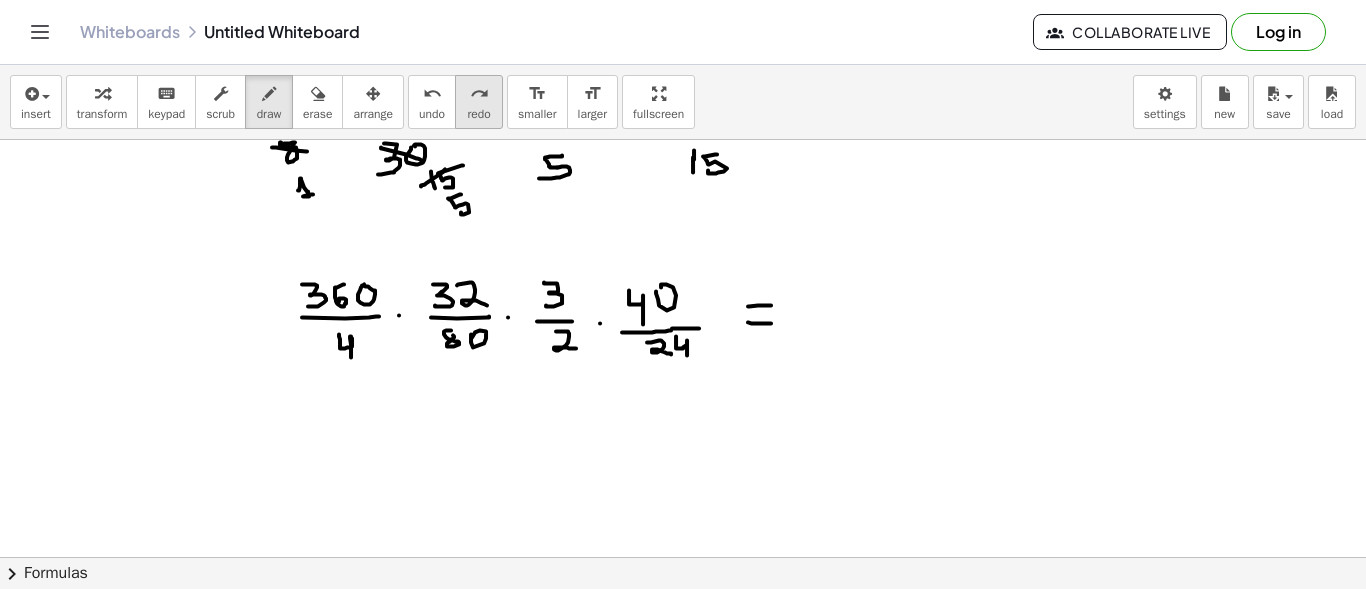 click on "redo" at bounding box center [478, 114] 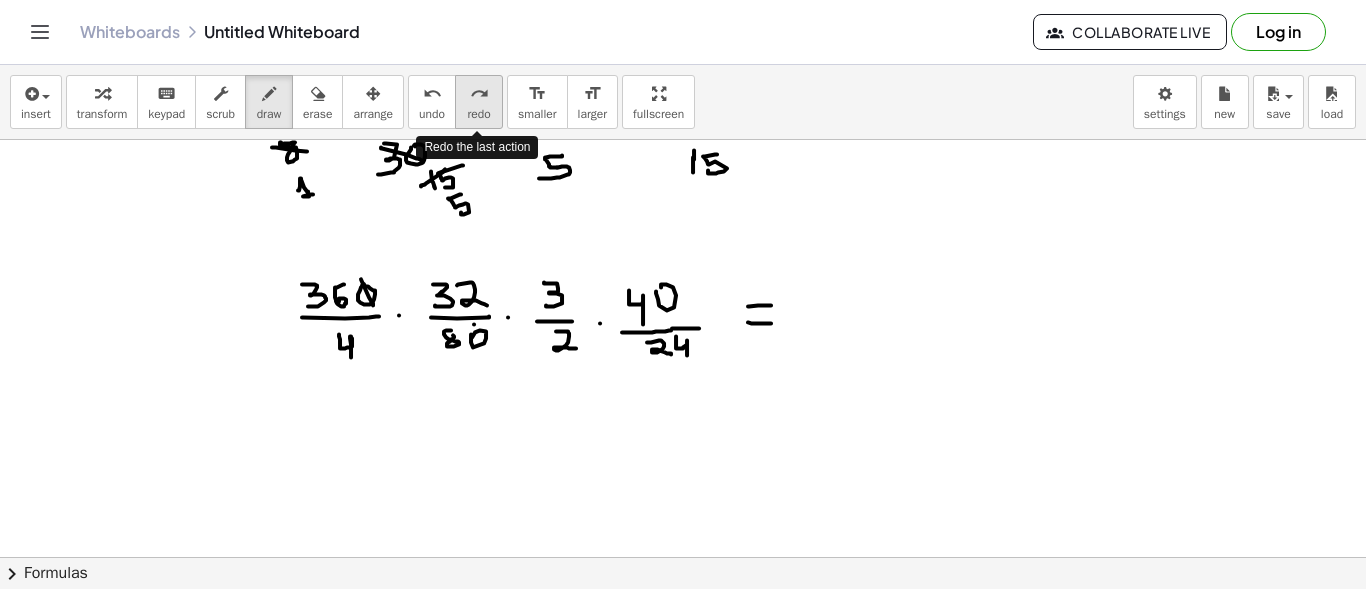 click on "redo" at bounding box center (478, 114) 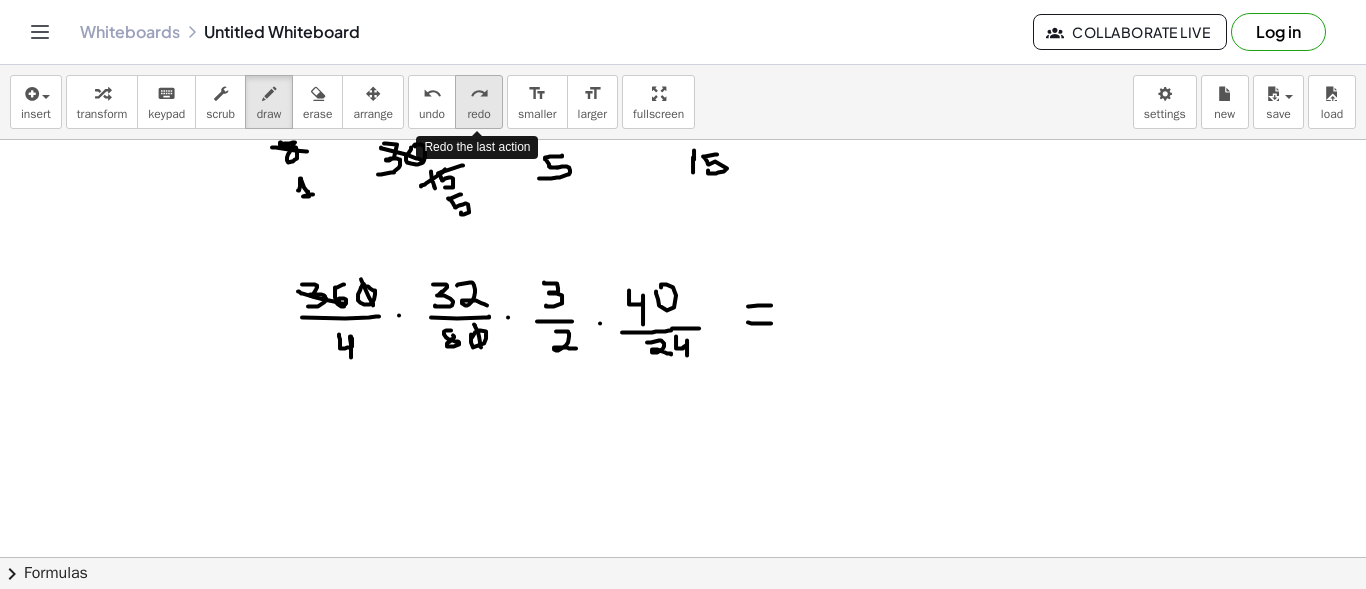 click on "redo" at bounding box center (478, 114) 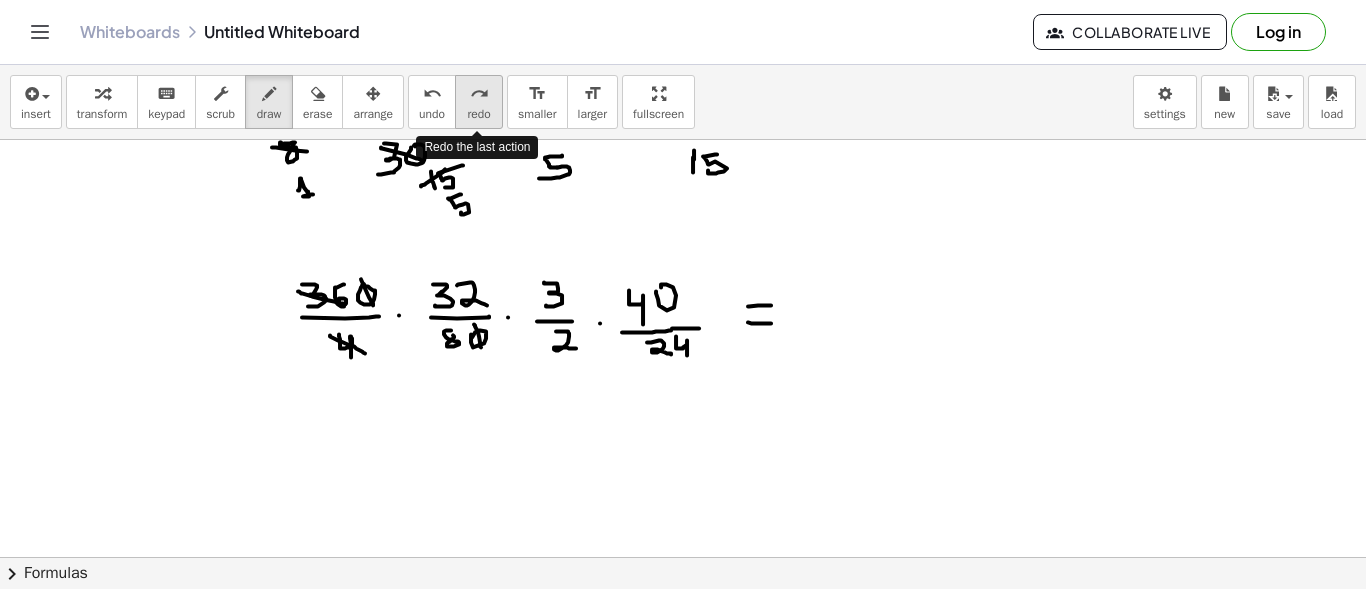 click on "redo" at bounding box center [478, 114] 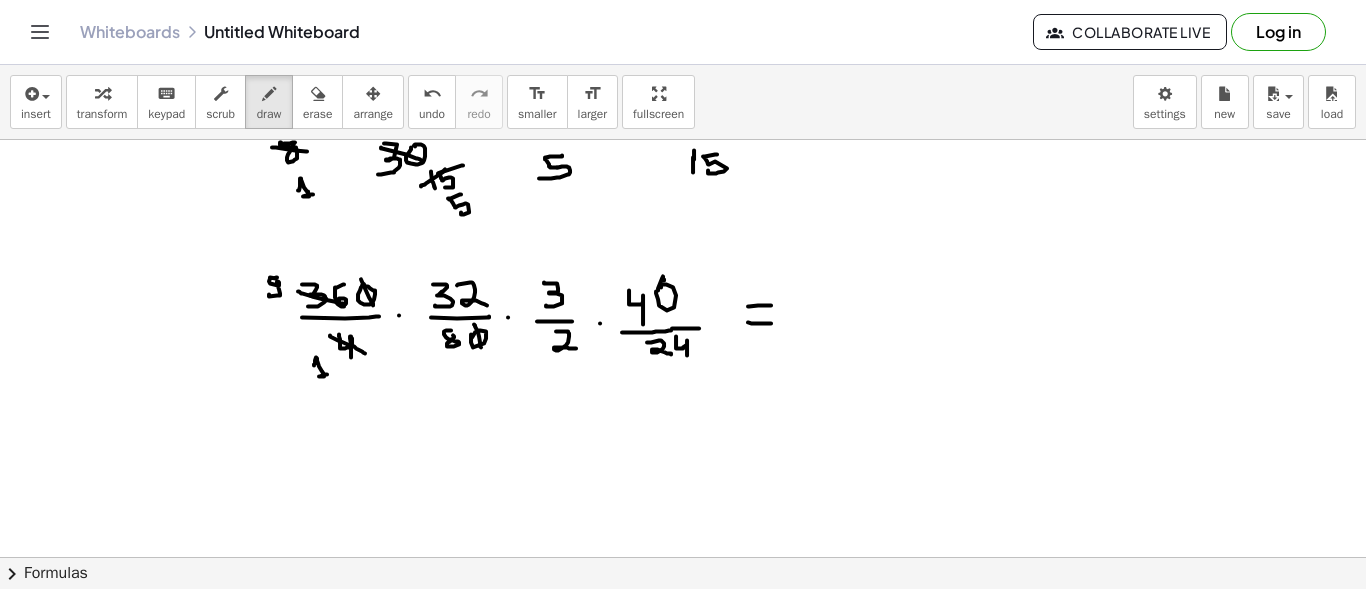 drag, startPoint x: 658, startPoint y: 289, endPoint x: 664, endPoint y: 279, distance: 11.661903 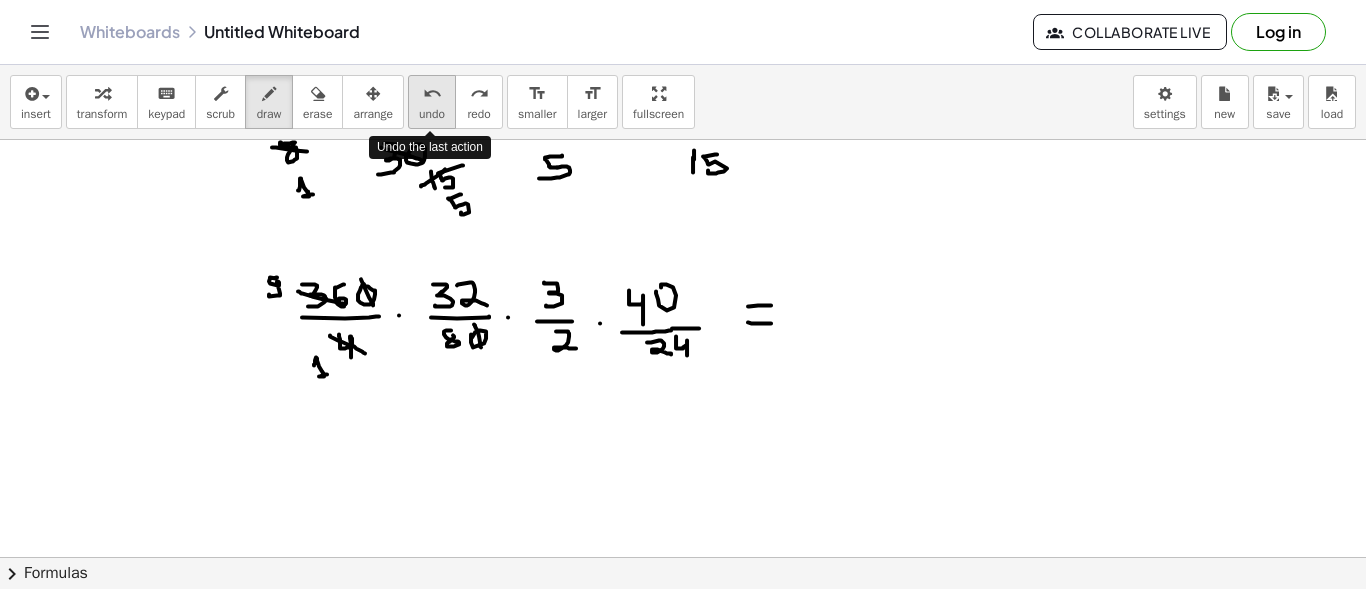 click on "undo undo" at bounding box center [432, 102] 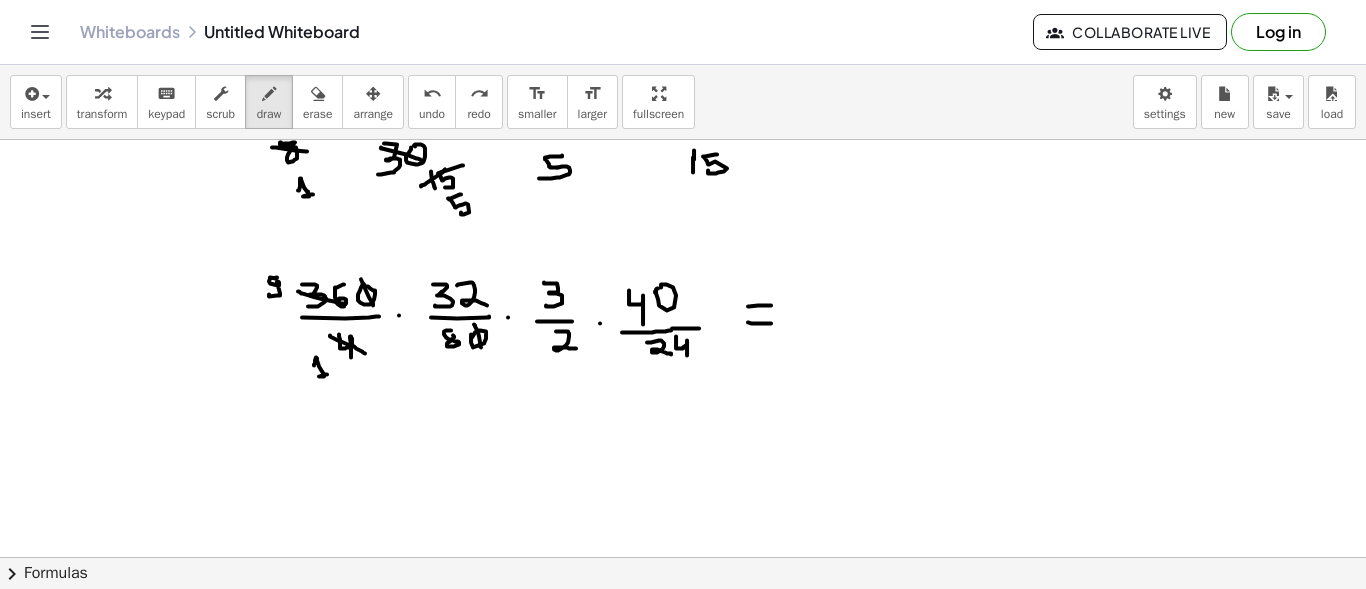 click at bounding box center (683, -270) 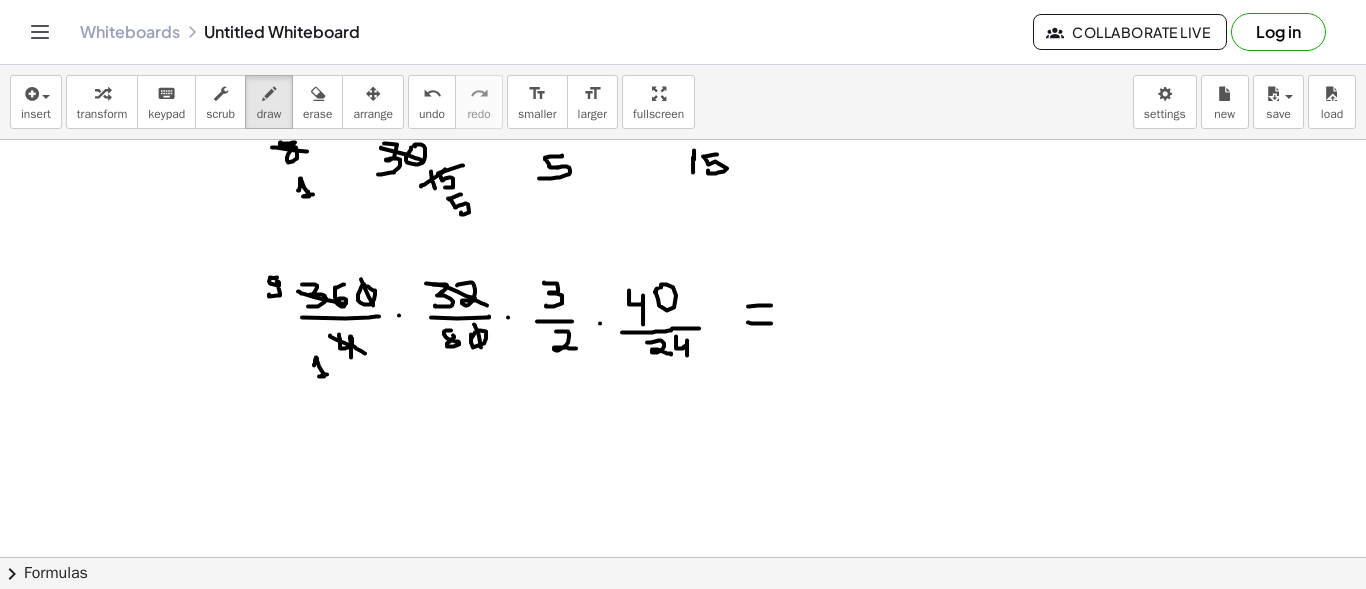 drag, startPoint x: 426, startPoint y: 282, endPoint x: 475, endPoint y: 297, distance: 51.24451 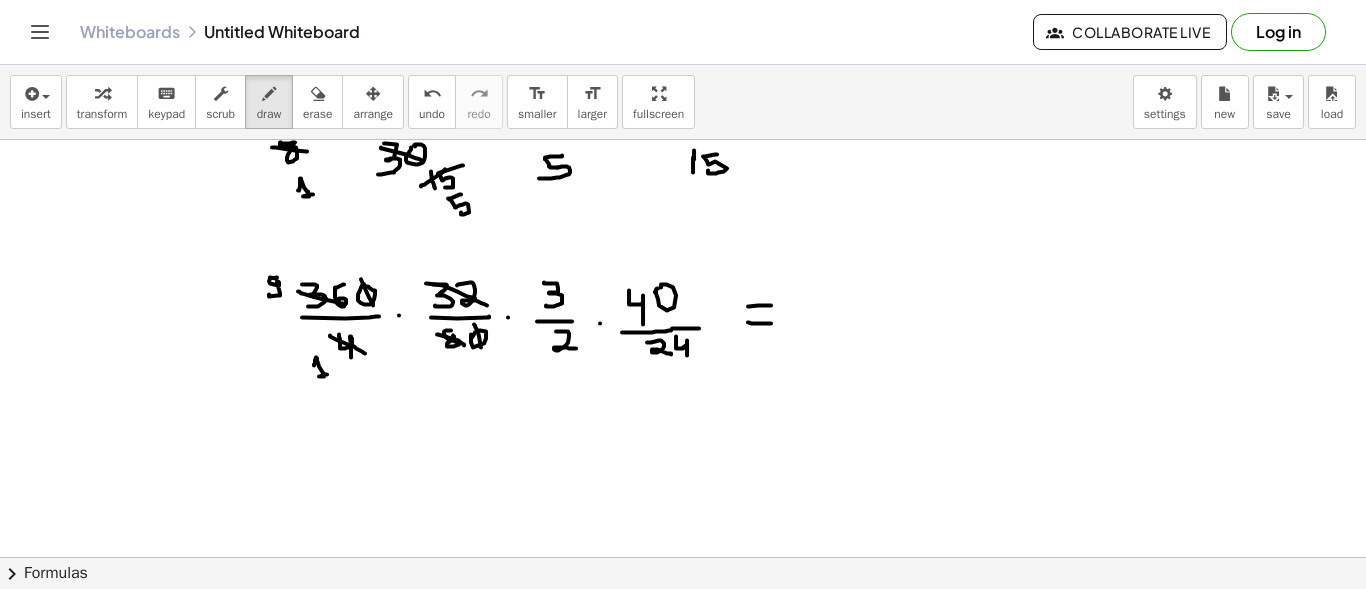 drag, startPoint x: 437, startPoint y: 333, endPoint x: 464, endPoint y: 344, distance: 29.15476 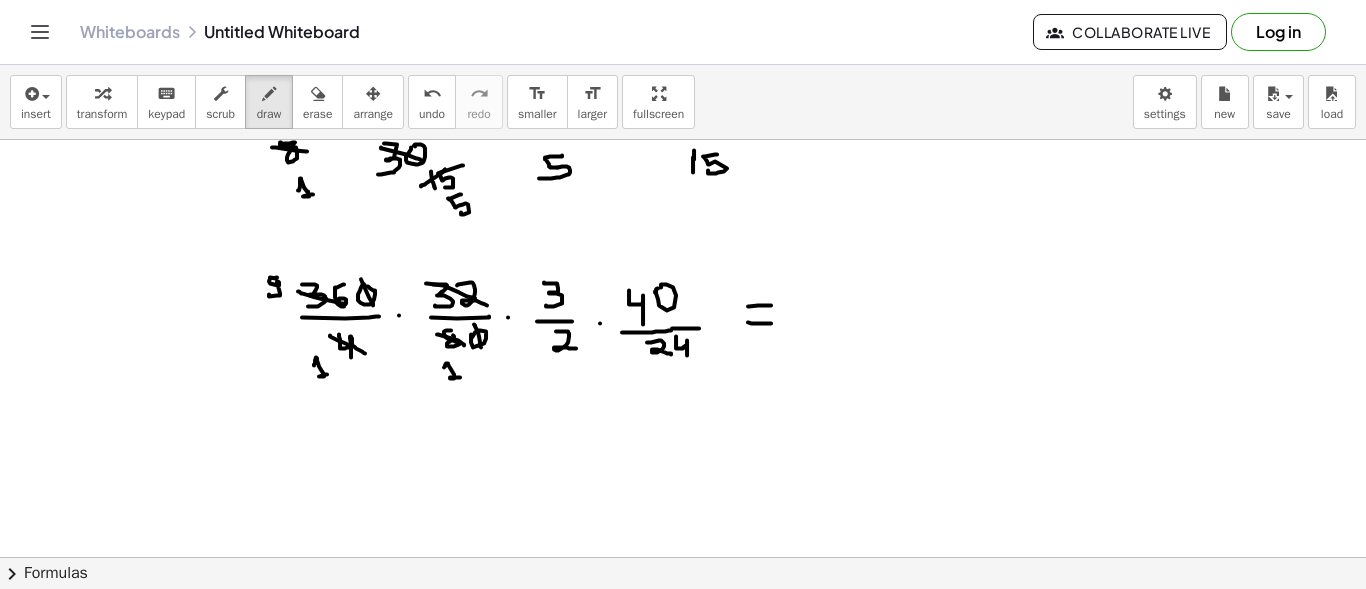 drag, startPoint x: 444, startPoint y: 366, endPoint x: 459, endPoint y: 374, distance: 17 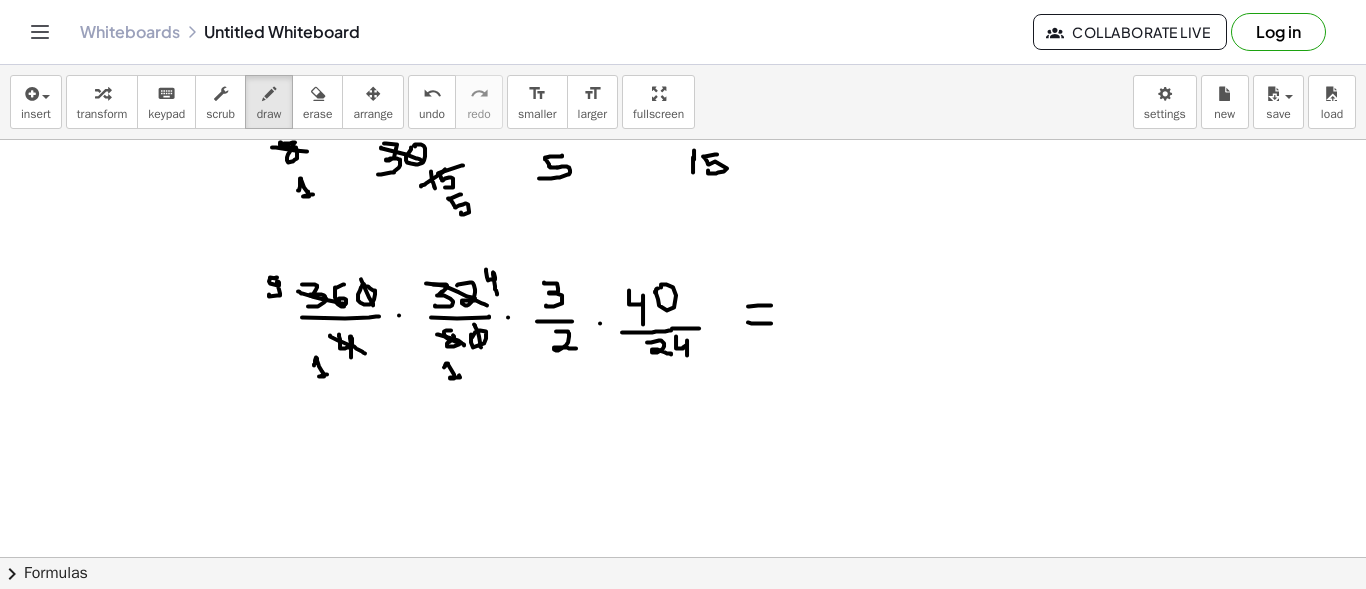 drag, startPoint x: 486, startPoint y: 270, endPoint x: 497, endPoint y: 293, distance: 25.495098 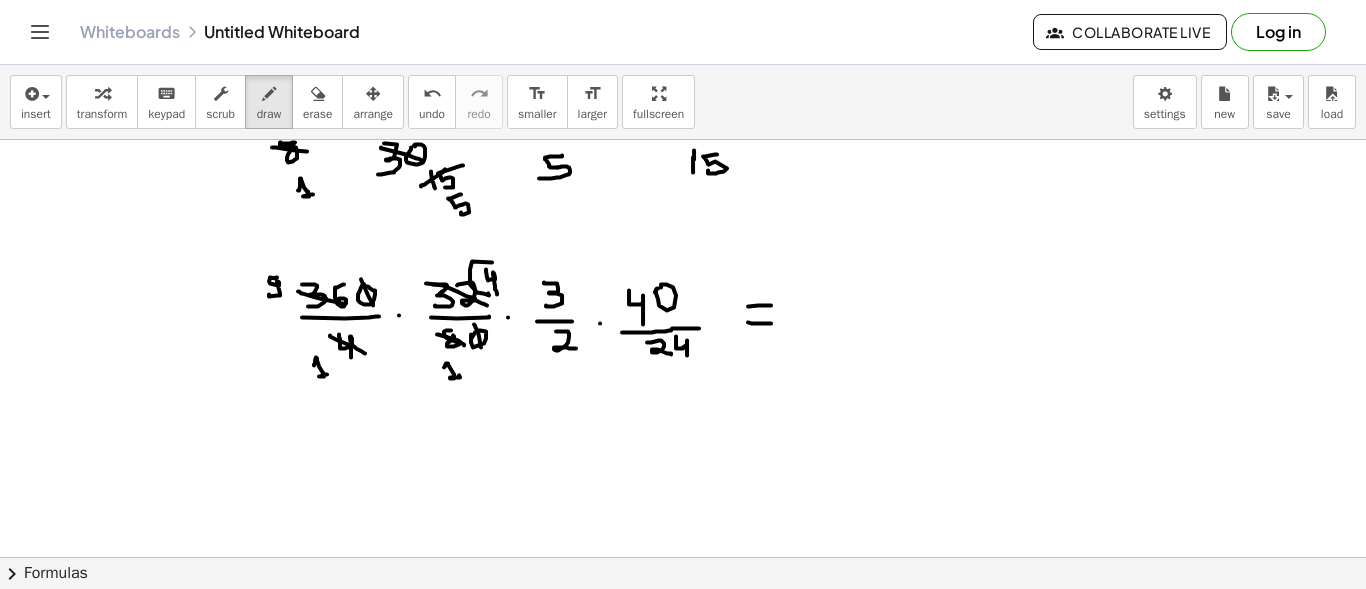 drag, startPoint x: 492, startPoint y: 261, endPoint x: 488, endPoint y: 292, distance: 31.257 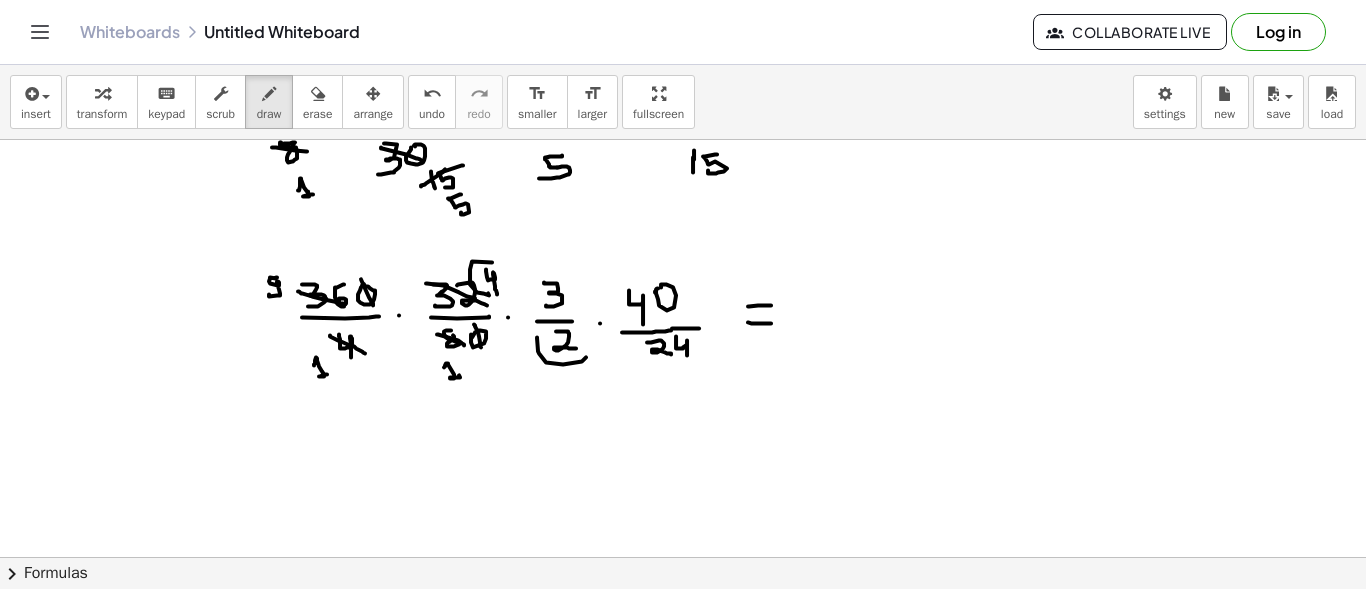drag, startPoint x: 537, startPoint y: 336, endPoint x: 586, endPoint y: 356, distance: 52.924473 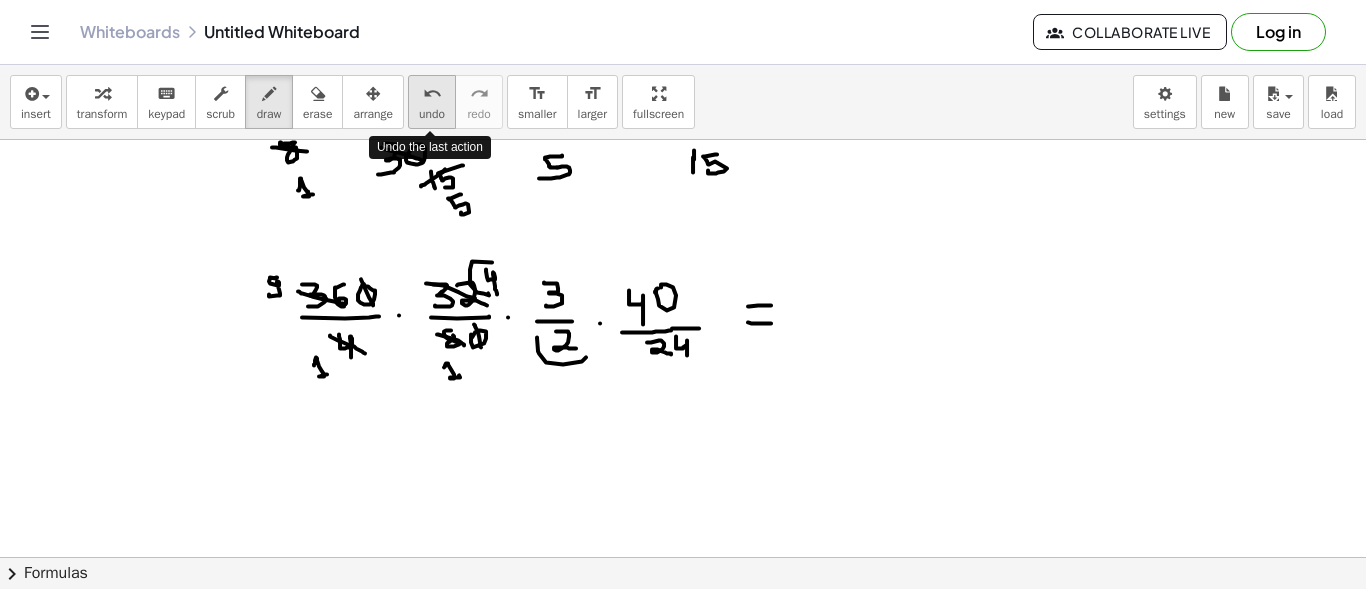 click on "undo" at bounding box center (432, 114) 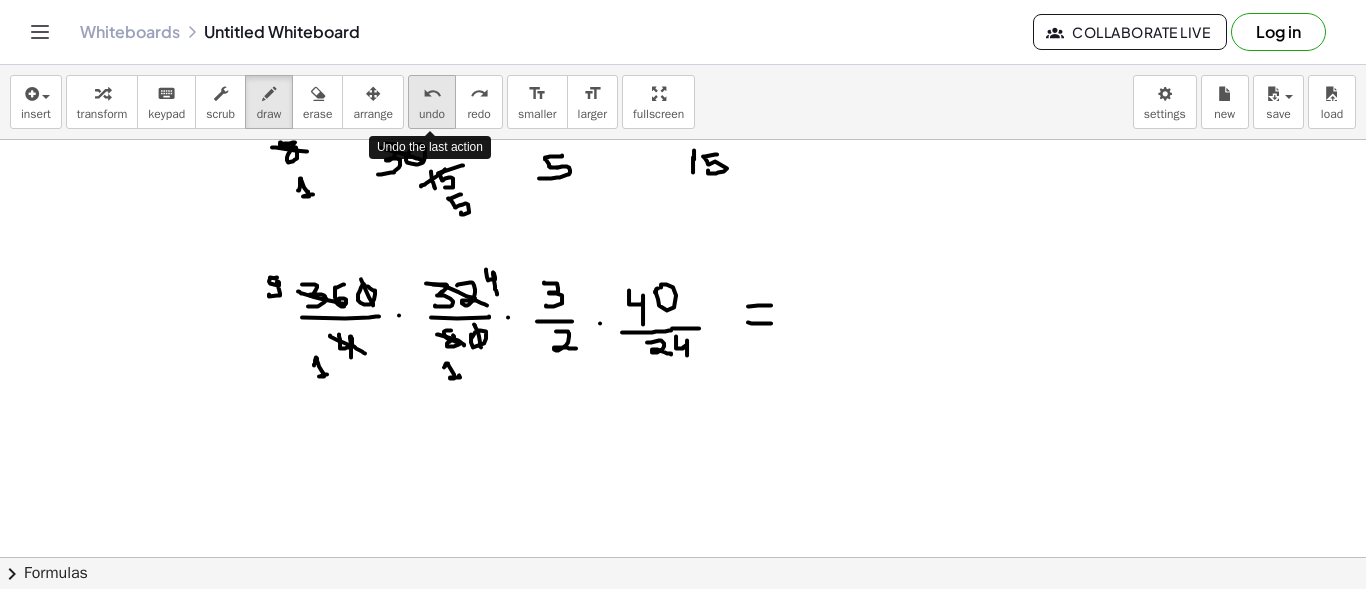 click on "undo" at bounding box center (432, 114) 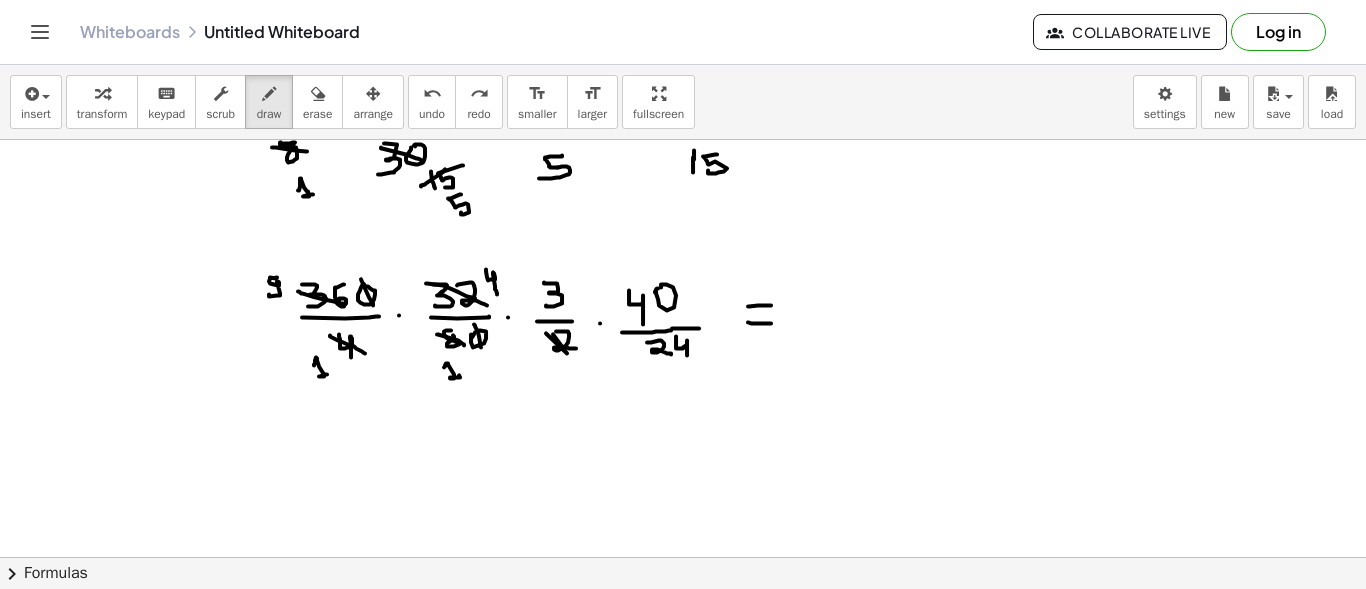 drag, startPoint x: 567, startPoint y: 352, endPoint x: 559, endPoint y: 338, distance: 16.124516 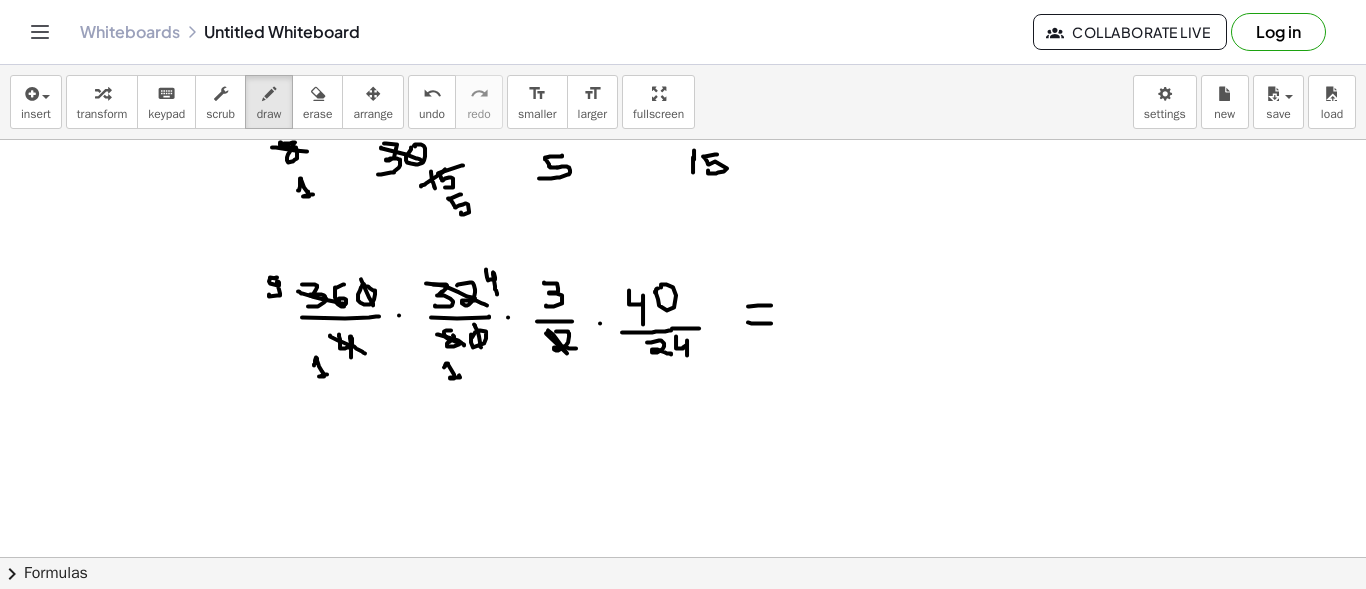 click at bounding box center (683, -270) 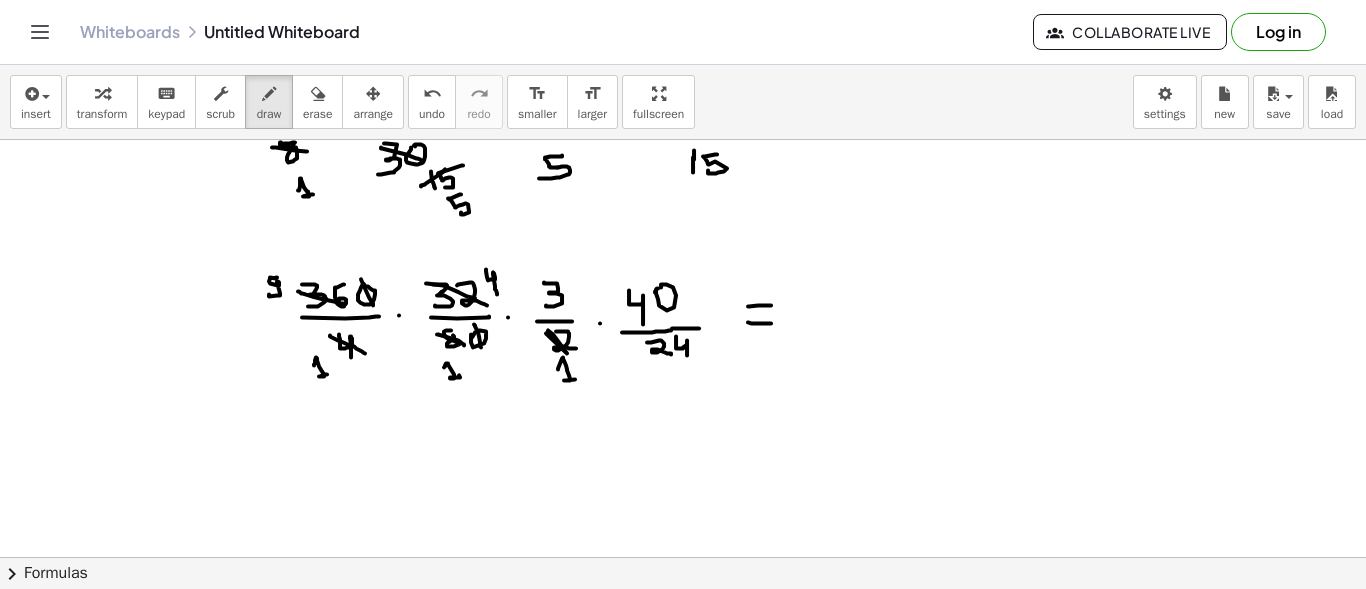 drag, startPoint x: 558, startPoint y: 368, endPoint x: 575, endPoint y: 378, distance: 19.723083 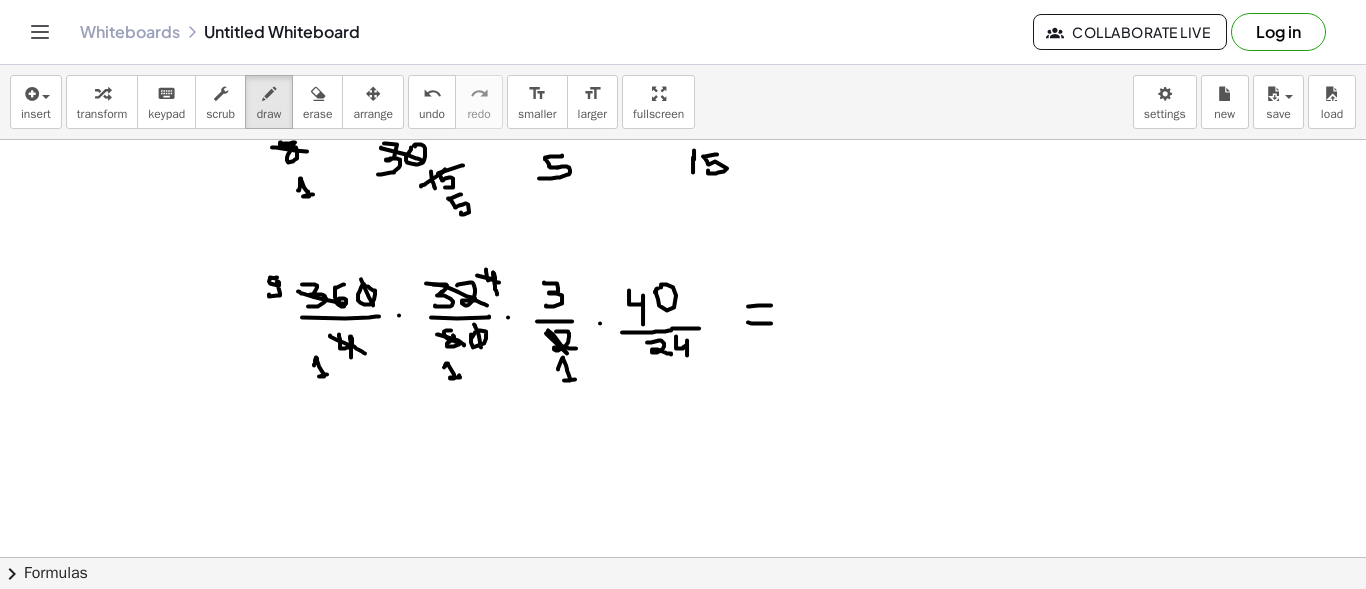 drag, startPoint x: 477, startPoint y: 274, endPoint x: 499, endPoint y: 281, distance: 23.086792 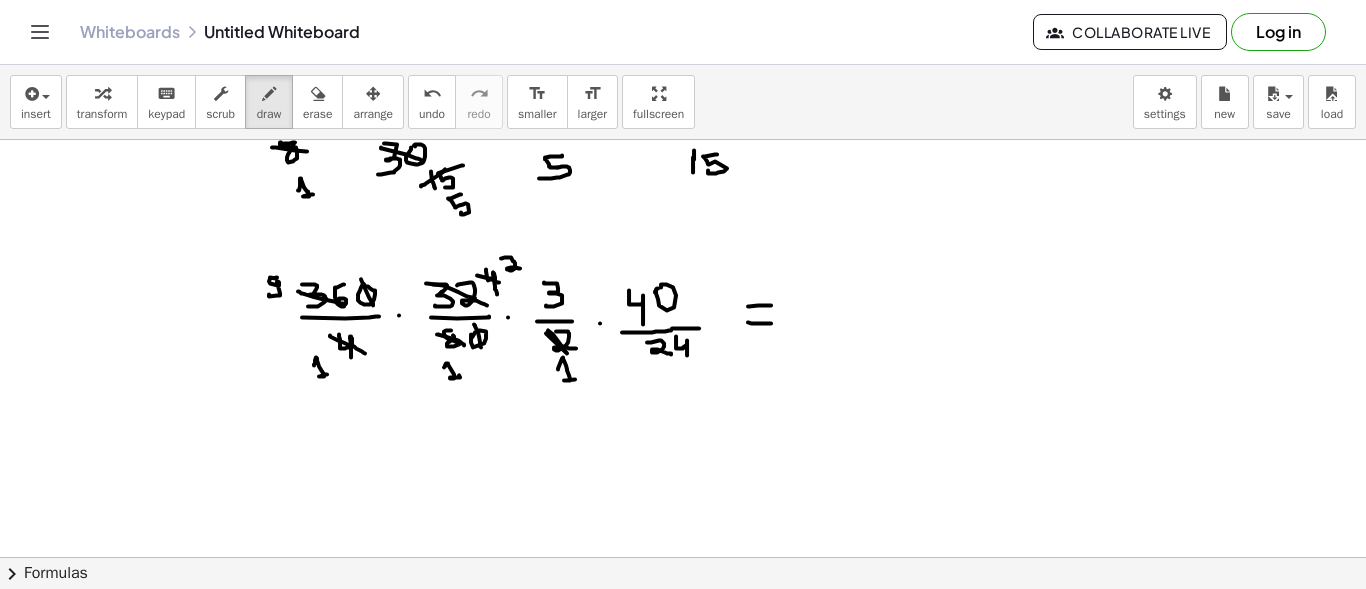 drag, startPoint x: 501, startPoint y: 257, endPoint x: 520, endPoint y: 267, distance: 21.470911 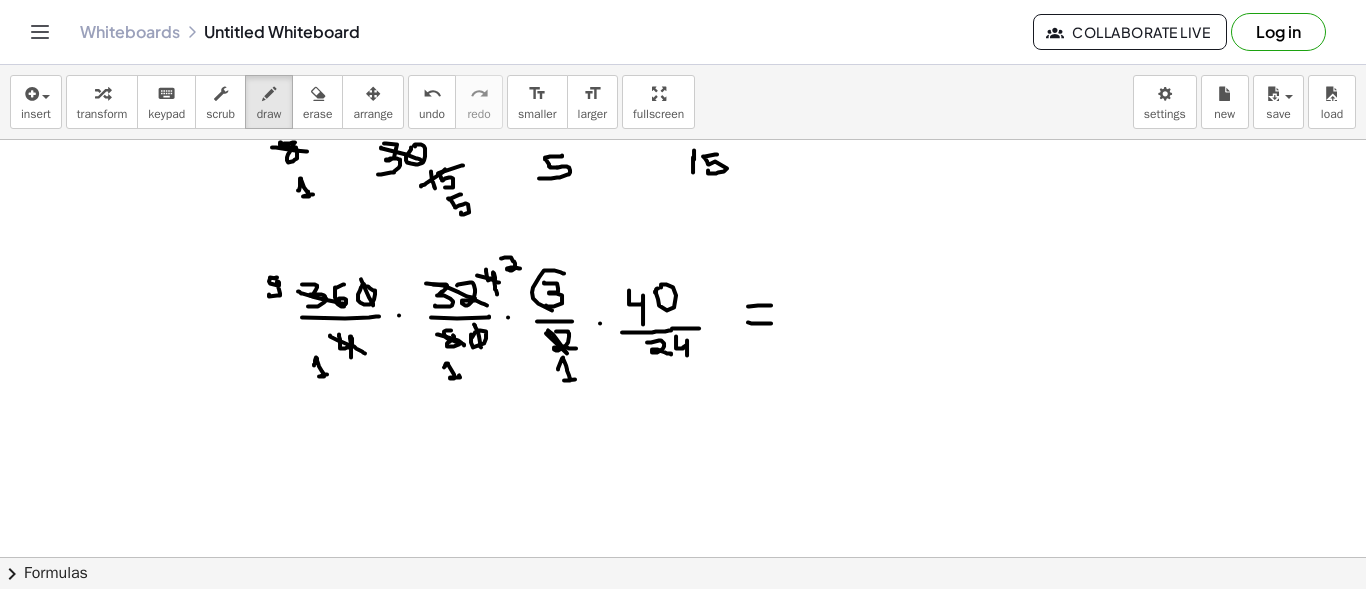 drag, startPoint x: 564, startPoint y: 272, endPoint x: 552, endPoint y: 309, distance: 38.8973 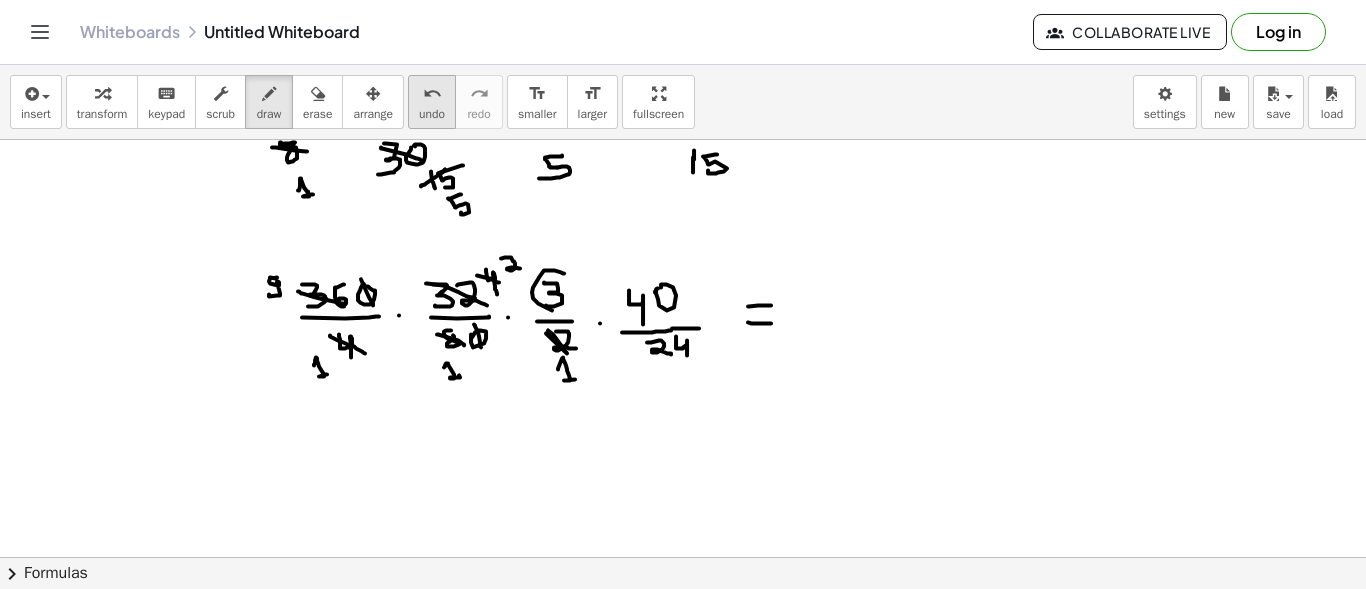 click on "undo" at bounding box center (432, 93) 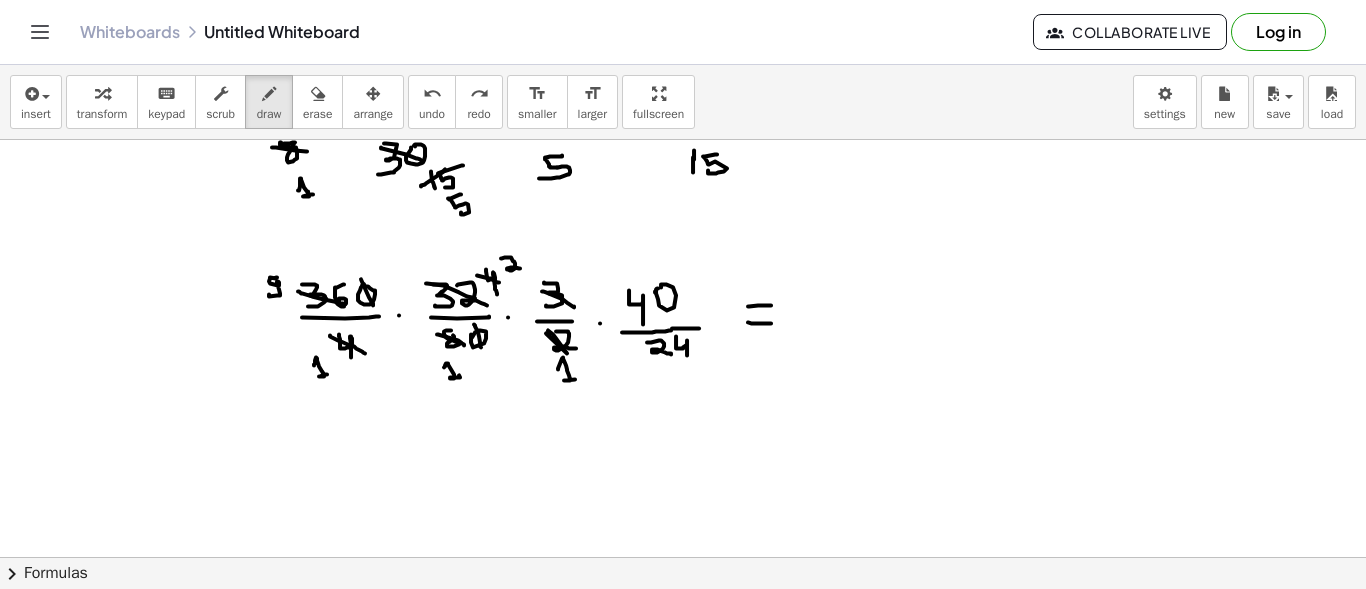 drag, startPoint x: 542, startPoint y: 290, endPoint x: 574, endPoint y: 305, distance: 35.341194 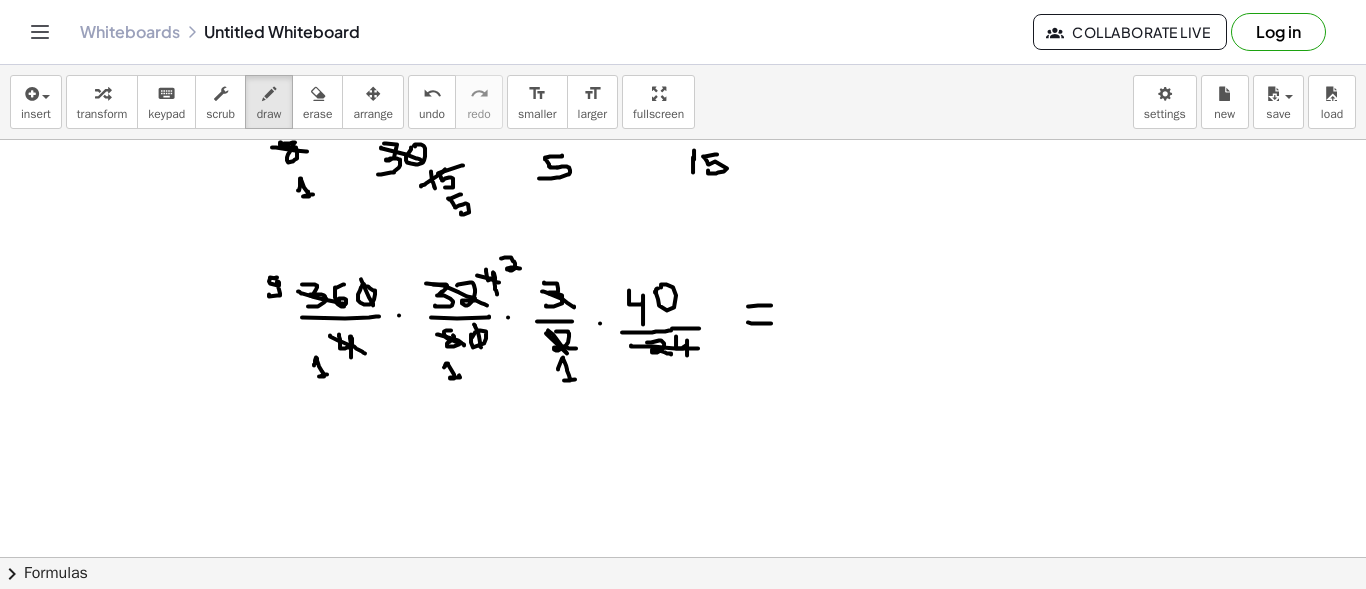 drag, startPoint x: 631, startPoint y: 344, endPoint x: 698, endPoint y: 347, distance: 67.06713 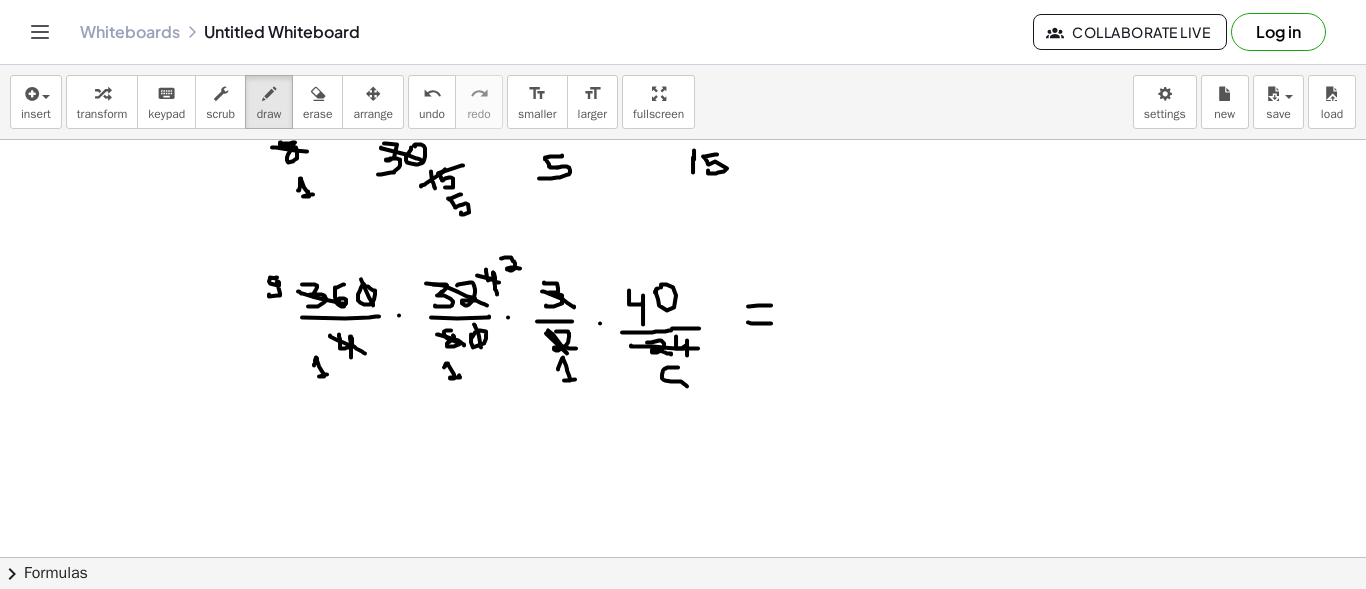 drag, startPoint x: 678, startPoint y: 366, endPoint x: 687, endPoint y: 385, distance: 21.023796 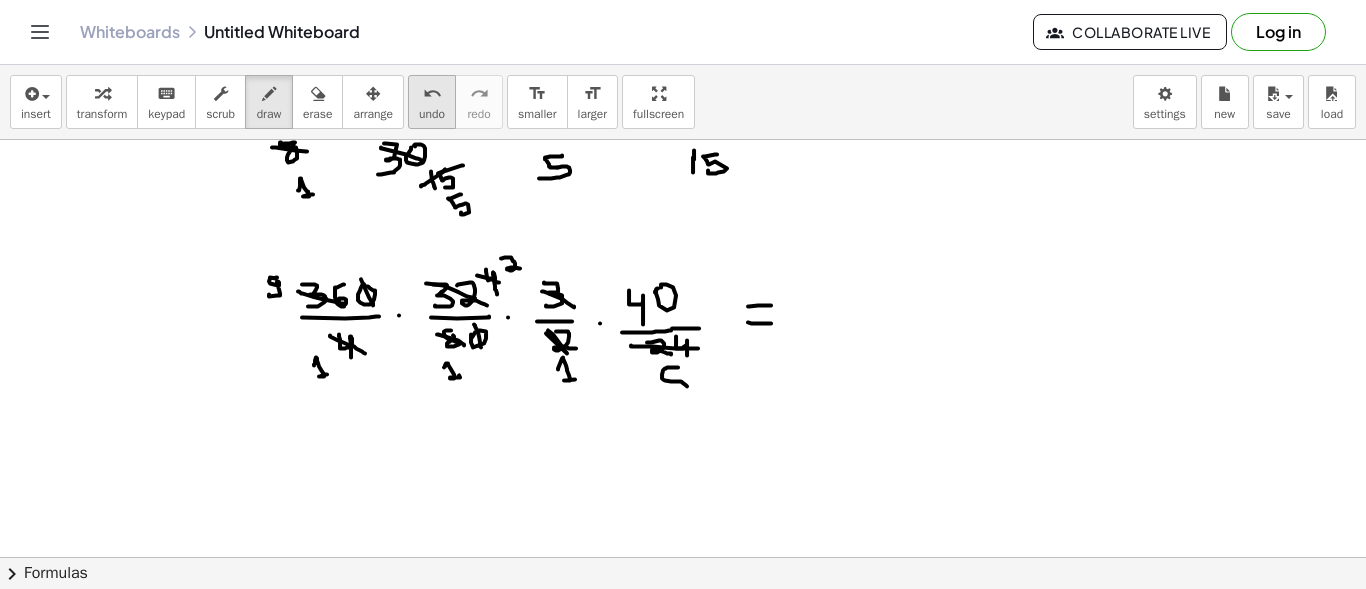 click on "undo" at bounding box center (432, 94) 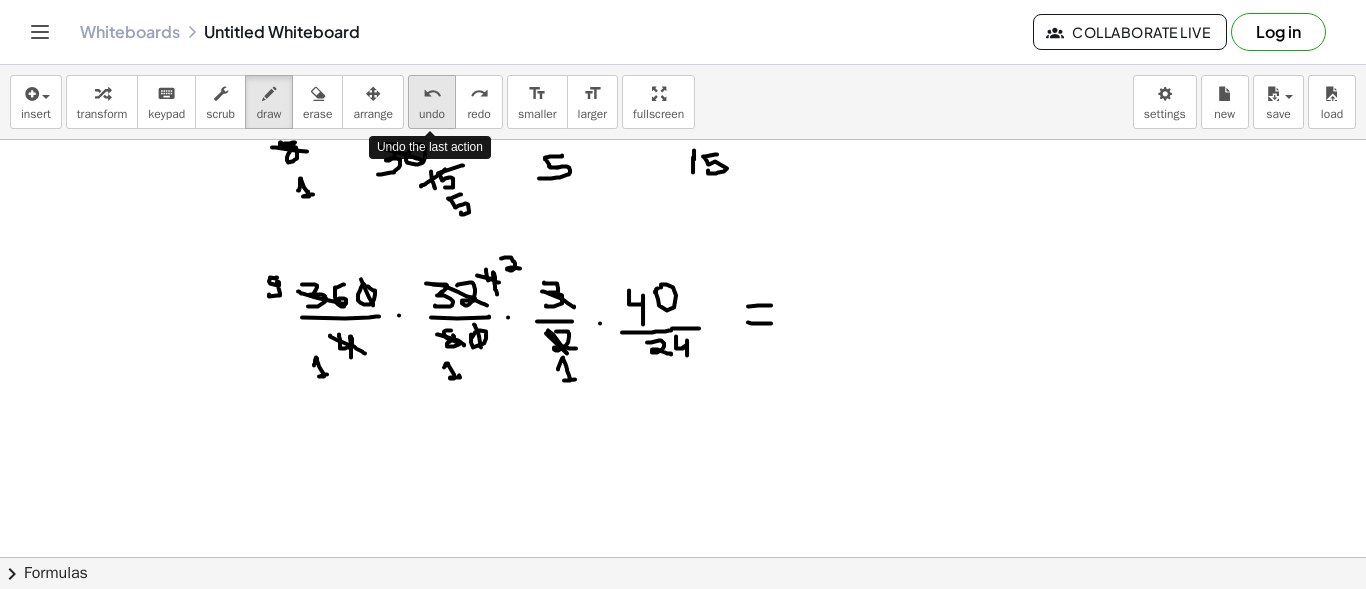 click on "undo" at bounding box center (432, 94) 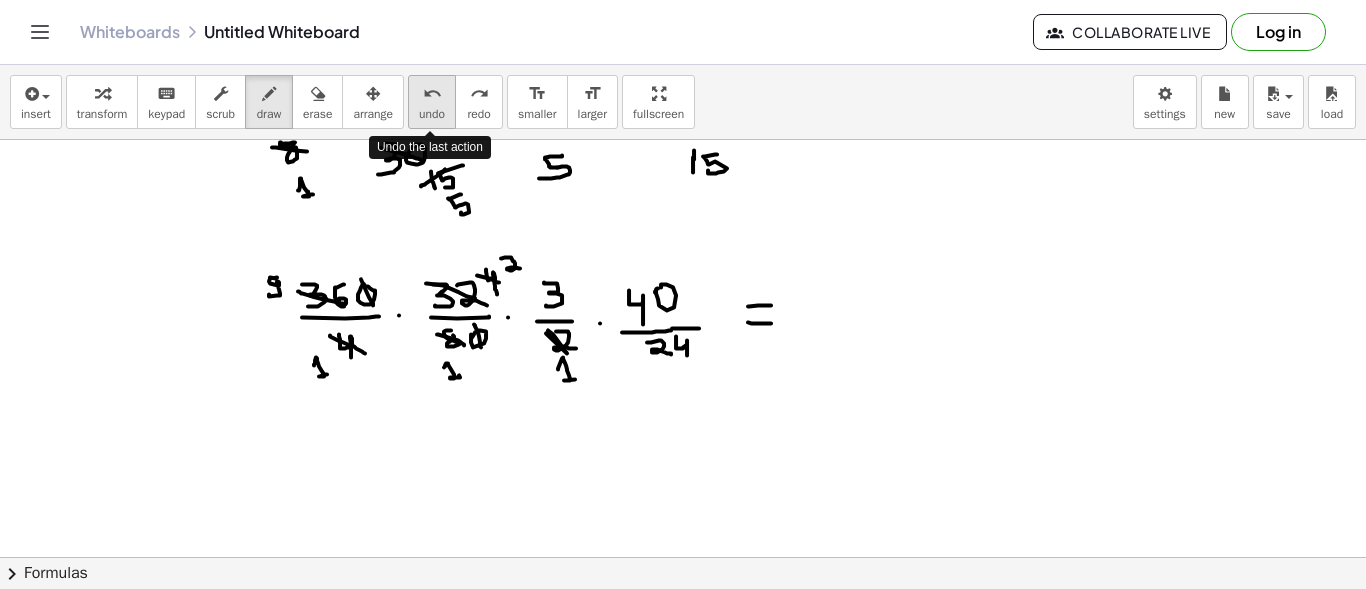 click on "undo" at bounding box center [432, 94] 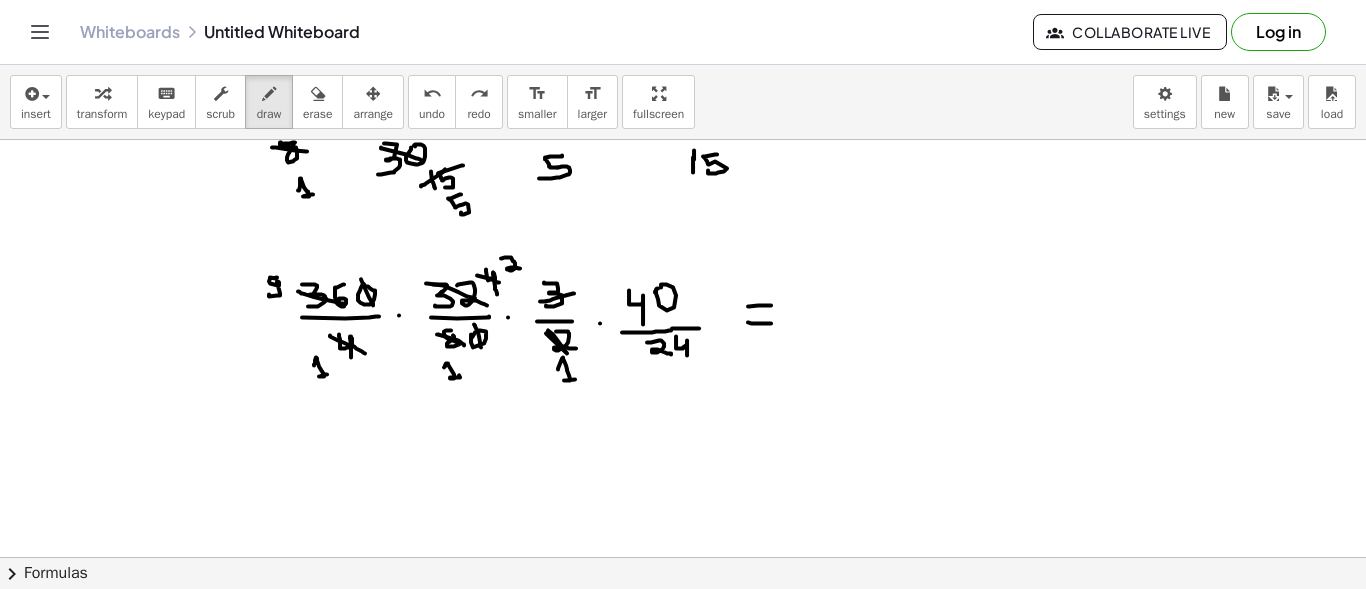 drag, startPoint x: 574, startPoint y: 292, endPoint x: 540, endPoint y: 300, distance: 34.928497 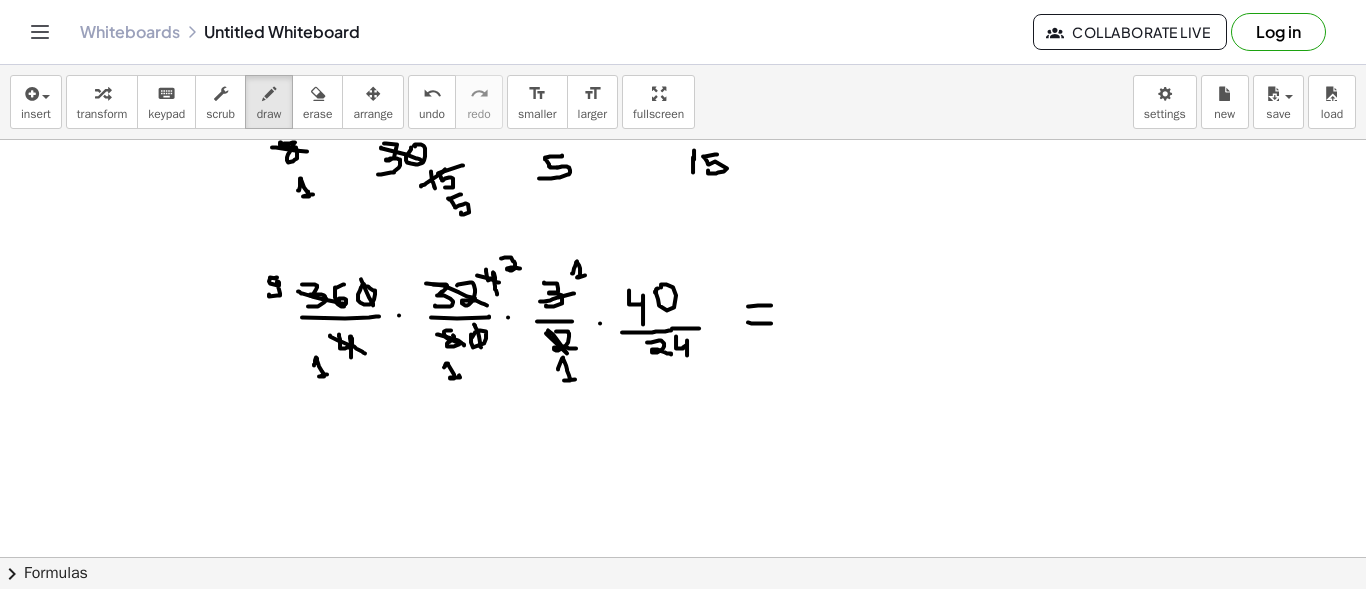 drag, startPoint x: 572, startPoint y: 272, endPoint x: 585, endPoint y: 274, distance: 13.152946 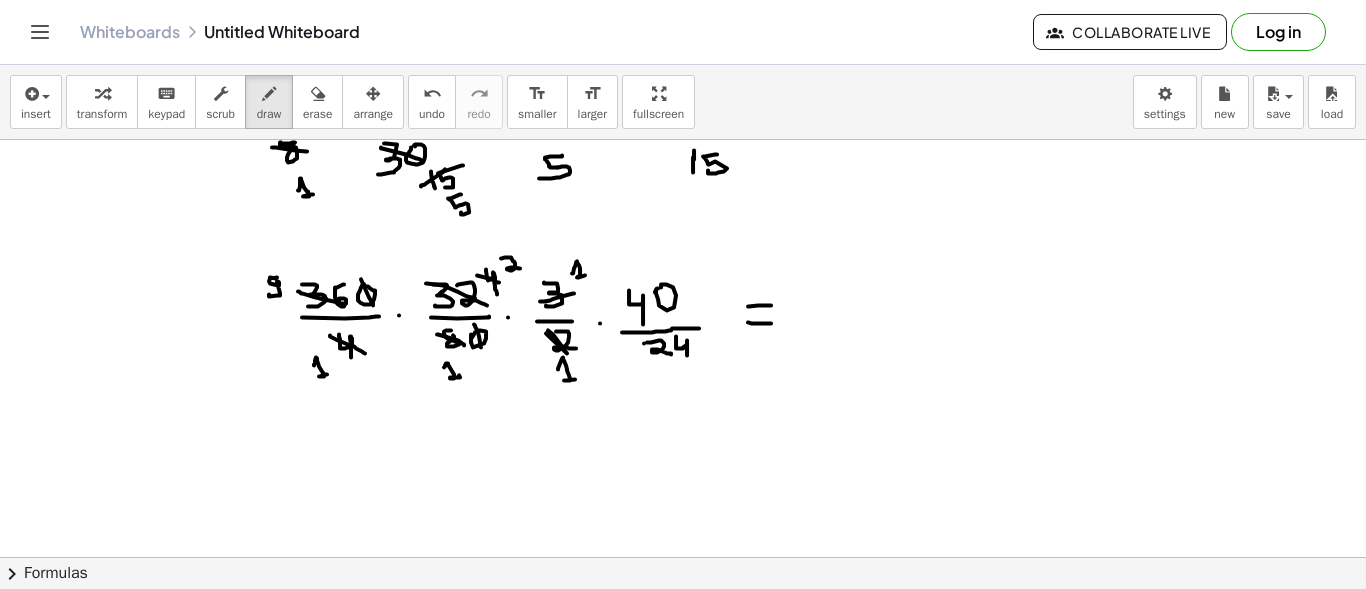 click at bounding box center [683, -270] 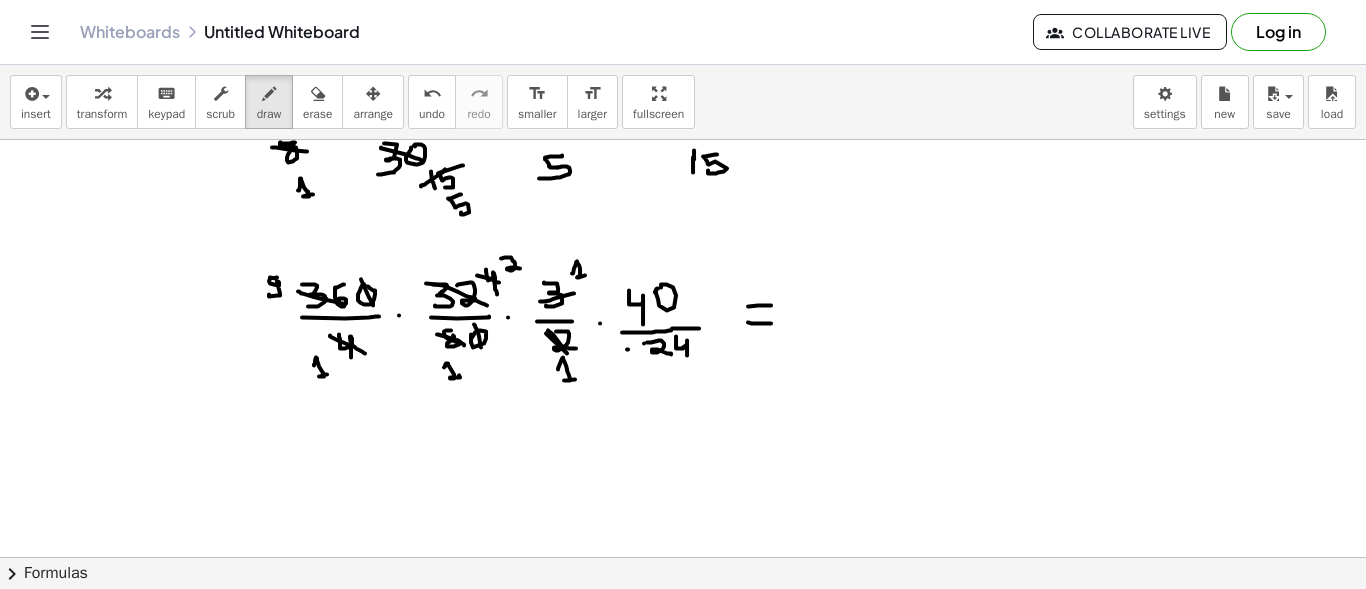 click at bounding box center (683, -270) 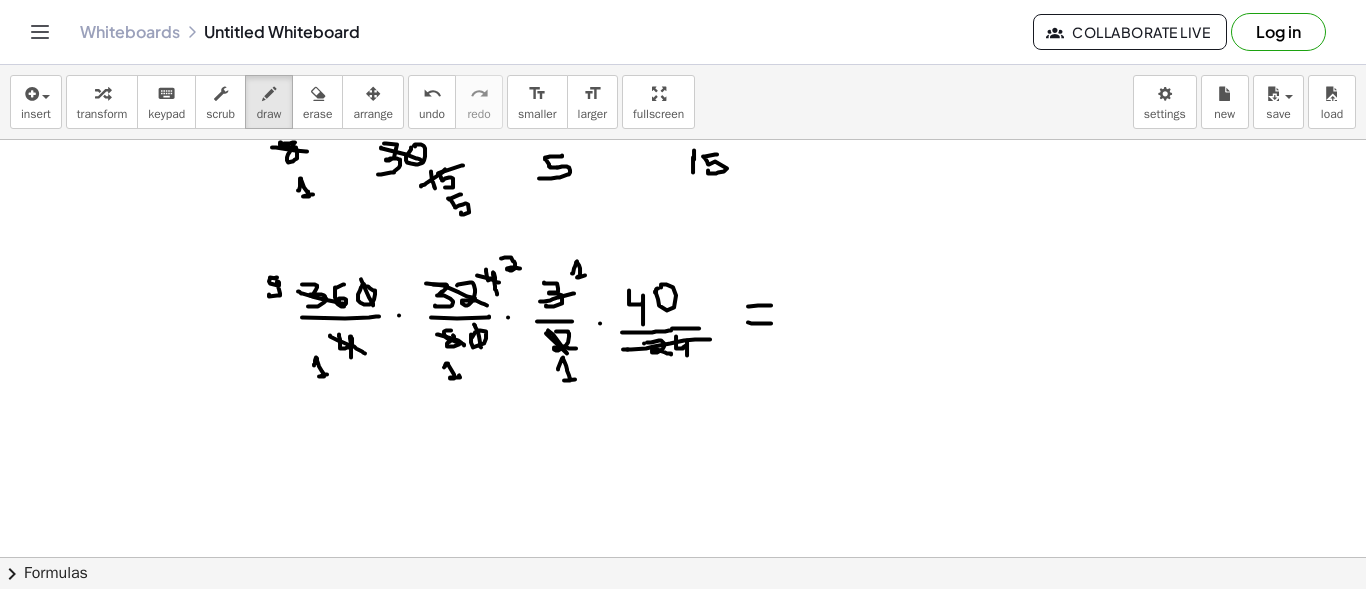 drag, startPoint x: 623, startPoint y: 348, endPoint x: 710, endPoint y: 338, distance: 87.57283 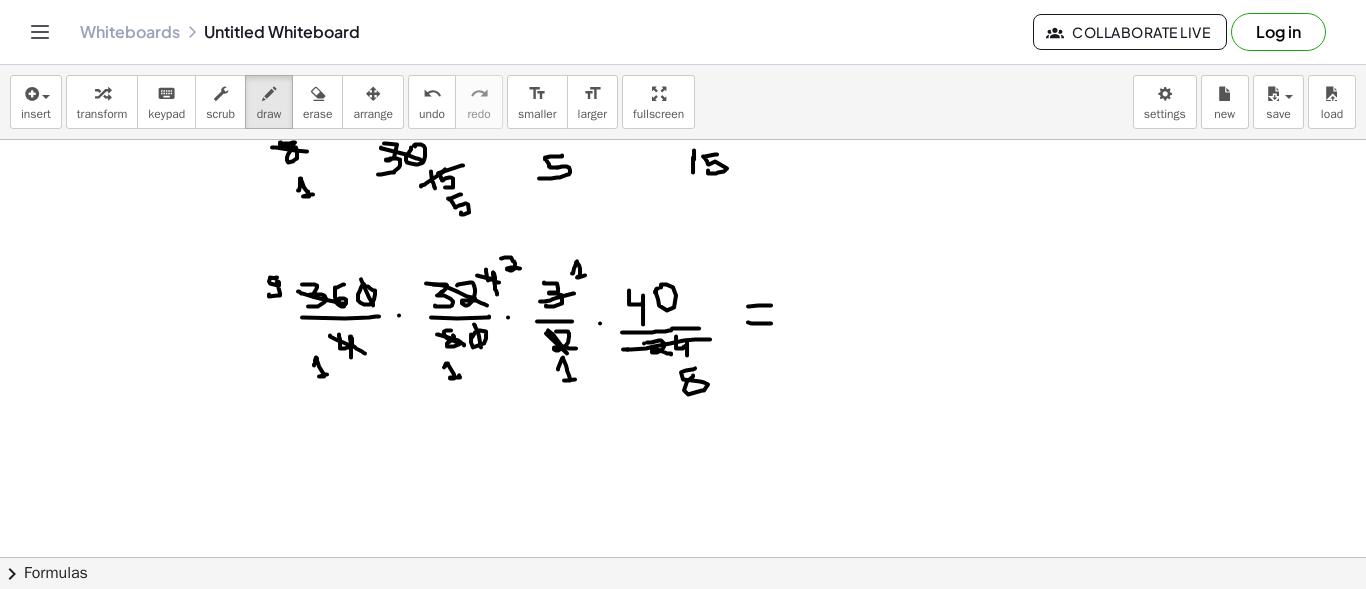 click at bounding box center [683, -270] 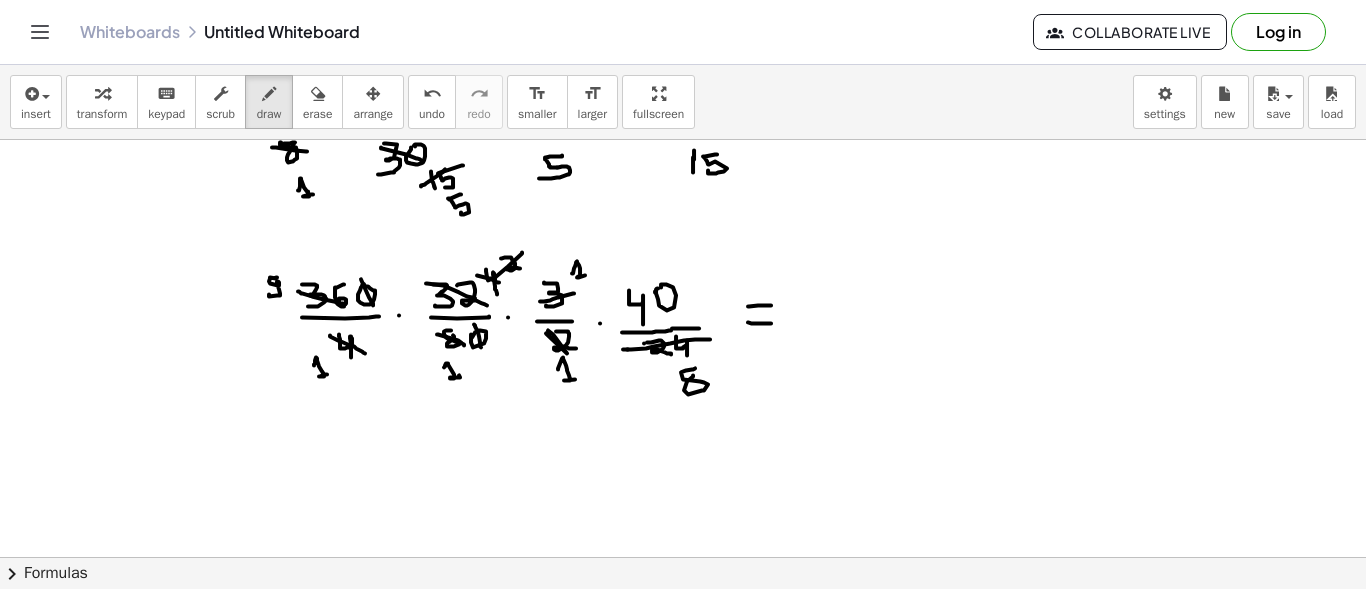 drag, startPoint x: 522, startPoint y: 251, endPoint x: 494, endPoint y: 279, distance: 39.59798 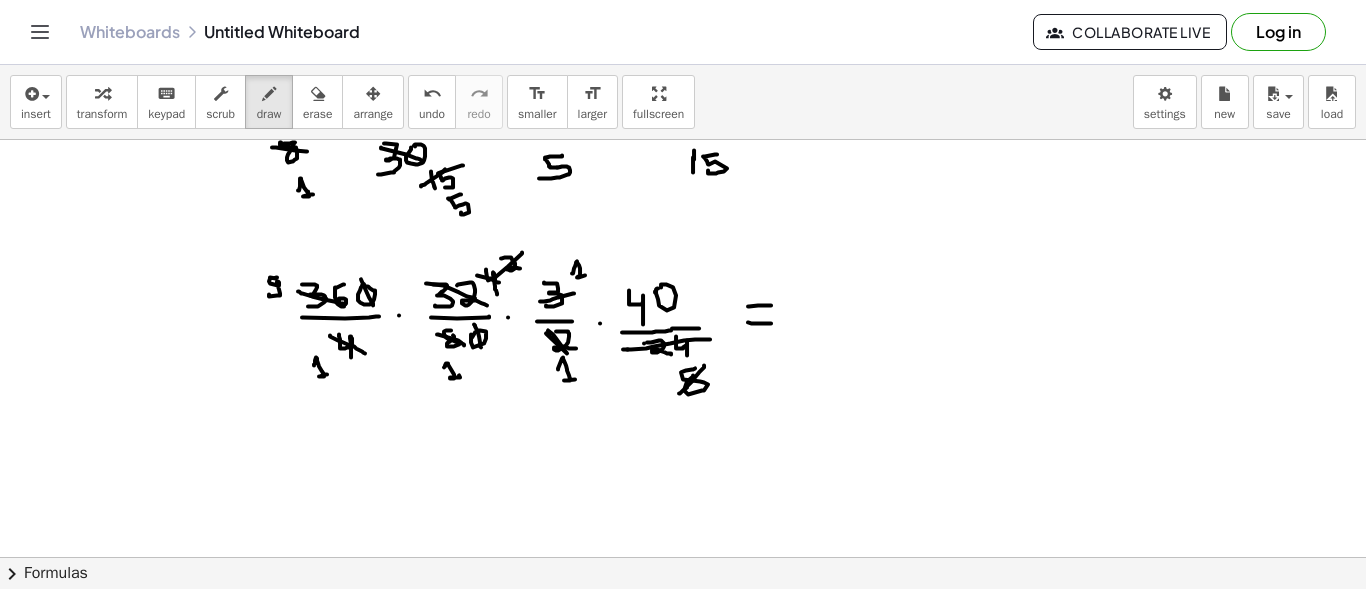 drag, startPoint x: 704, startPoint y: 364, endPoint x: 679, endPoint y: 392, distance: 37.536648 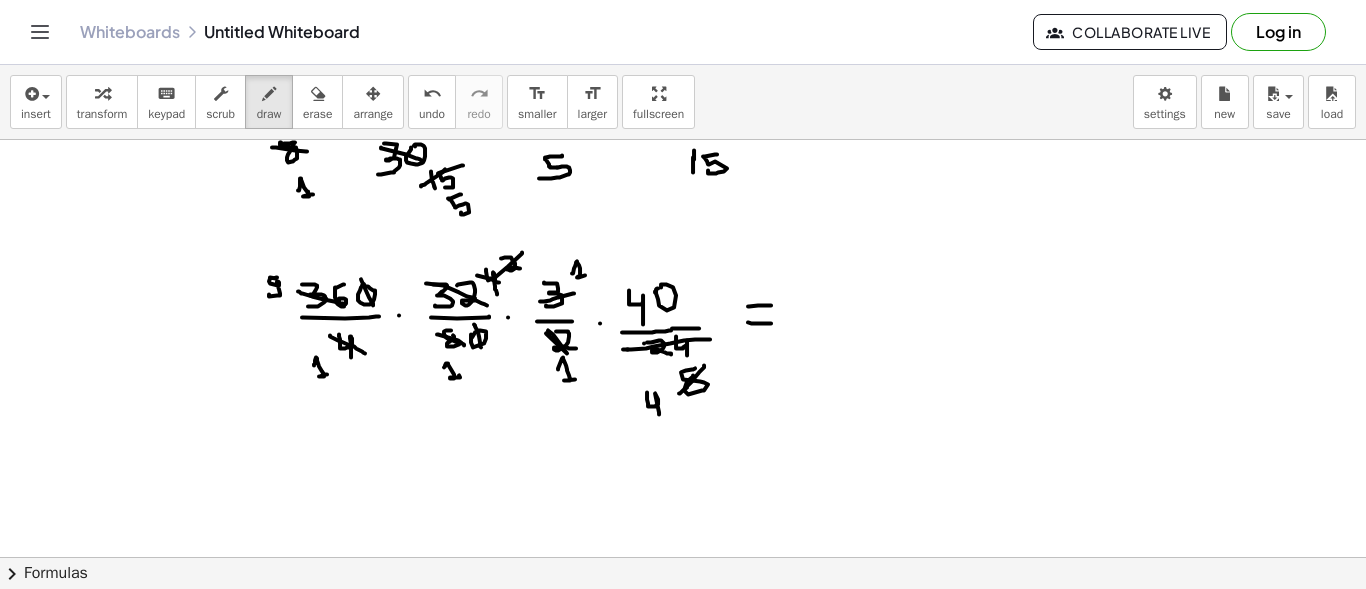 drag, startPoint x: 647, startPoint y: 391, endPoint x: 659, endPoint y: 413, distance: 25.059929 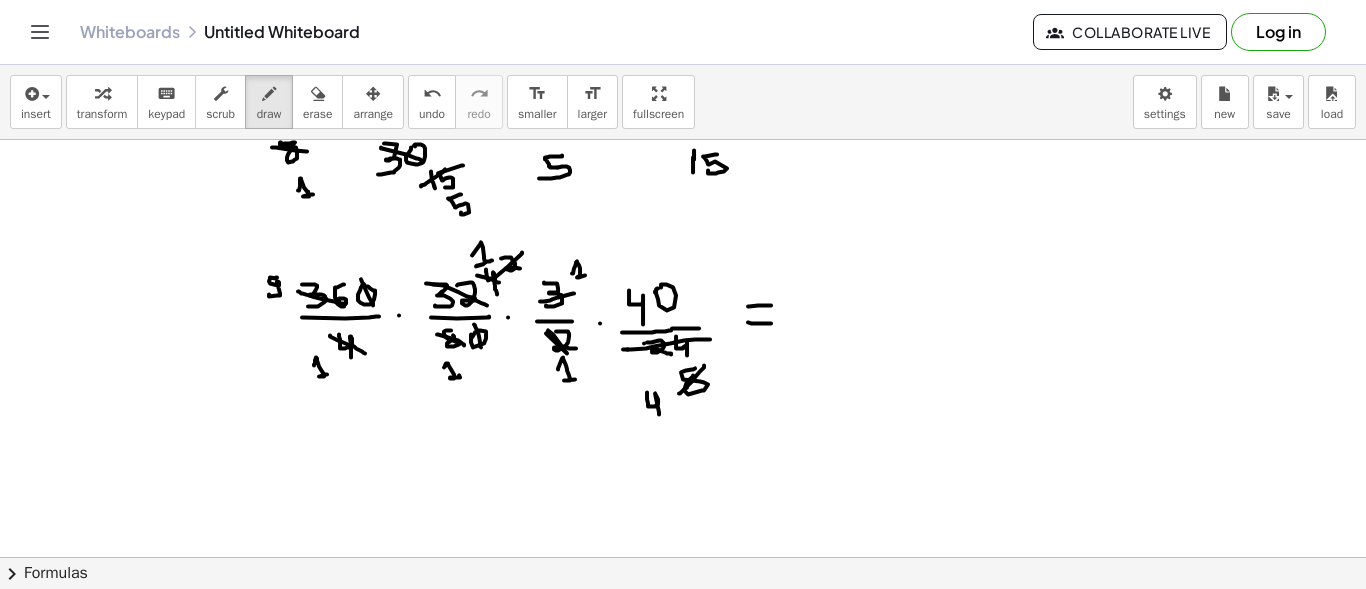 drag, startPoint x: 472, startPoint y: 254, endPoint x: 492, endPoint y: 259, distance: 20.615528 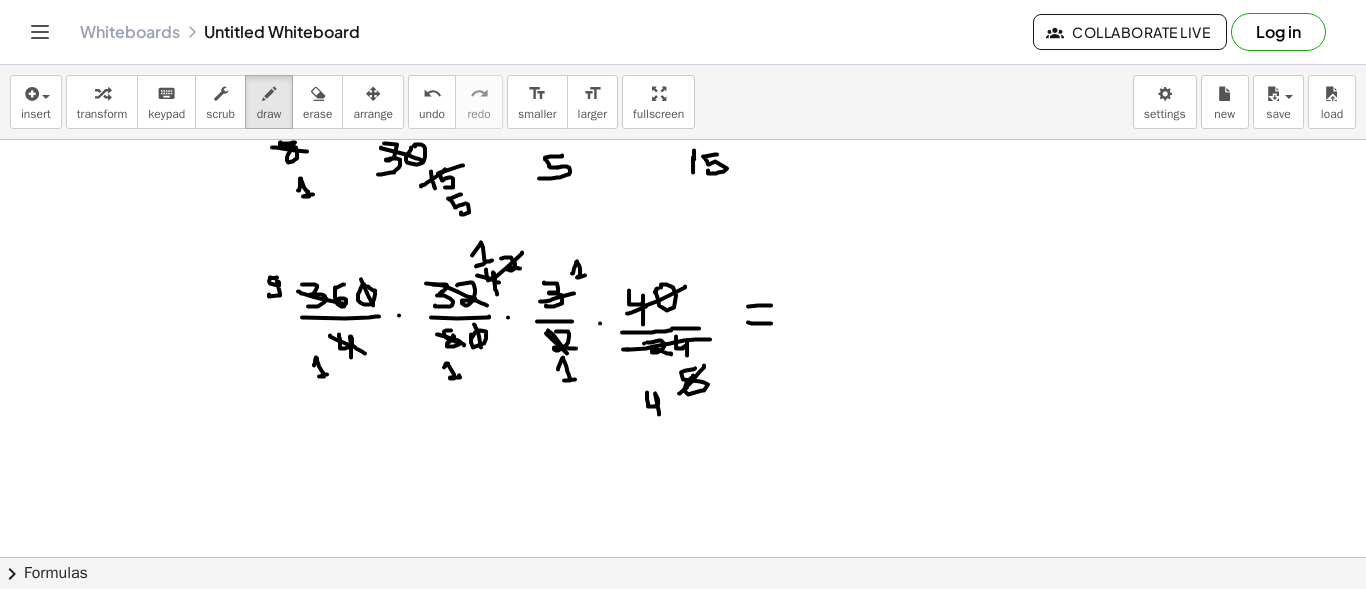 drag, startPoint x: 685, startPoint y: 285, endPoint x: 627, endPoint y: 312, distance: 63.97656 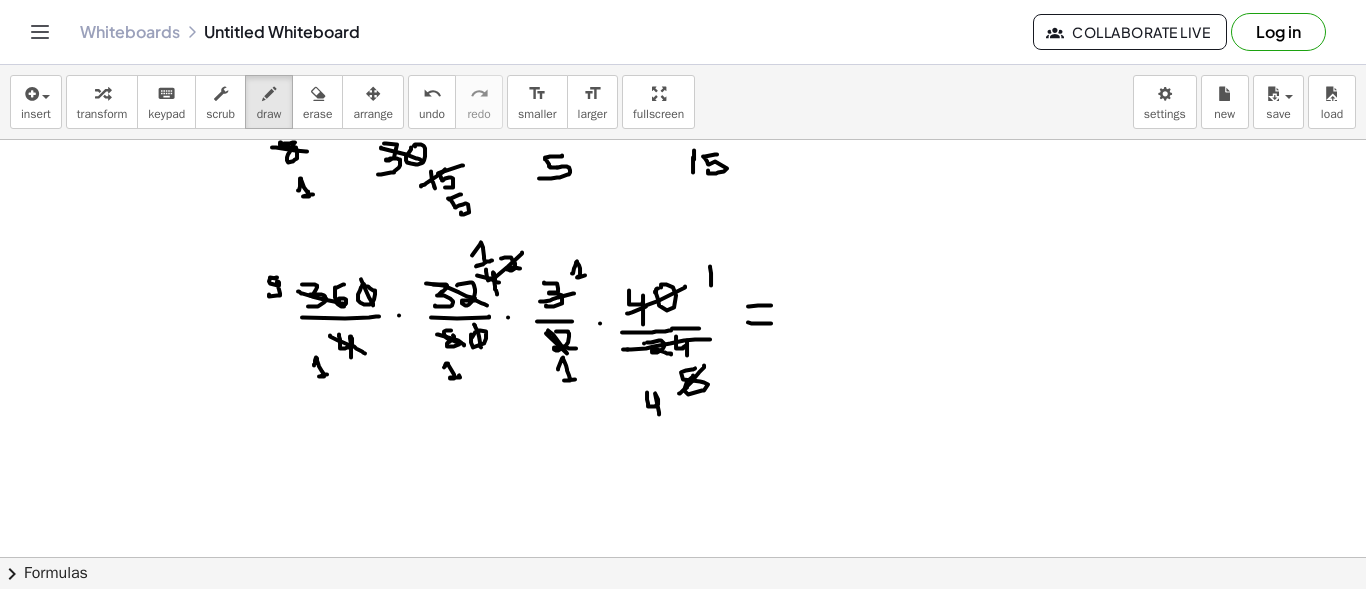 drag, startPoint x: 710, startPoint y: 265, endPoint x: 711, endPoint y: 284, distance: 19.026299 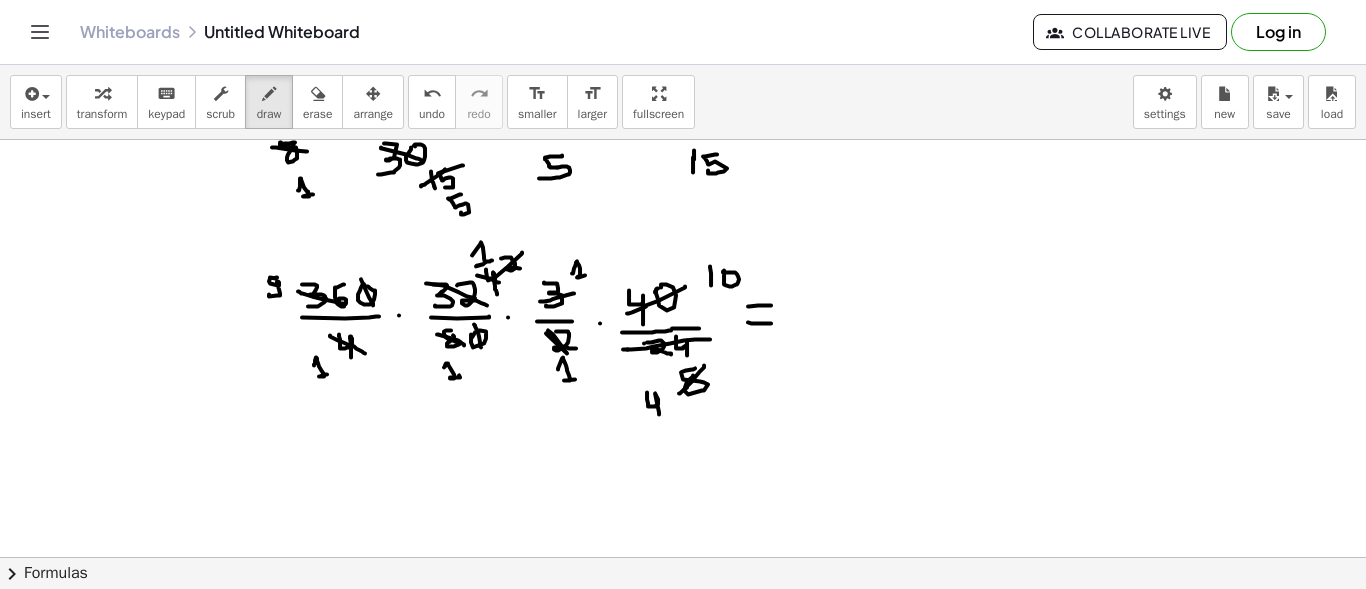 click at bounding box center (683, -270) 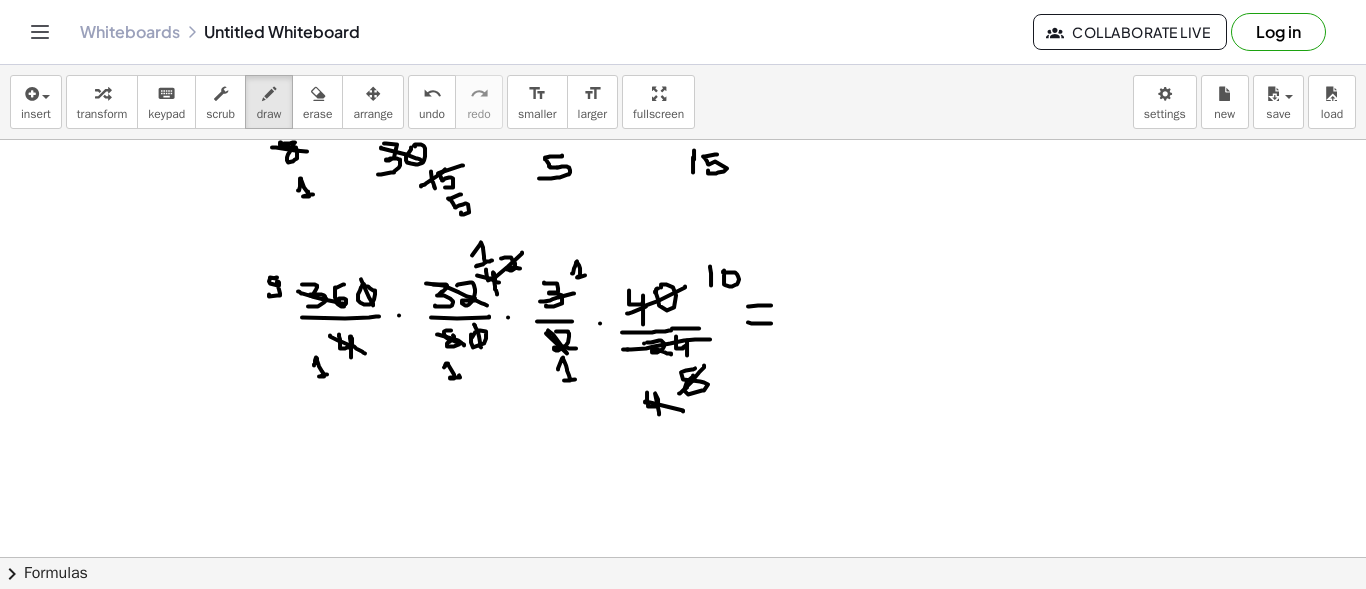drag, startPoint x: 645, startPoint y: 400, endPoint x: 683, endPoint y: 410, distance: 39.293766 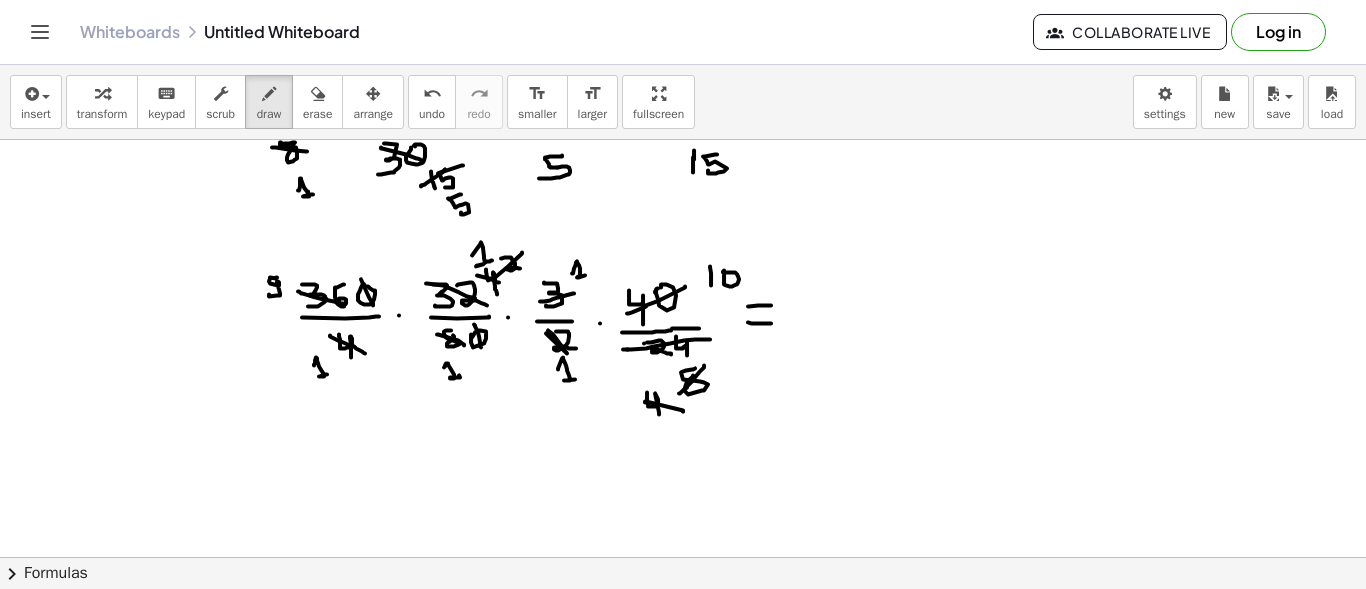 click at bounding box center (683, -270) 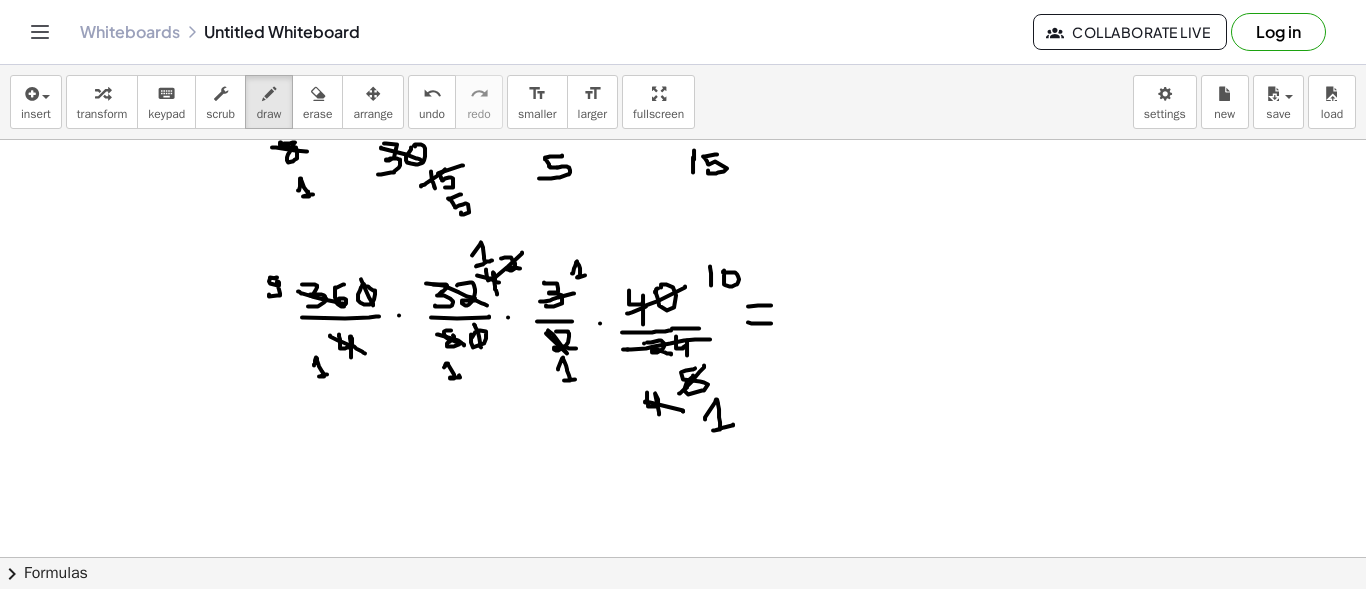 drag, startPoint x: 705, startPoint y: 418, endPoint x: 733, endPoint y: 423, distance: 28.442924 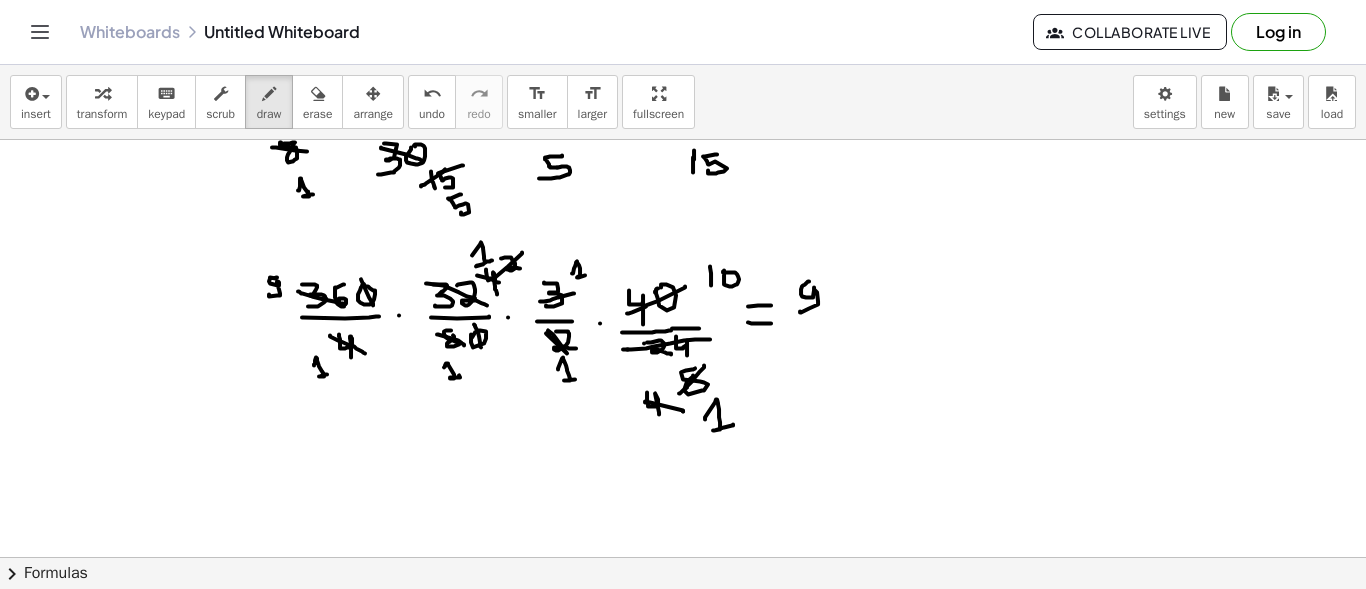 drag, startPoint x: 809, startPoint y: 280, endPoint x: 800, endPoint y: 310, distance: 31.320919 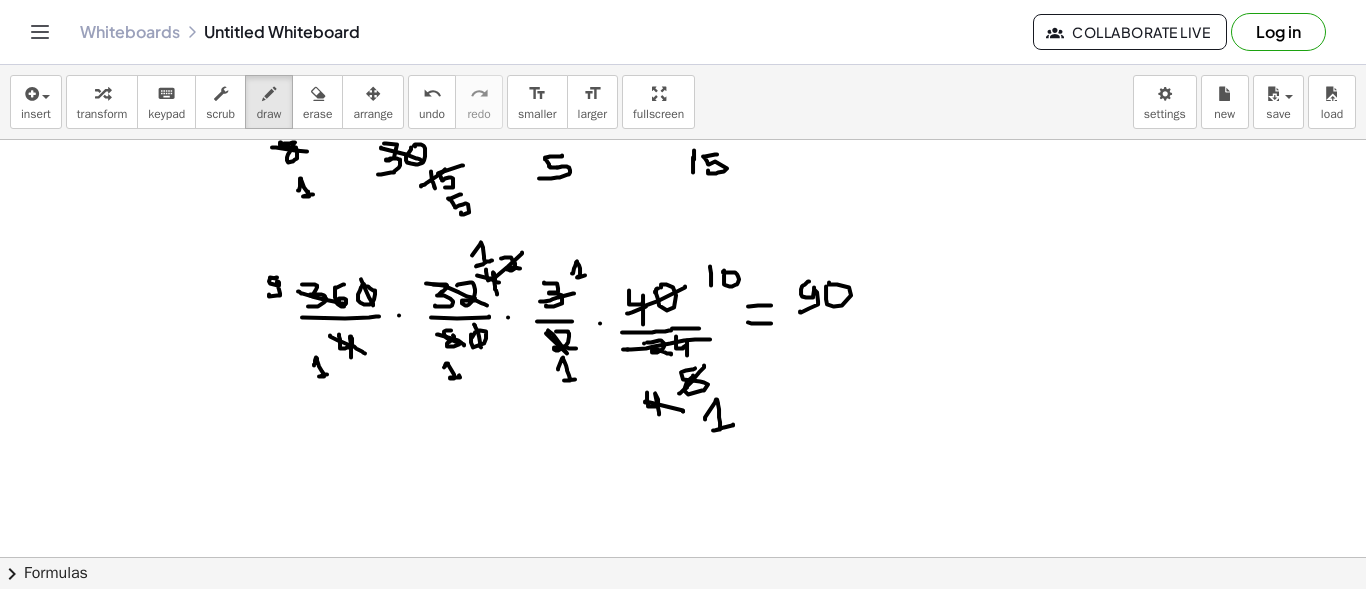 click at bounding box center [683, -270] 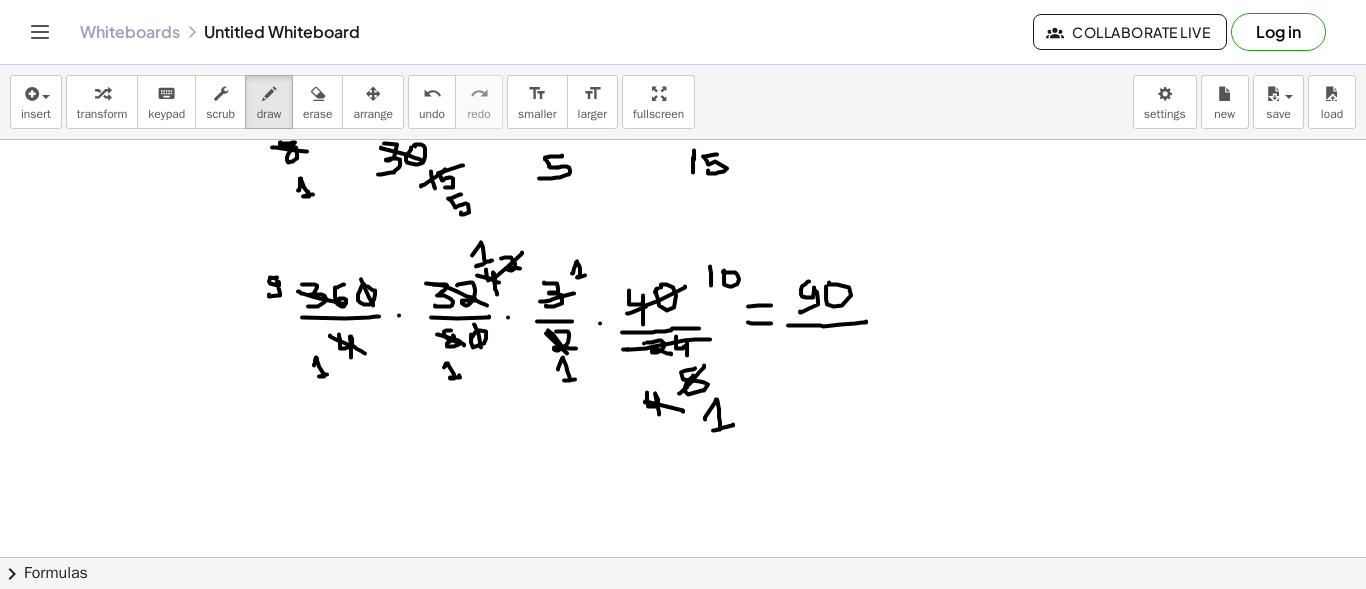 drag, startPoint x: 788, startPoint y: 324, endPoint x: 866, endPoint y: 320, distance: 78.10249 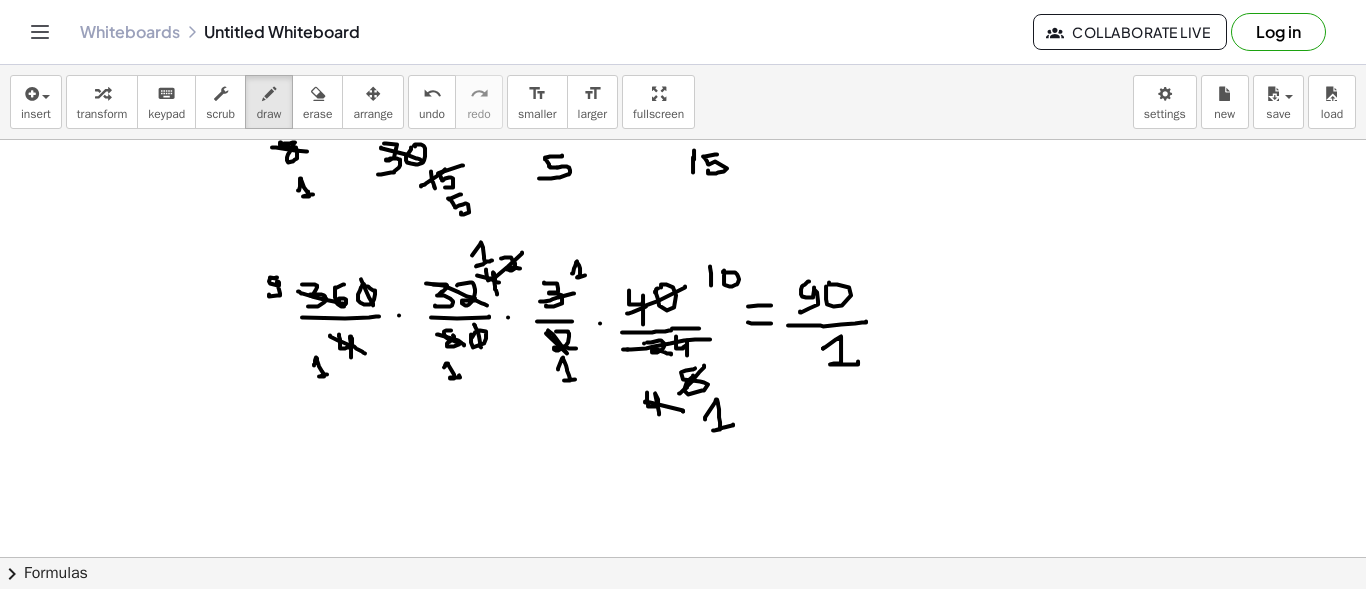 drag, startPoint x: 823, startPoint y: 347, endPoint x: 858, endPoint y: 360, distance: 37.336308 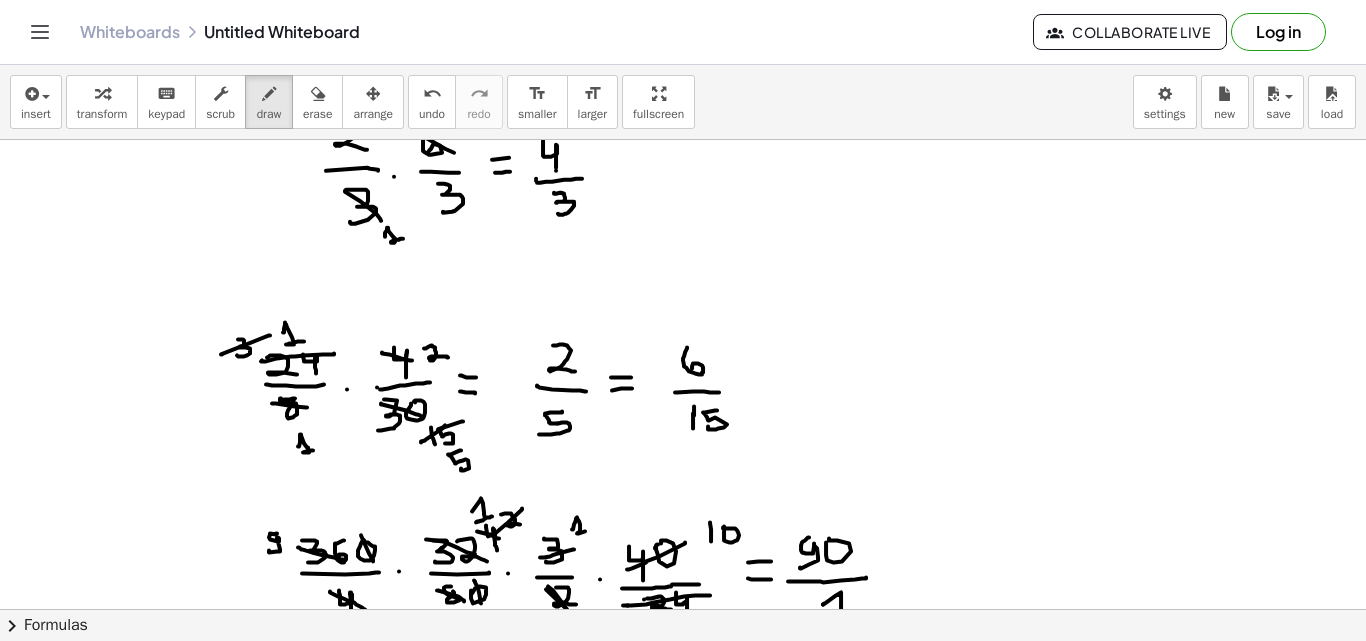 scroll, scrollTop: 1300, scrollLeft: 0, axis: vertical 